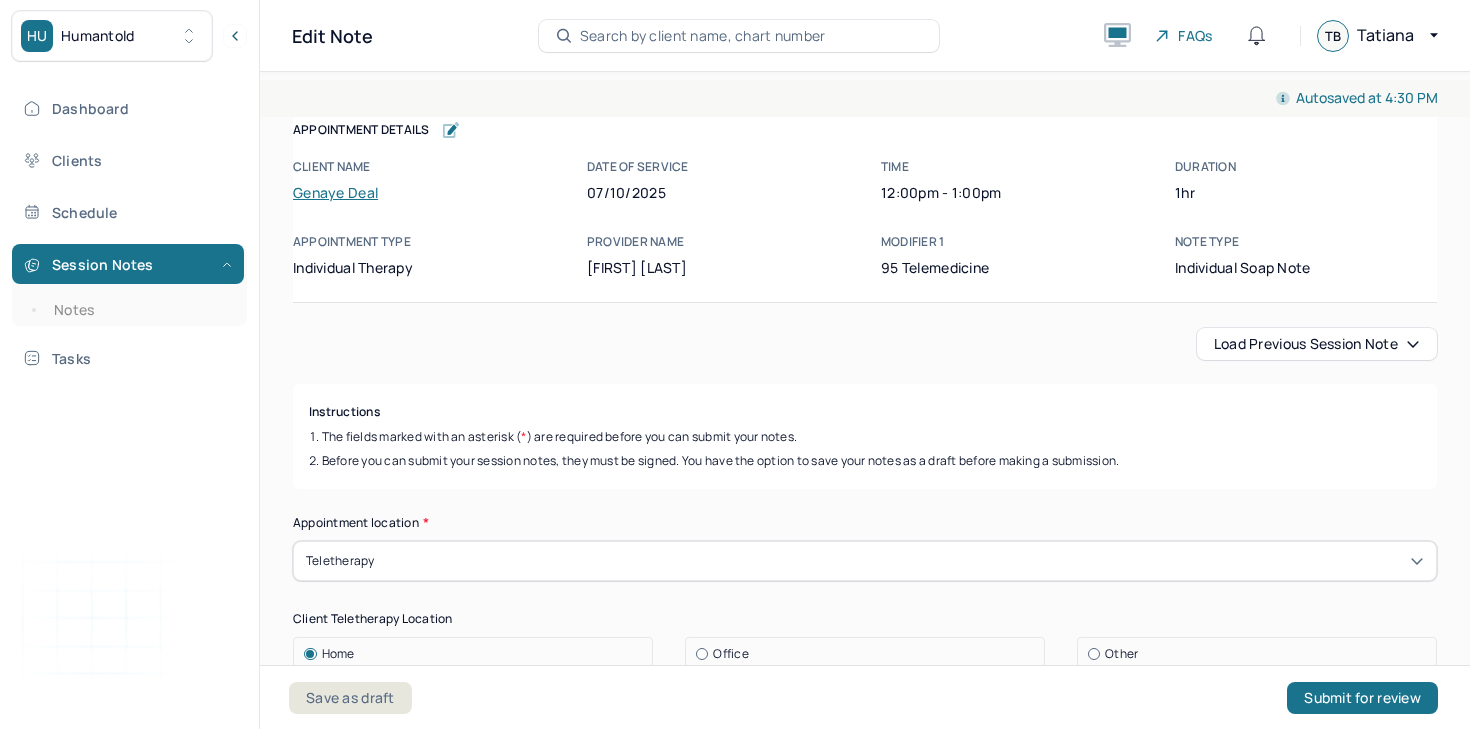 scroll, scrollTop: 0, scrollLeft: 0, axis: both 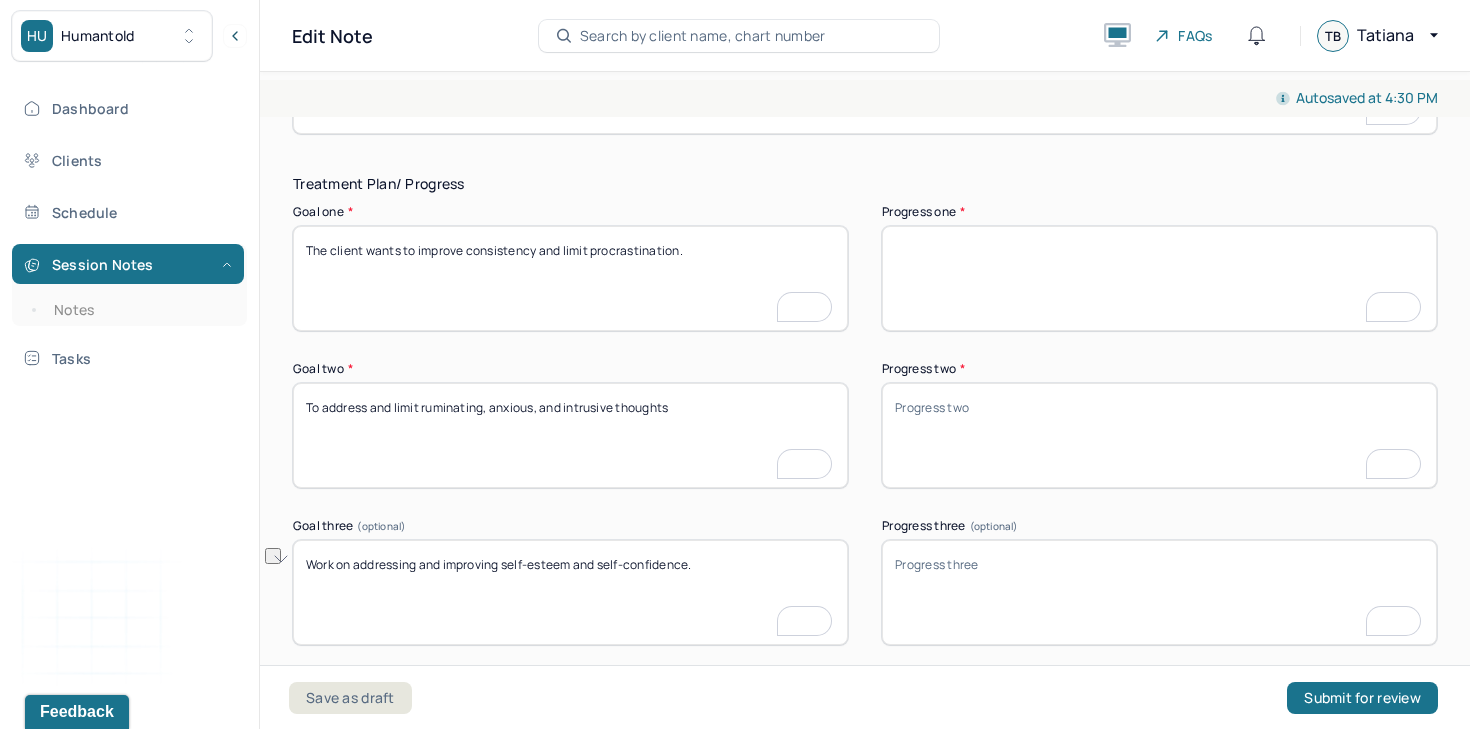 click on "Progress one *" at bounding box center [1159, 278] 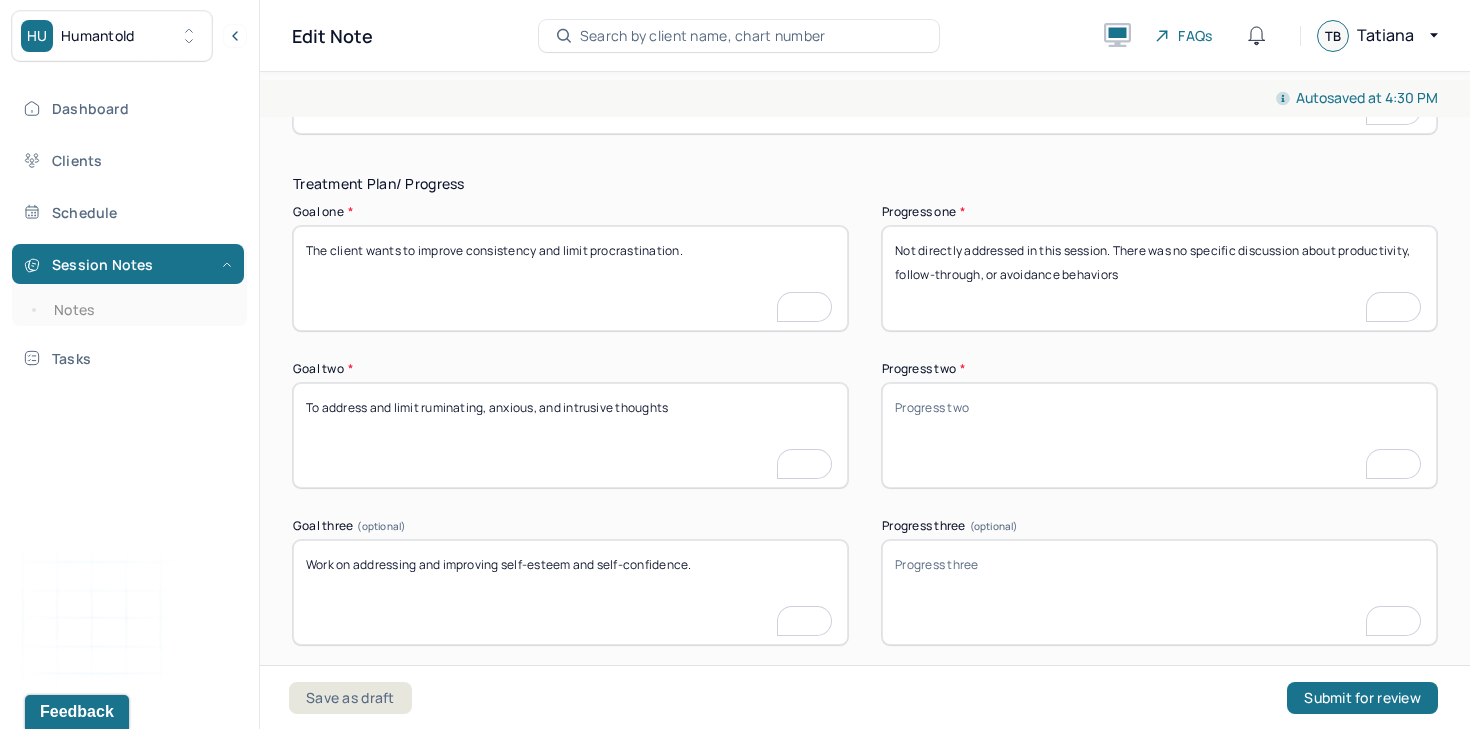 click on "Progress one *" at bounding box center [1159, 278] 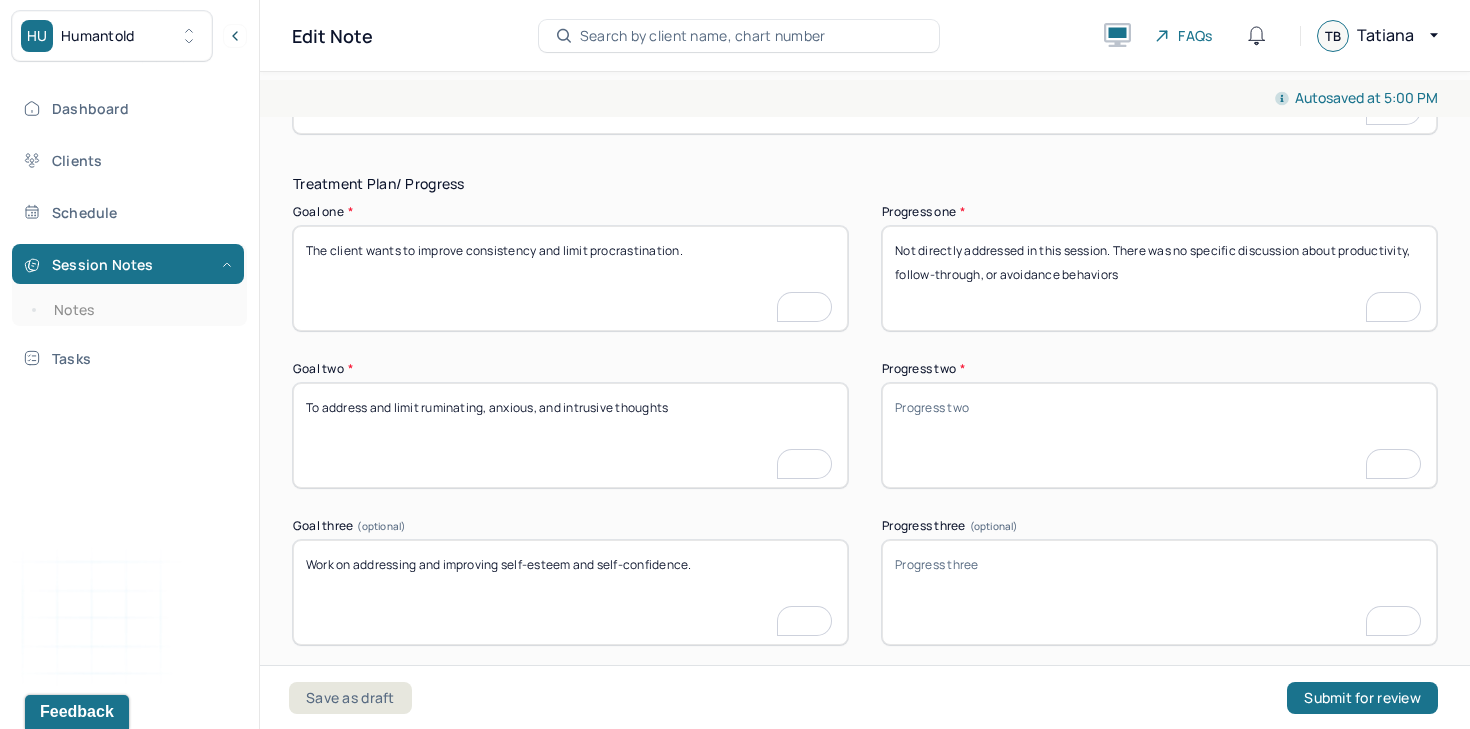 type on "Not directly addressed in this session. There was no specific discussion about productivity, follow-through, or avoidance behaviors" 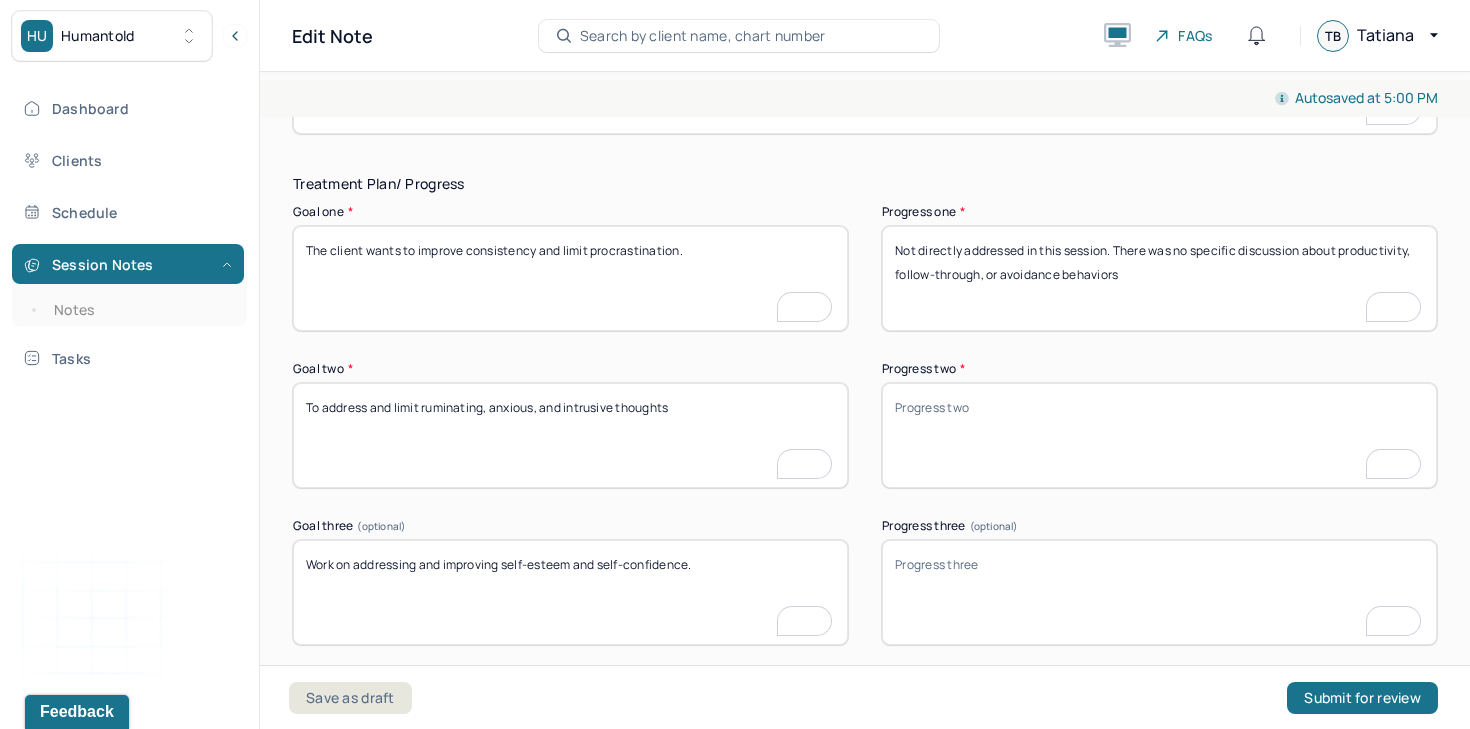 click on "Progress two *" at bounding box center [1159, 435] 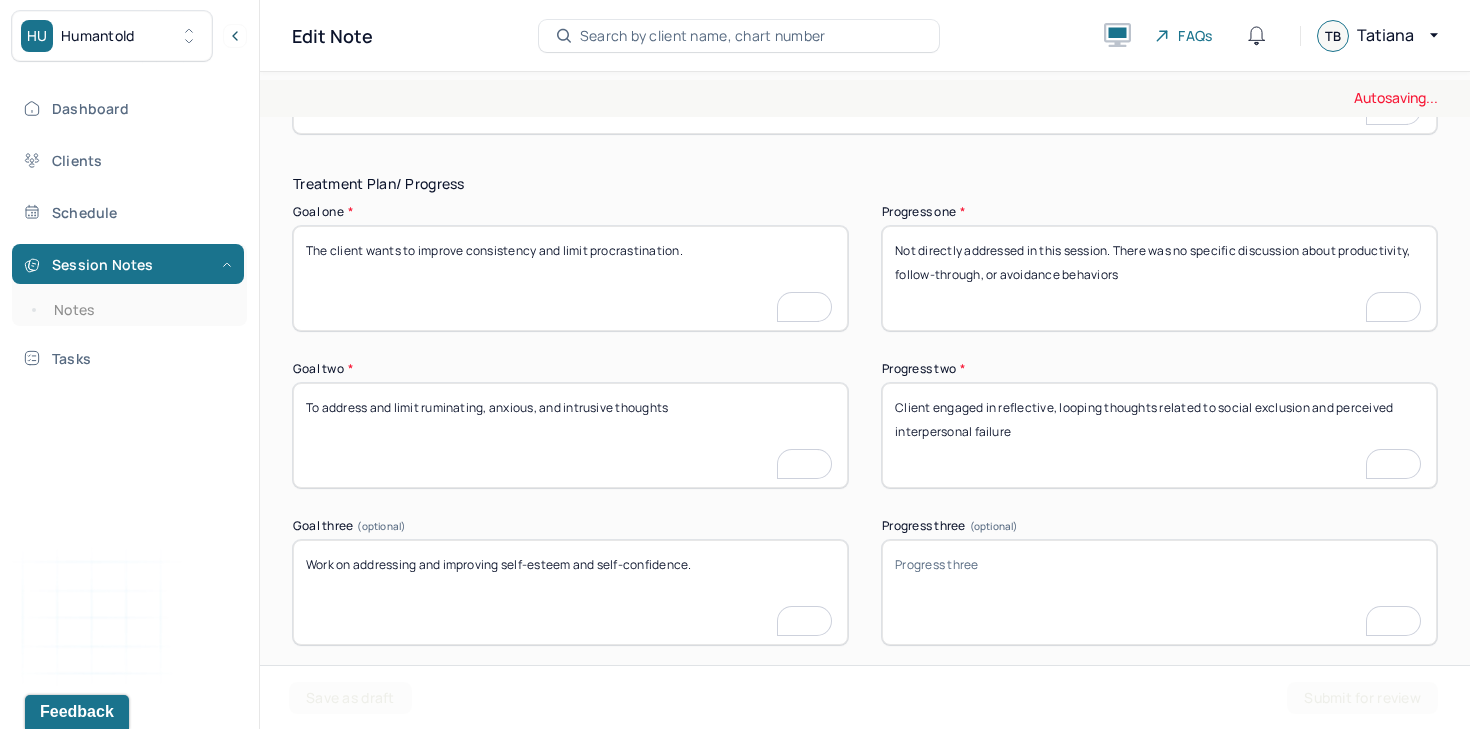 click on "Client engaged in reflective, looping thoughts related to social exclusion and perceived interpersonal failure" at bounding box center (1159, 435) 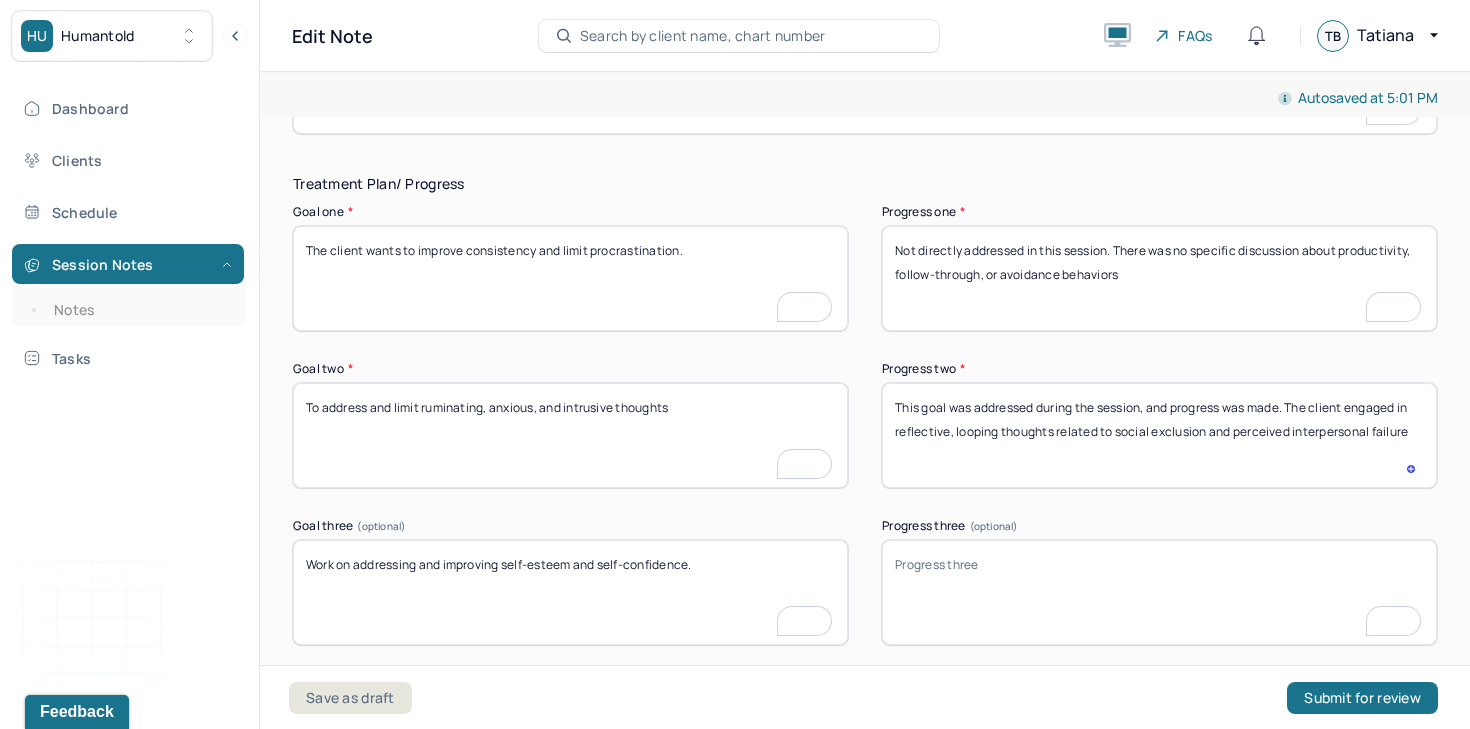 type on "This goal was addressed during the session, and progress was made. The client engaged in reflective, looping thoughts related to social exclusion and perceived interpersonal failure" 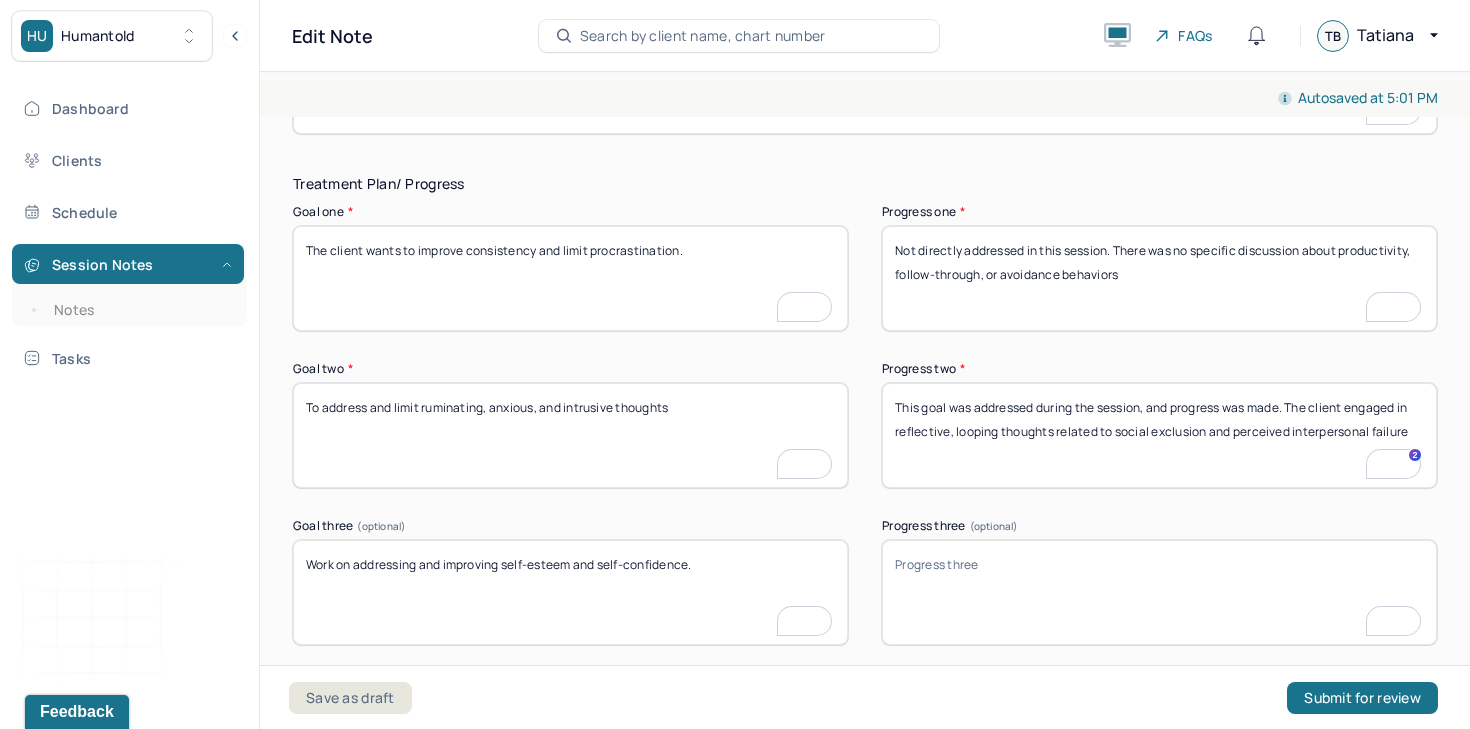 click on "Progress three (optional)" at bounding box center [1159, 592] 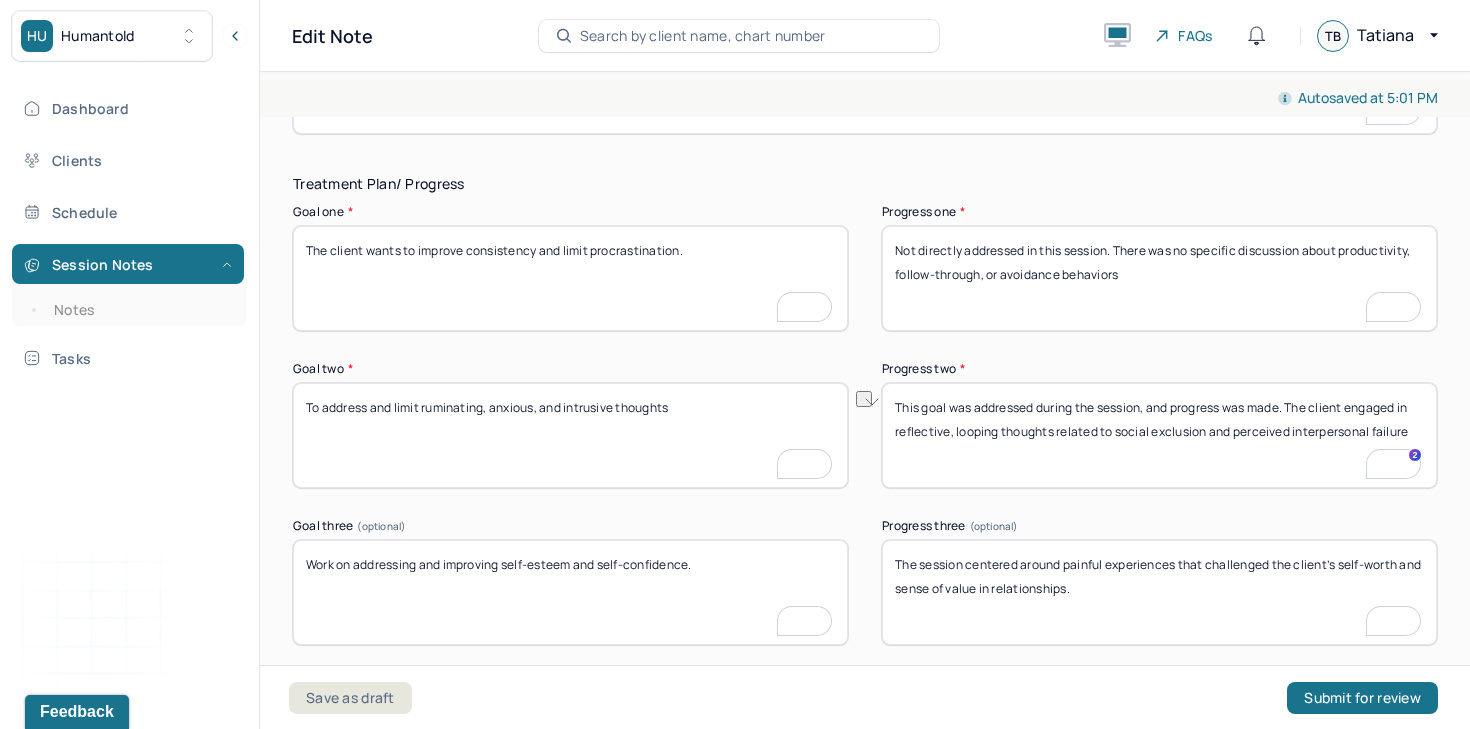 drag, startPoint x: 1289, startPoint y: 413, endPoint x: 869, endPoint y: 415, distance: 420.00476 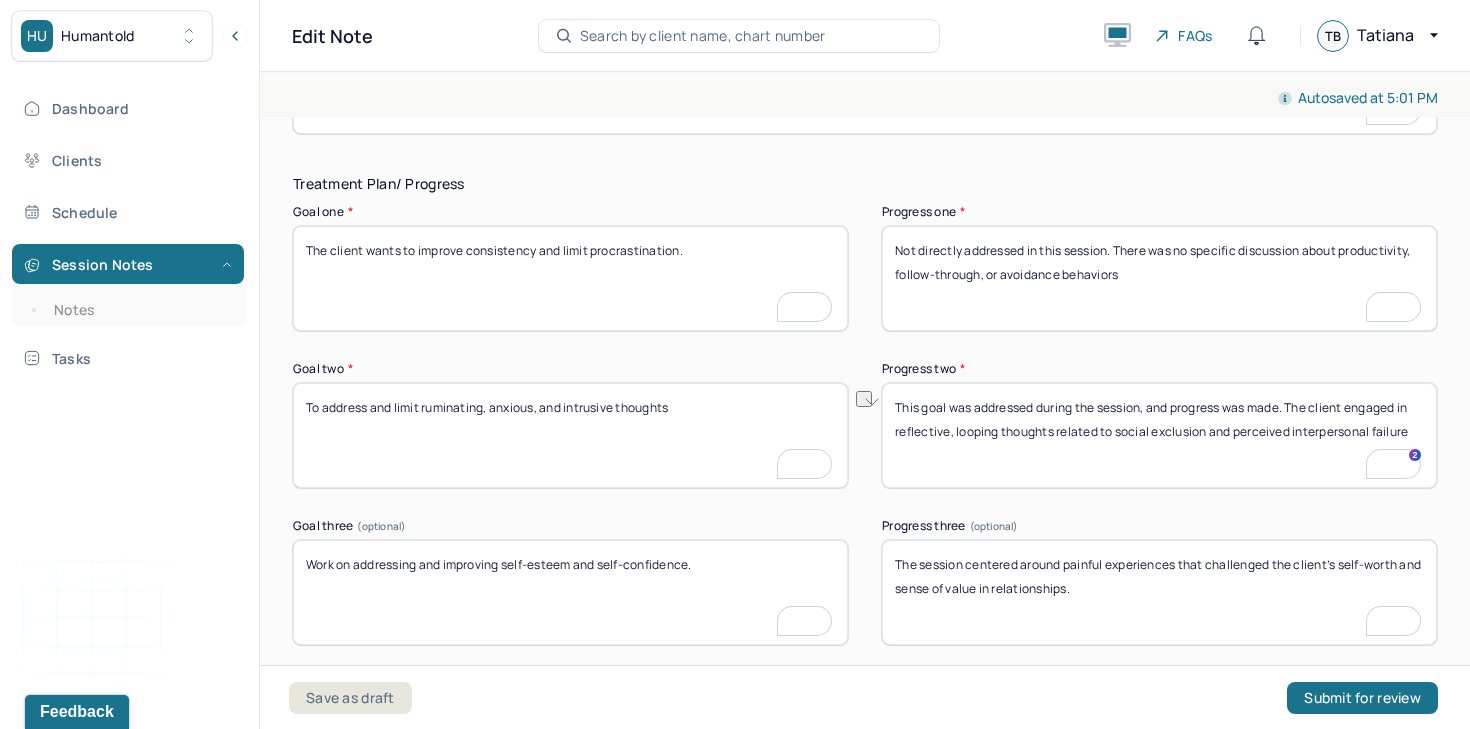 click on "The session centered around painful experiences that challenged the client’s self-worth and sense of value in relationships." at bounding box center (1159, 592) 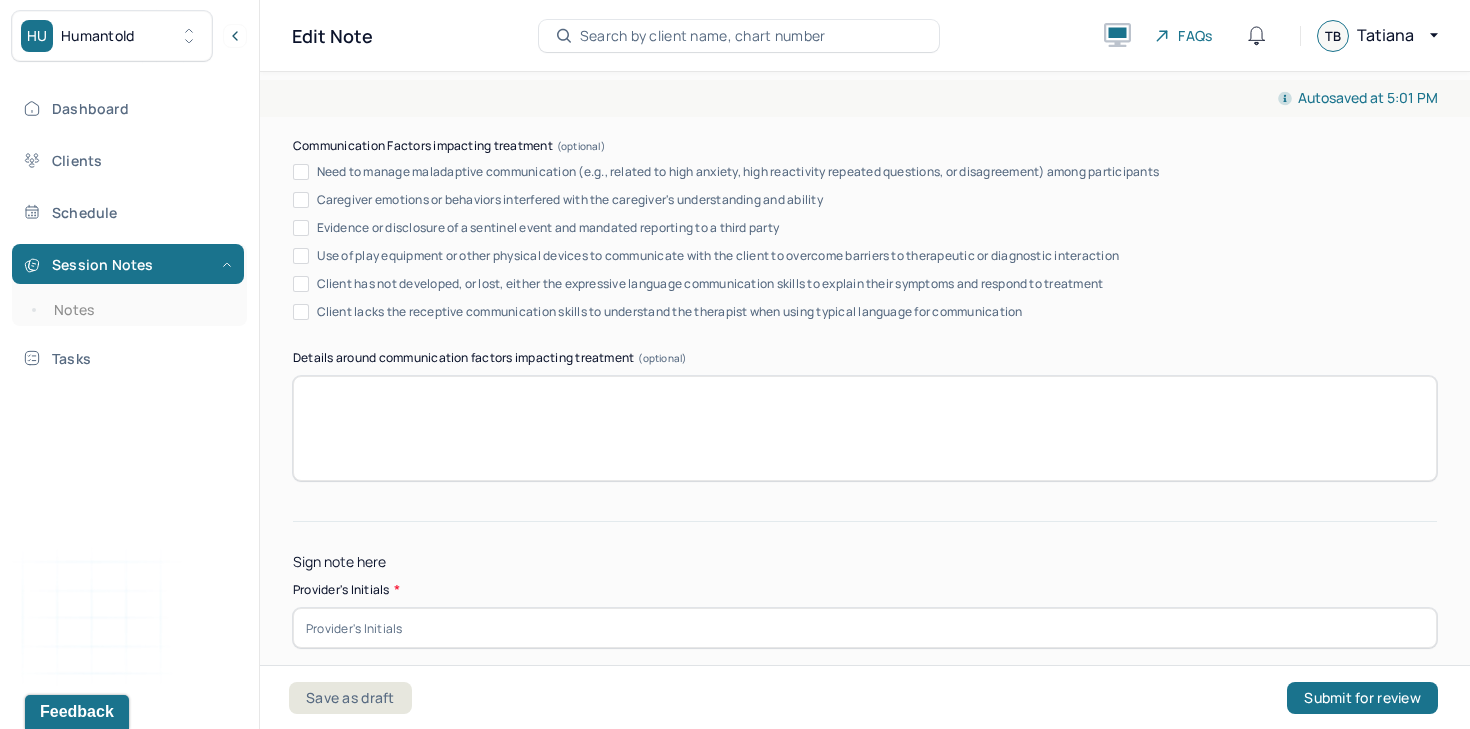 type on "This goal was addressed during the session, and progress was made. The session centered around painful experiences that challenged the client’s self-worth and sense of value in relationships." 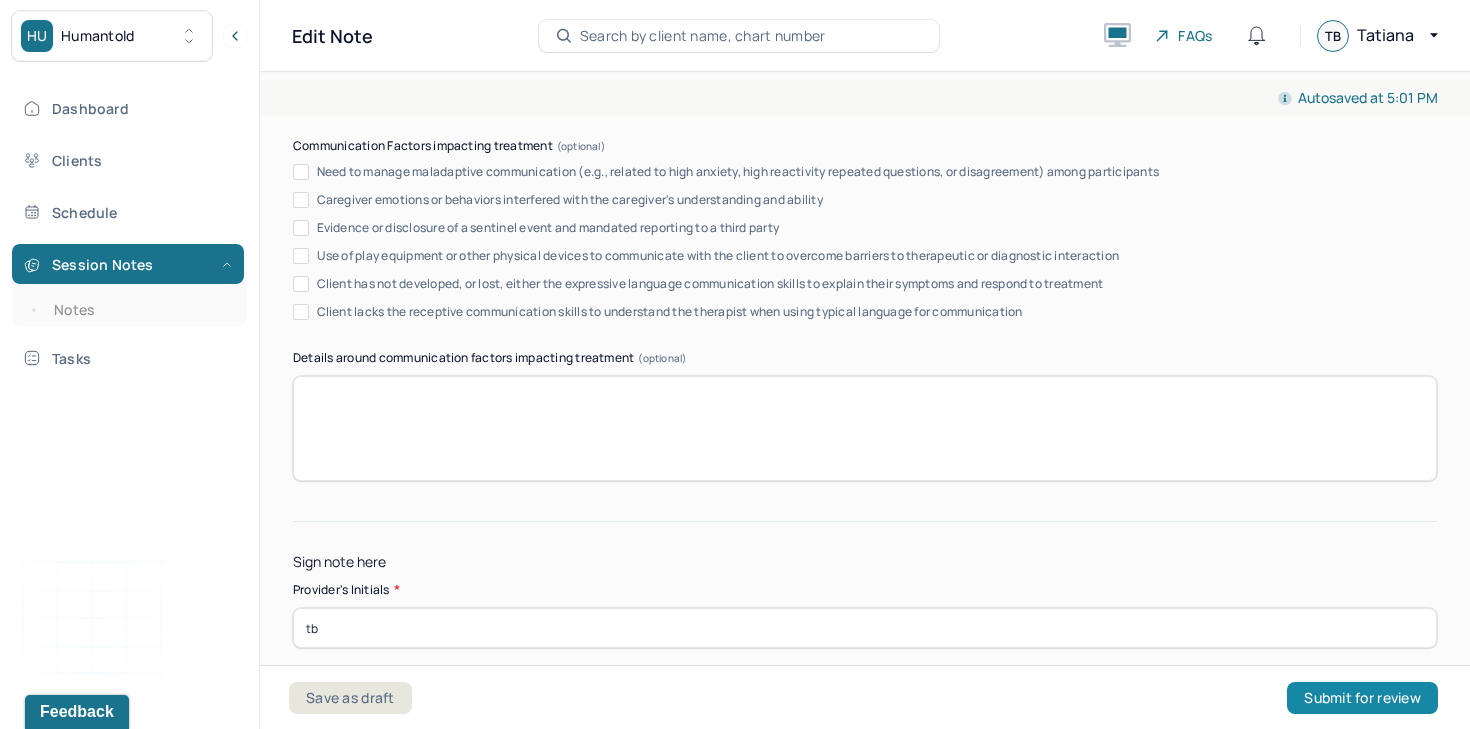 type on "tb" 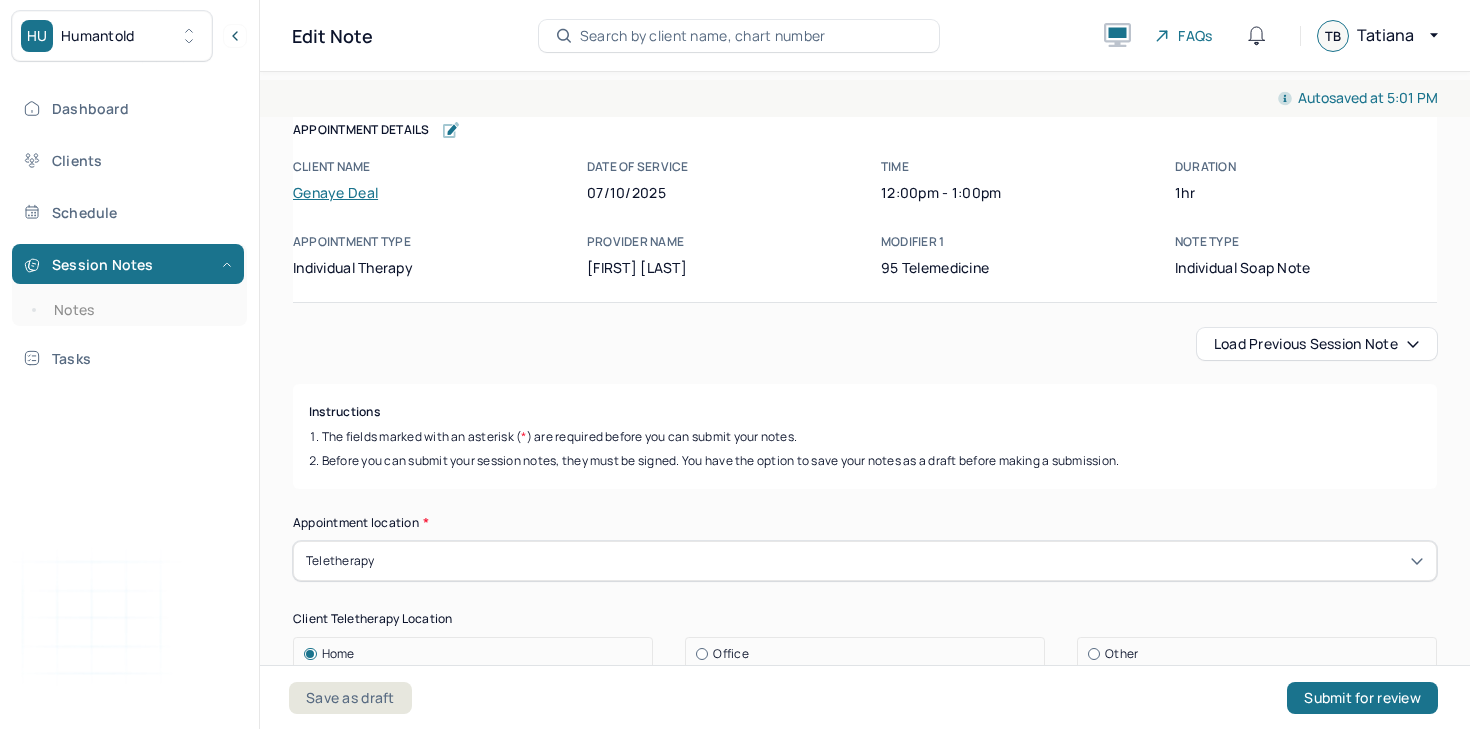 scroll, scrollTop: 0, scrollLeft: 0, axis: both 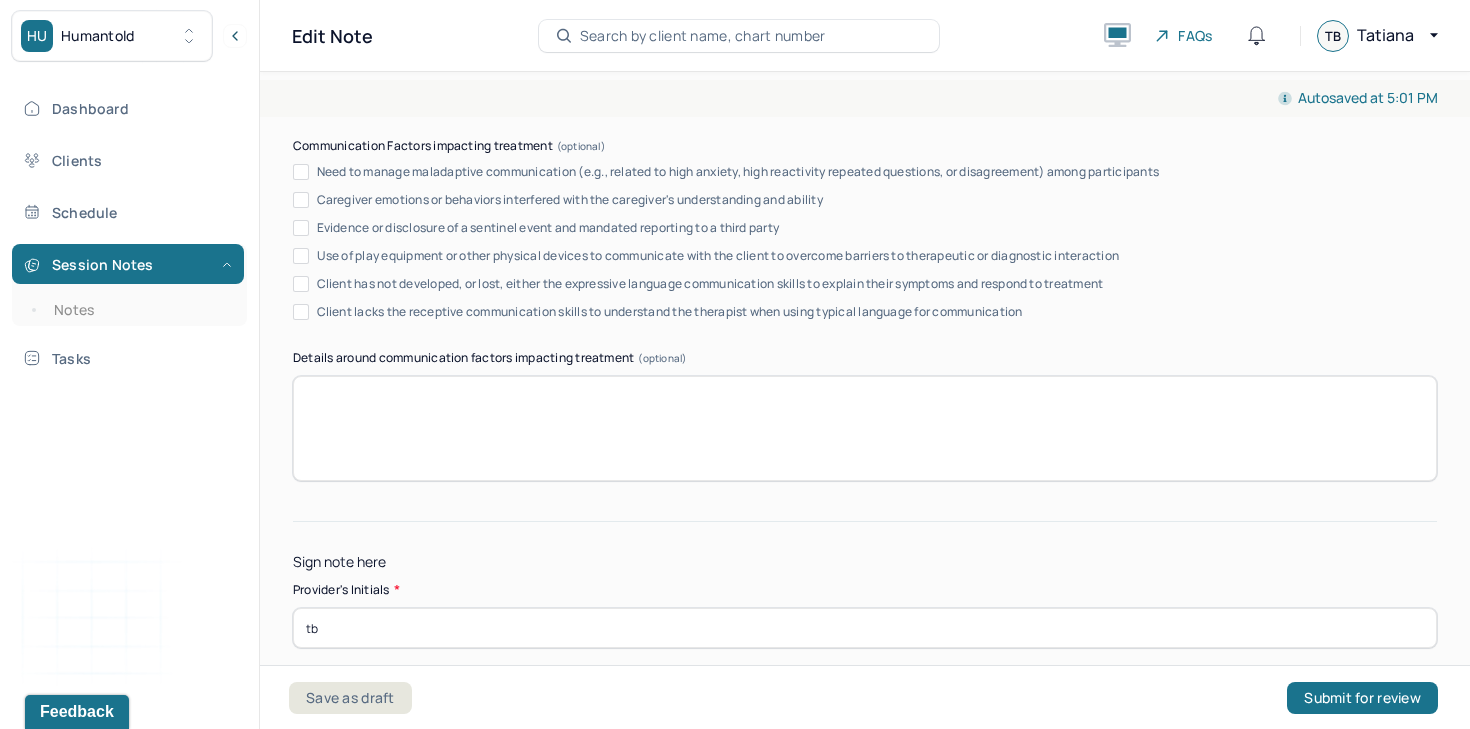 click on "Session Notes Notes" at bounding box center [129, 285] 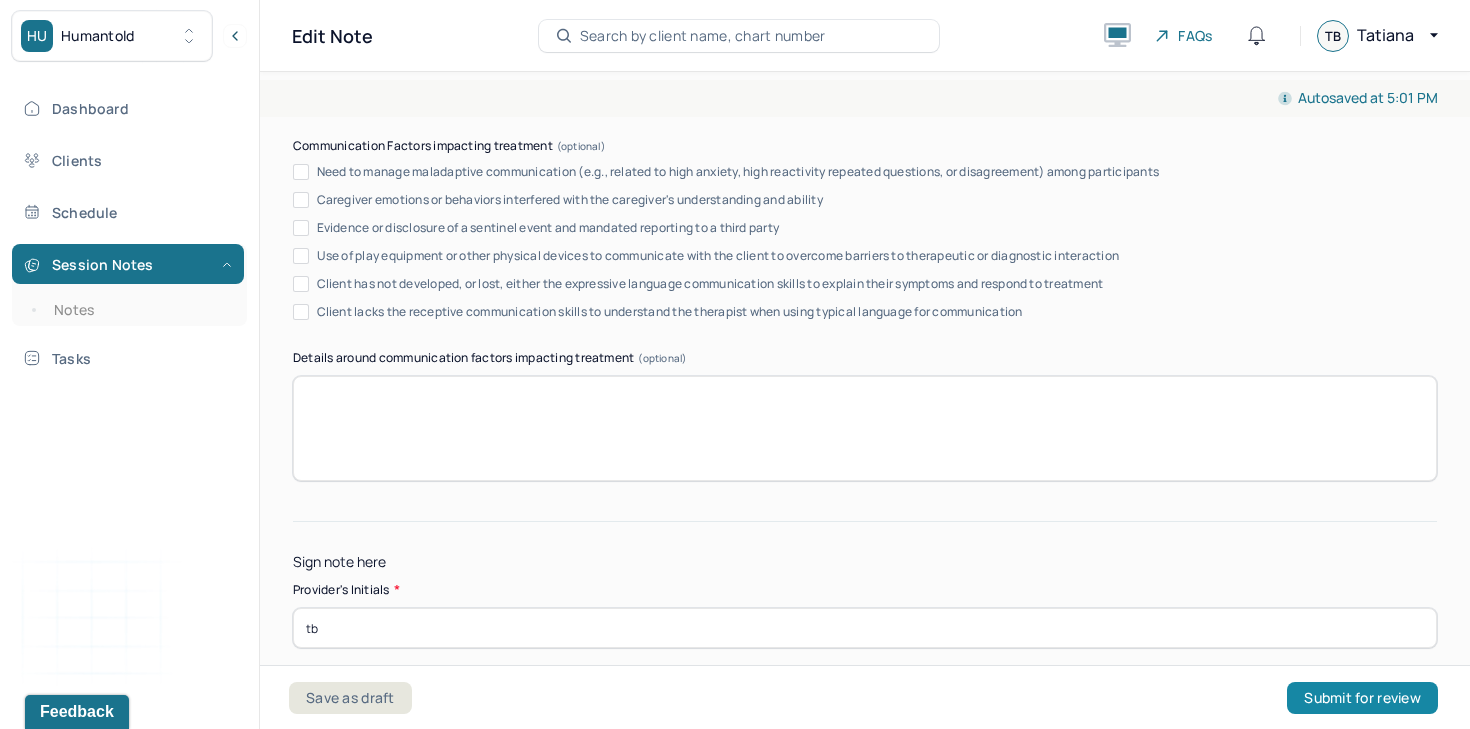 click on "Submit for review" at bounding box center [1362, 698] 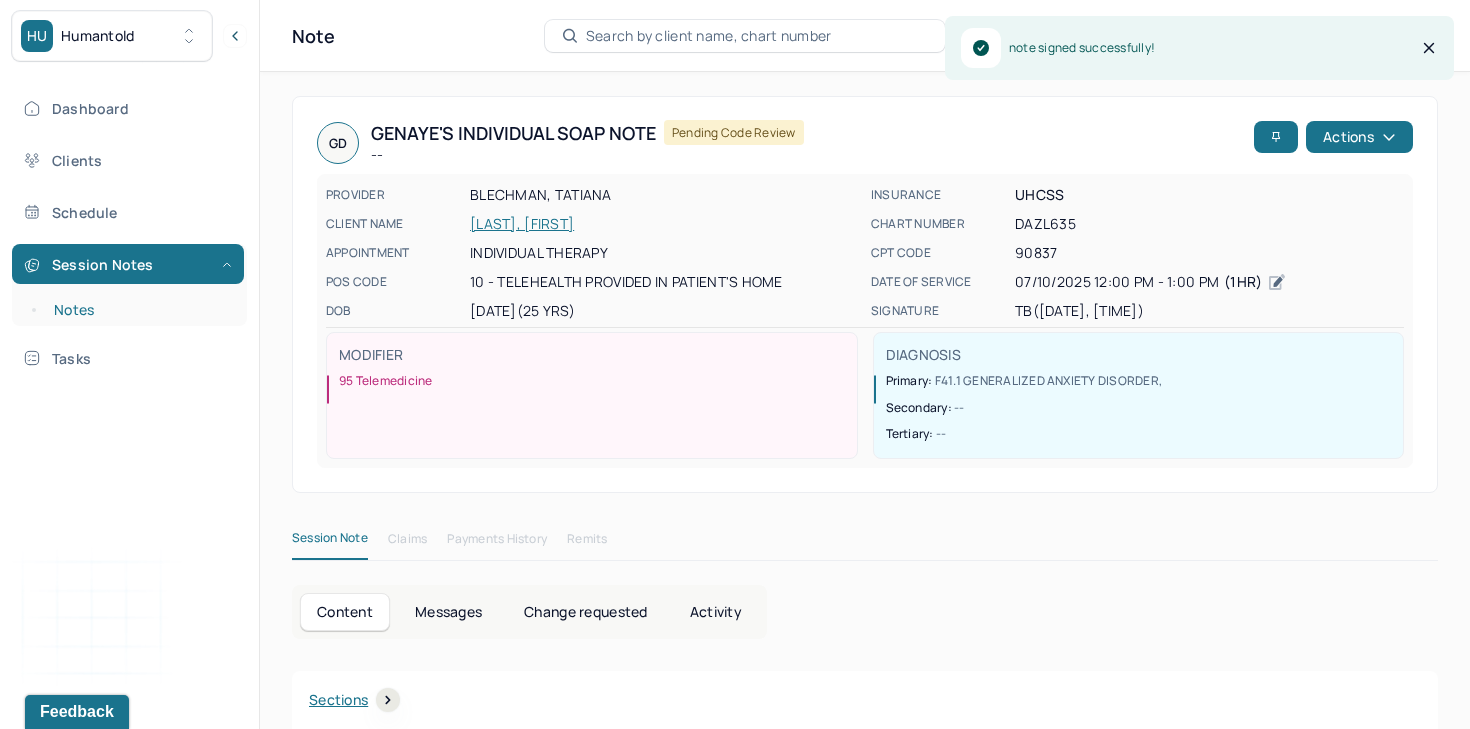 click on "Notes" at bounding box center [139, 310] 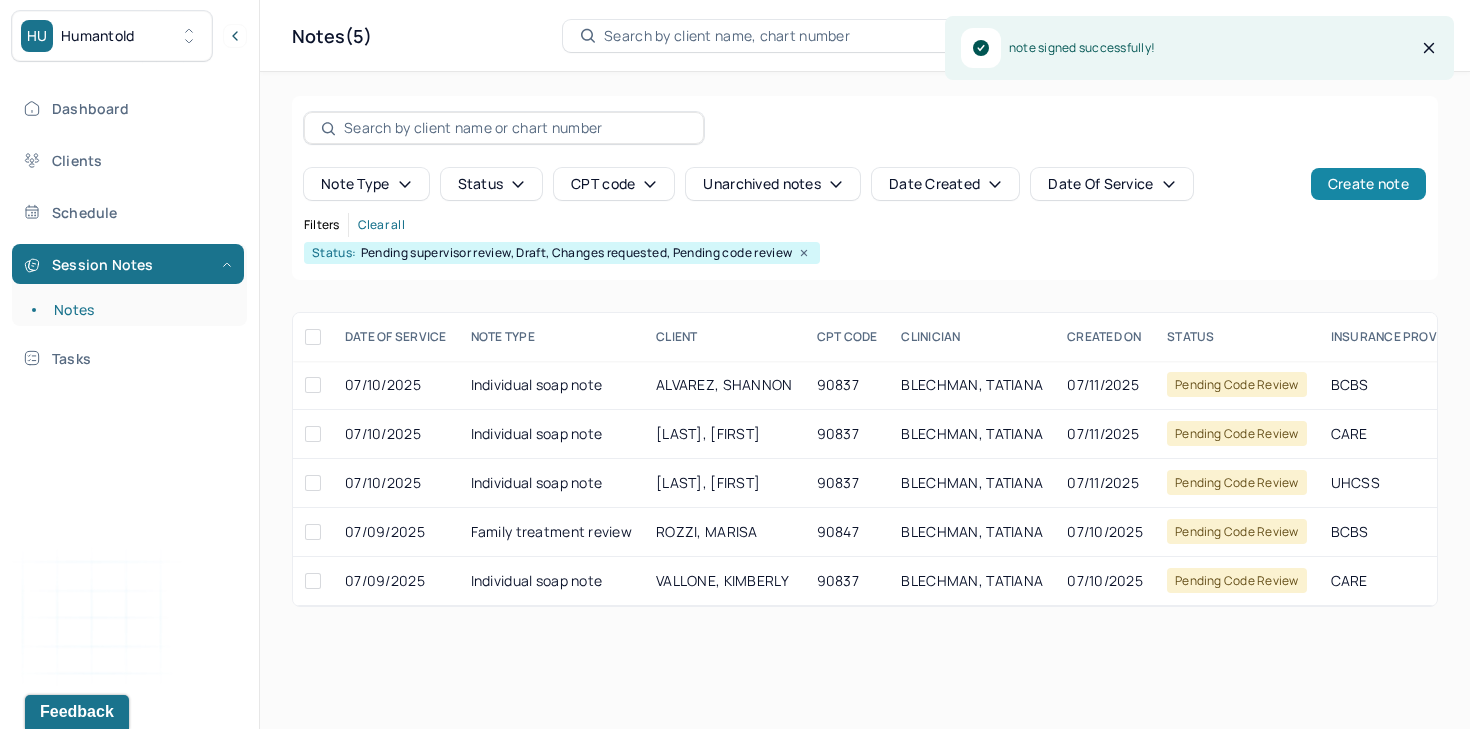 click on "Create note" at bounding box center (1368, 184) 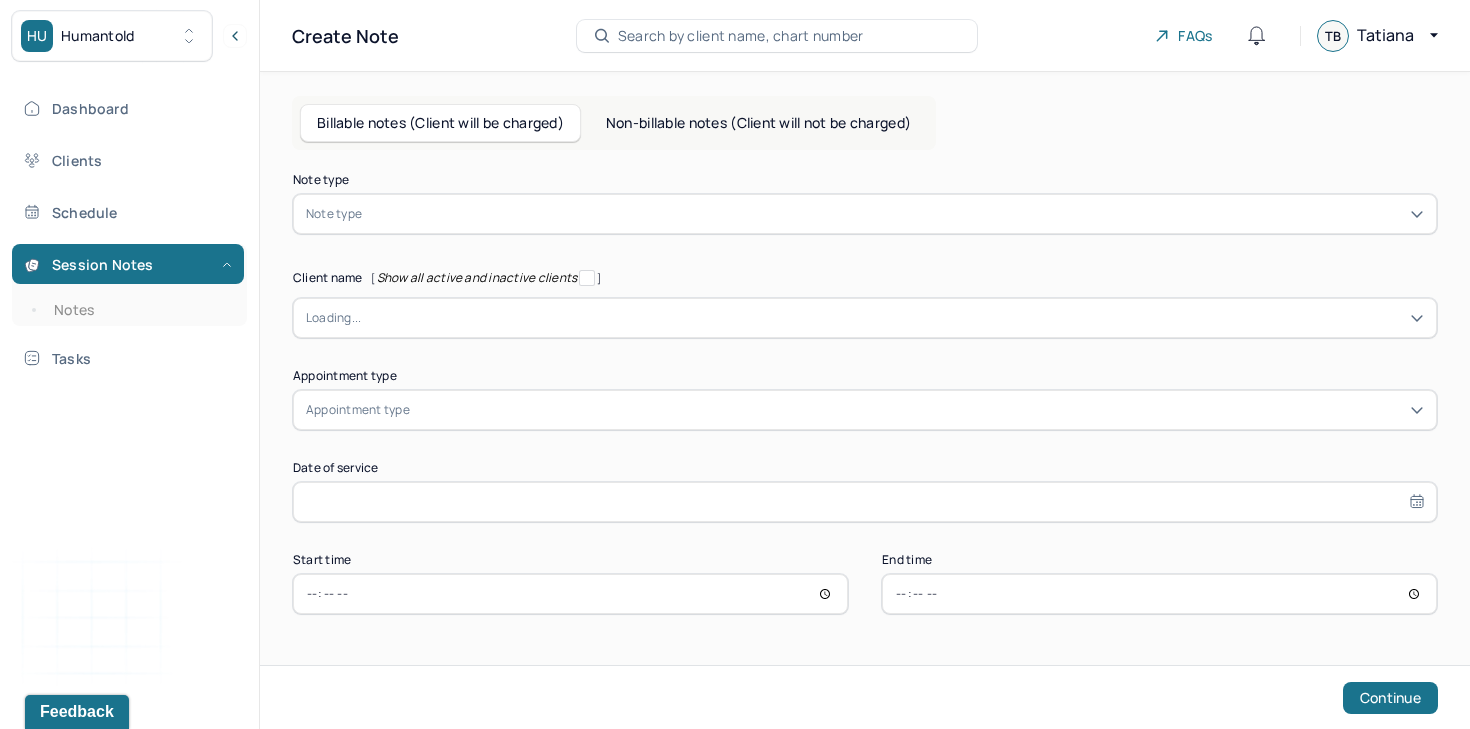 click at bounding box center (895, 214) 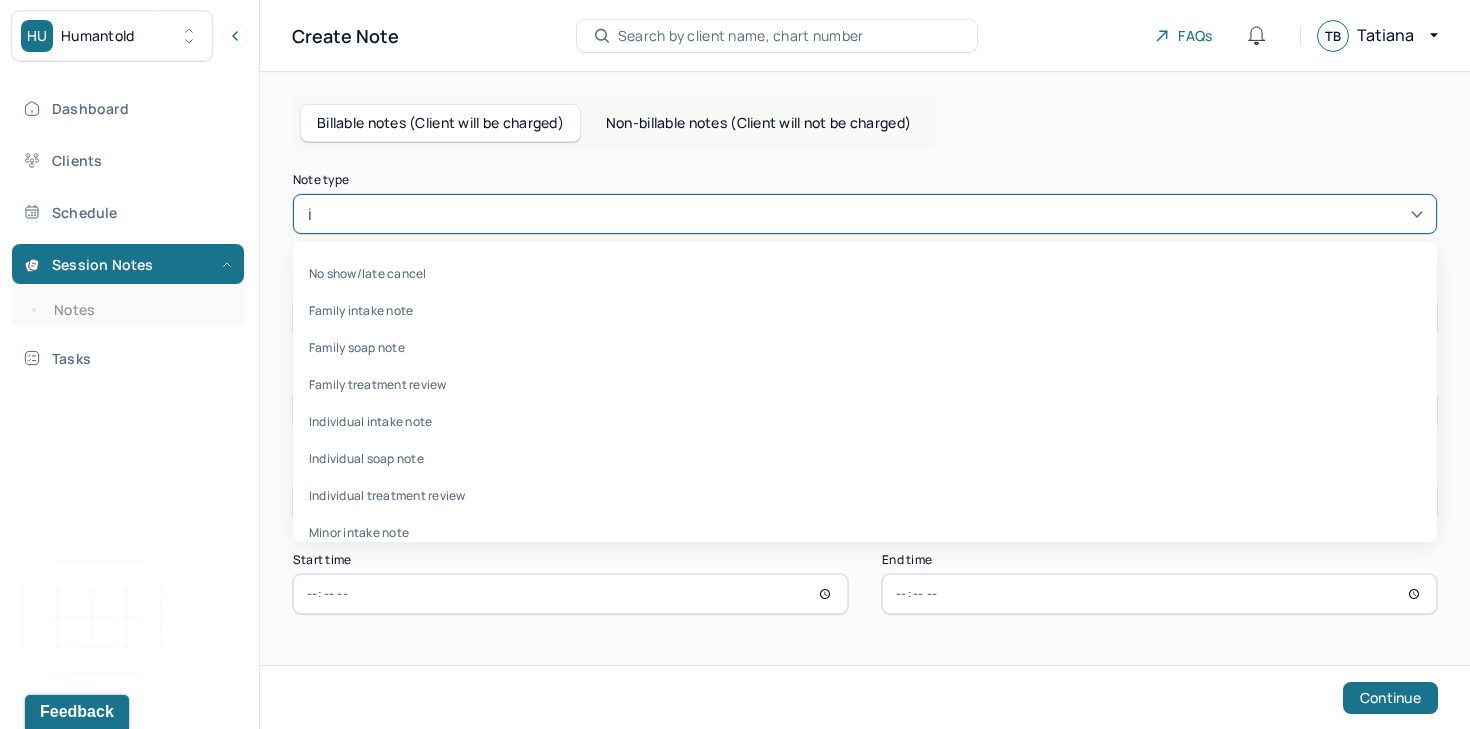 type on "in" 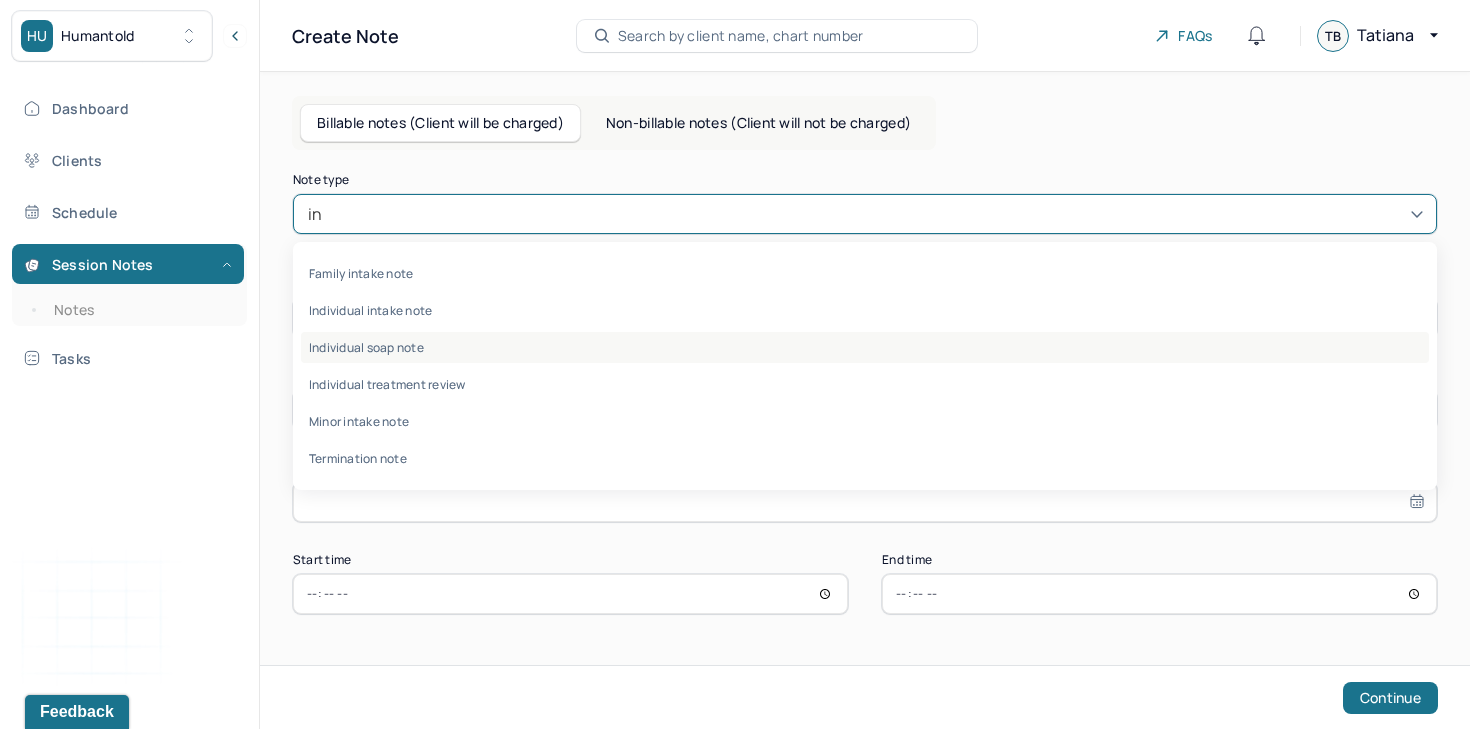 click on "Individual soap note" at bounding box center [865, 347] 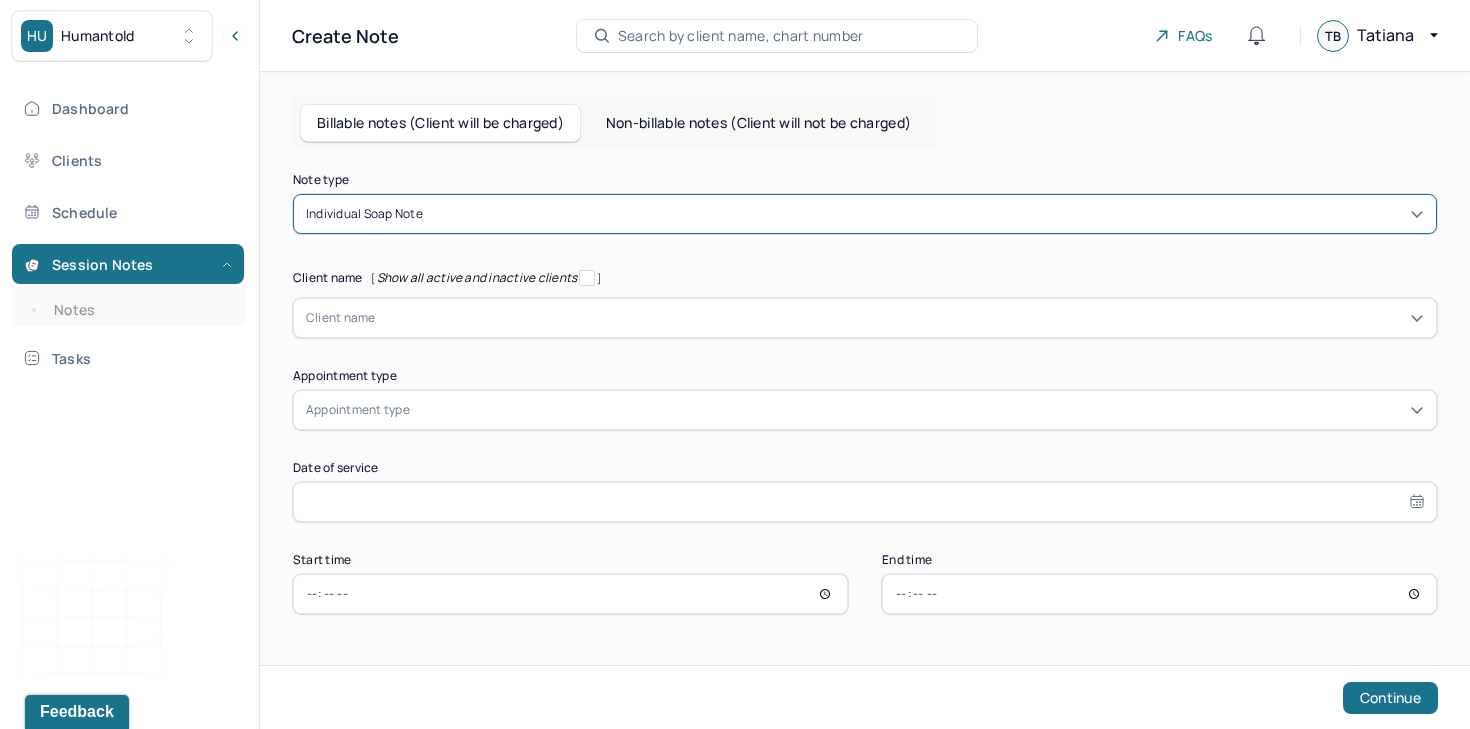 click at bounding box center [900, 318] 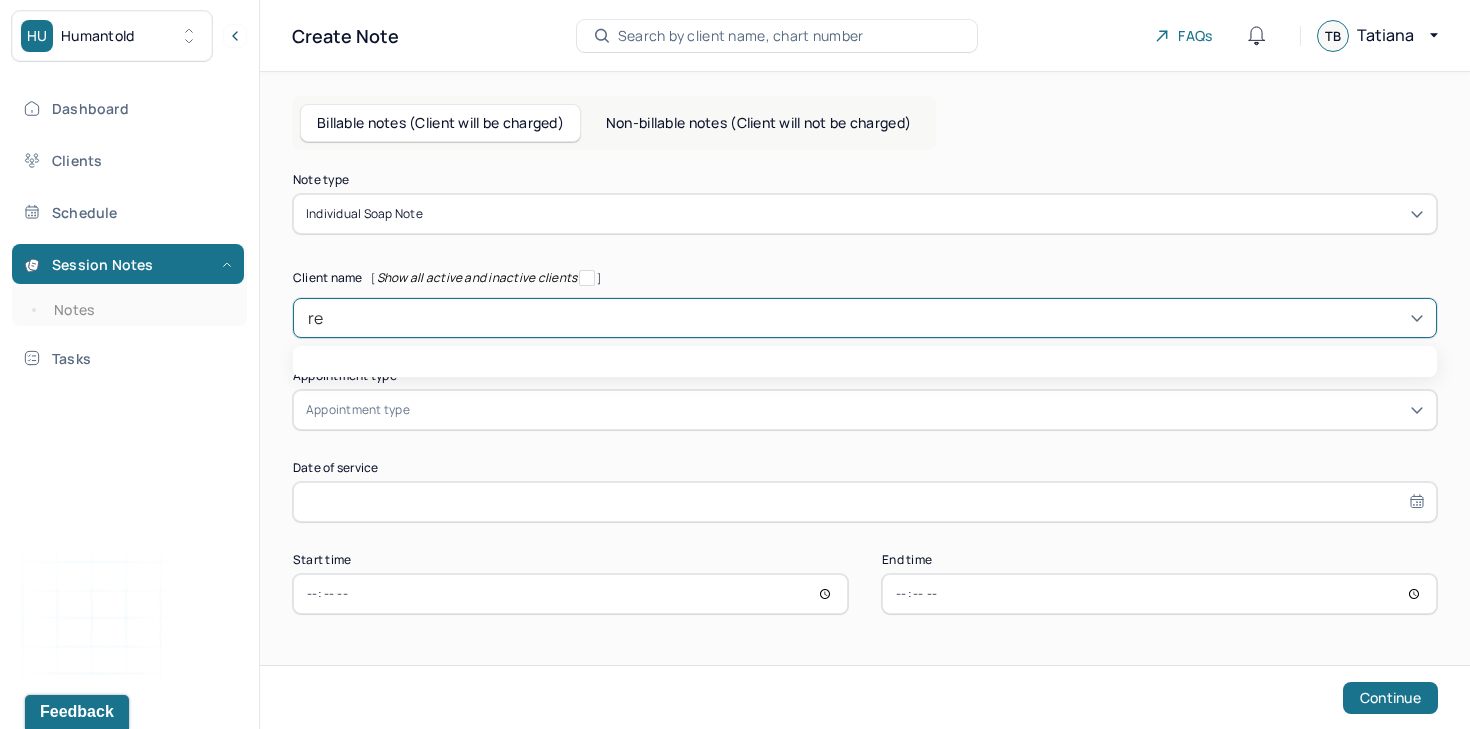 type on "reb" 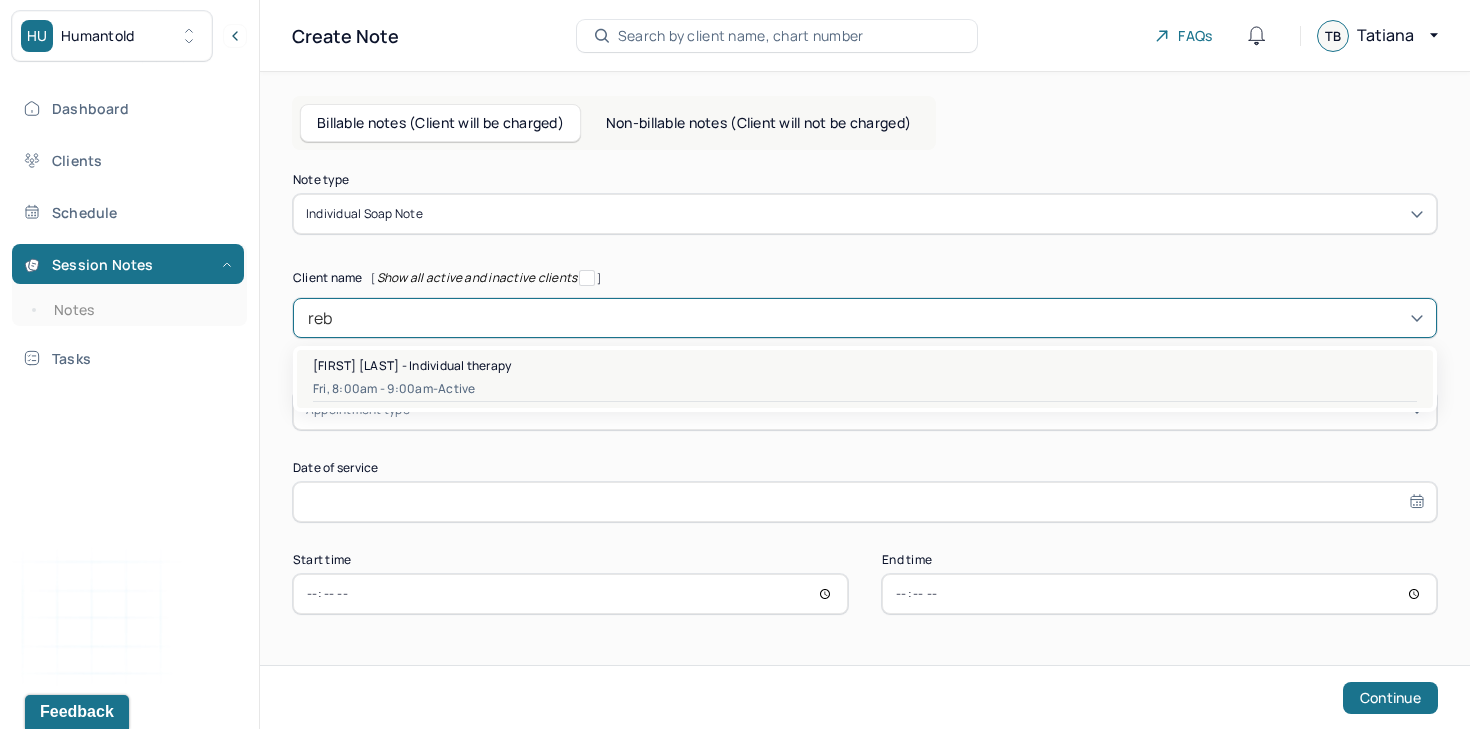 click on "Rebecca Rodriguez - Individual therapy" at bounding box center (412, 365) 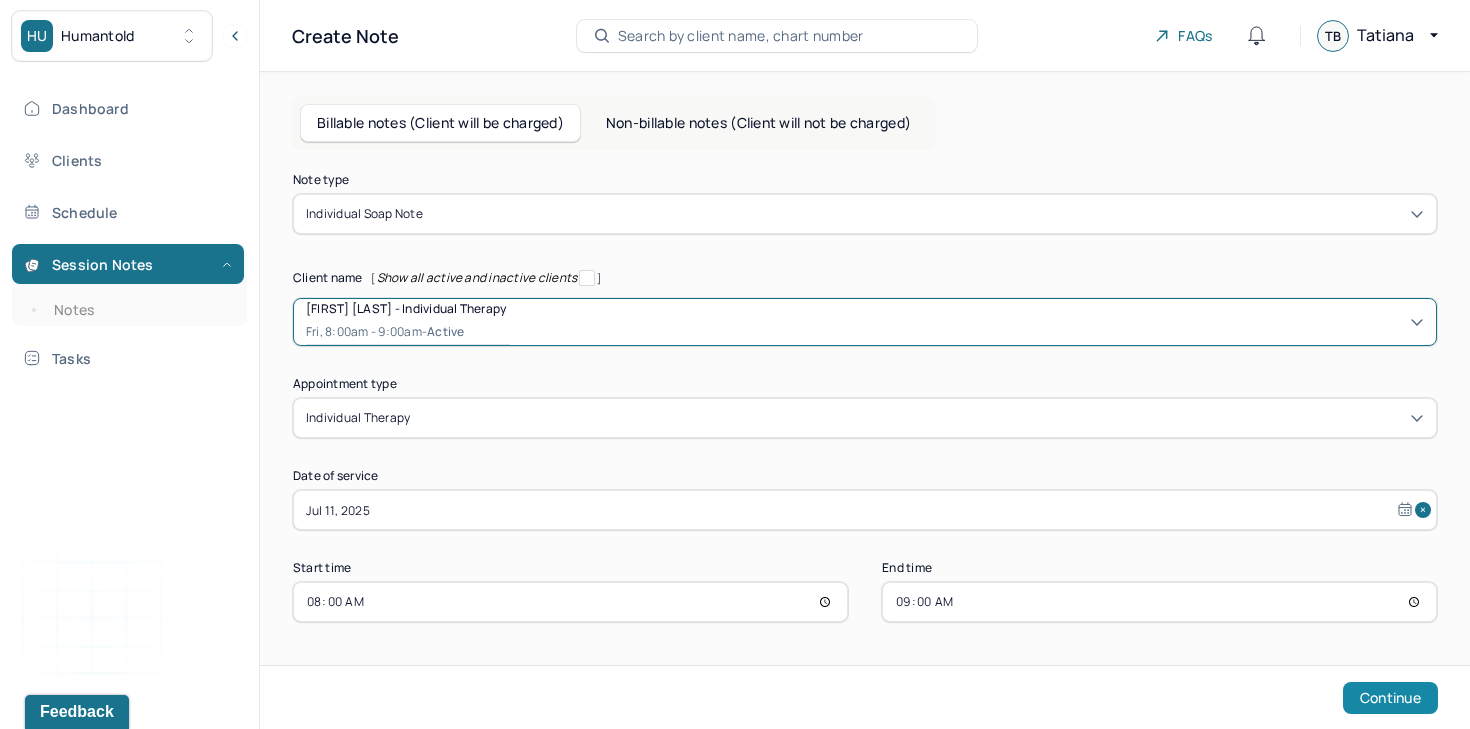 click on "Continue" at bounding box center [1390, 698] 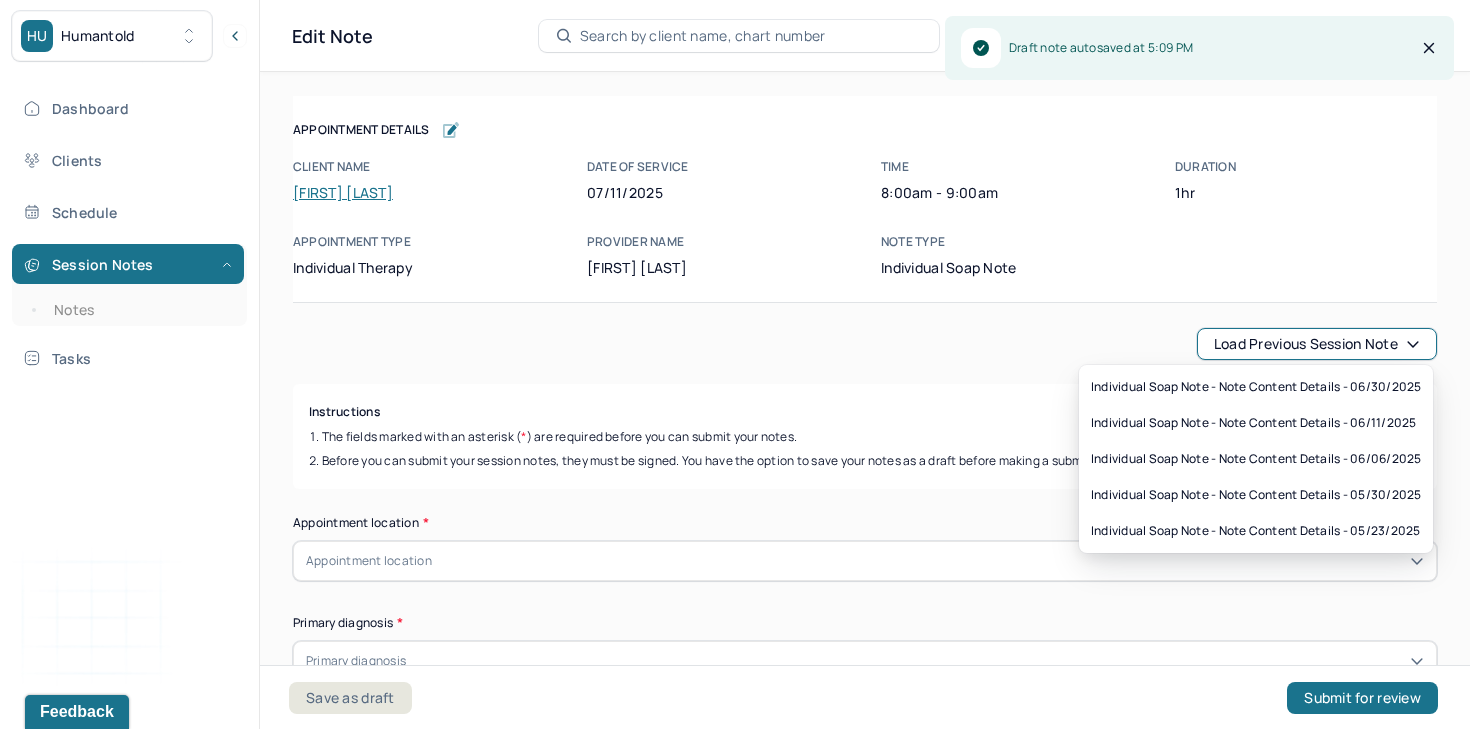 click on "Load previous session note" at bounding box center (1317, 344) 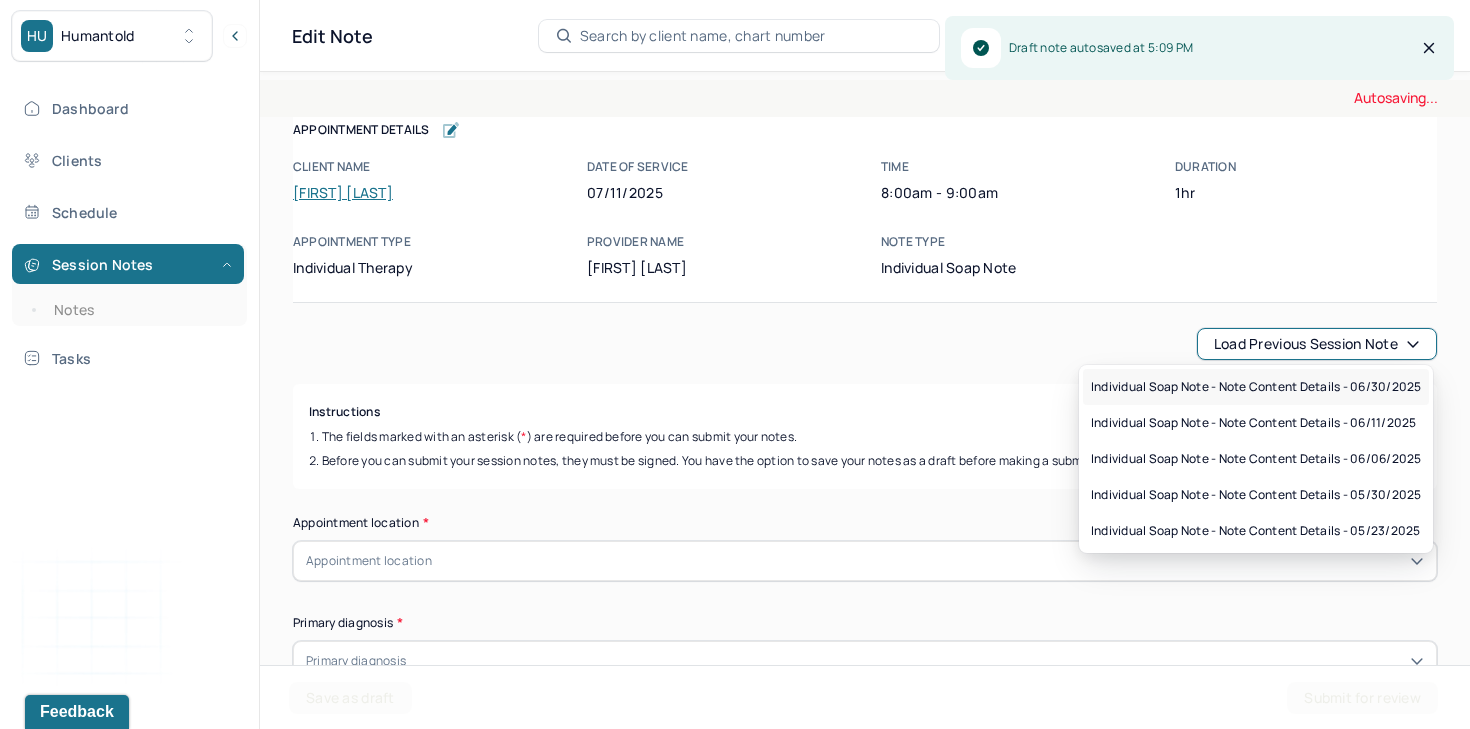 click on "Individual soap note   - Note content Details -   06/30/2025" at bounding box center (1256, 387) 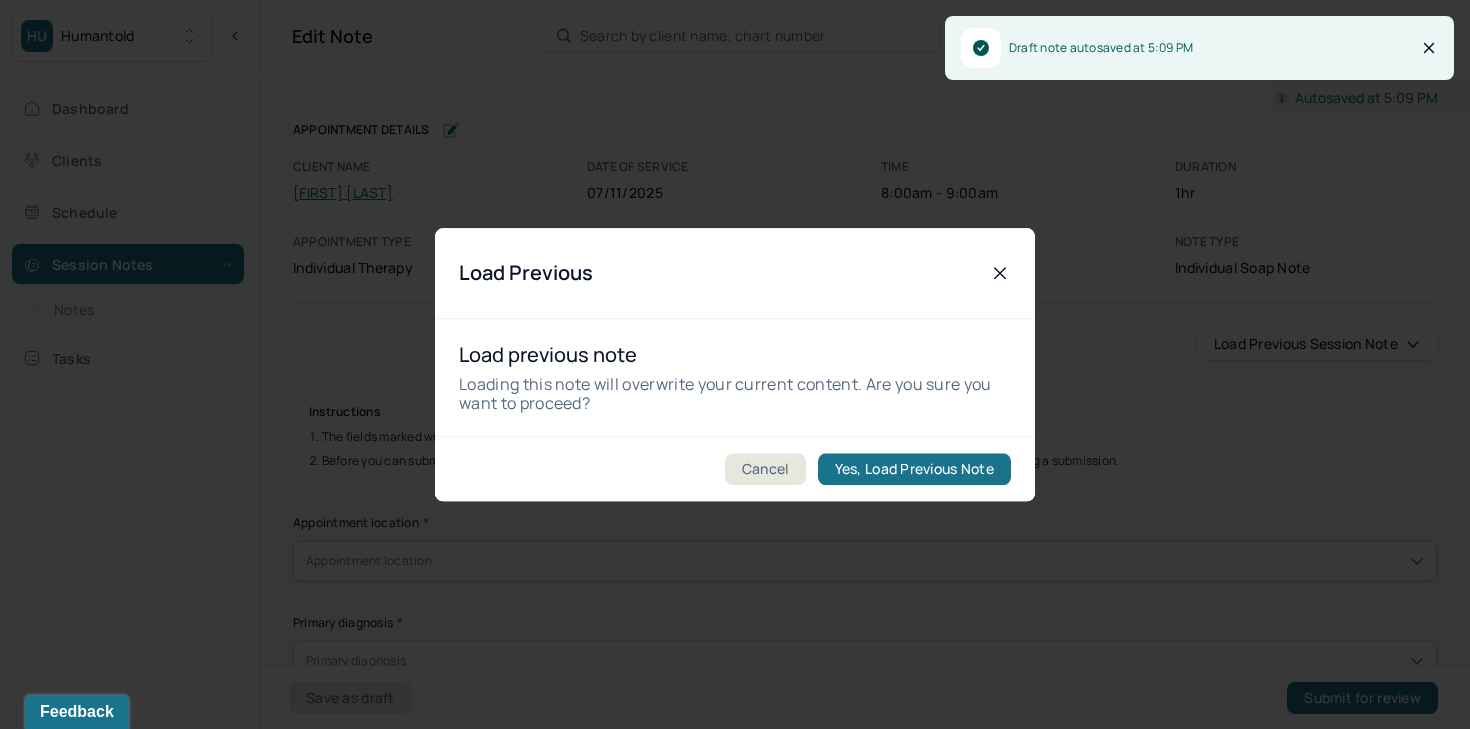 click on "Cancel     Yes, Load Previous Note" at bounding box center [735, 468] 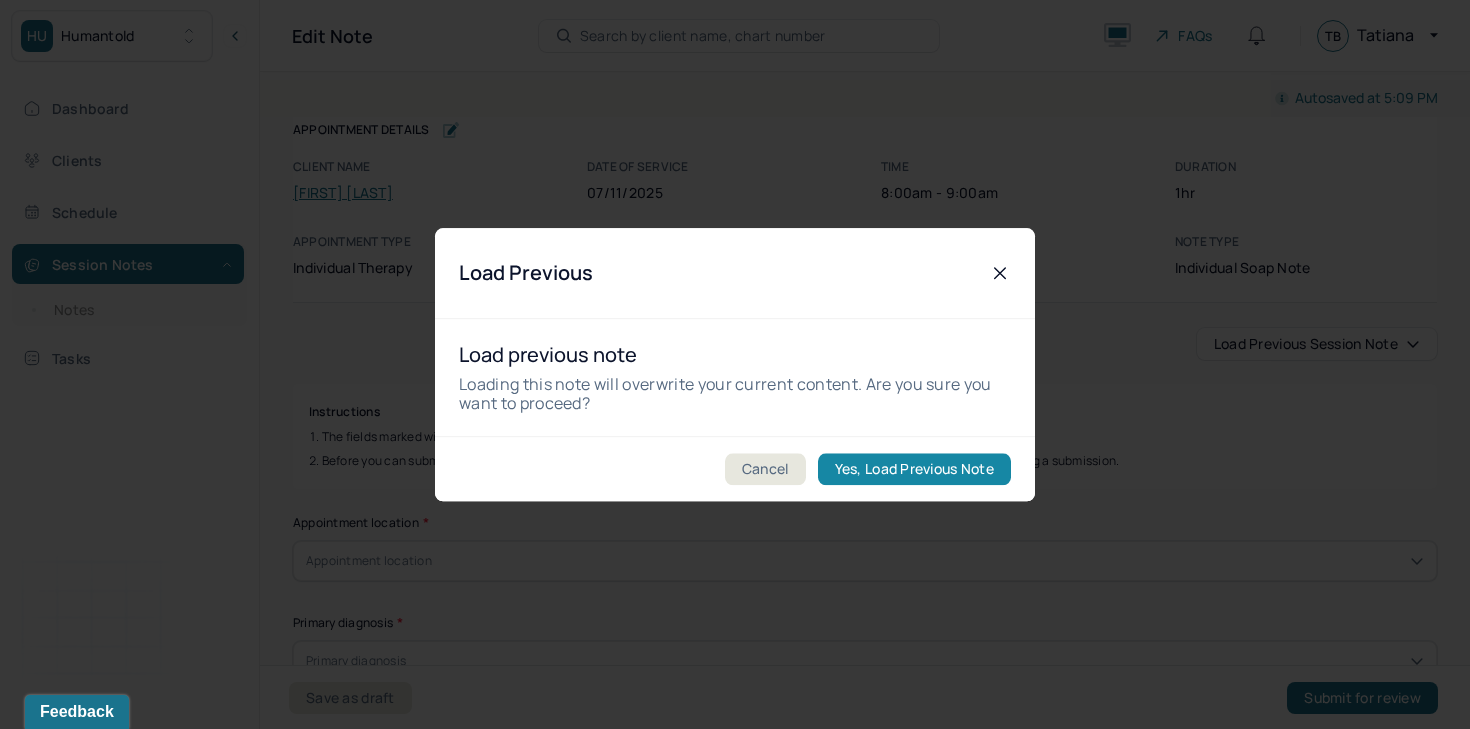 click on "Yes, Load Previous Note" at bounding box center [914, 469] 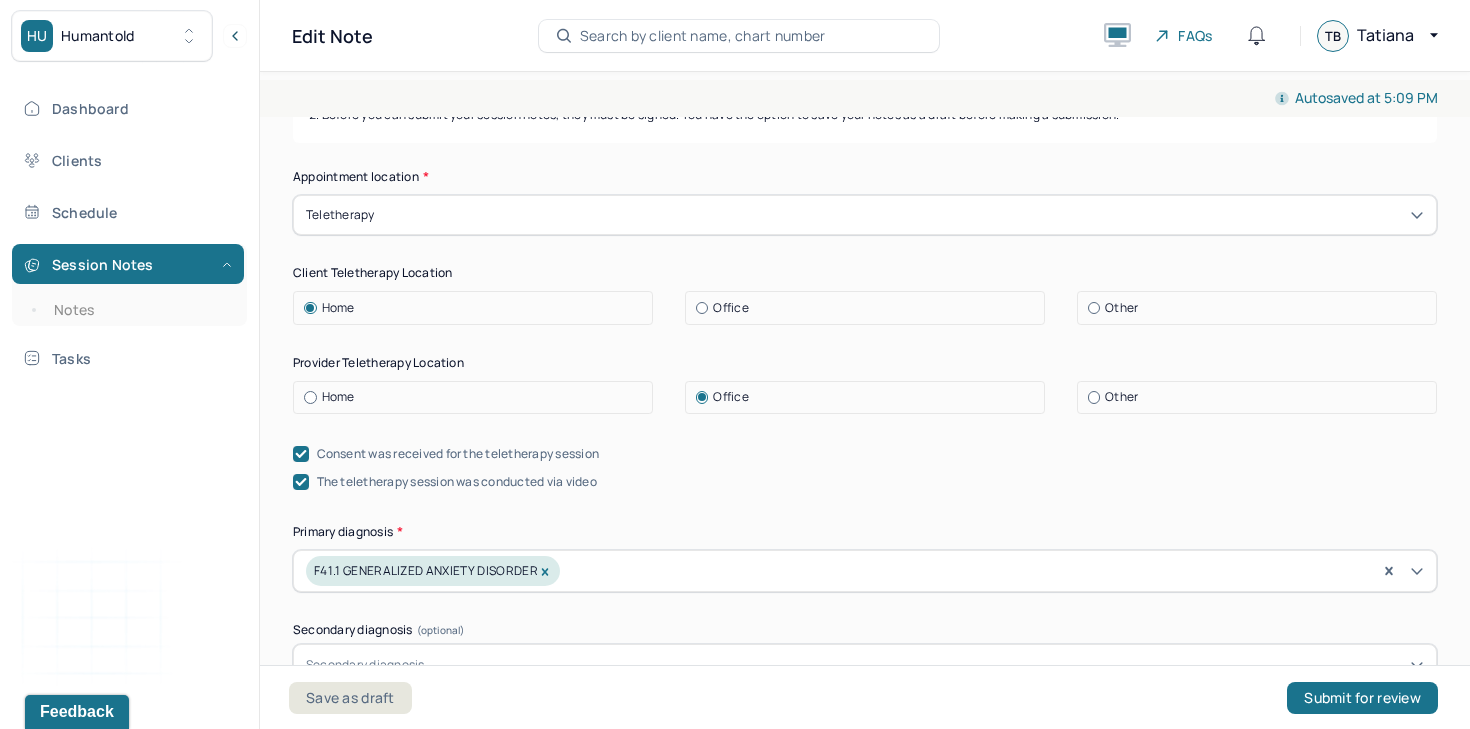 scroll, scrollTop: 794, scrollLeft: 0, axis: vertical 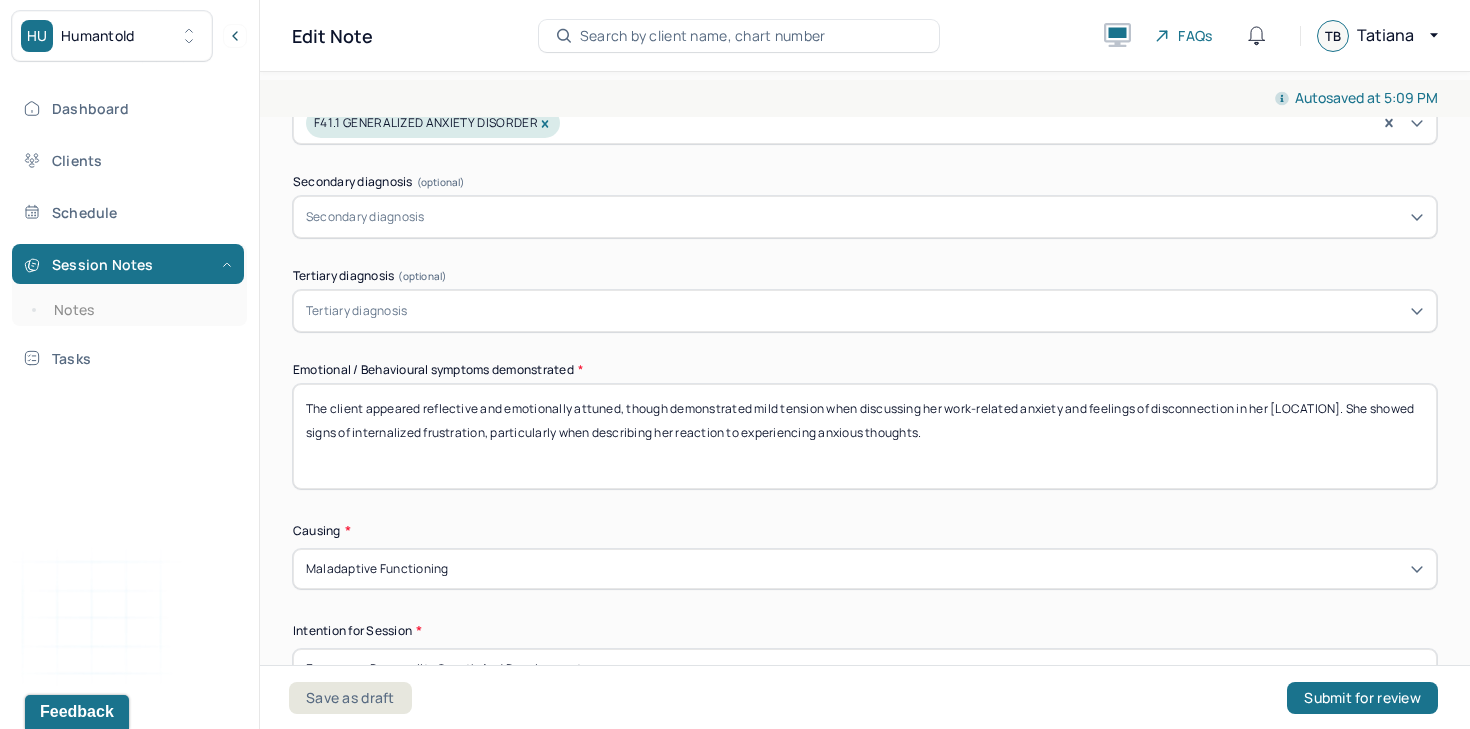click on "The client appeared reflective and emotionally attuned, though demonstrated mild tension when discussing her work-related anxiety and feelings of disconnection in her hometown. She showed signs of internalized frustration, particularly when describing her reaction to experiencing anxious thoughts." at bounding box center (865, 436) 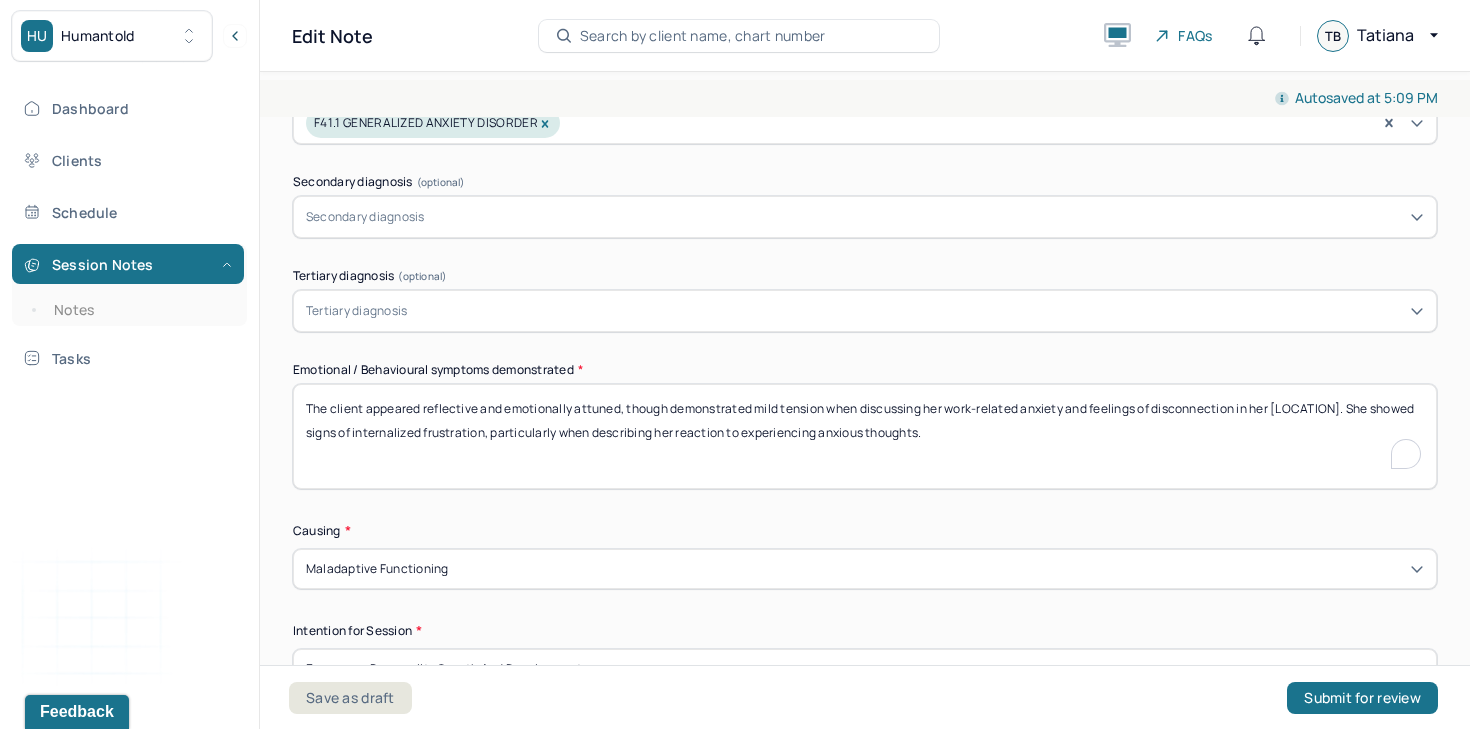 click on "The client appeared reflective and emotionally attuned, though demonstrated mild tension when discussing her work-related anxiety and feelings of disconnection in her hometown. She showed signs of internalized frustration, particularly when describing her reaction to experiencing anxious thoughts." at bounding box center [865, 436] 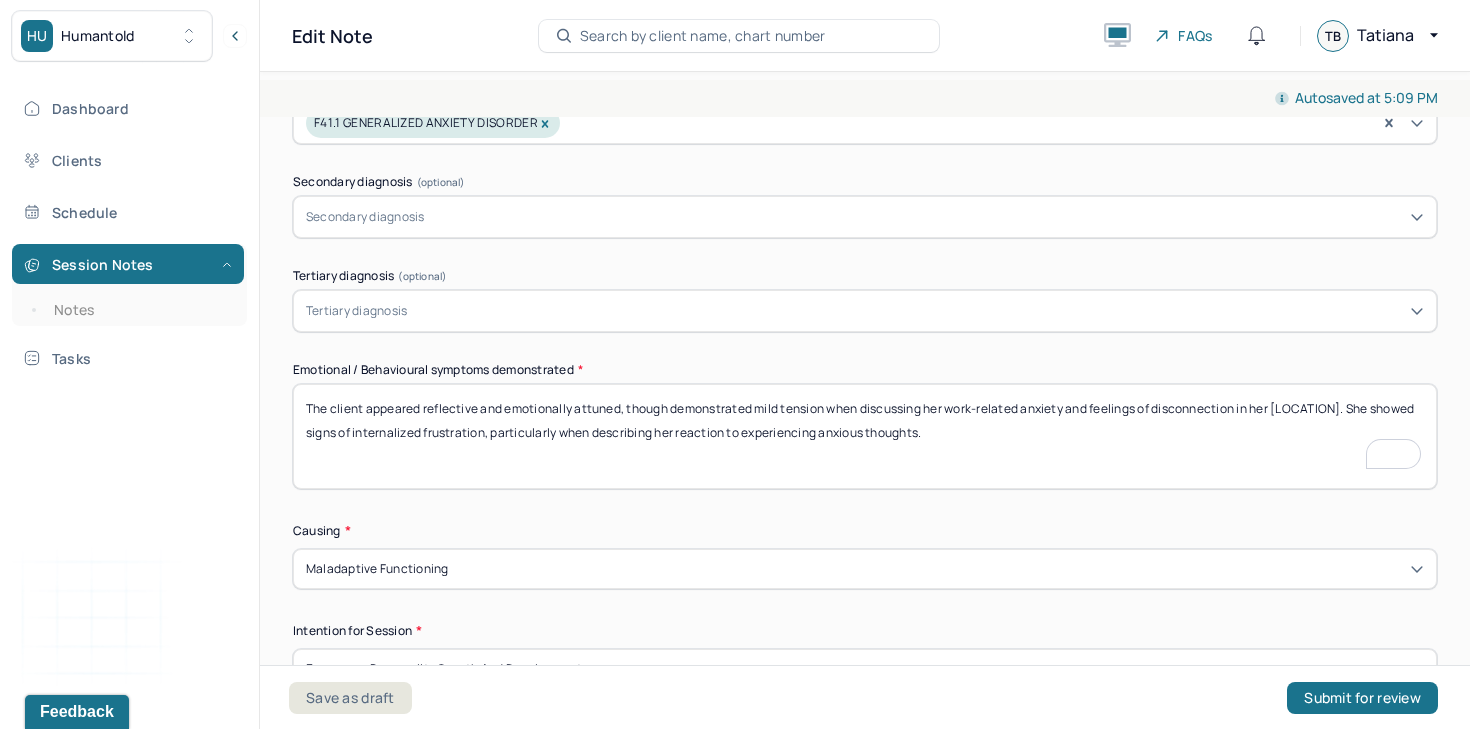 click on "The client appeared reflective and emotionally attuned, though demonstrated mild tension when discussing her work-related anxiety and feelings of disconnection in her hometown. She showed signs of internalized frustration, particularly when describing her reaction to experiencing anxious thoughts." at bounding box center [865, 436] 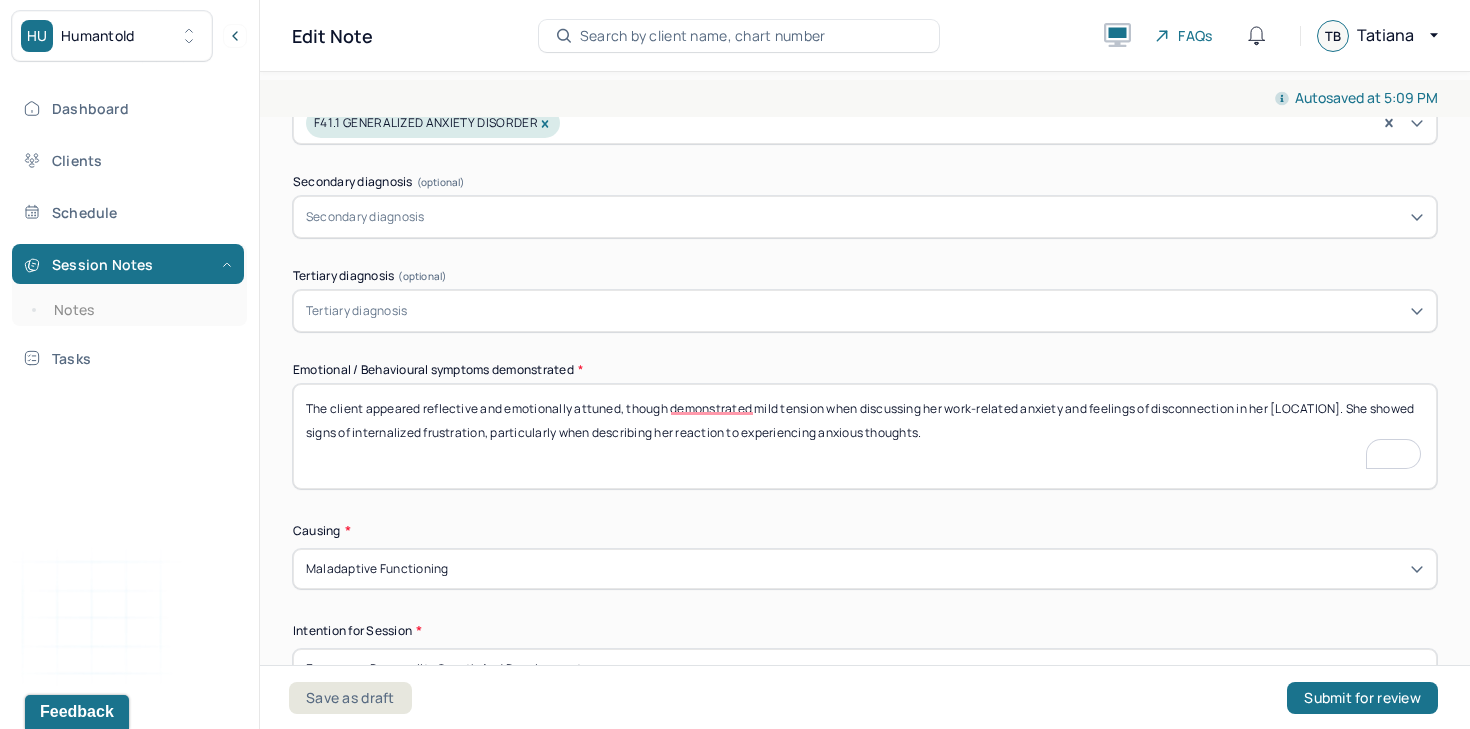type 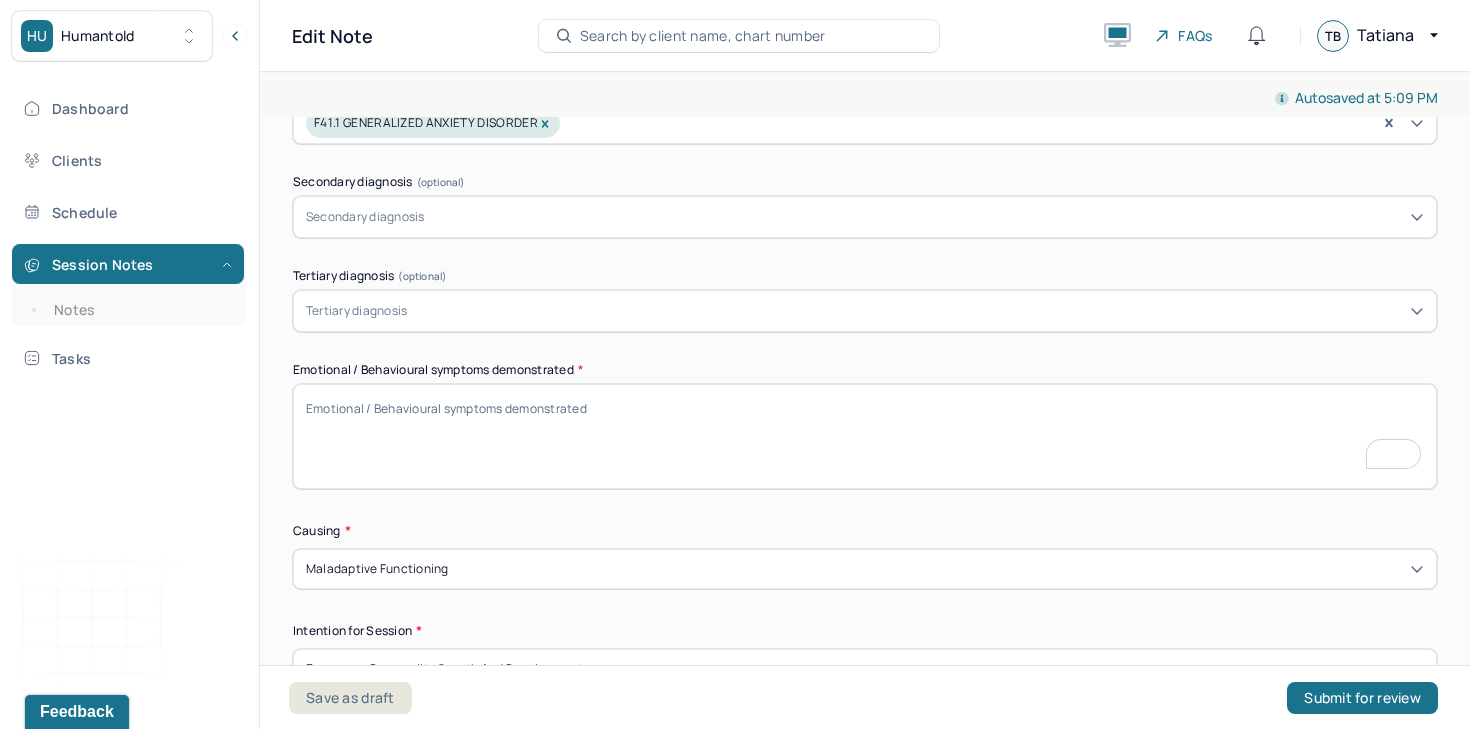 scroll, scrollTop: 794, scrollLeft: 0, axis: vertical 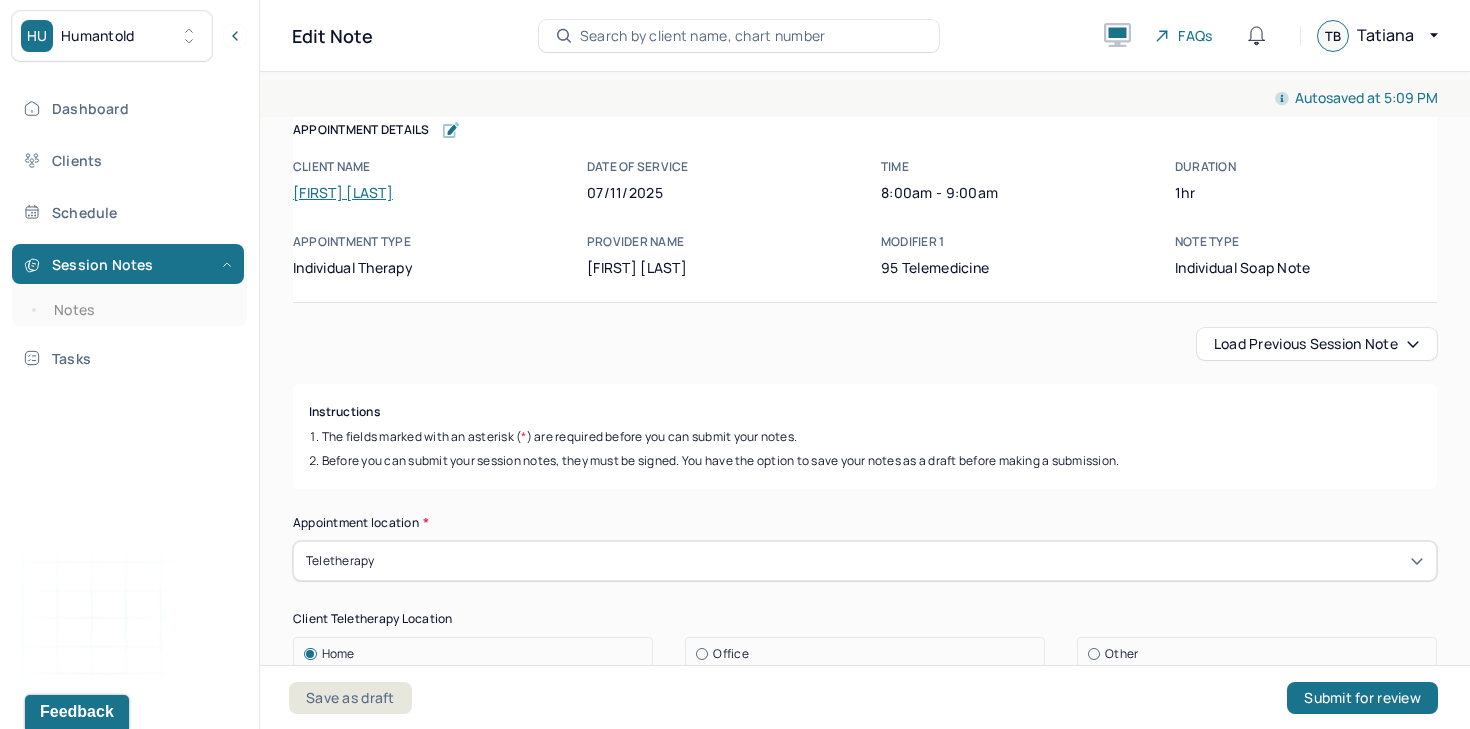 type 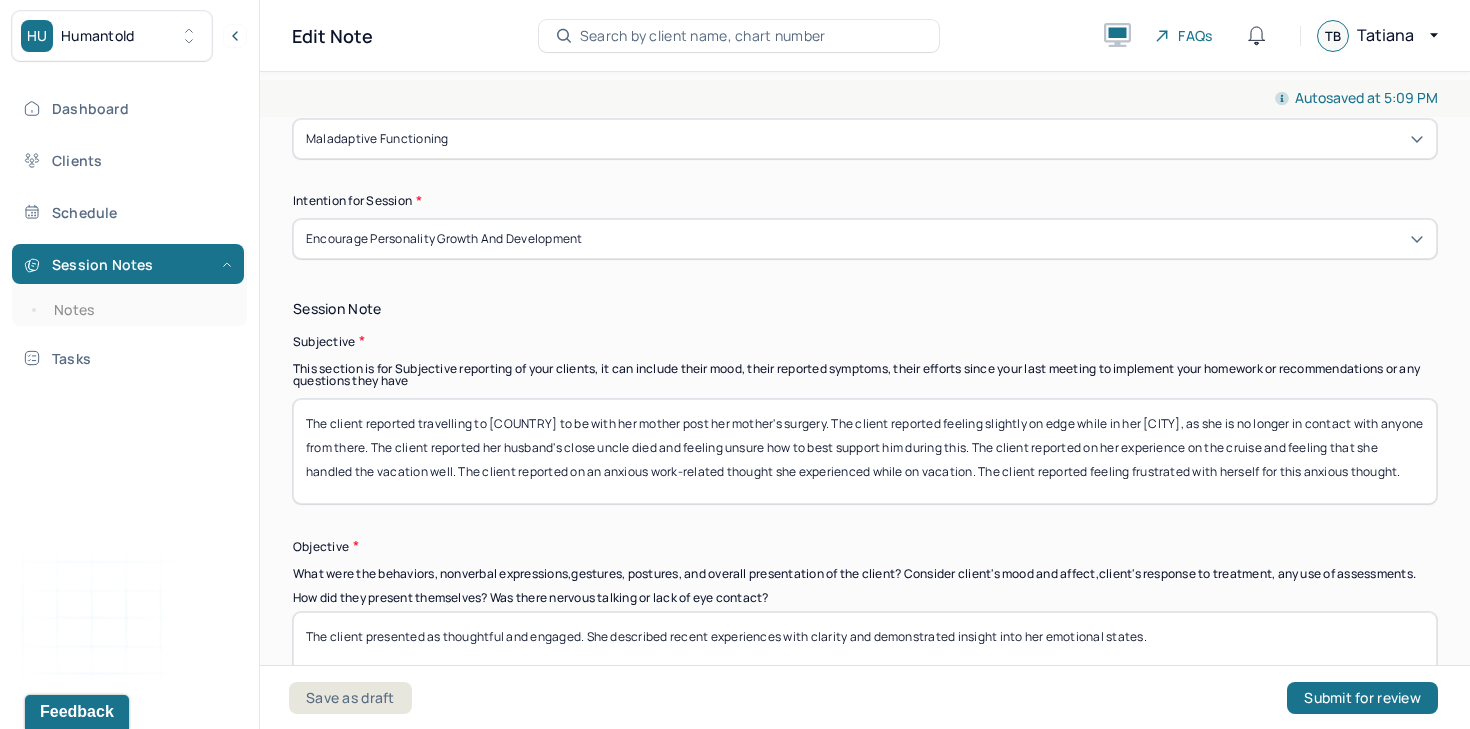 scroll, scrollTop: 0, scrollLeft: 0, axis: both 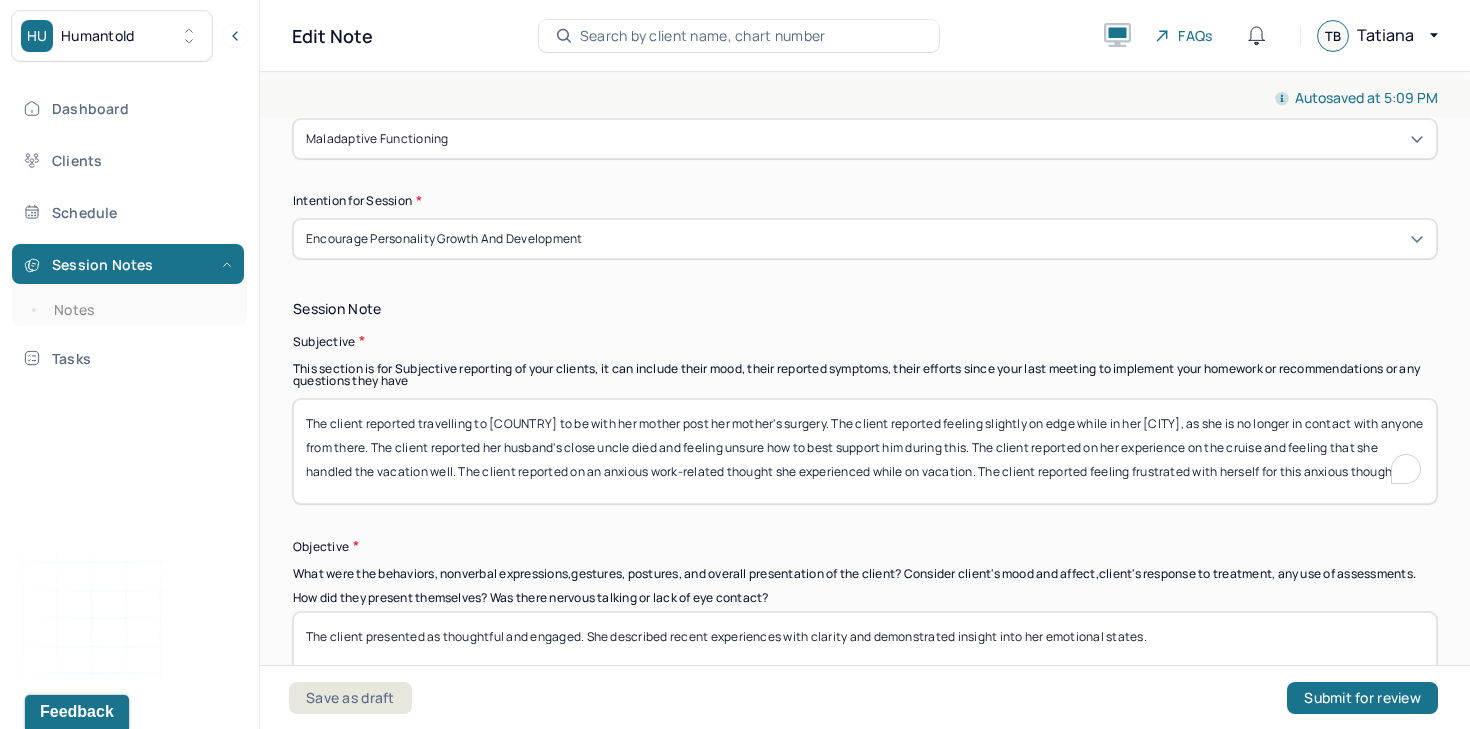 click on "The client reported travelling to England to be with her mother post her mother's surgery. The client reported feeling slightly on edge while in her hometown, as she is no longer in contact with anyone from there. The client reported her husband's close uncle died and feeling unsure how to best support him during this. The client reported on her experience on the cruise and feeling that she handled the vacation well. The client reported on an anxious work-related thought she experienced while on vacation. The client reported feeling frustrated with herself for this anxious thought." at bounding box center [865, 451] 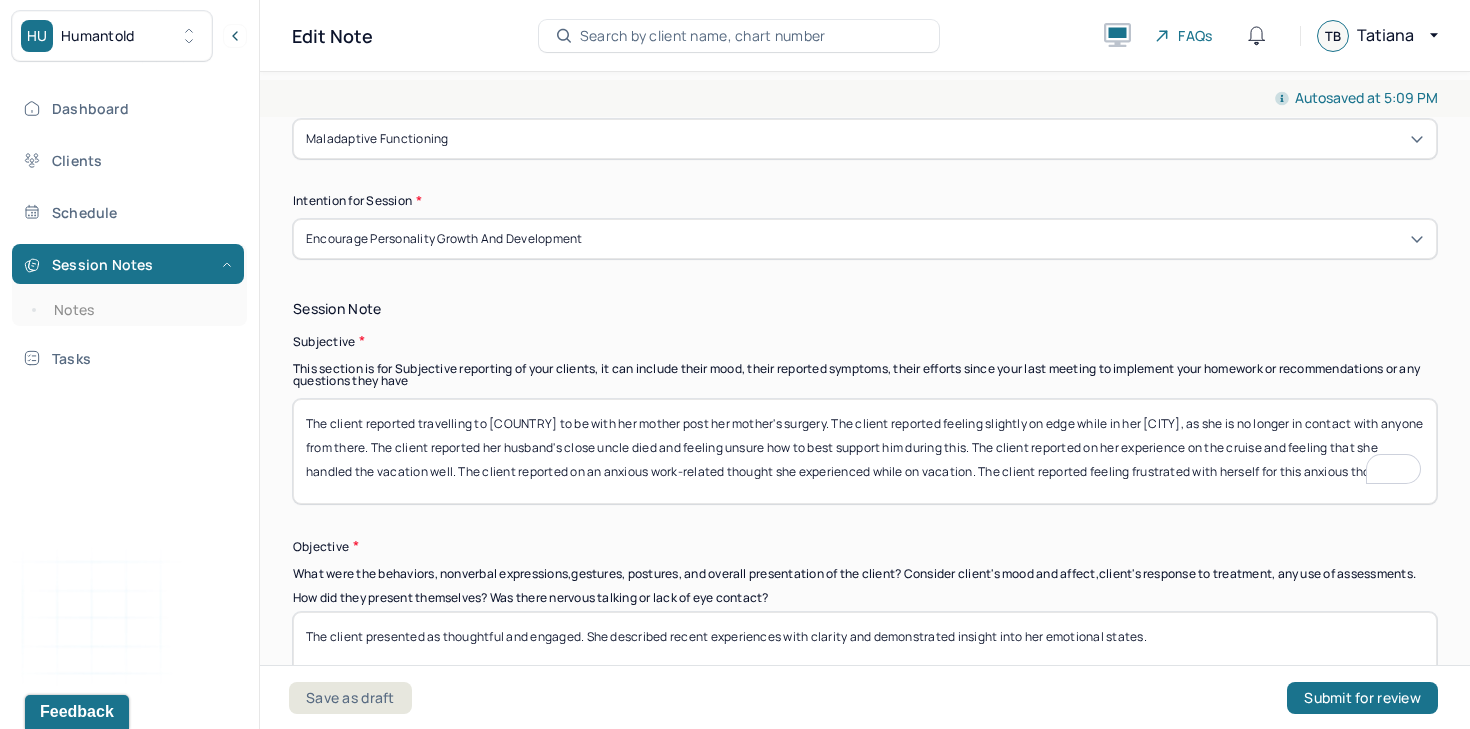 click on "The client reported travelling to England to be with her mother post her mother's surgery. The client reported feeling slightly on edge while in her hometown, as she is no longer in contact with anyone from there. The client reported her husband's close uncle died and feeling unsure how to best support him during this. The client reported on her experience on the cruise and feeling that she handled the vacation well. The client reported on an anxious work-related thought she experienced while on vacation. The client reported feeling frustrated with herself for this anxious thought." at bounding box center (865, 451) 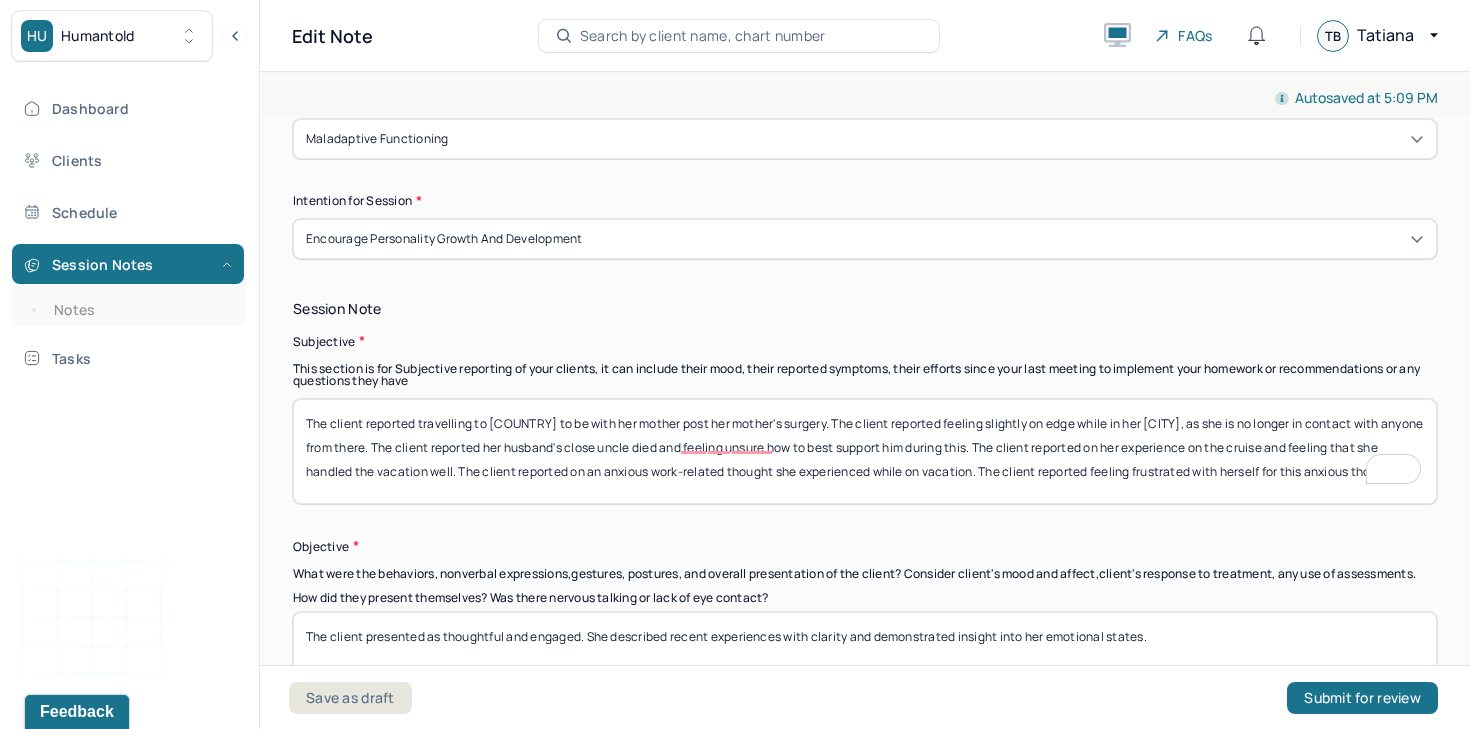 scroll, scrollTop: 1224, scrollLeft: 0, axis: vertical 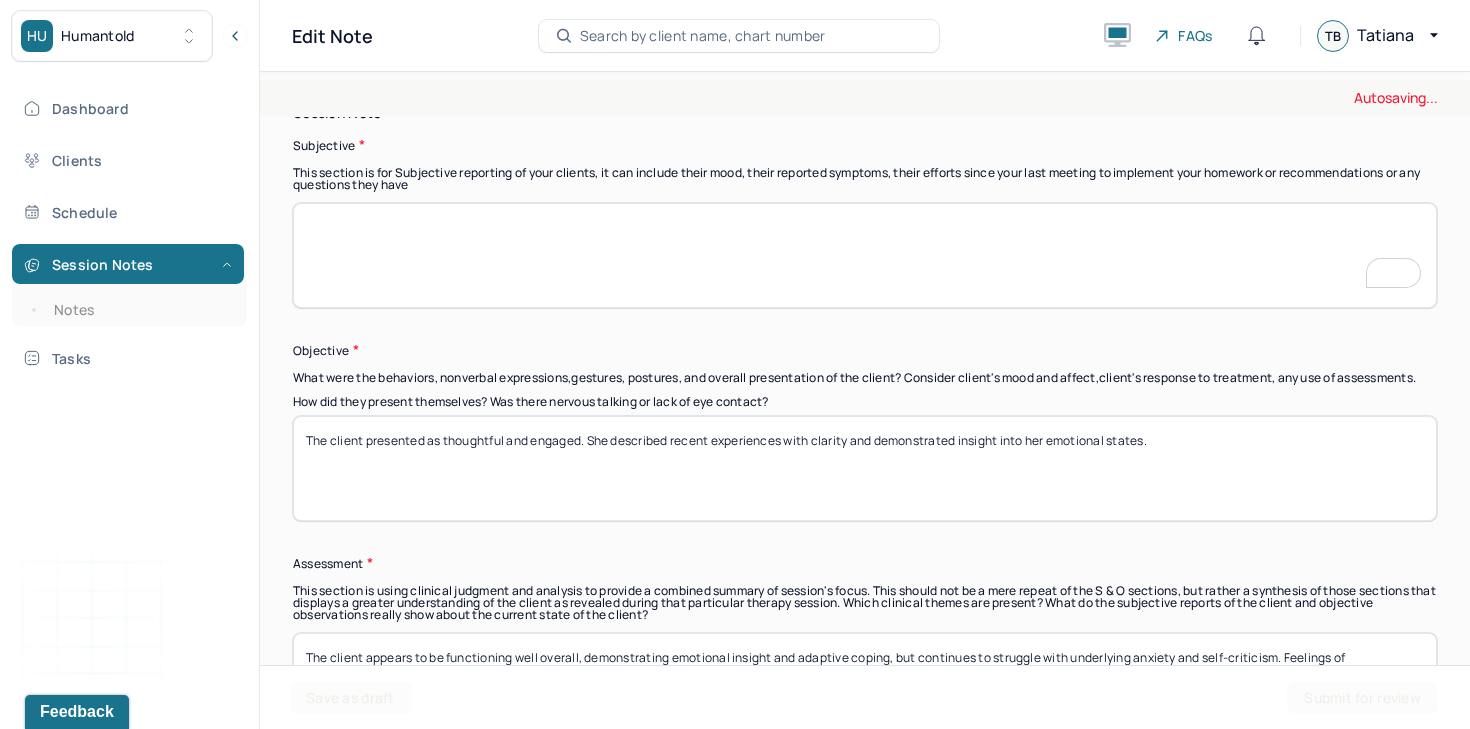 type 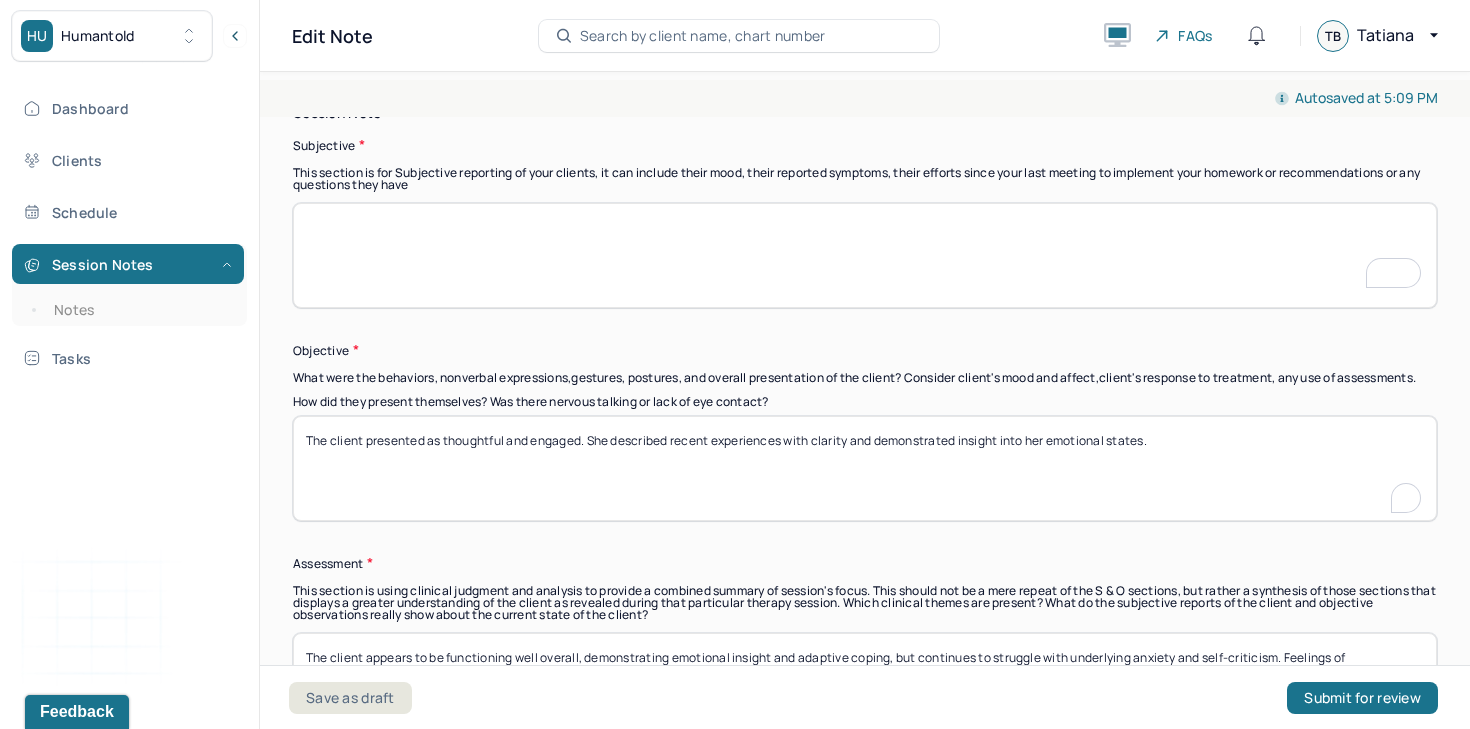 click on "The client presented as thoughtful and engaged. She described recent experiences with clarity and demonstrated insight into her emotional states." at bounding box center [865, 468] 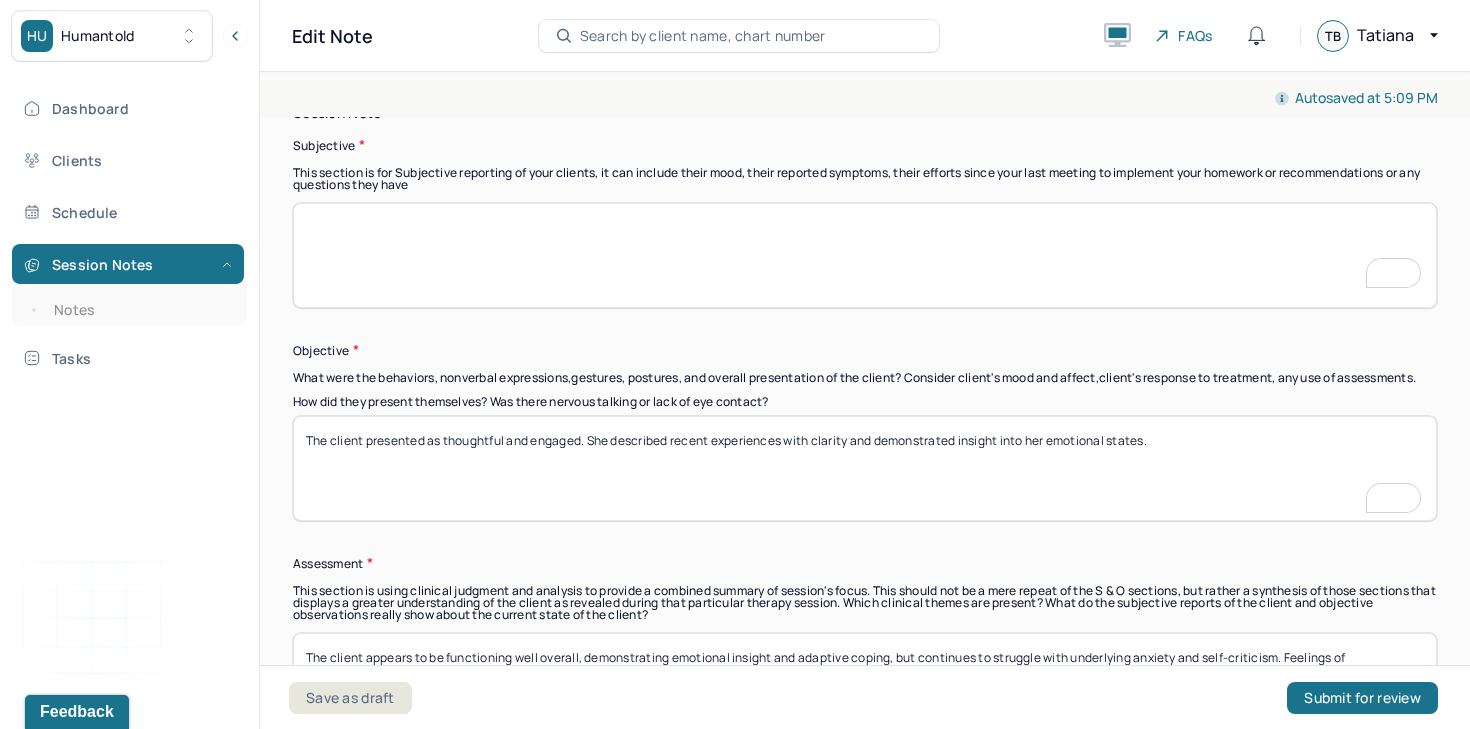 click on "The client presented as thoughtful and engaged. She described recent experiences with clarity and demonstrated insight into her emotional states." at bounding box center (865, 468) 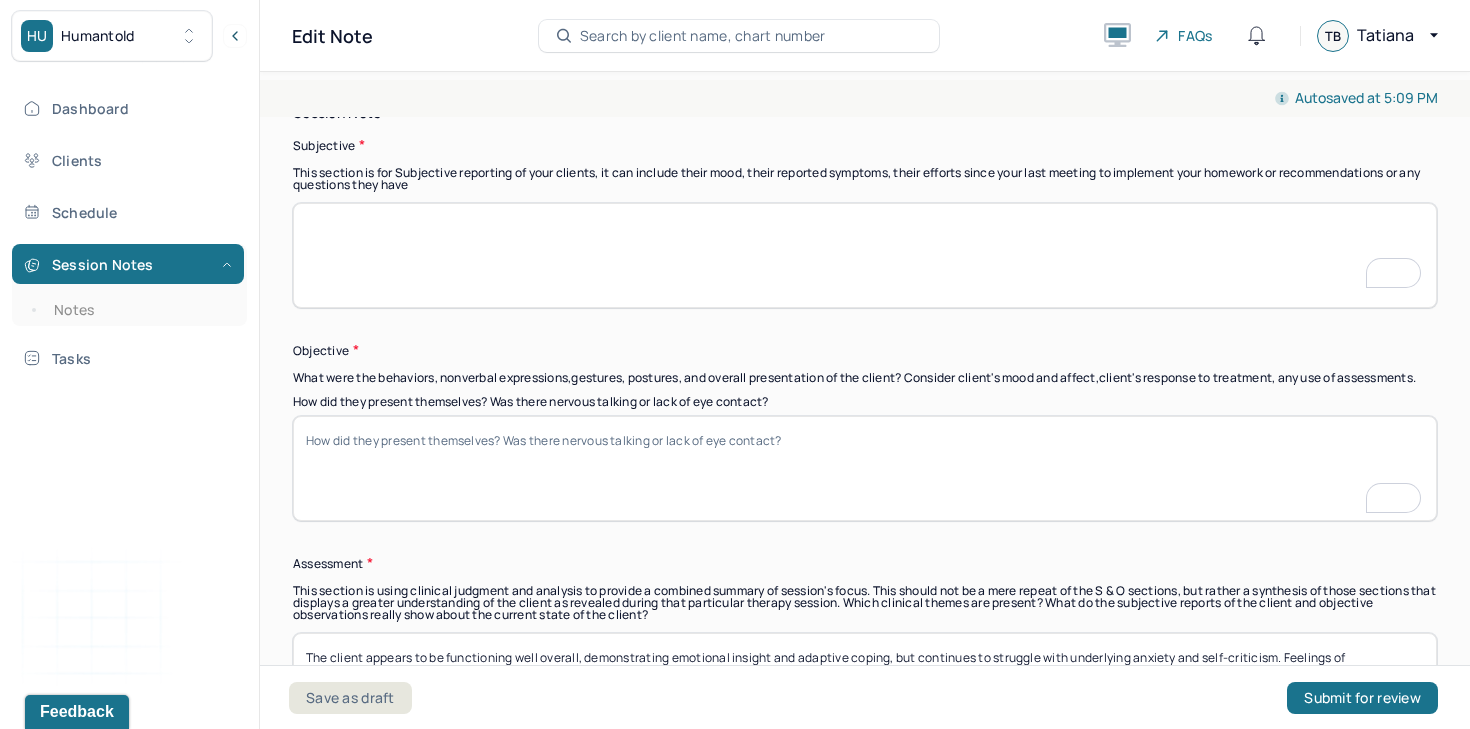 scroll, scrollTop: 1420, scrollLeft: 0, axis: vertical 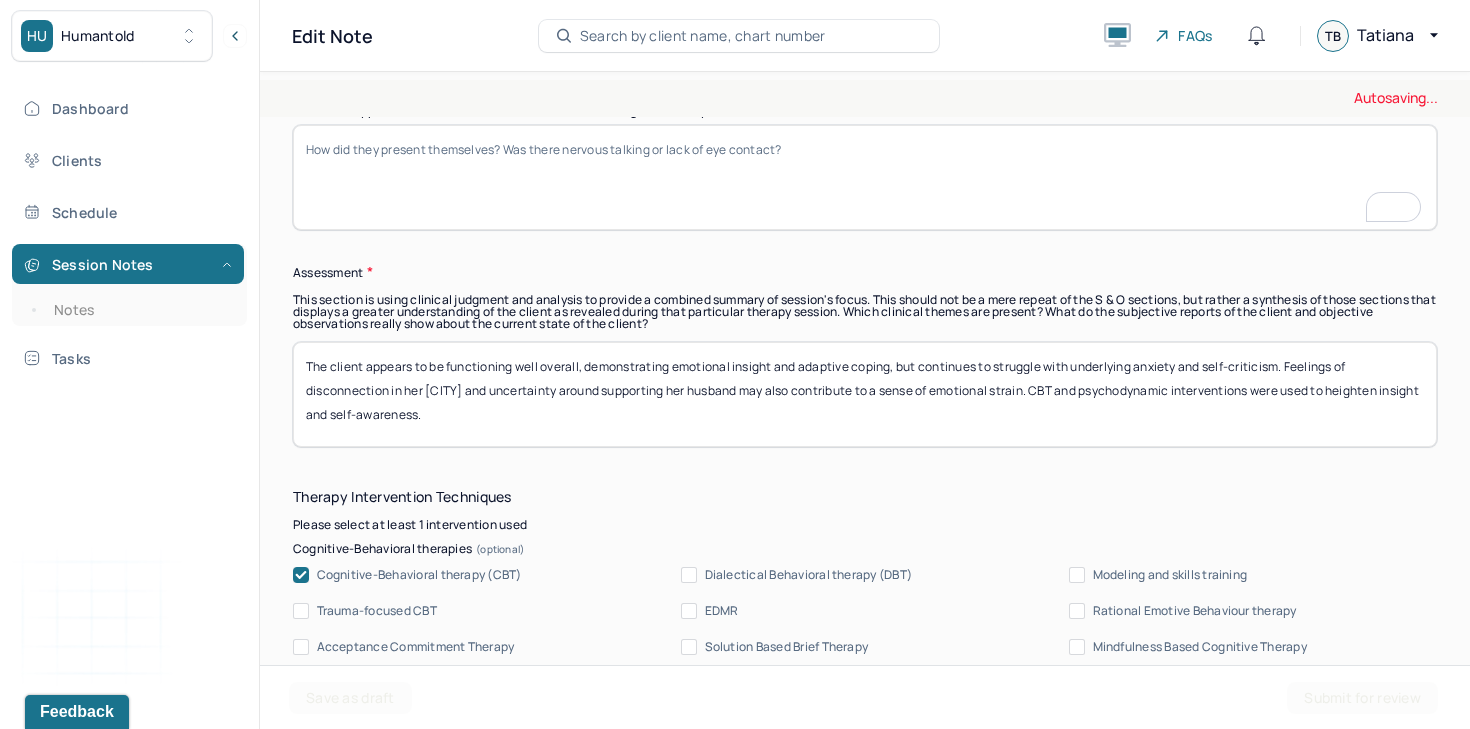 type 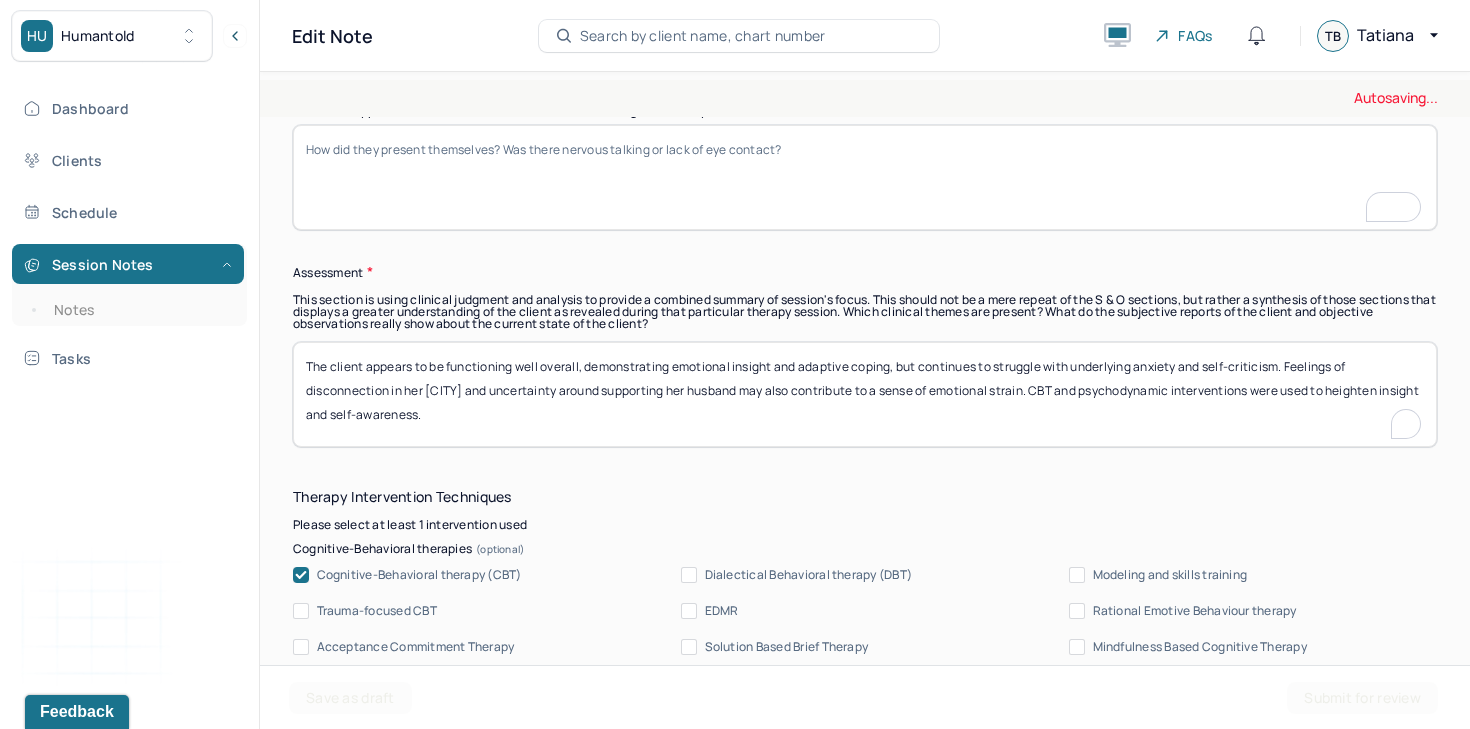 click on "The client appears to be functioning well overall, demonstrating emotional insight and adaptive coping, but continues to struggle with underlying anxiety and self-criticism. Feelings of disconnection in her hometown and uncertainty around supporting her husband may also contribute to a sense of emotional strain. CBT and psychodynamic interventions were used to heighten insight and self-awareness." at bounding box center (865, 394) 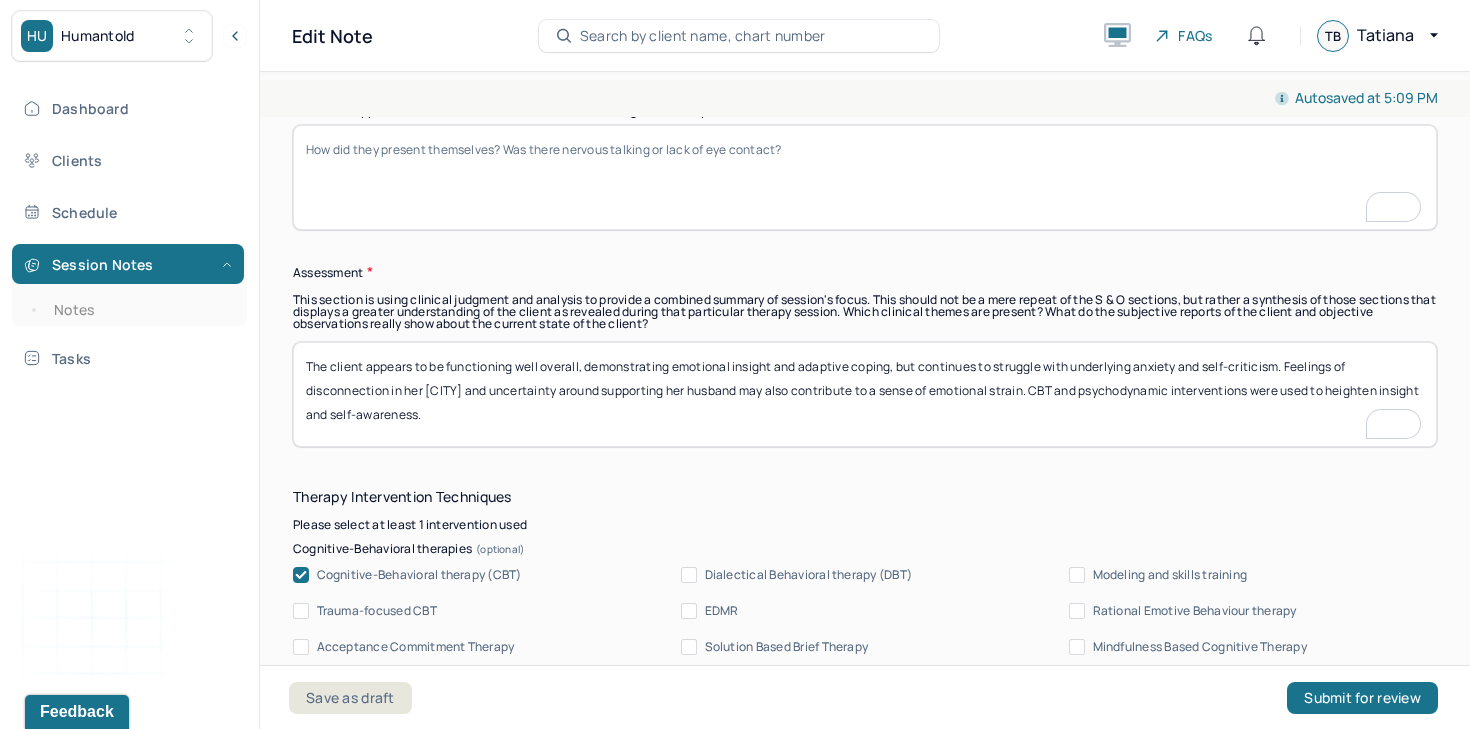 click on "The client appears to be functioning well overall, demonstrating emotional insight and adaptive coping, but continues to struggle with underlying anxiety and self-criticism. Feelings of disconnection in her hometown and uncertainty around supporting her husband may also contribute to a sense of emotional strain. CBT and psychodynamic interventions were used to heighten insight and self-awareness." at bounding box center (865, 394) 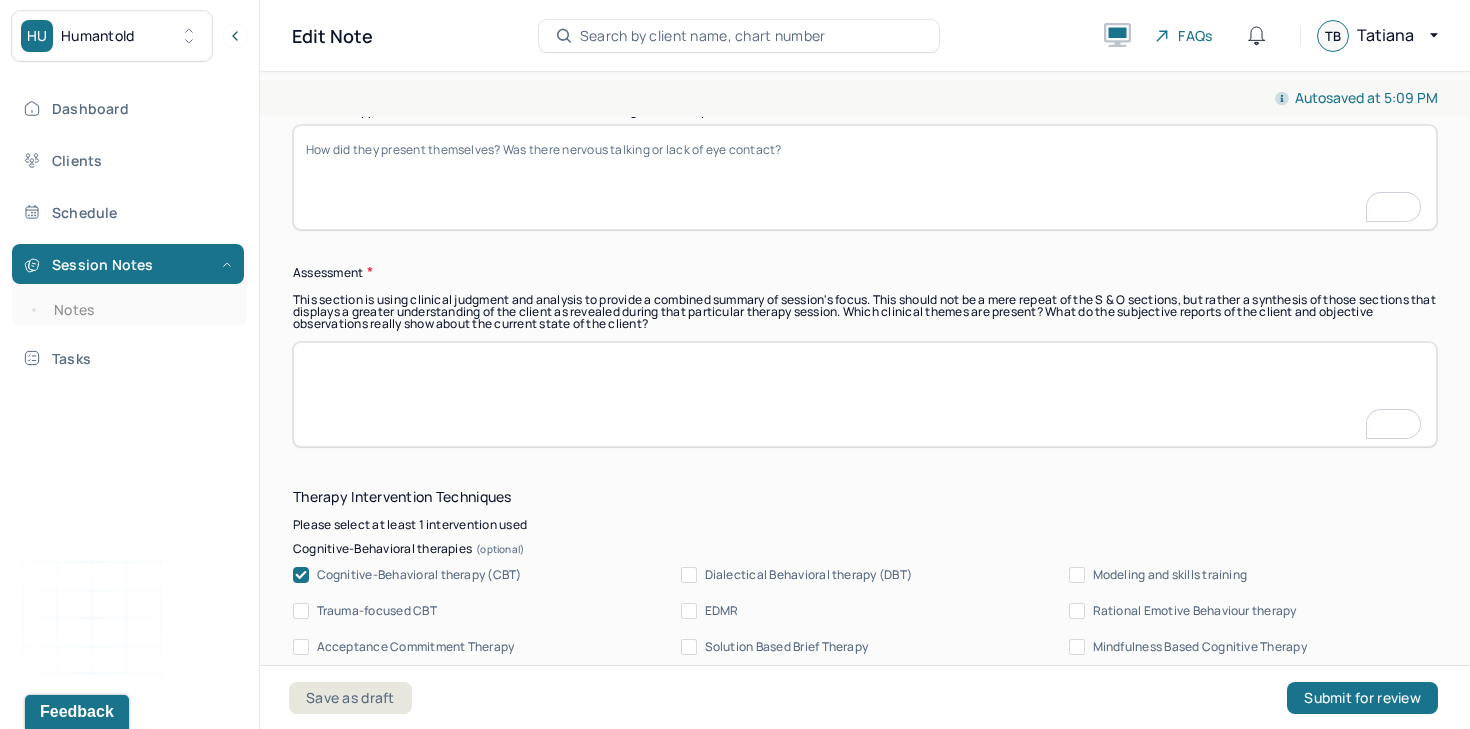scroll, scrollTop: 1711, scrollLeft: 0, axis: vertical 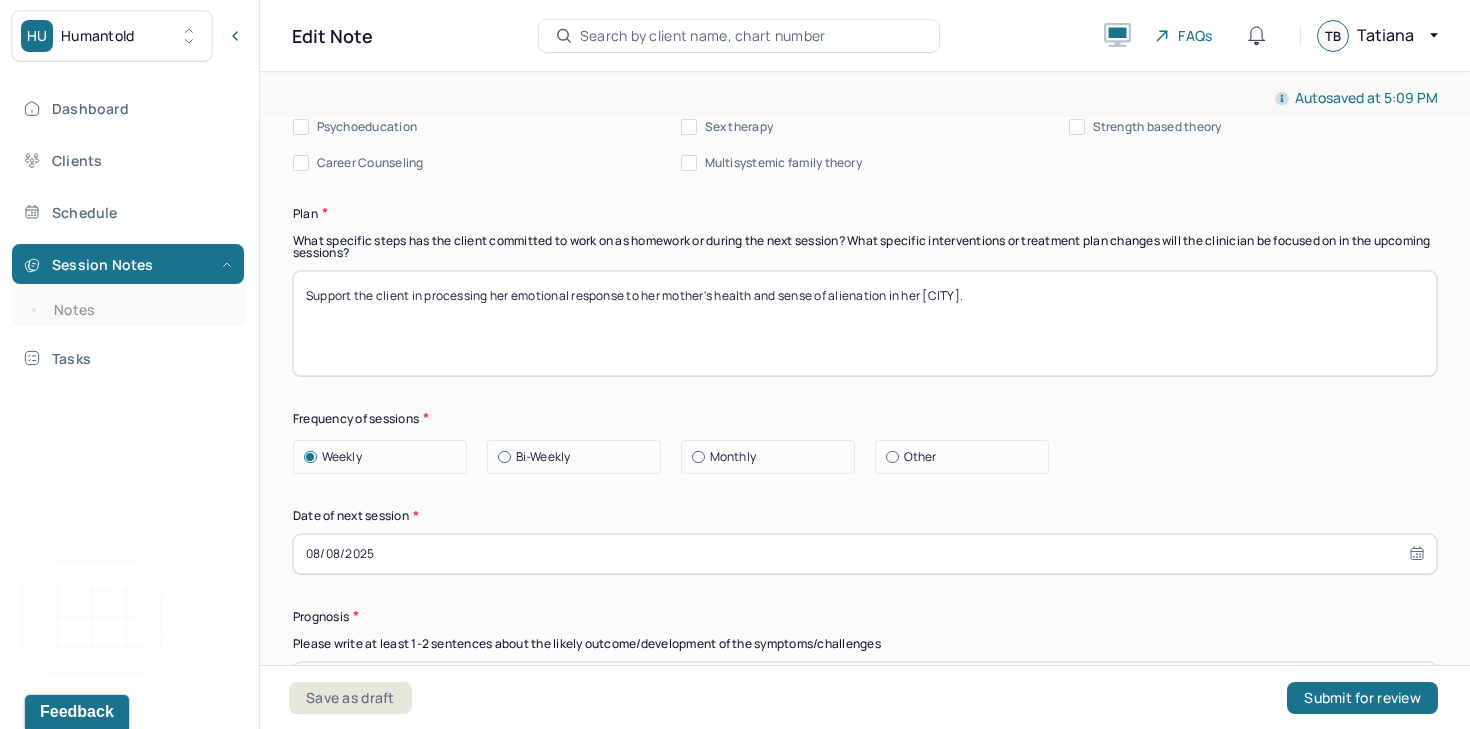 type 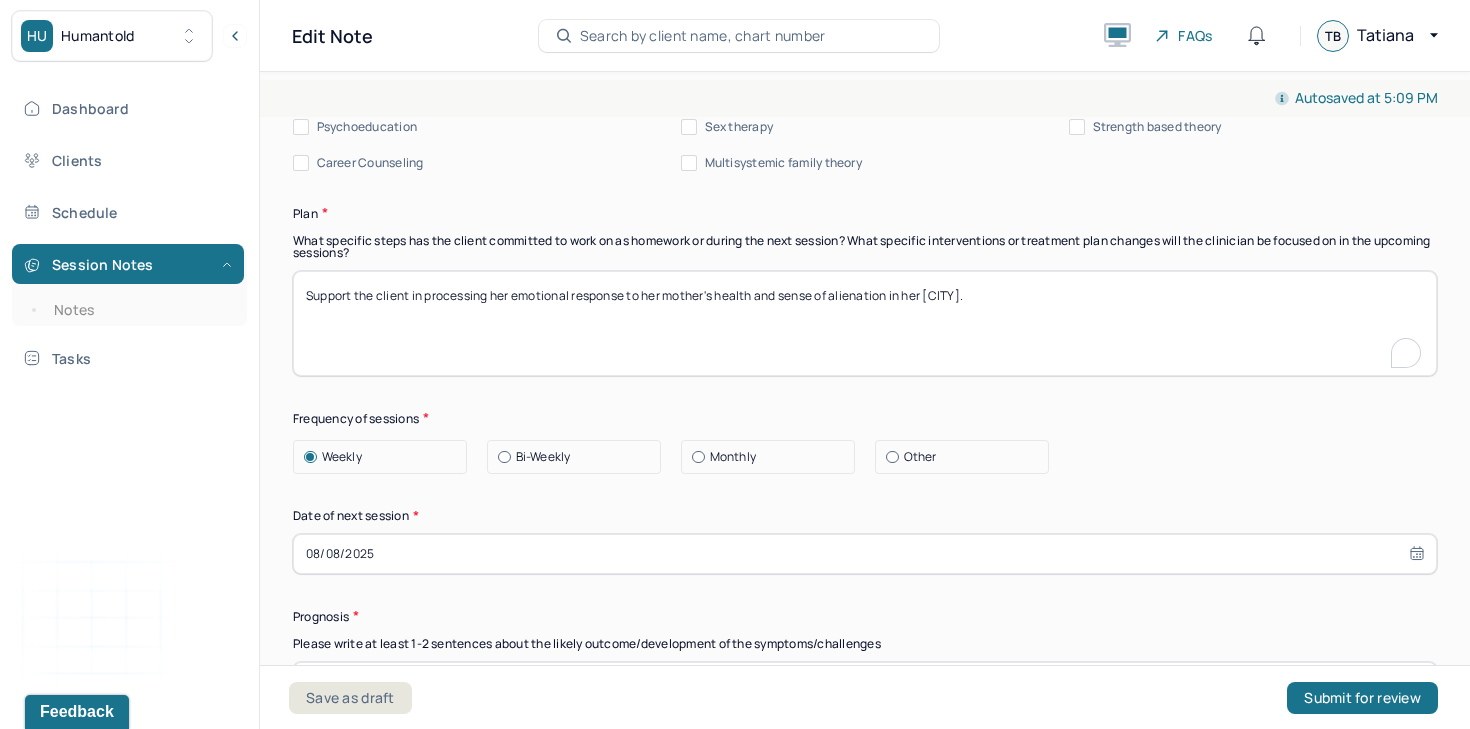 click on "Support the client in processing her emotional response to her mother's health and sense of alienation in her hometown." at bounding box center [865, 323] 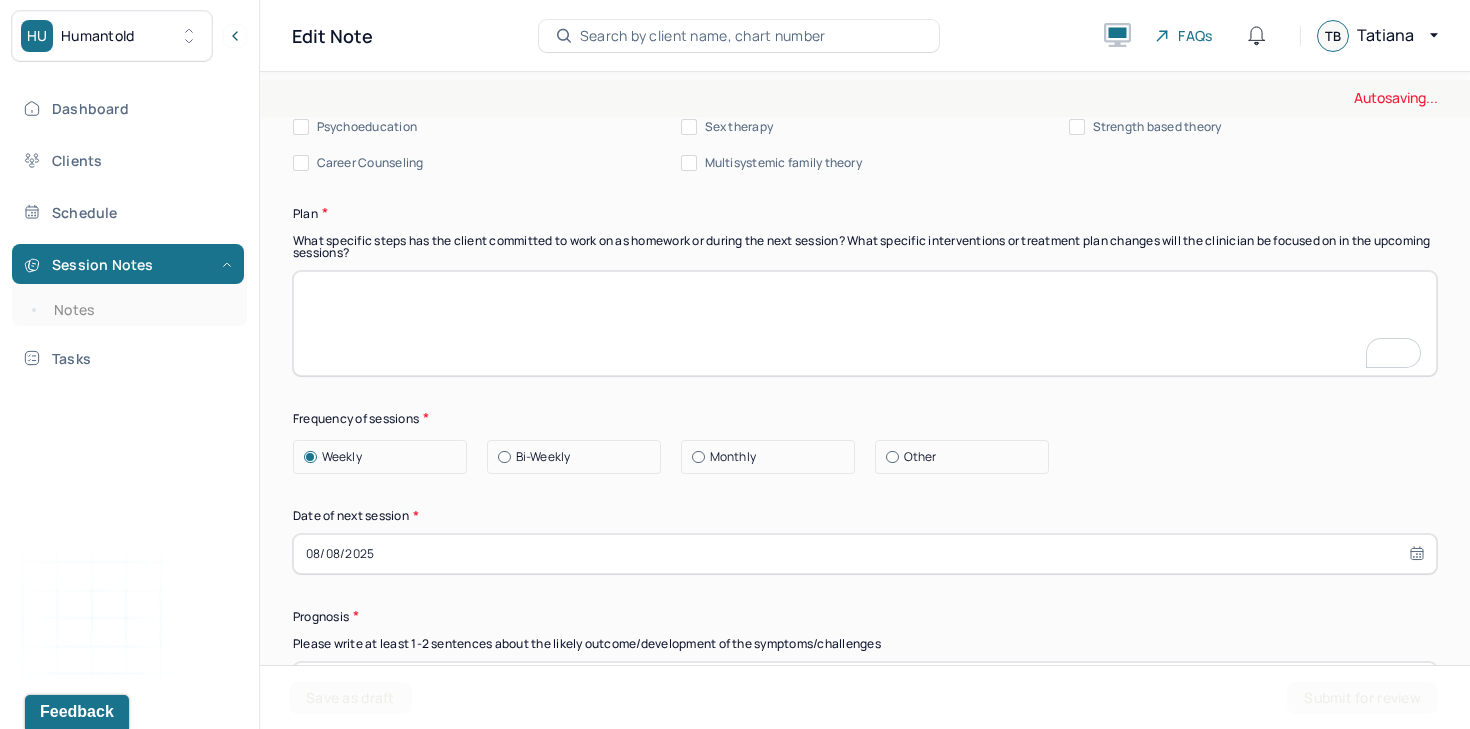 type 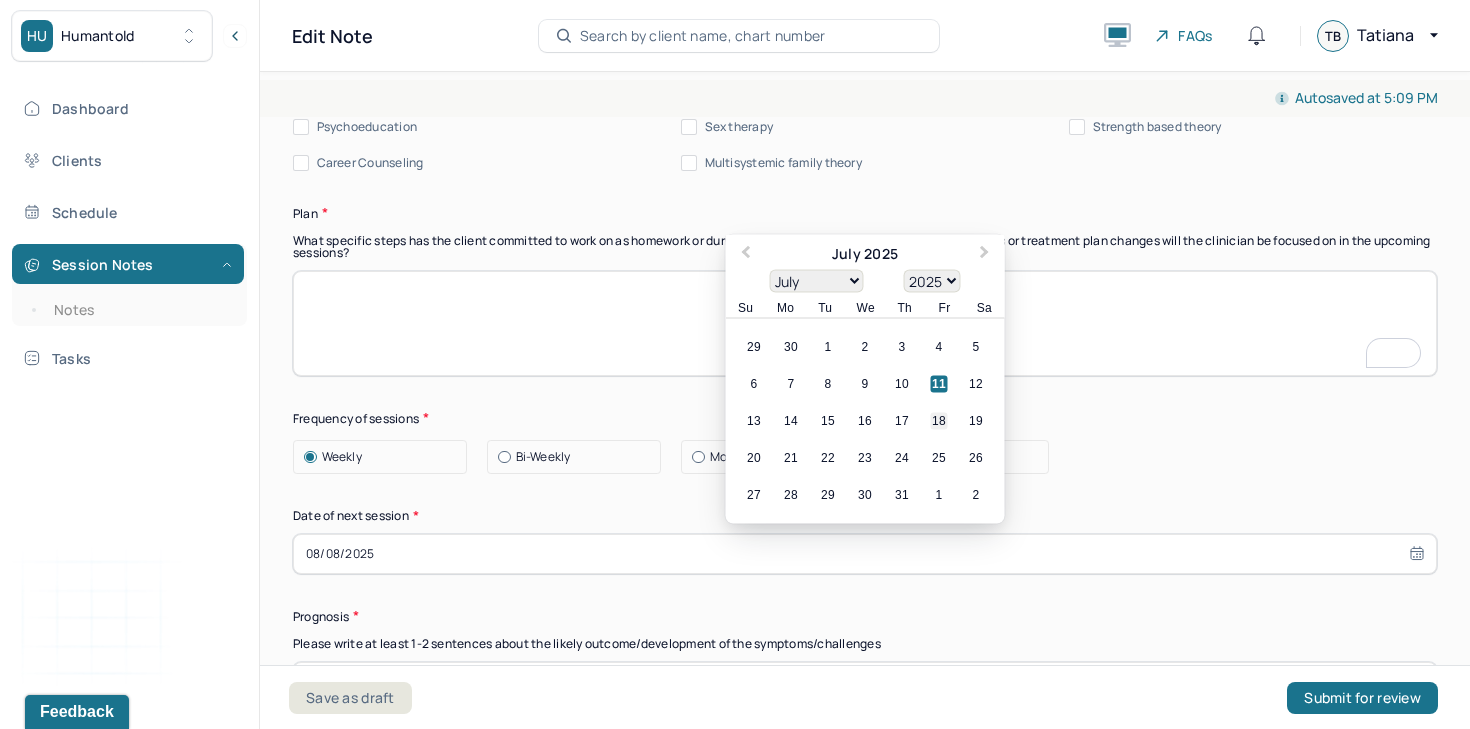 click on "18" at bounding box center [939, 420] 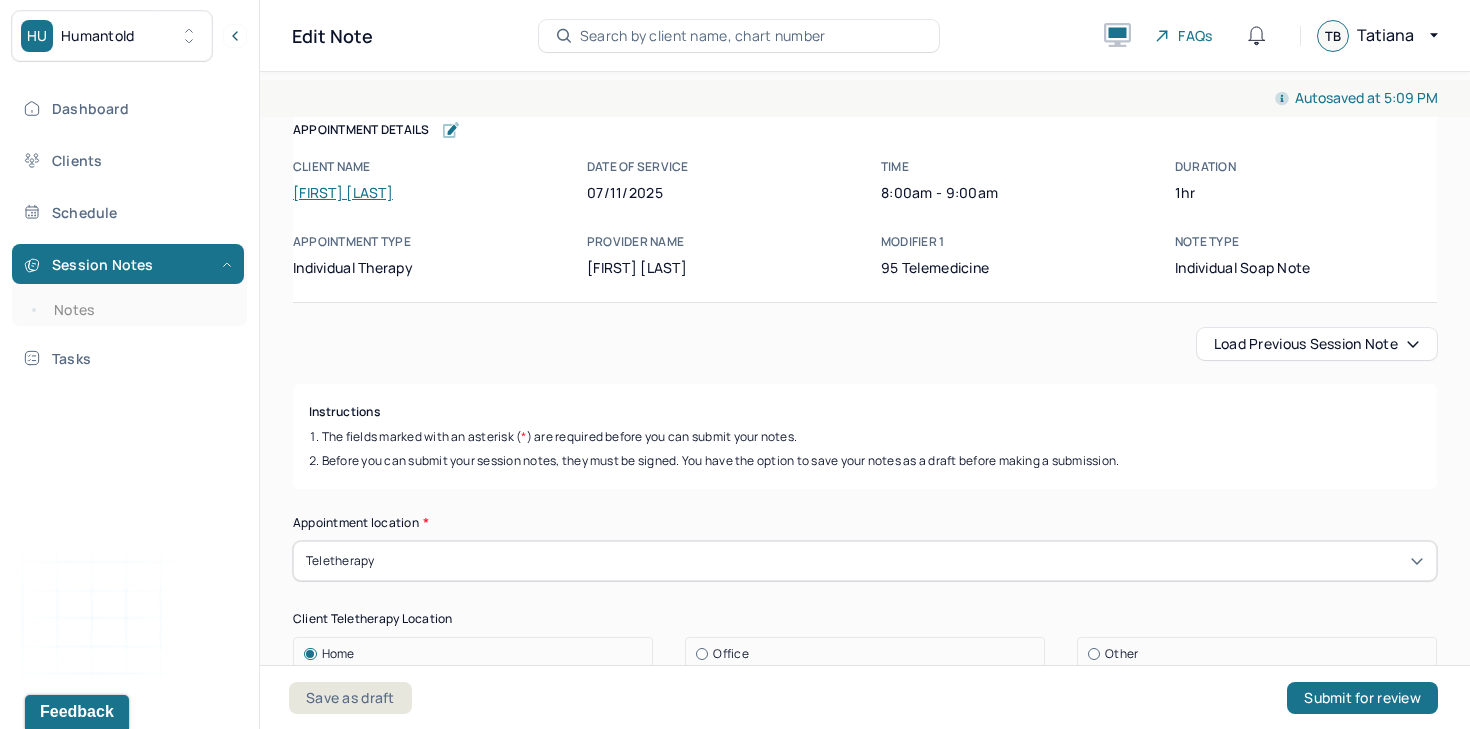 click on "Load previous session note" at bounding box center [1317, 344] 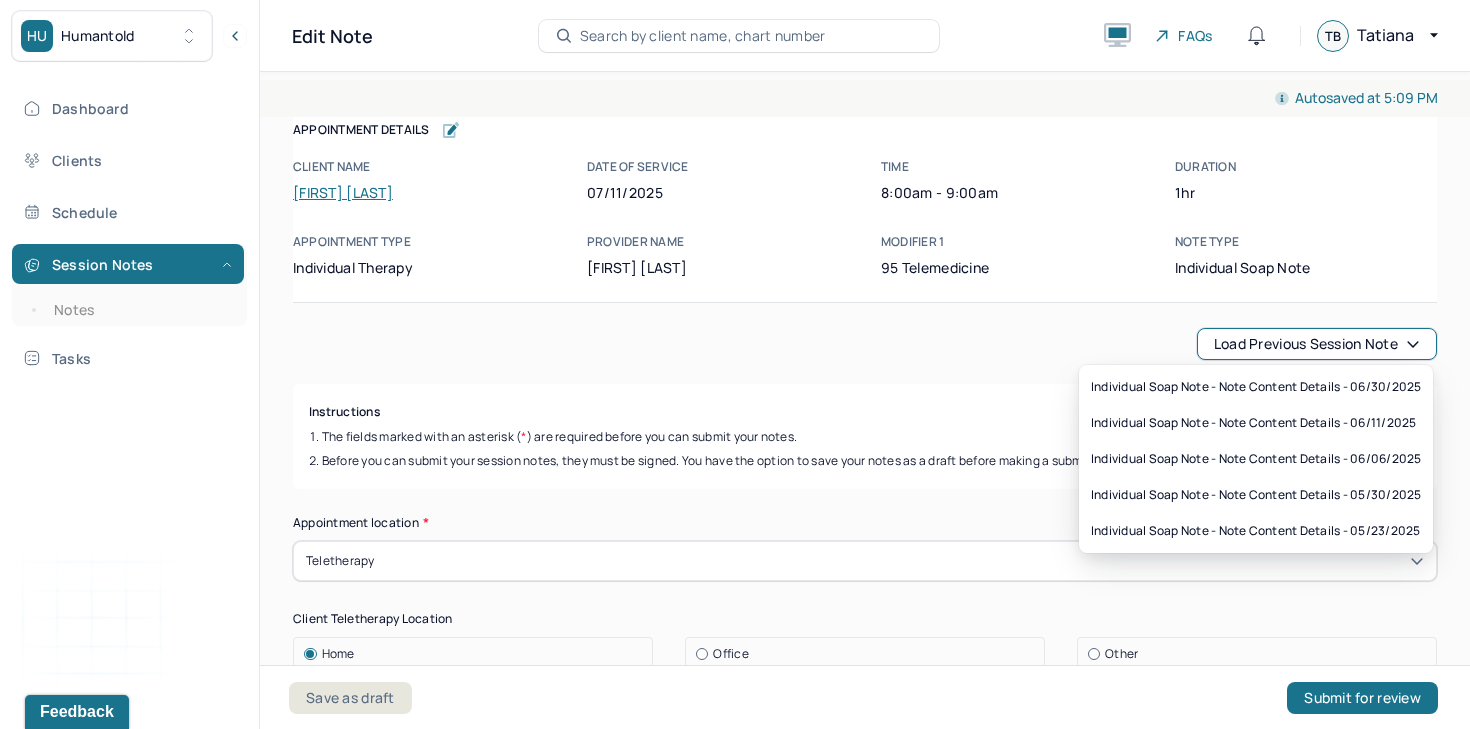 click on "Load previous session note   Instructions The fields marked with an asterisk ( * ) are required before you can submit your notes. Before you can submit your session notes, they must be signed. You have the option to save your notes as a draft before making a submission. Appointment location * Teletherapy Client Teletherapy Location Home Office Other Provider Teletherapy Location Home Office Other Consent was received for the teletherapy session The teletherapy session was conducted via video Primary diagnosis * F41.1 GENERALIZED ANXIETY DISORDER Secondary diagnosis (optional) Secondary diagnosis Tertiary diagnosis (optional) Tertiary diagnosis Emotional / Behavioural symptoms demonstrated * Causing * Maladaptive Functioning Intention for Session * Encourage personality growth and development Session Note Subjective Objective How did they present themselves? Was there nervous talking or lack of eye contact? Assessment Therapy Intervention Techniques Please select at least 1 intervention used EDMR Other Plan" at bounding box center (865, 2474) 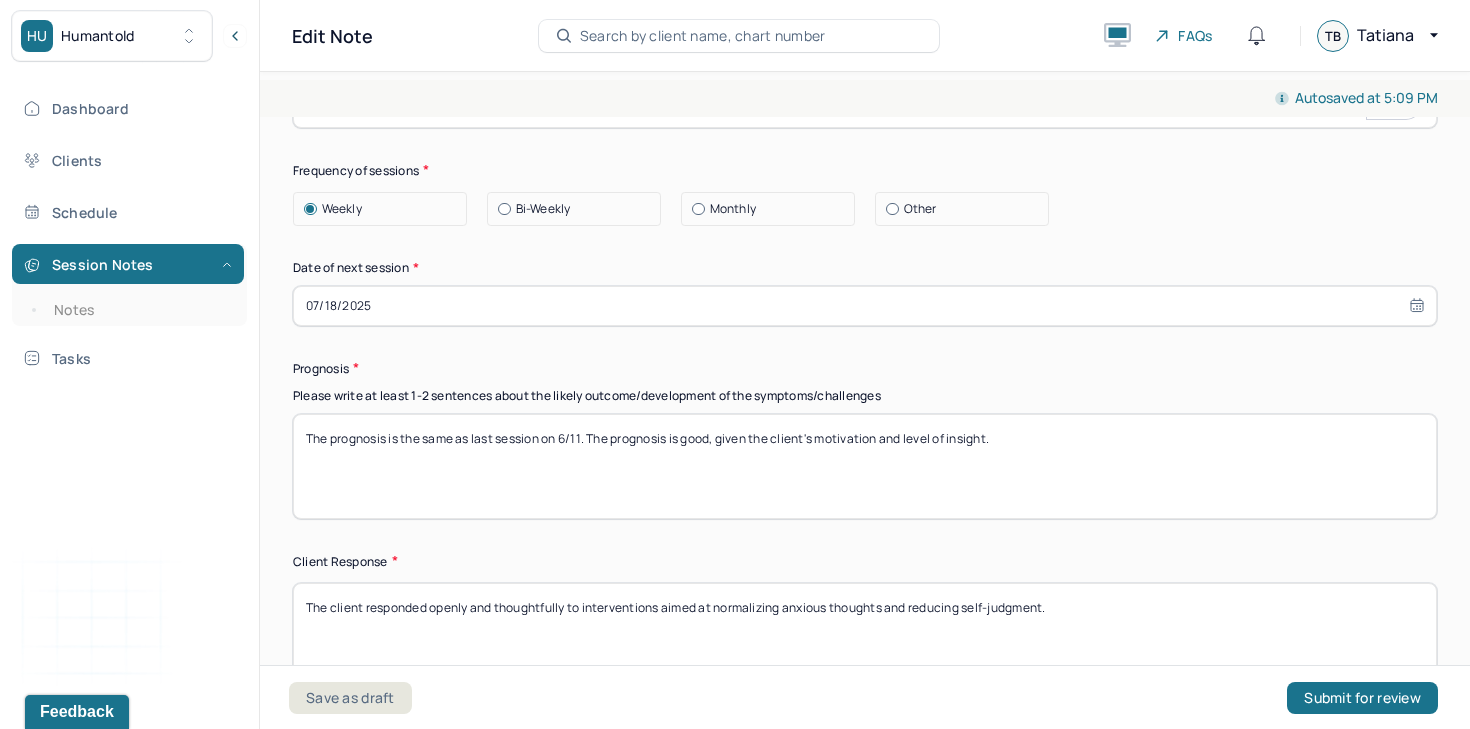 click on "The prognosis is the same as last session on 6/11. The prognosis is good, given the client's motivation and level of insight." at bounding box center (865, 466) 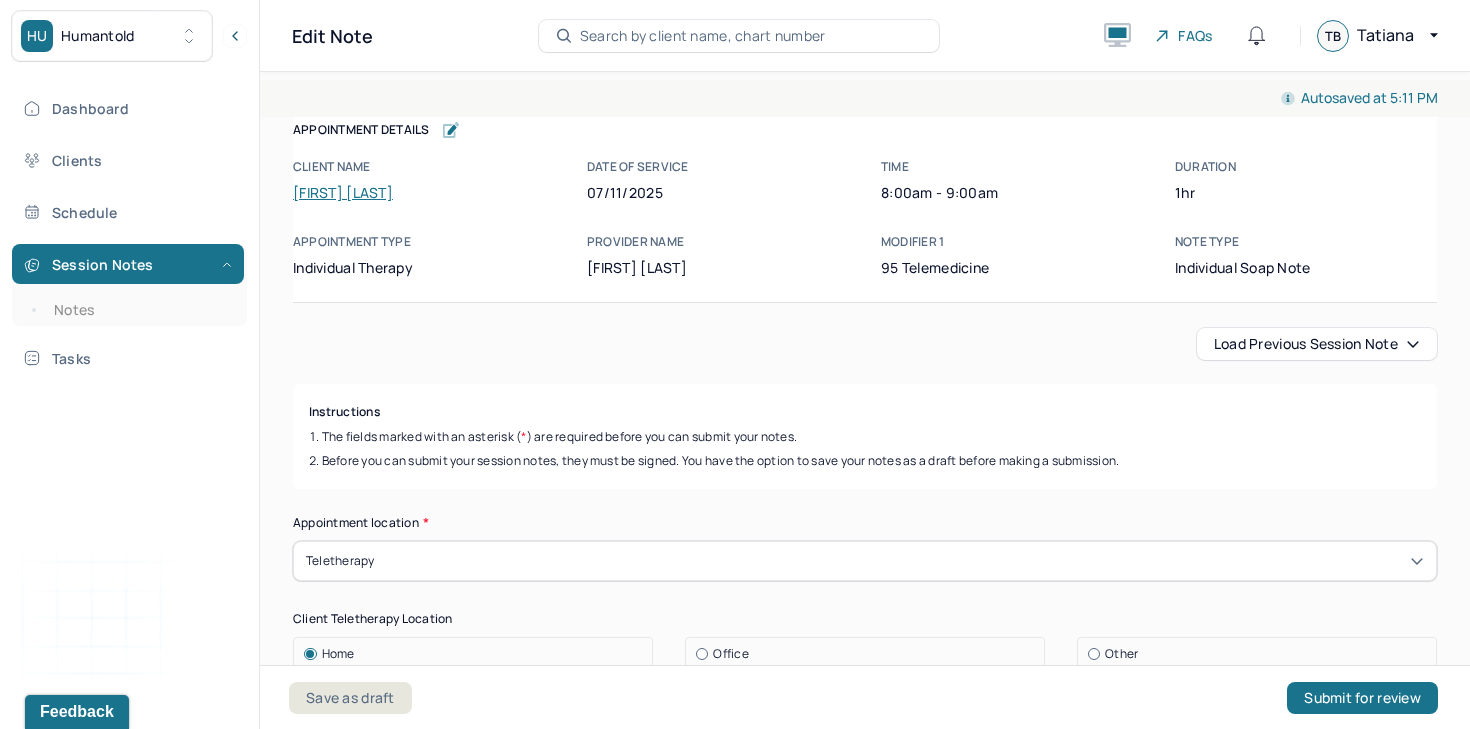scroll, scrollTop: 0, scrollLeft: 0, axis: both 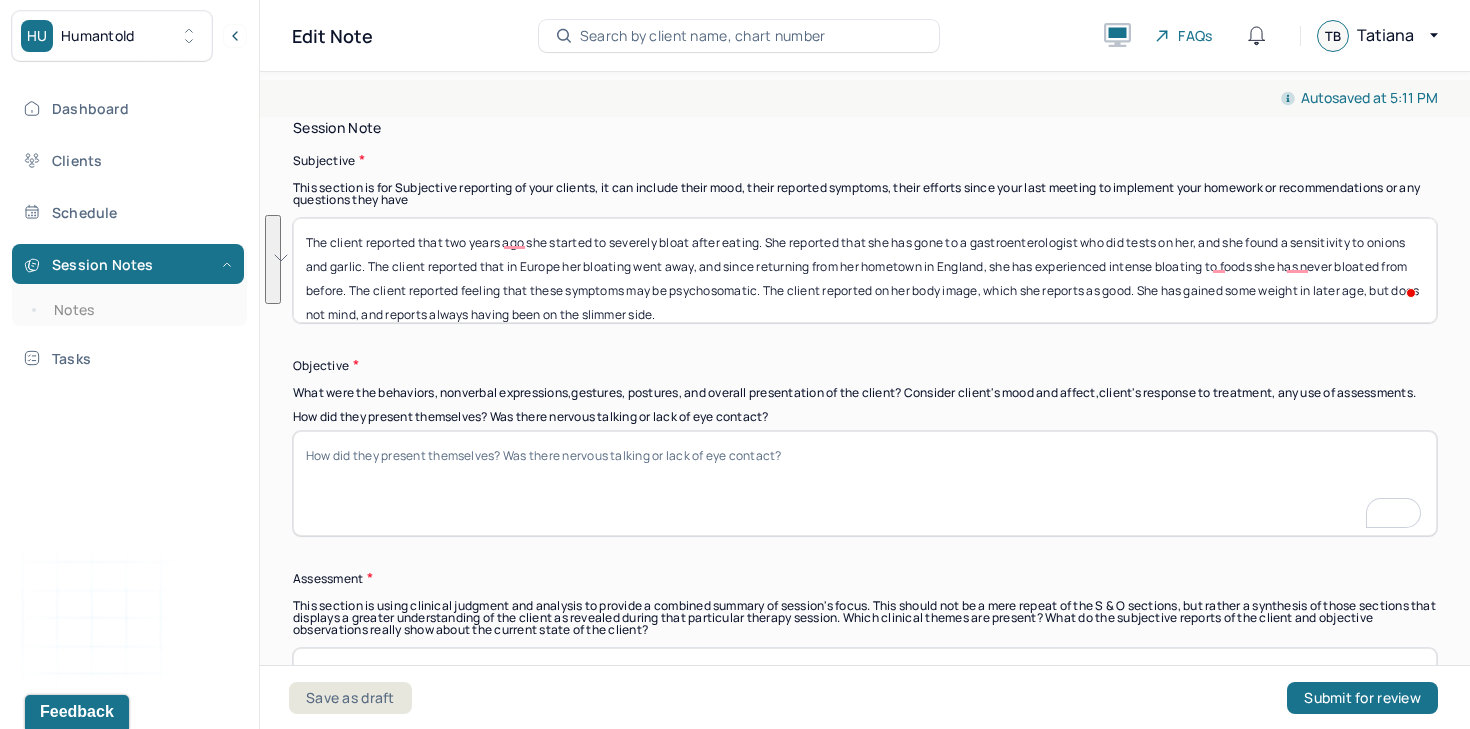 click on "How did they present themselves? Was there nervous talking or lack of eye contact?" at bounding box center [865, 483] 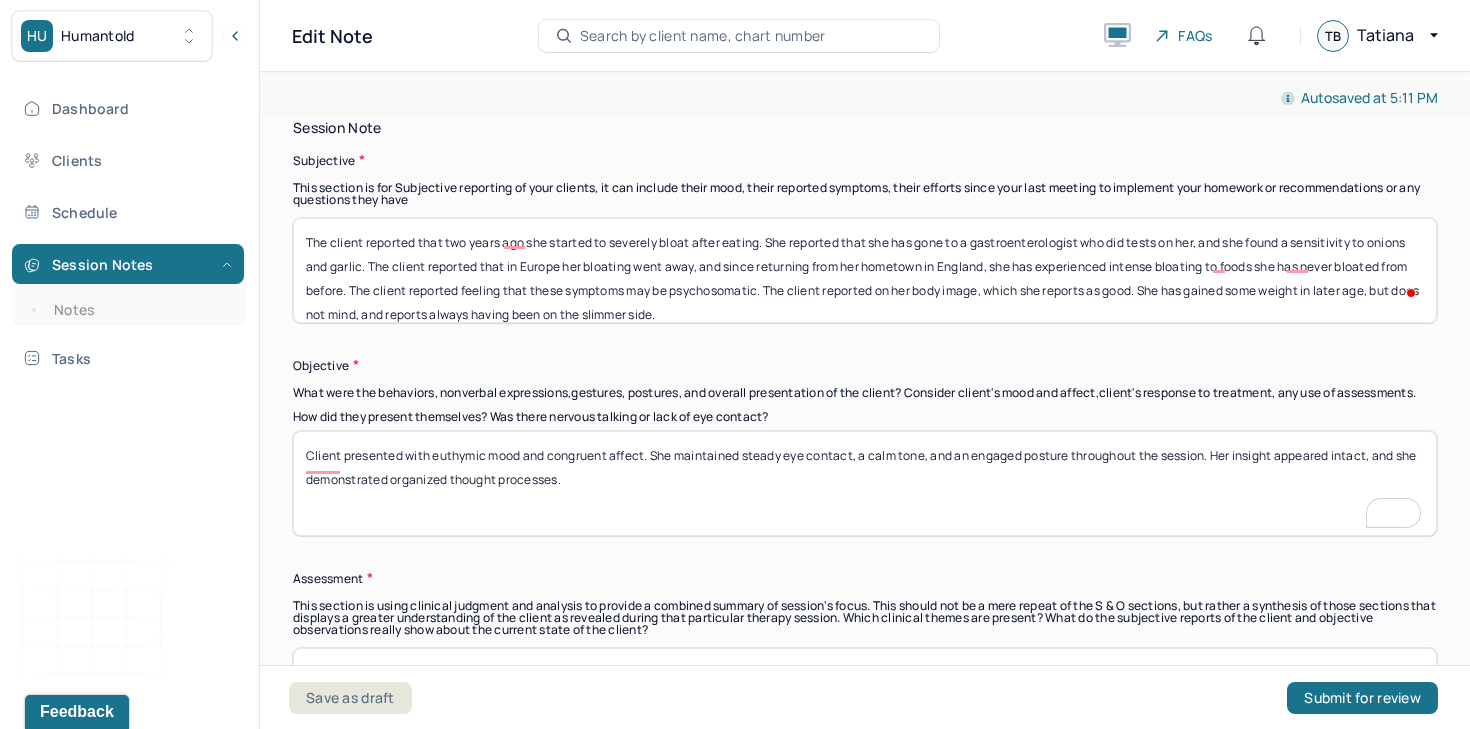type on "Client presented with euthymic mood and congruent affect. She maintained steady eye contact, a calm tone, and an engaged posture throughout the session. Her insight appeared intact, and she demonstrated organized thought processes." 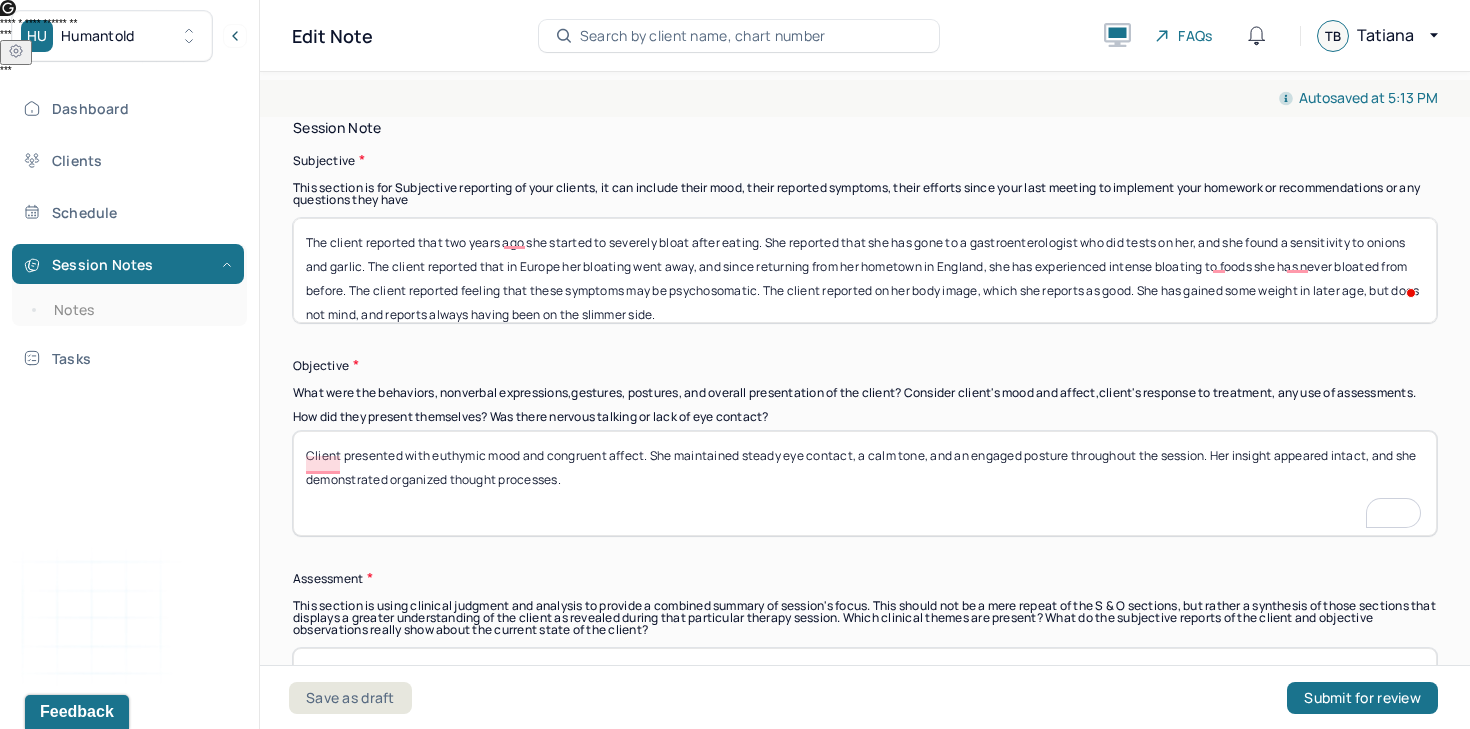scroll, scrollTop: 1669, scrollLeft: 0, axis: vertical 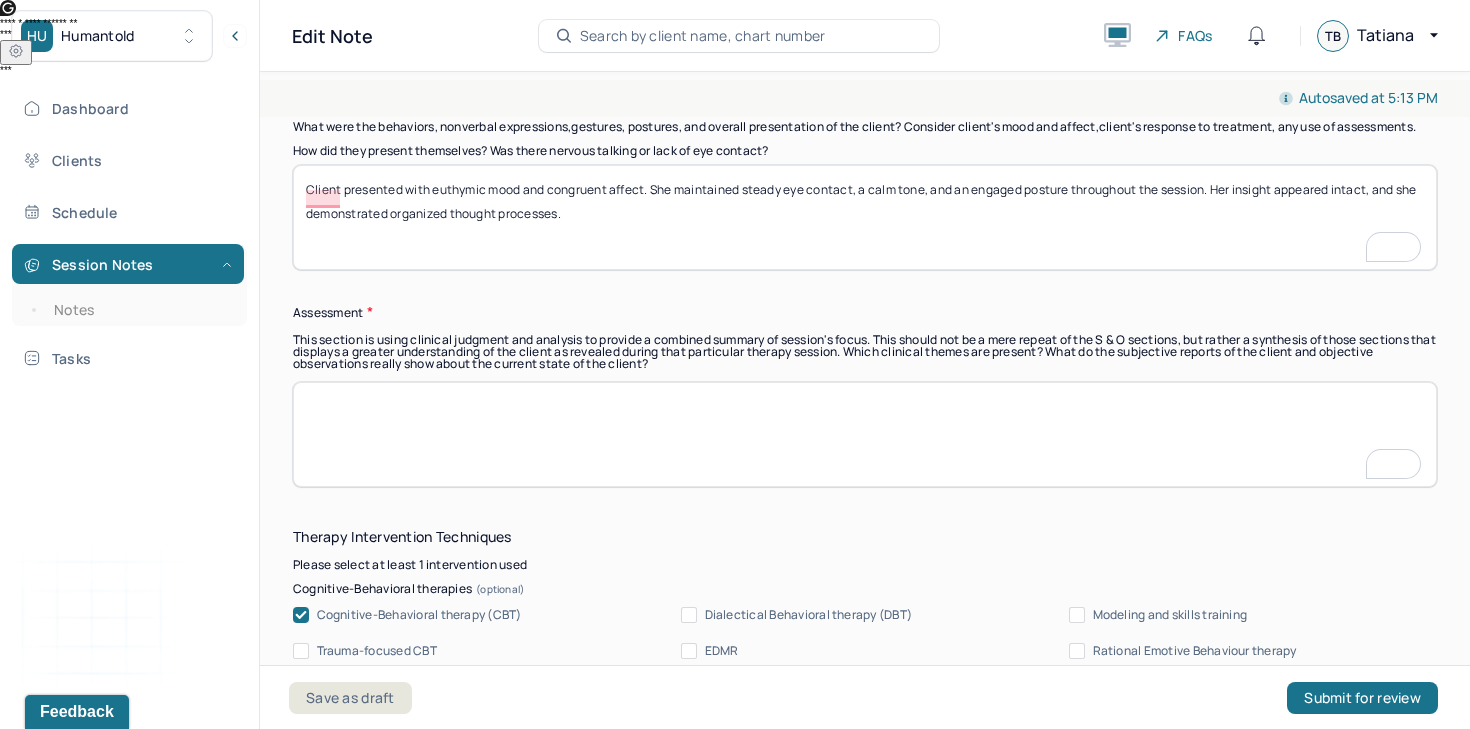 click at bounding box center (865, 434) 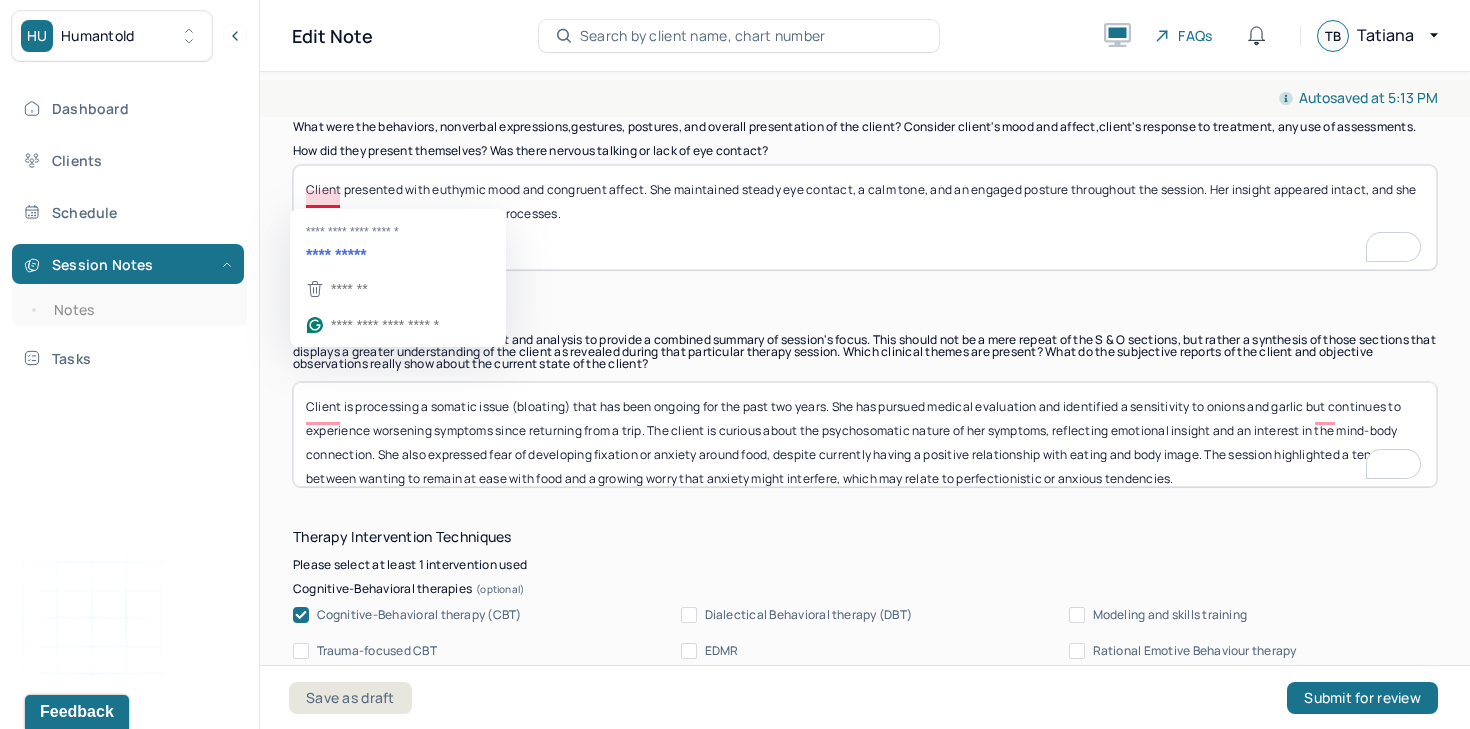 type on "Client is processing a somatic issue (bloating) that has been ongoing for the past two years. She has pursued medical evaluation and identified a sensitivity to onions and garlic but continues to experience worsening symptoms since returning from a trip. The client is curious about the psychosomatic nature of her symptoms, reflecting emotional insight and an interest in the mind-body connection. She also expressed fear of developing fixation or anxiety around food, despite currently having a positive relationship with eating and body image. The session highlighted a tension between wanting to remain at ease with food and a growing worry that anxiety might interfere, which may relate to perfectionistic or anxious tendencies." 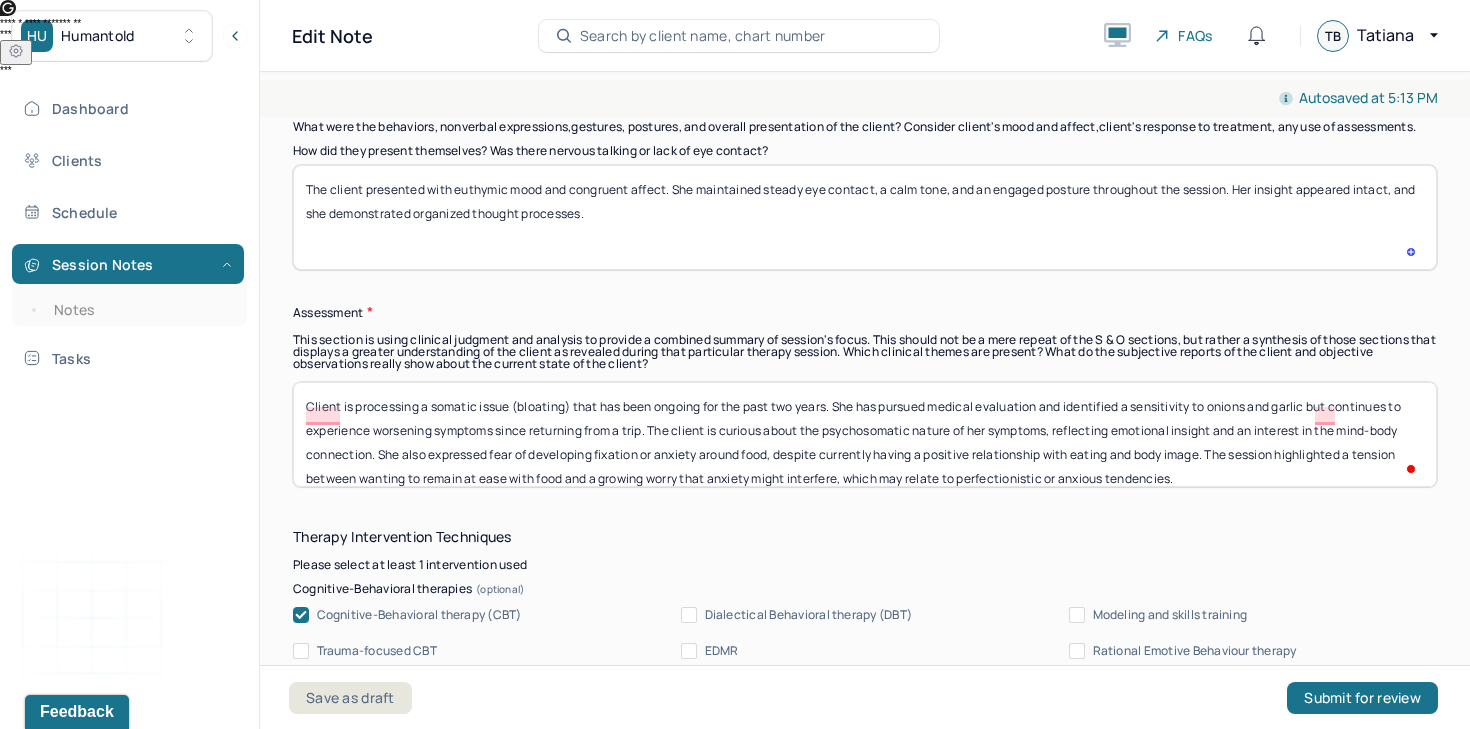 type on "The client presented with euthymic mood and congruent affect. She maintained steady eye contact, a calm tone, and an engaged posture throughout the session. Her insight appeared intact, and she demonstrated organized thought processes." 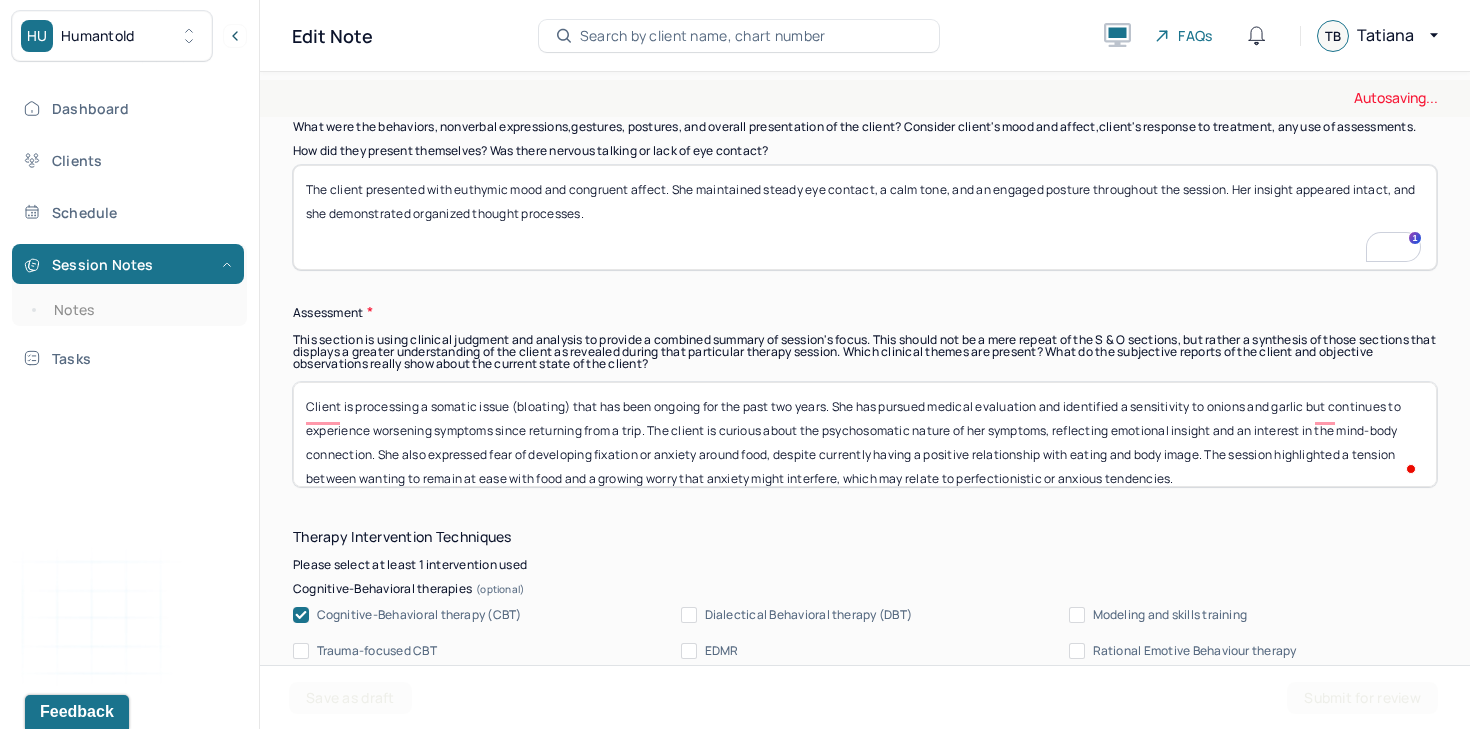 click on "Client is processing a somatic issue (bloating) that has been ongoing for the past two years. She has pursued medical evaluation and identified a sensitivity to onions and garlic but continues to experience worsening symptoms since returning from a trip. The client is curious about the psychosomatic nature of her symptoms, reflecting emotional insight and an interest in the mind-body connection. She also expressed fear of developing fixation or anxiety around food, despite currently having a positive relationship with eating and body image. The session highlighted a tension between wanting to remain at ease with food and a growing worry that anxiety might interfere, which may relate to perfectionistic or anxious tendencies." at bounding box center (865, 434) 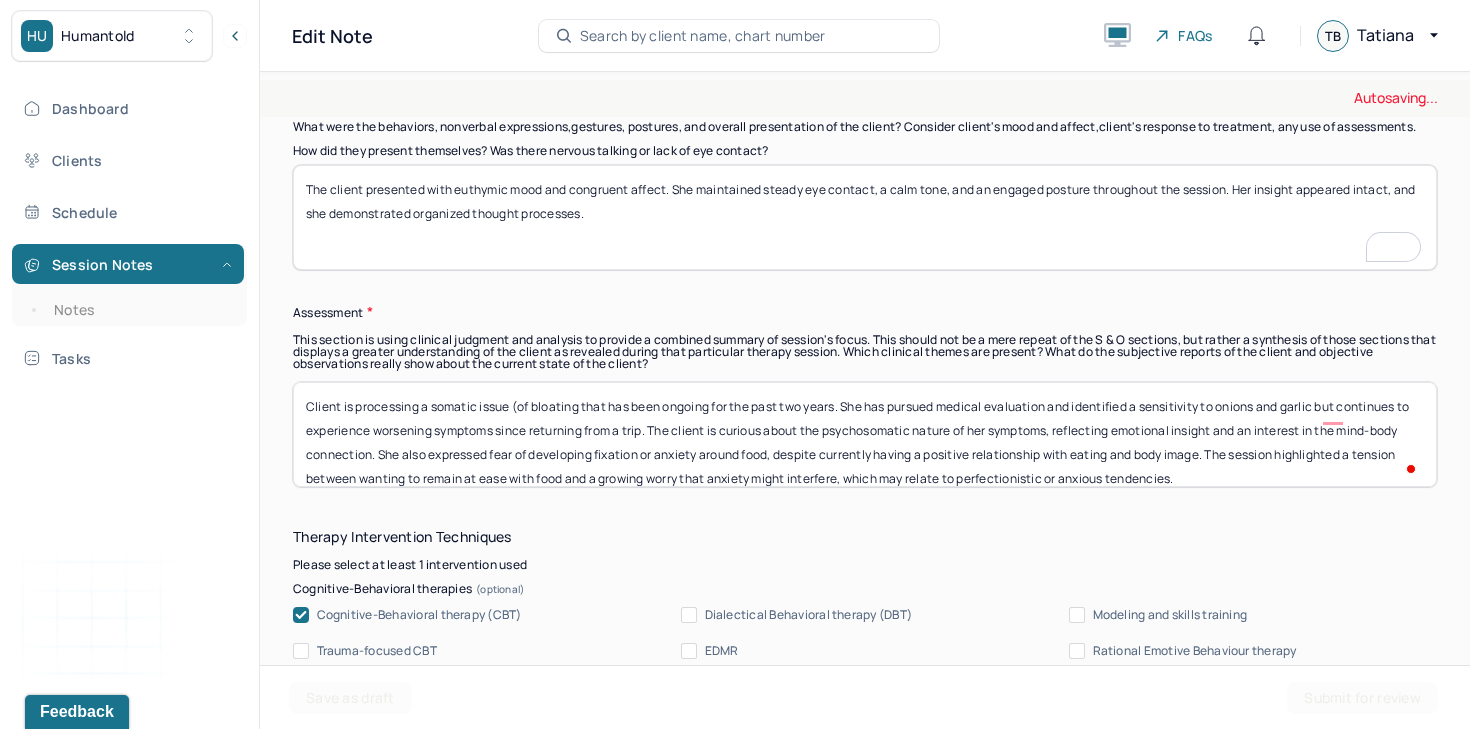 click on "Client is processing a somatic issue (bloating) that has been ongoing for the past two years. She has pursued medical evaluation and identified a sensitivity to onions and garlic but continues to experience worsening symptoms since returning from a trip. The client is curious about the psychosomatic nature of her symptoms, reflecting emotional insight and an interest in the mind-body connection. She also expressed fear of developing fixation or anxiety around food, despite currently having a positive relationship with eating and body image. The session highlighted a tension between wanting to remain at ease with food and a growing worry that anxiety might interfere, which may relate to perfectionistic or anxious tendencies." at bounding box center [865, 434] 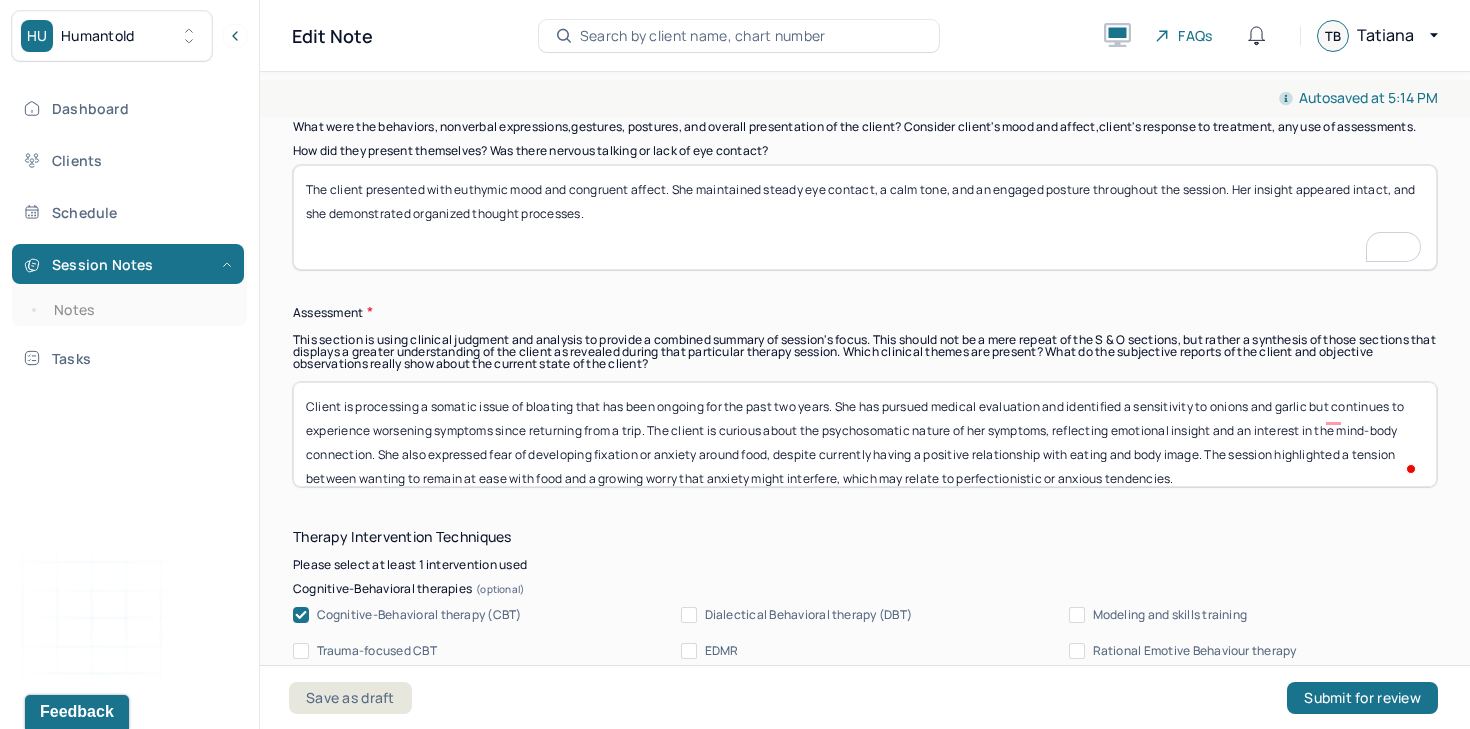 scroll, scrollTop: 16, scrollLeft: 0, axis: vertical 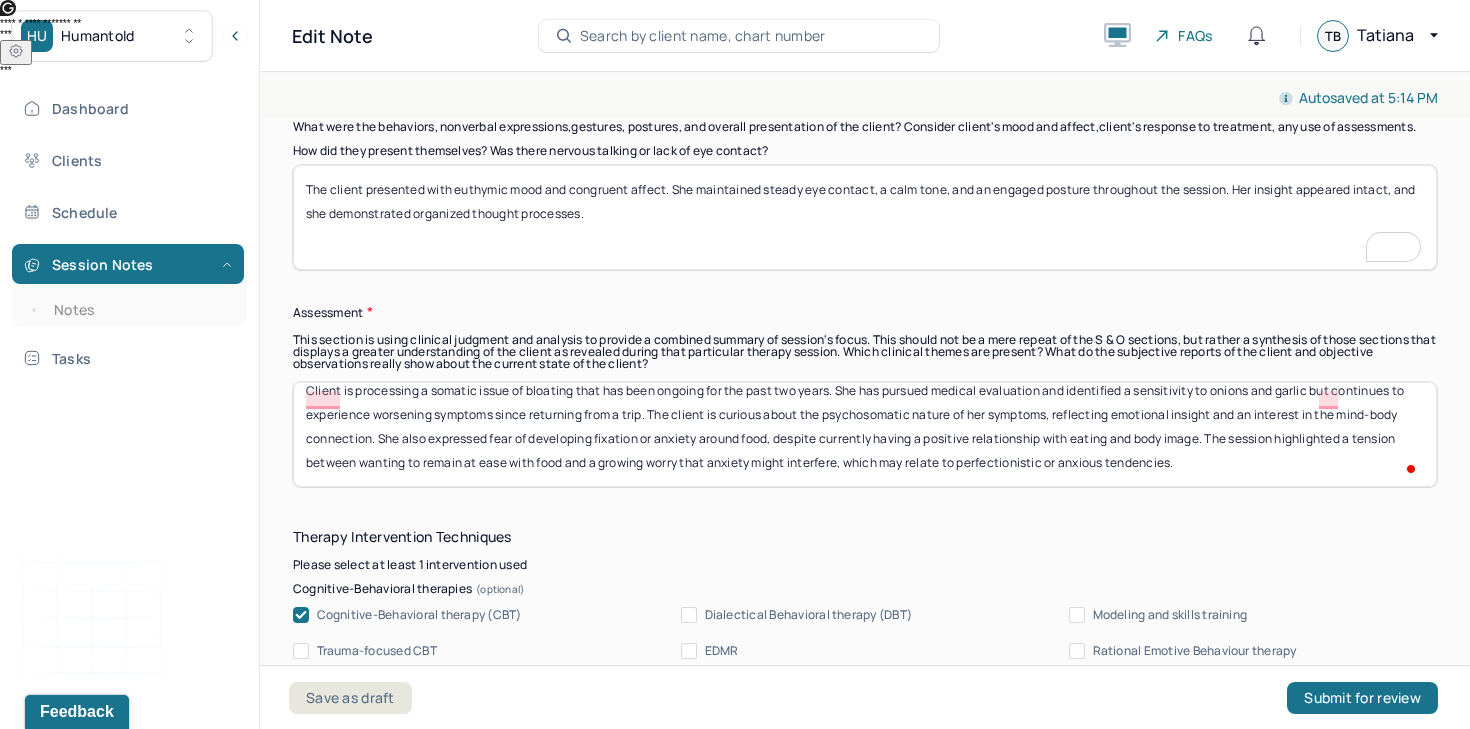 click on "Client is processing a somatic issue (of bloating that has been ongoing for the past two years. She has pursued medical evaluation and identified a sensitivity to onions and garlic but continues to experience worsening symptoms since returning from a trip. The client is curious about the psychosomatic nature of her symptoms, reflecting emotional insight and an interest in the mind-body connection. She also expressed fear of developing fixation or anxiety around food, despite currently having a positive relationship with eating and body image. The session highlighted a tension between wanting to remain at ease with food and a growing worry that anxiety might interfere, which may relate to perfectionistic or anxious tendencies." at bounding box center [865, 434] 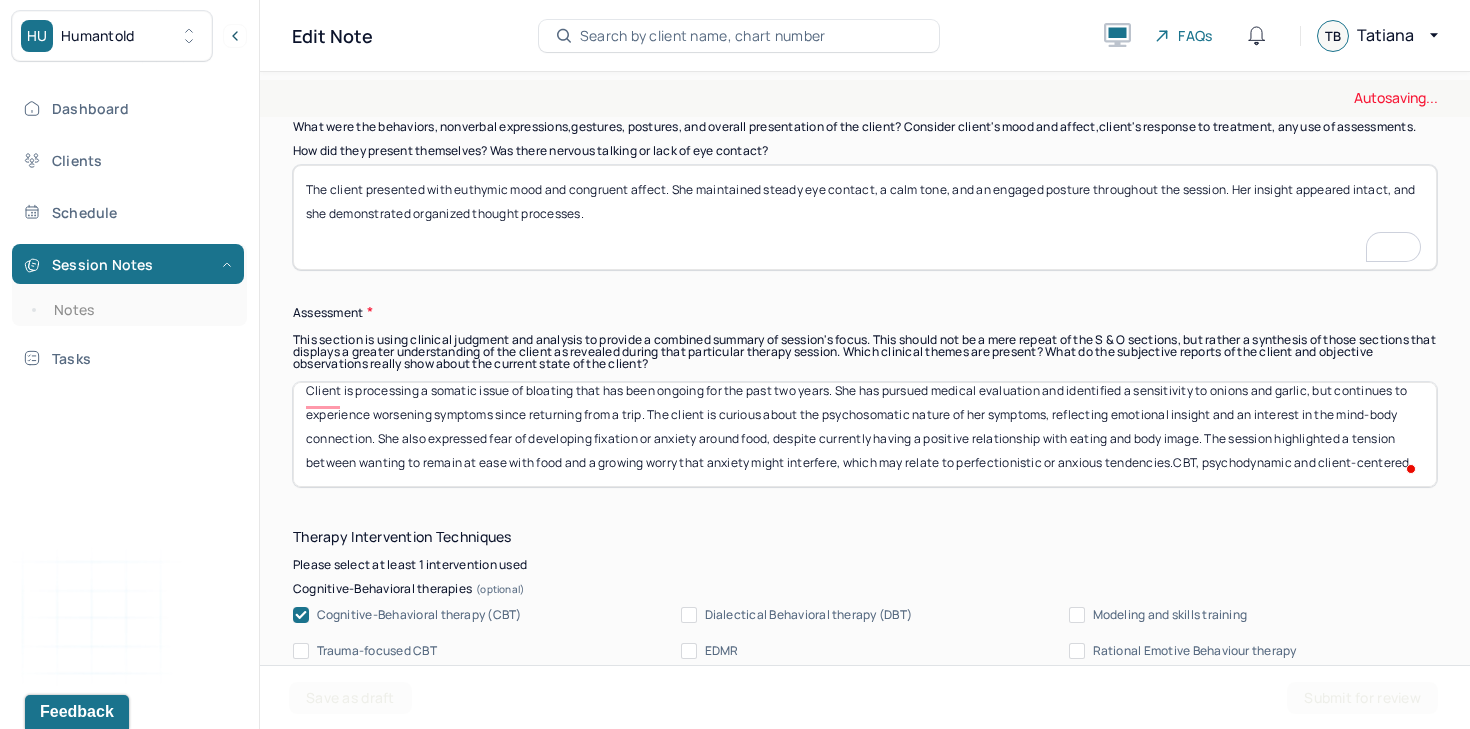 click on "Client is processing a somatic issue of bloating that has been ongoing for the past two years. She has pursued medical evaluation and identified a sensitivity to onions and garlic but continues to experience worsening symptoms since returning from a trip. The client is curious about the psychosomatic nature of her symptoms, reflecting emotional insight and an interest in the mind-body connection. She also expressed fear of developing fixation or anxiety around food, despite currently having a positive relationship with eating and body image. The session highlighted a tension between wanting to remain at ease with food and a growing worry that anxiety might interfere, which may relate to perfectionistic or anxious tendencies.CBT, psychodynamic and client-centered" at bounding box center [865, 434] 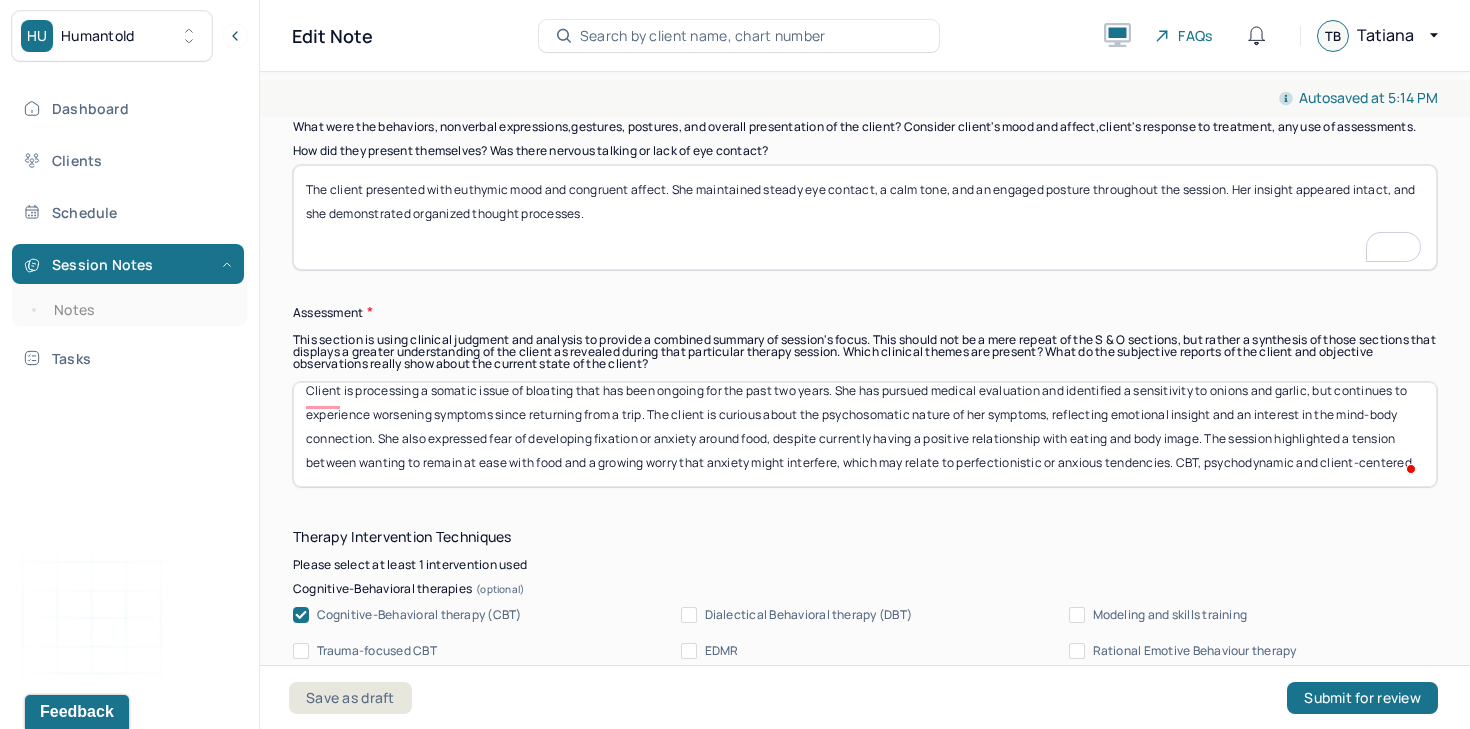 click on "Client is processing a somatic issue of bloating that has been ongoing for the past two years. She has pursued medical evaluation and identified a sensitivity to onions and garlic, but continues to experience worsening symptoms since returning from a trip. The client is curious about the psychosomatic nature of her symptoms, reflecting emotional insight and an interest in the mind-body connection. She also expressed fear of developing fixation or anxiety around food, despite currently having a positive relationship with eating and body image. The session highlighted a tension between wanting to remain at ease with food and a growing worry that anxiety might interfere, which may relate to perfectionistic or anxious tendencies.CBT, psychodynamic and client-centered" at bounding box center (865, 434) 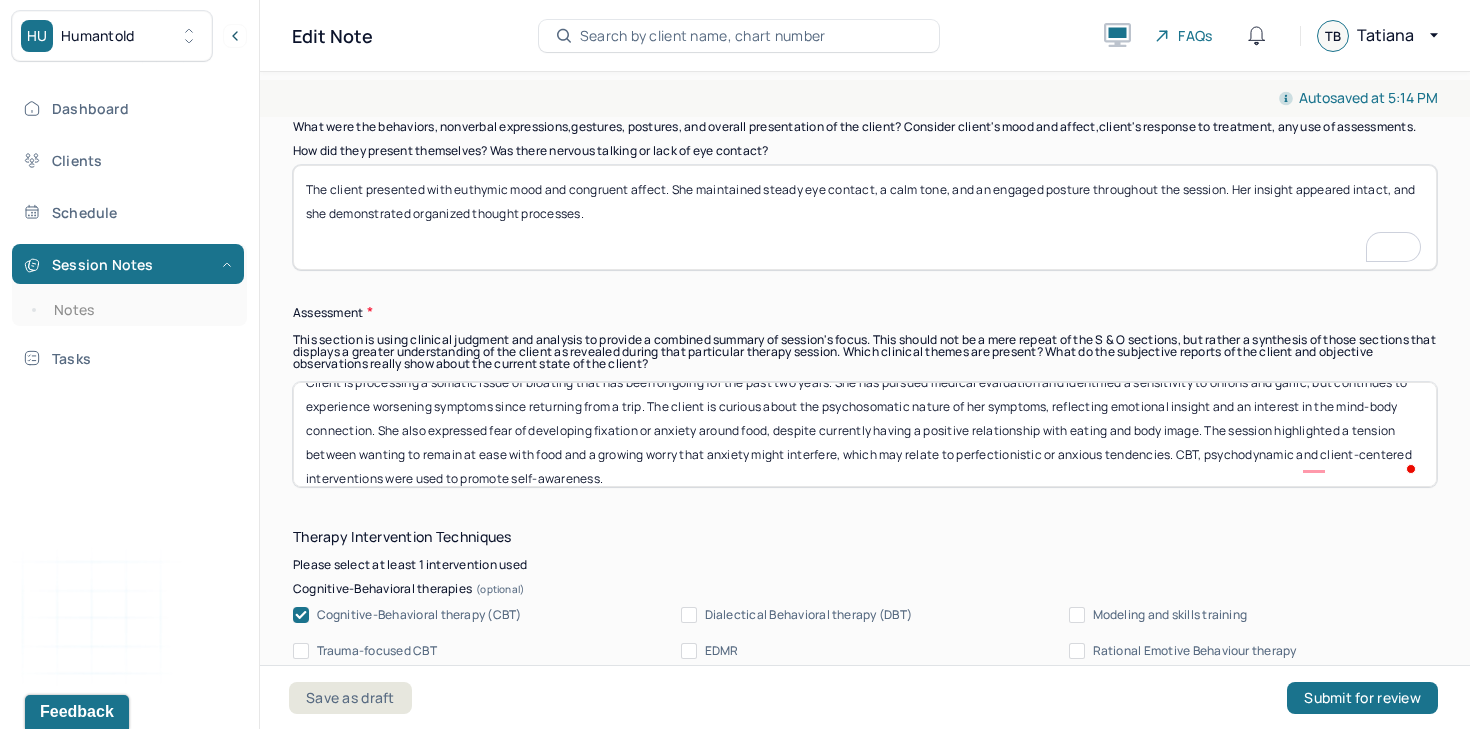 scroll, scrollTop: 40, scrollLeft: 0, axis: vertical 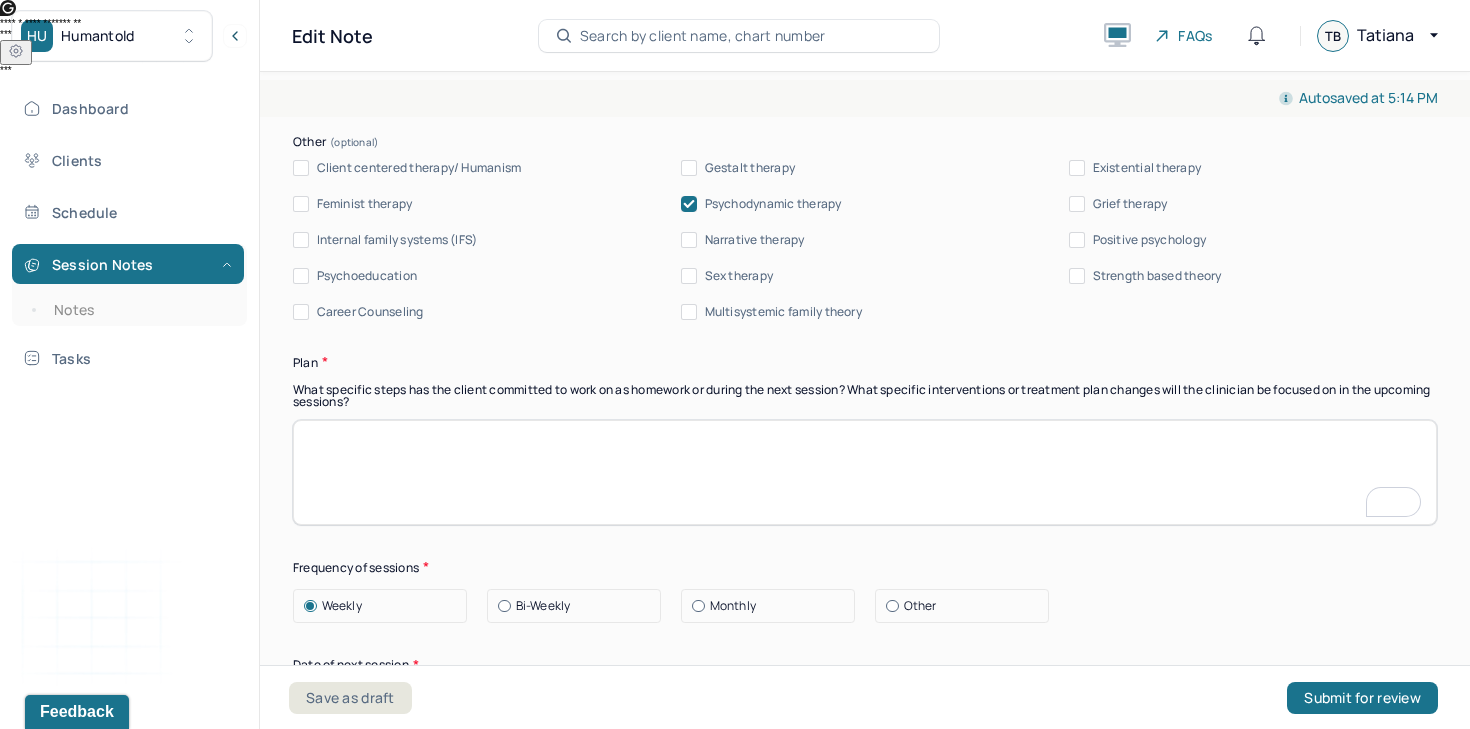 type on "Client is processing a somatic issue of bloating that has been ongoing for the past two years. She has pursued medical evaluation and identified a sensitivity to onions and garlic, but continues to experience worsening symptoms since returning from a trip. The client is curious about the psychosomatic nature of her symptoms, reflecting emotional insight and an interest in the mind-body connection. She also expressed fear of developing fixation or anxiety around food, despite currently having a positive relationship with eating and body image. The session highlighted a tension between wanting to remain at ease with food and a growing worry that anxiety might interfere, which may relate to perfectionistic or anxious tendencies. CBT, psychodynamic and client-centered  interventions were used to promote self-awareness." 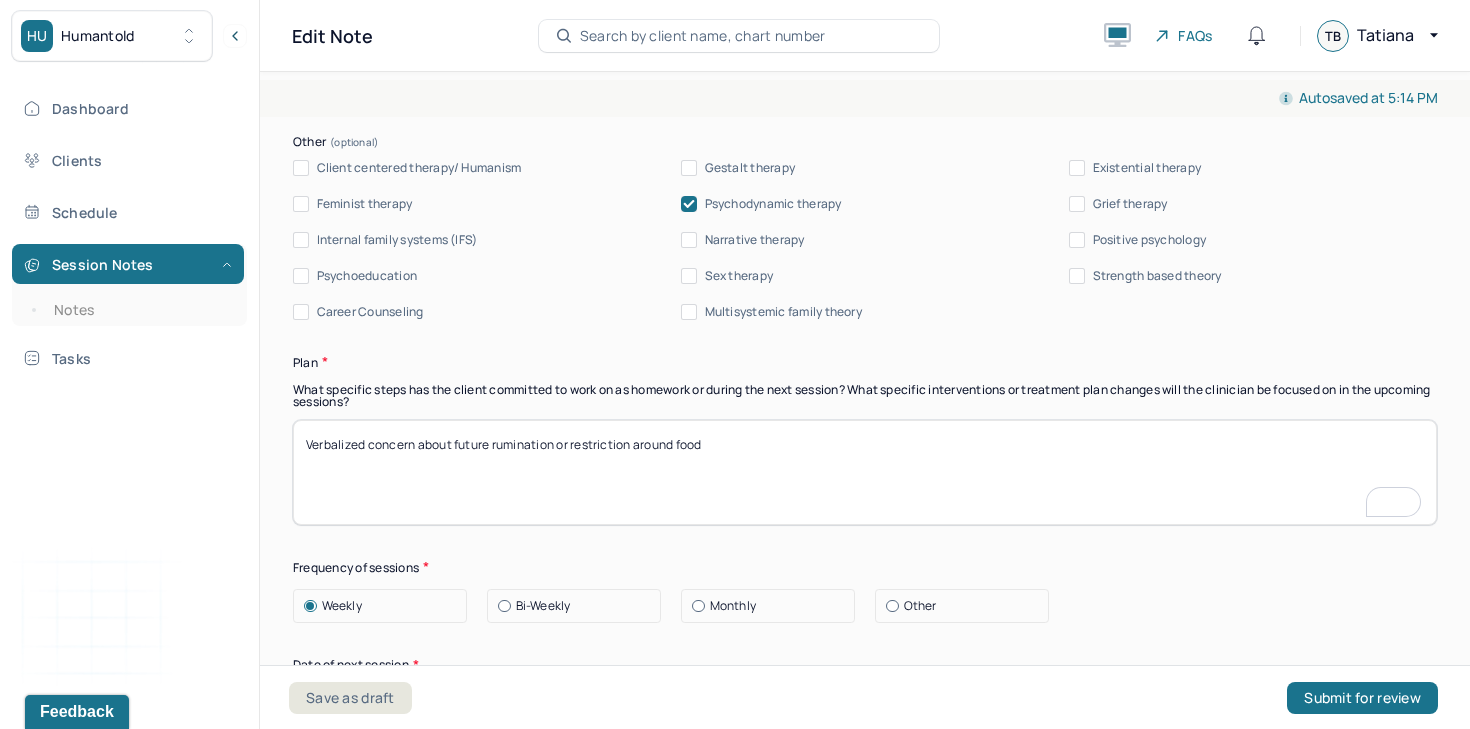 type on "Verbalized concern about future rumination or restriction around food" 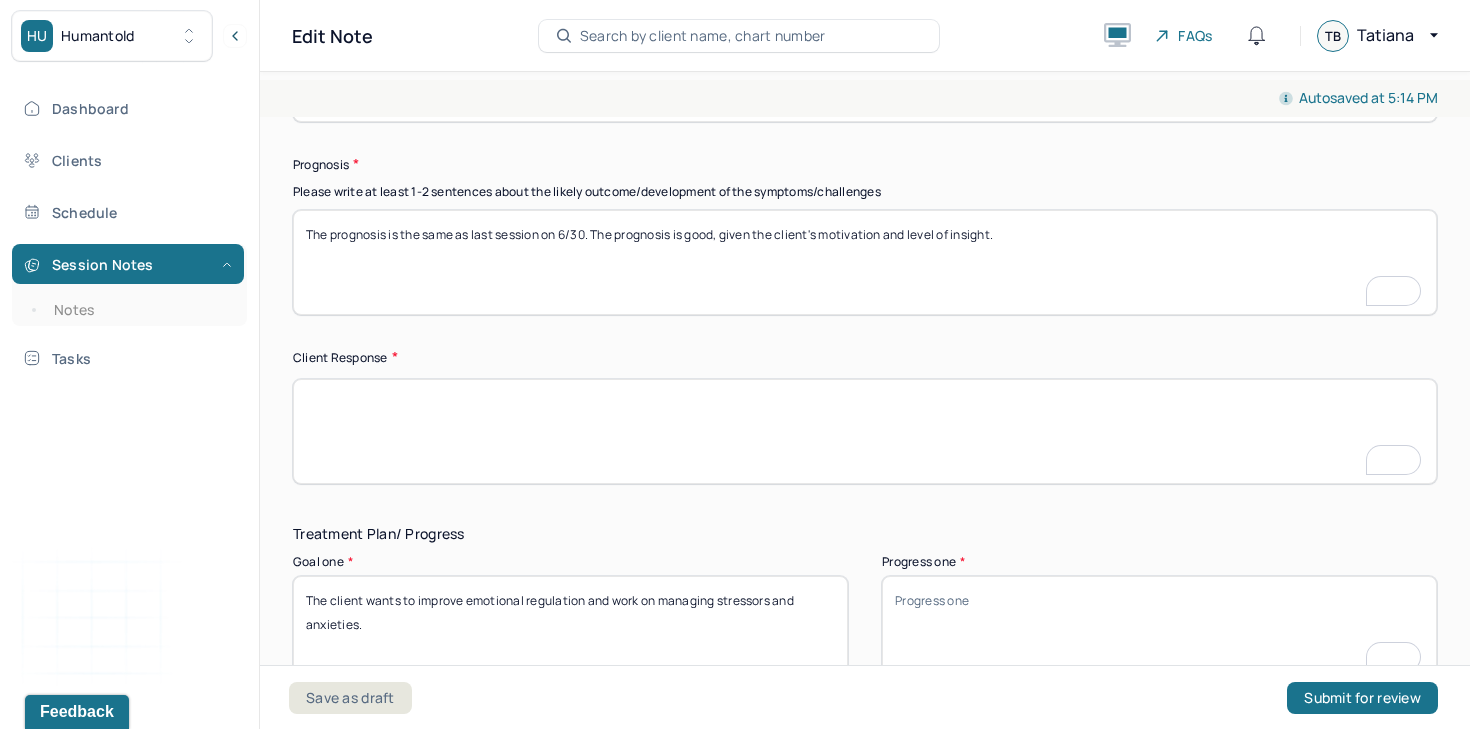 click at bounding box center [865, 431] 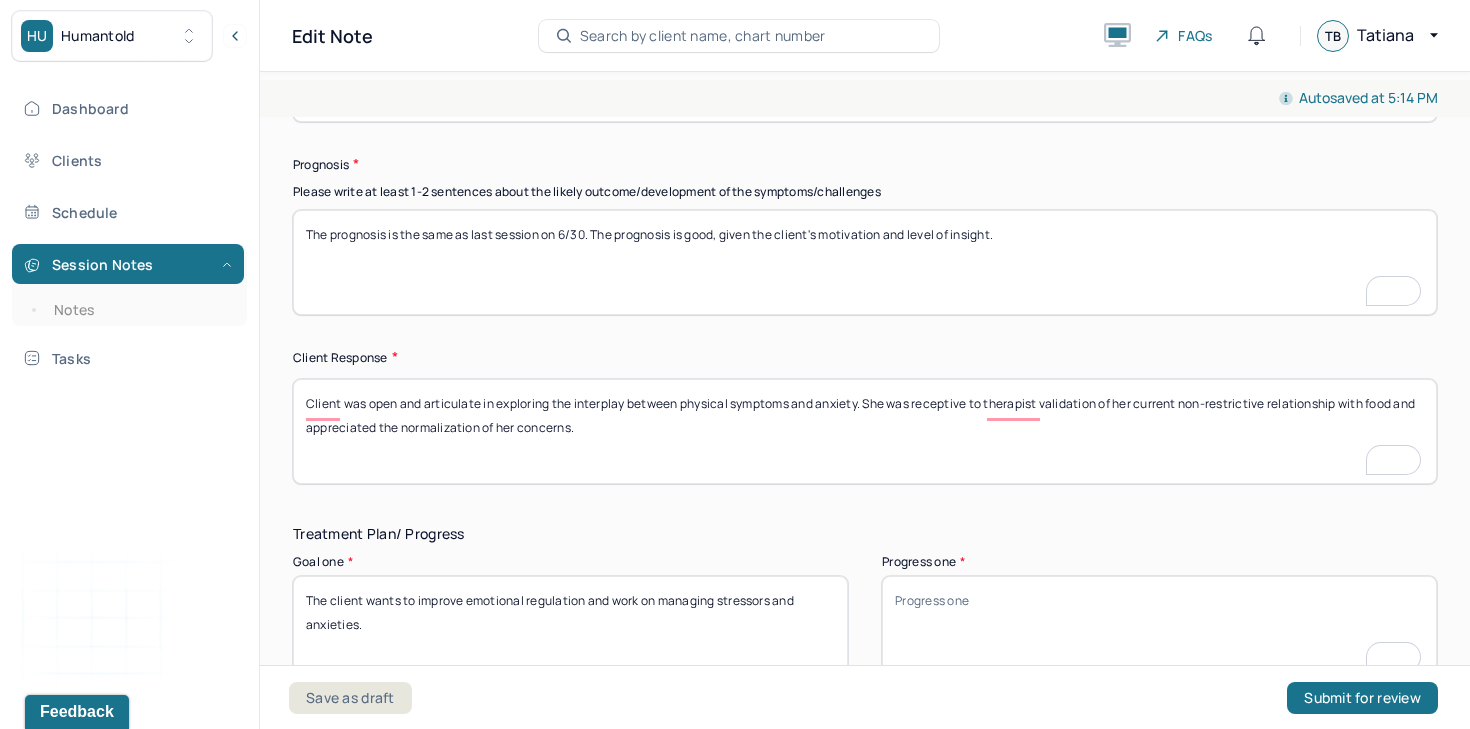 type on "Client was open and articulate in exploring the interplay between physical symptoms and anxiety. She was receptive to therapist validation of her current non-restrictive relationship with food and appreciated the normalization of her concerns." 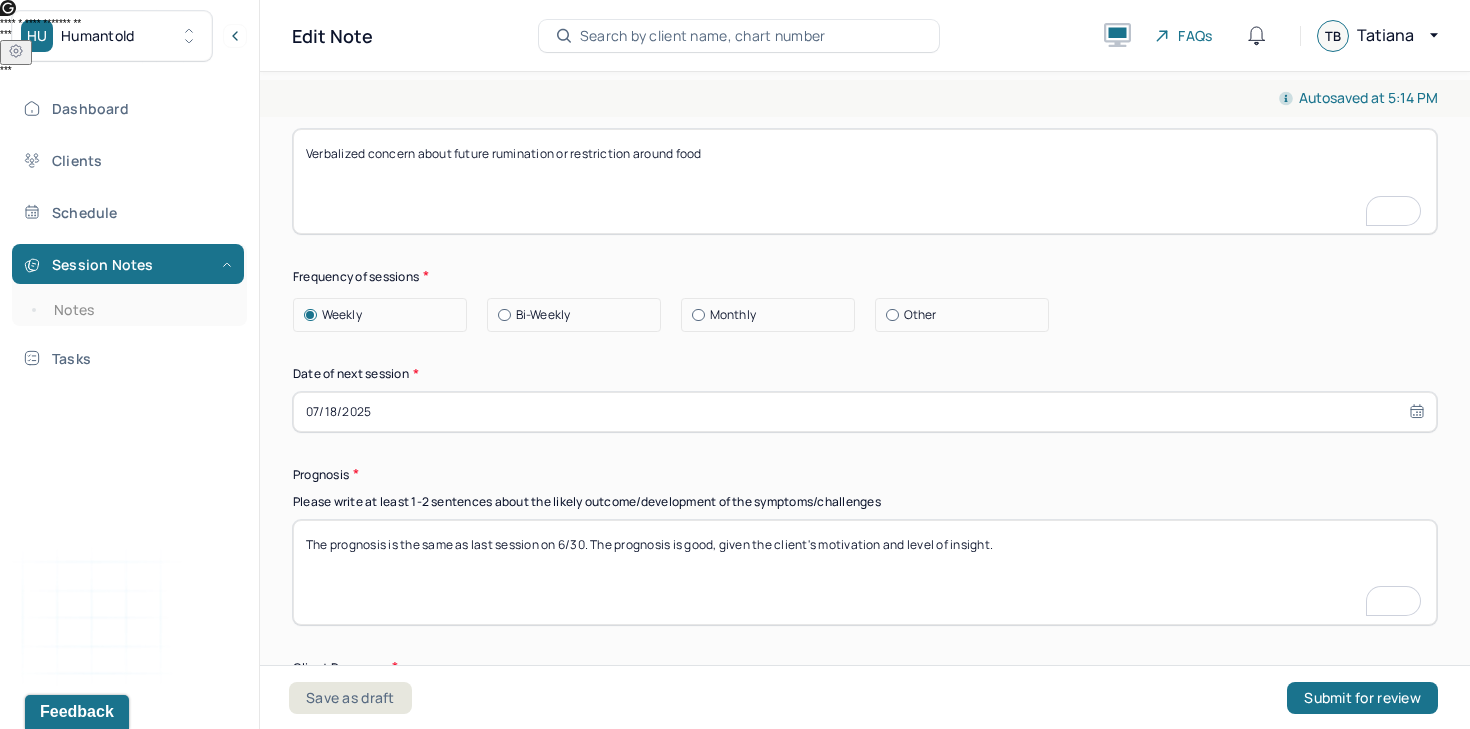 click on "Verbalized concern about future rumination or restriction around food" at bounding box center (865, 181) 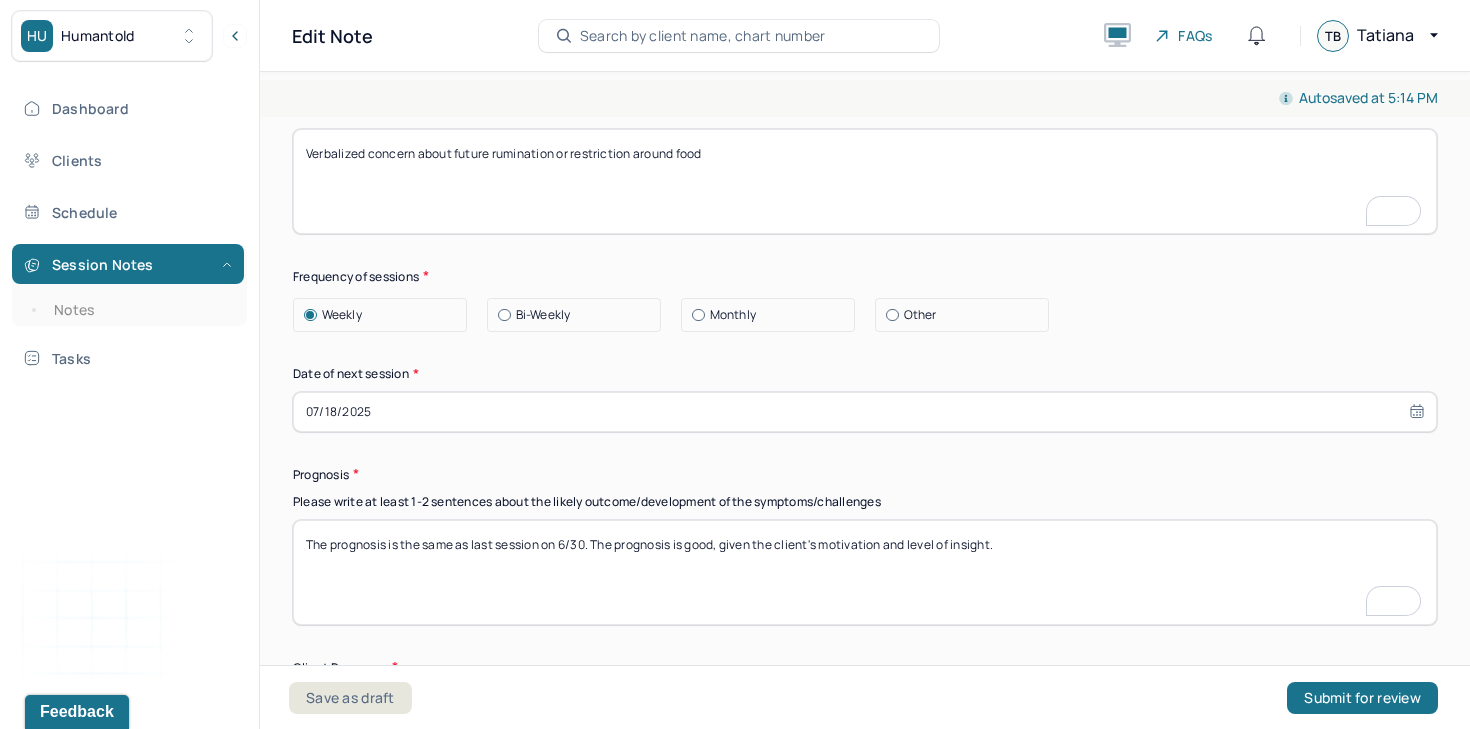 click on "Verbalized concern about future rumination or restriction around food" at bounding box center (865, 181) 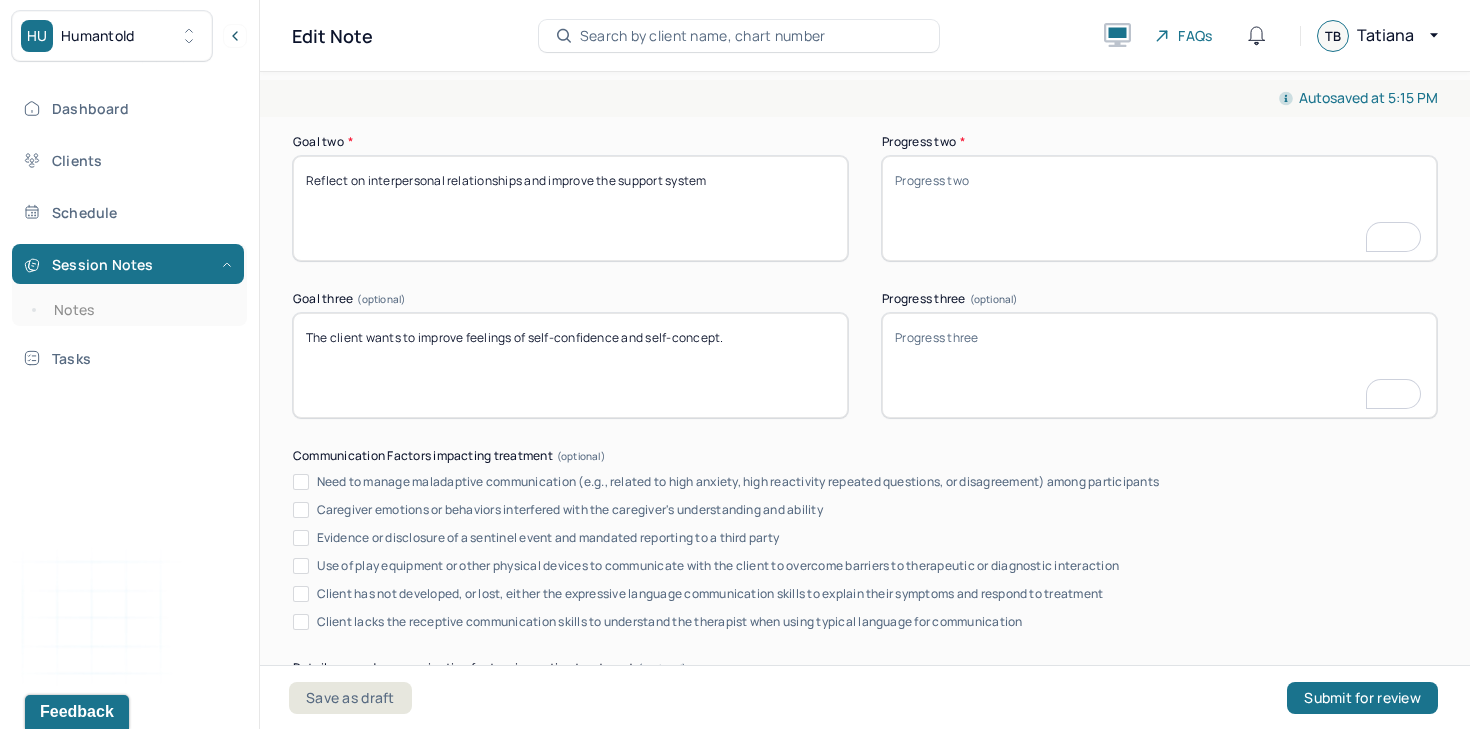 type on "Help the client monitor for early signs of food-related anxiety or cognitive rigidity" 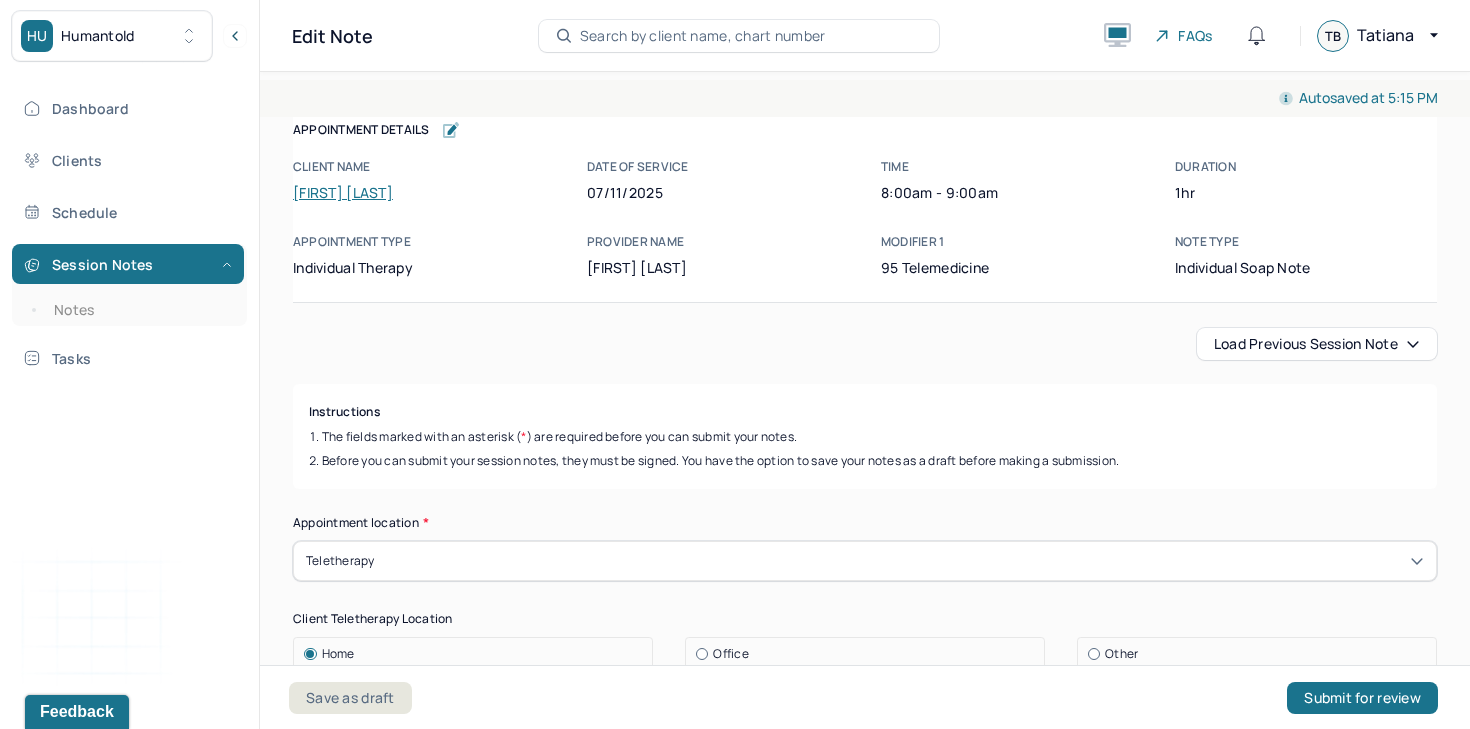 scroll, scrollTop: 0, scrollLeft: 0, axis: both 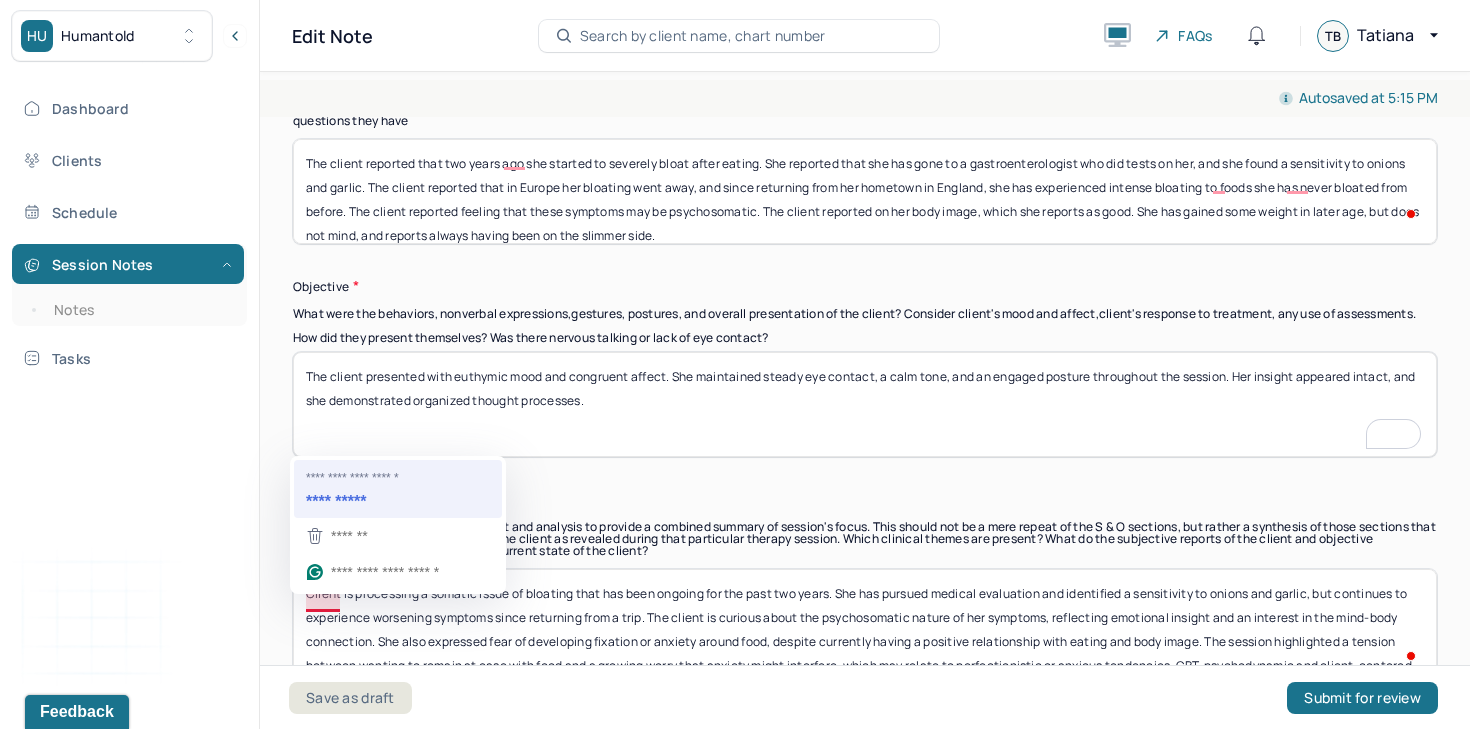 type on "The client was open and articulate in exploring the interplay between physical symptoms and anxiety. She was receptive to the therapist's validation of her current non-restrictive relationship with food and appreciated the normalization of her concerns." 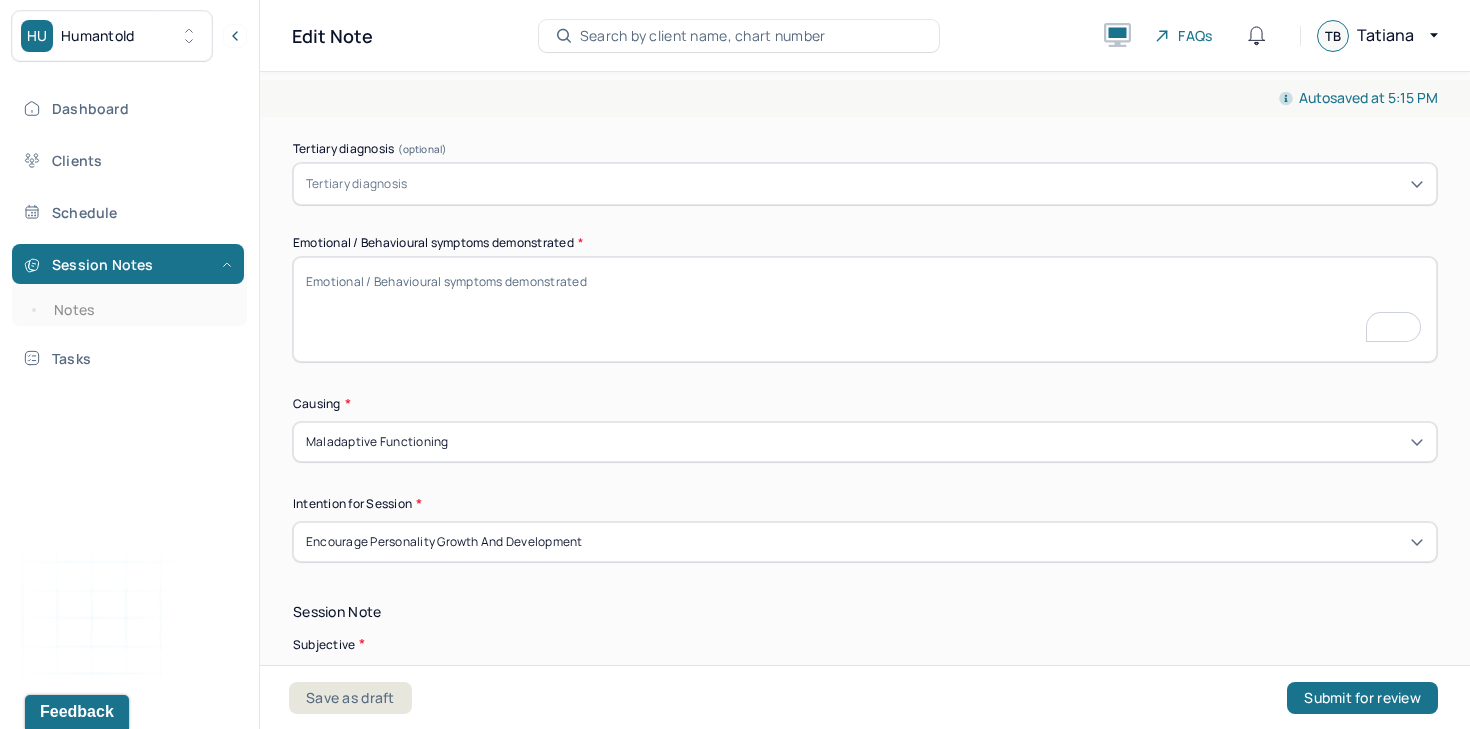 type on "The client is processing a somatic issue of bloating that has been ongoing for the past two years. She has pursued medical evaluation and identified a sensitivity to onions and garlic, but continues to experience worsening symptoms since returning from a trip. The client is curious about the psychosomatic nature of her symptoms, reflecting emotional insight and an interest in the mind-body connection. She also expressed fear of developing fixation or anxiety around food, despite currently having a positive relationship with eating and body image. The session highlighted a tension between wanting to remain at ease with food and a growing worry that anxiety might interfere, which may relate to perfectionistic or anxious tendencies. CBT, psychodynamic and client-centered  interventions were used to promote self-awareness." 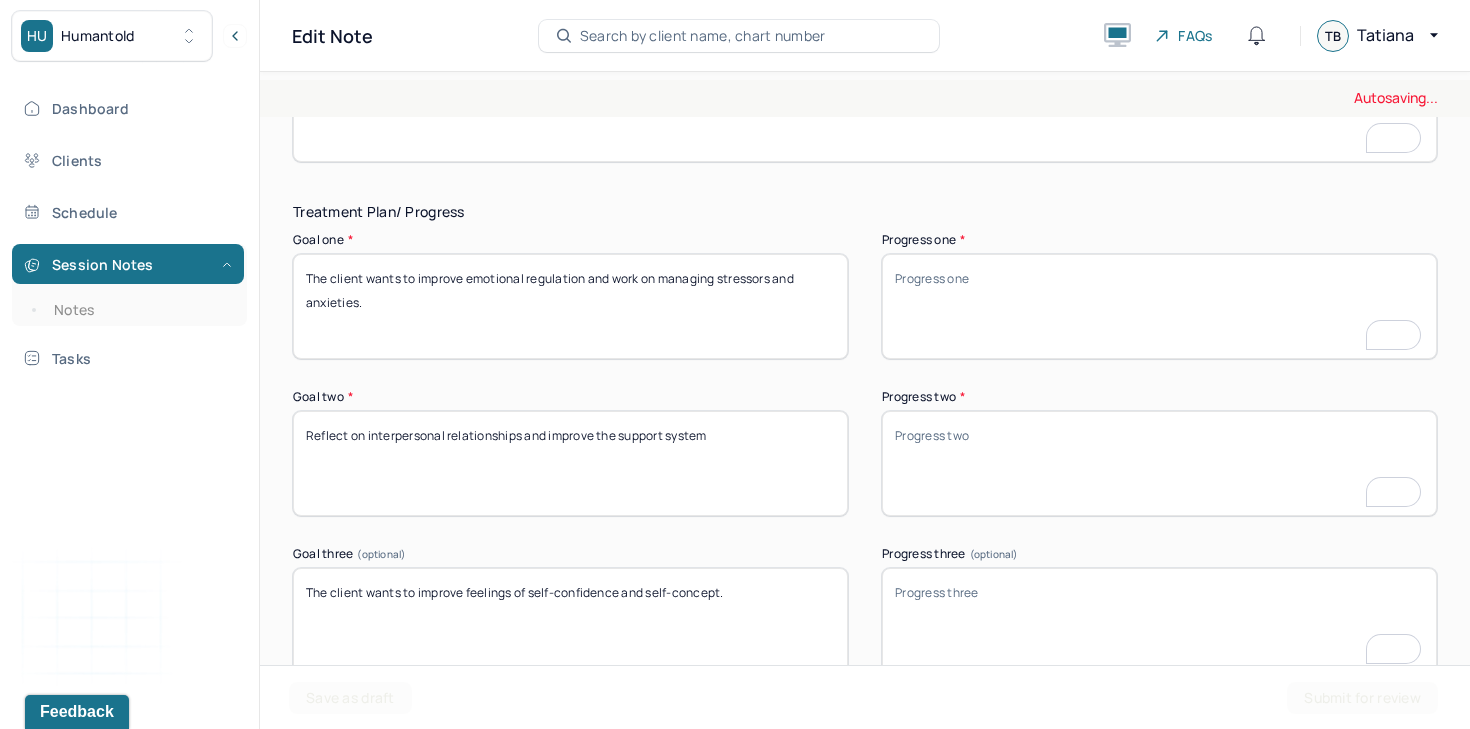 type on "During the session, the client verbalized concern about potentially developing rumination or restrictive behaviors around food. She demonstrated emotional insight and curiosity regarding the possible psychosomatic nature of her physical symptoms, and expressed mild anticipatory anxiety, particularly related to “processed” foods and specific ingredients" 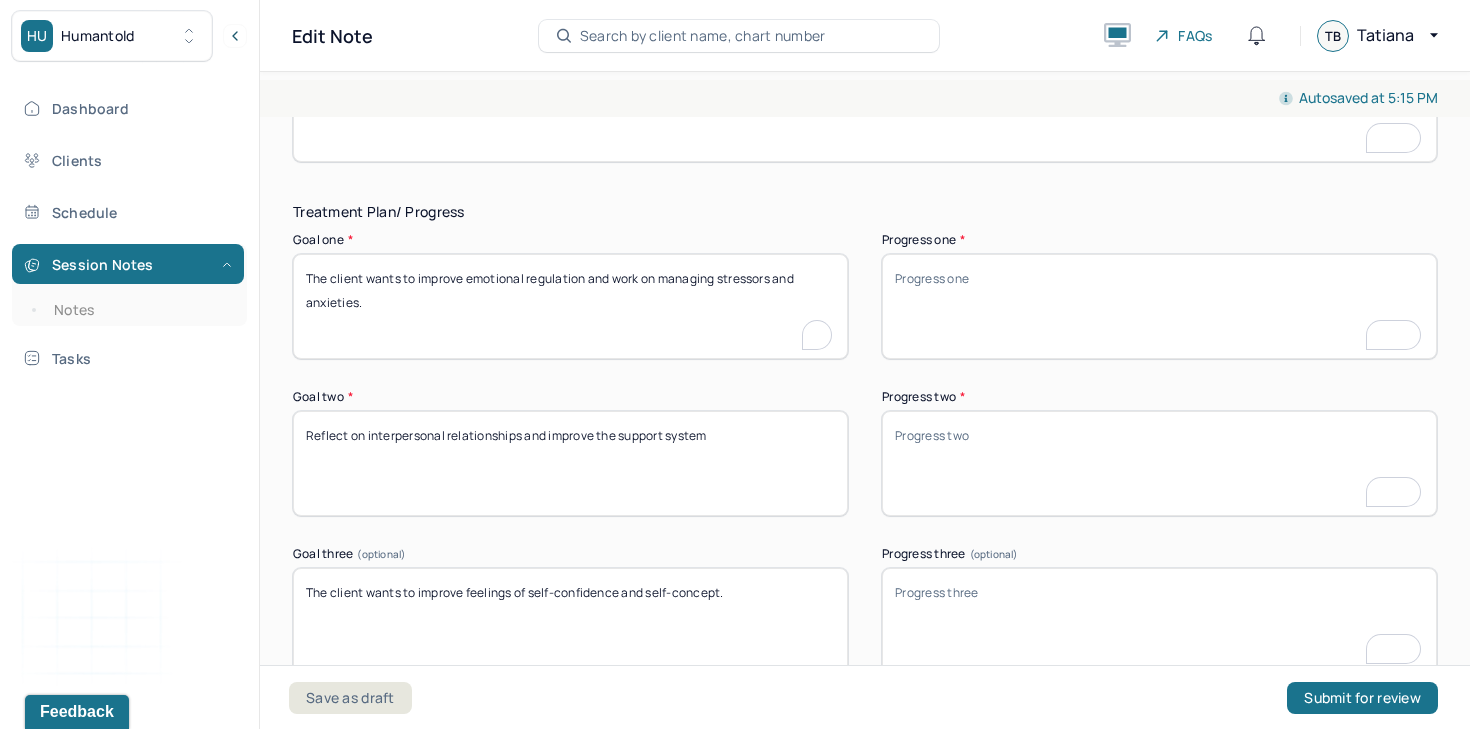 click on "The client wants to improve emotional regulation and work on managing stressors and anxieties." at bounding box center (570, 306) 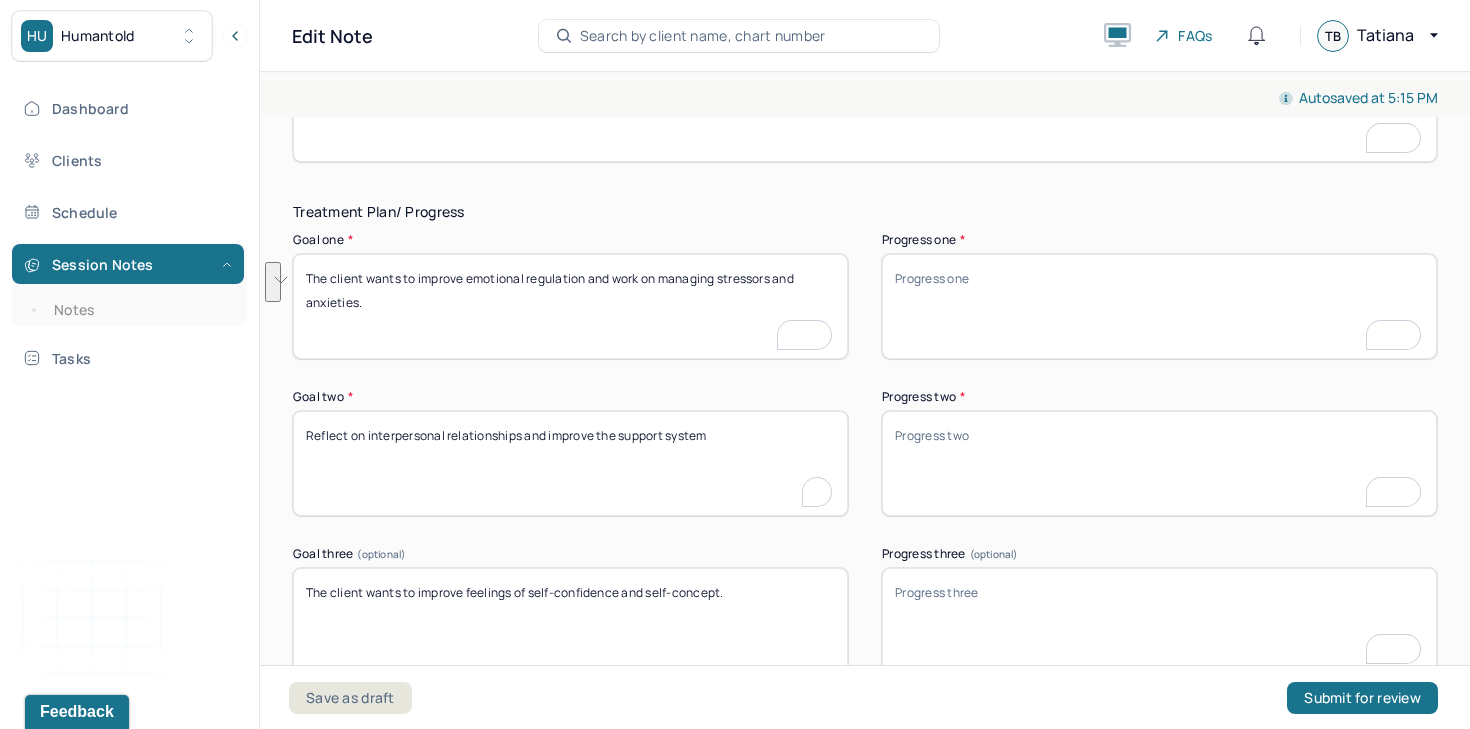 click on "Reflect on interpersonal relationships and improve the support system" at bounding box center (570, 463) 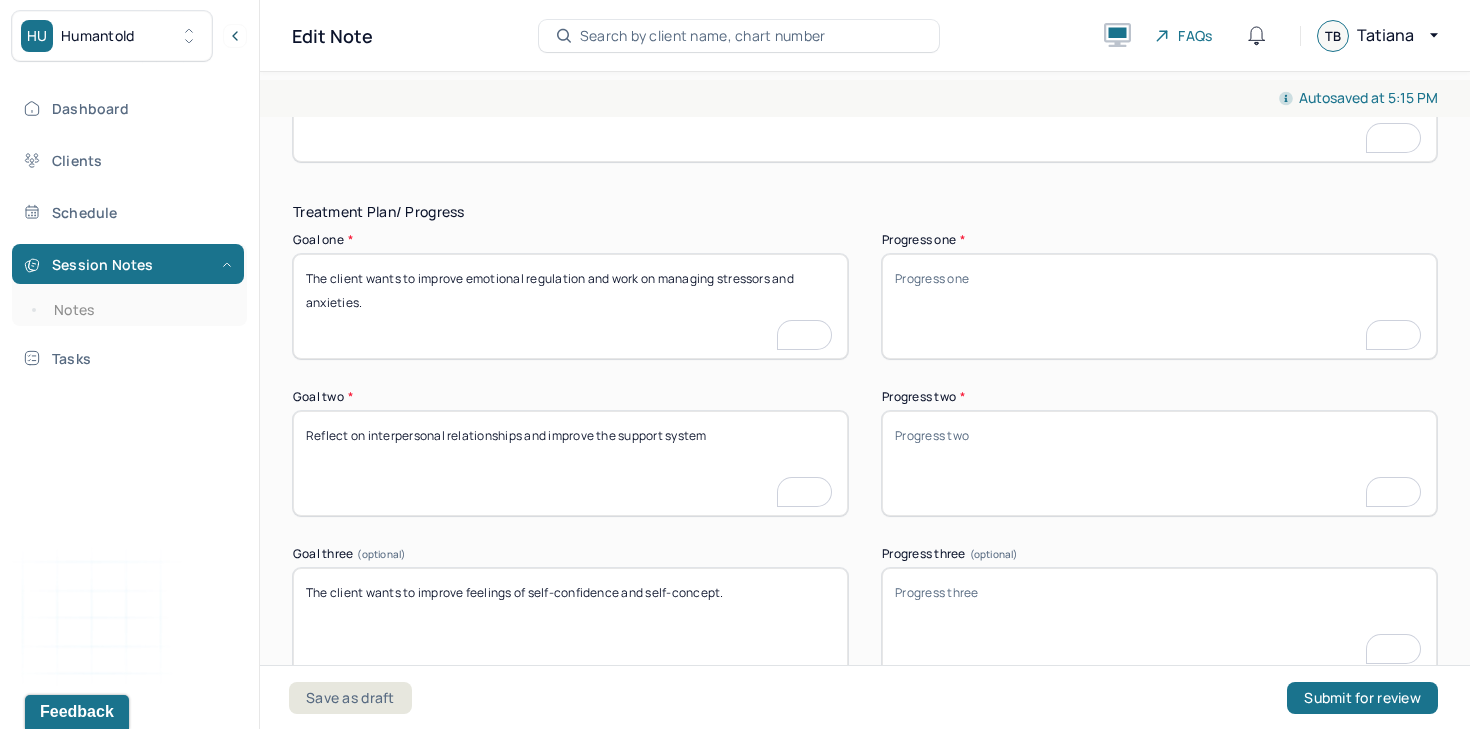 click on "Reflect on interpersonal relationships and improve the support system" at bounding box center [570, 463] 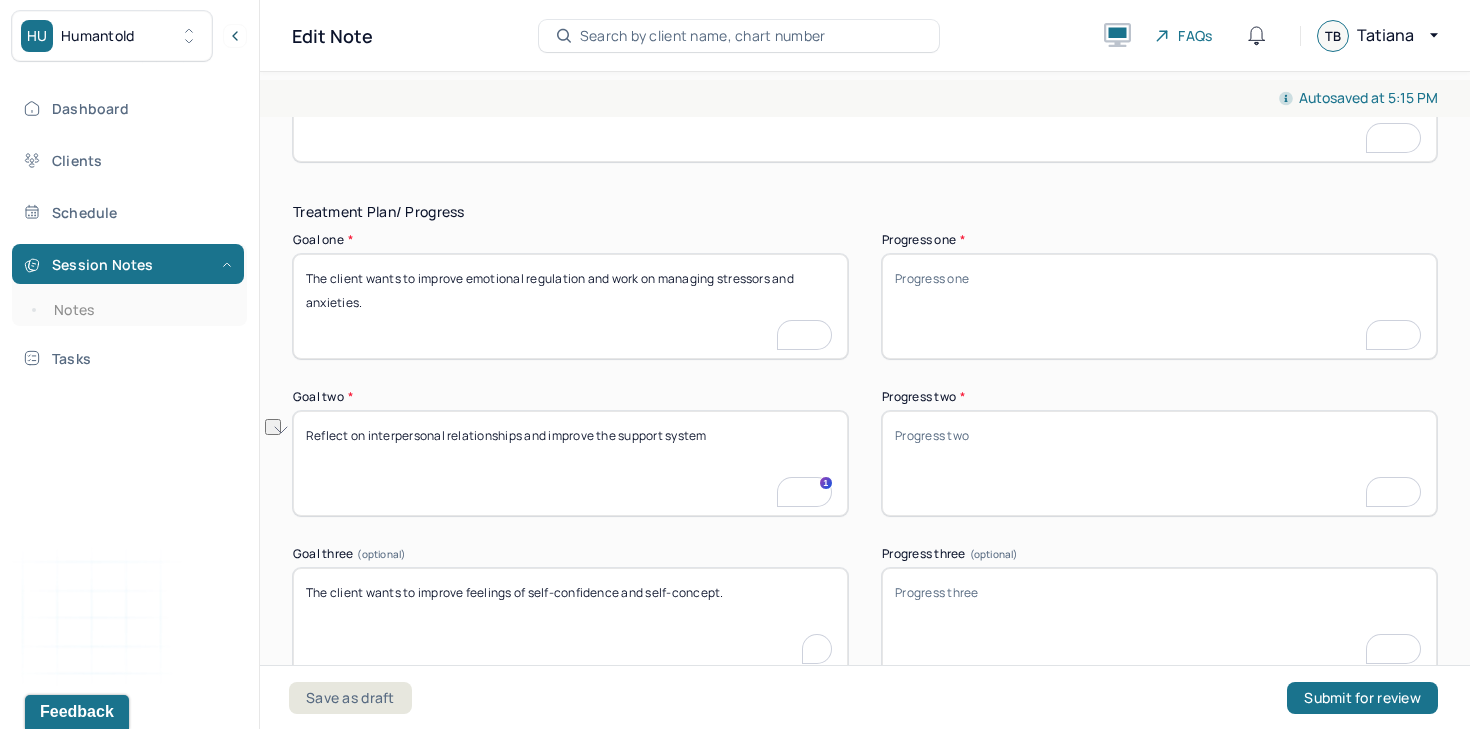 click on "The client wants to improve feelings of self-confidence and self-concept." at bounding box center (570, 620) 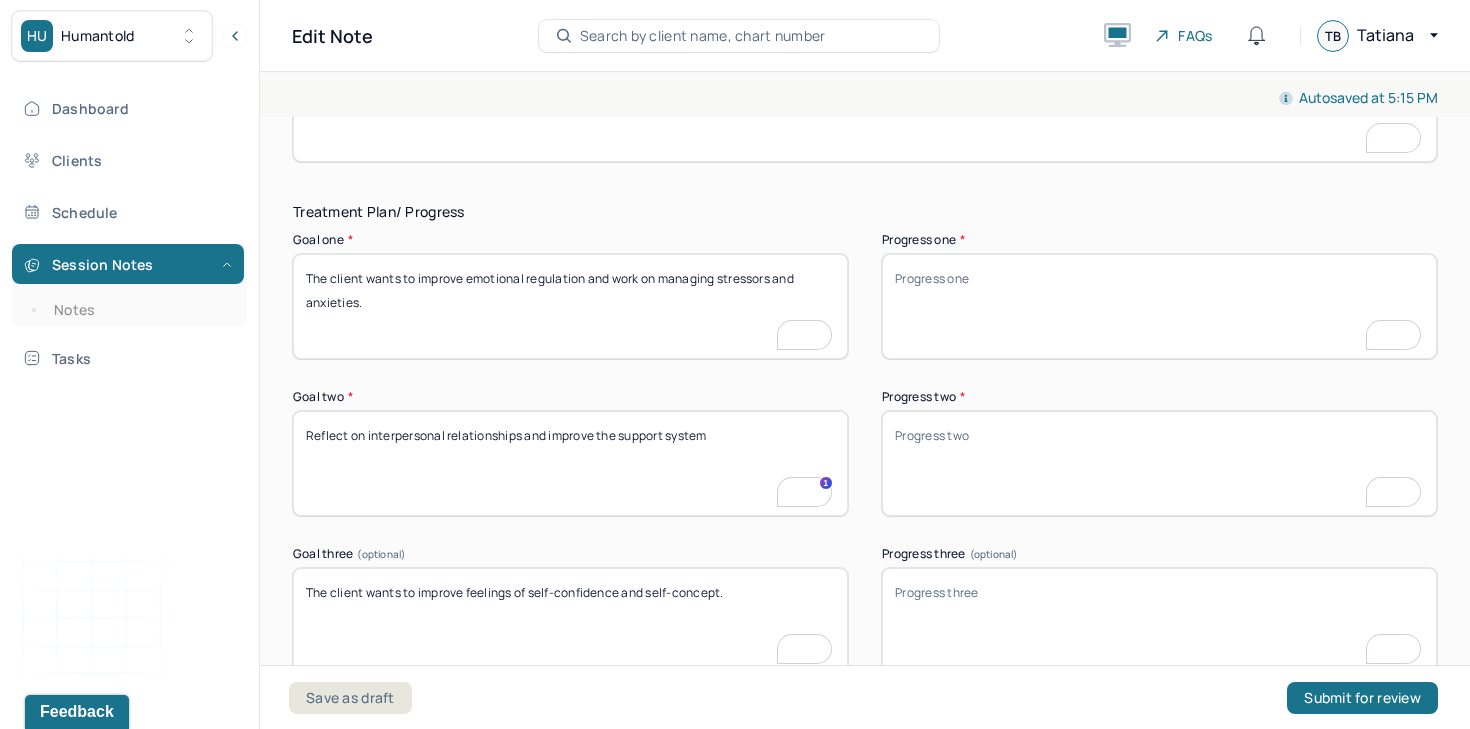 click on "The client wants to improve feelings of self-confidence and self-concept." at bounding box center (570, 620) 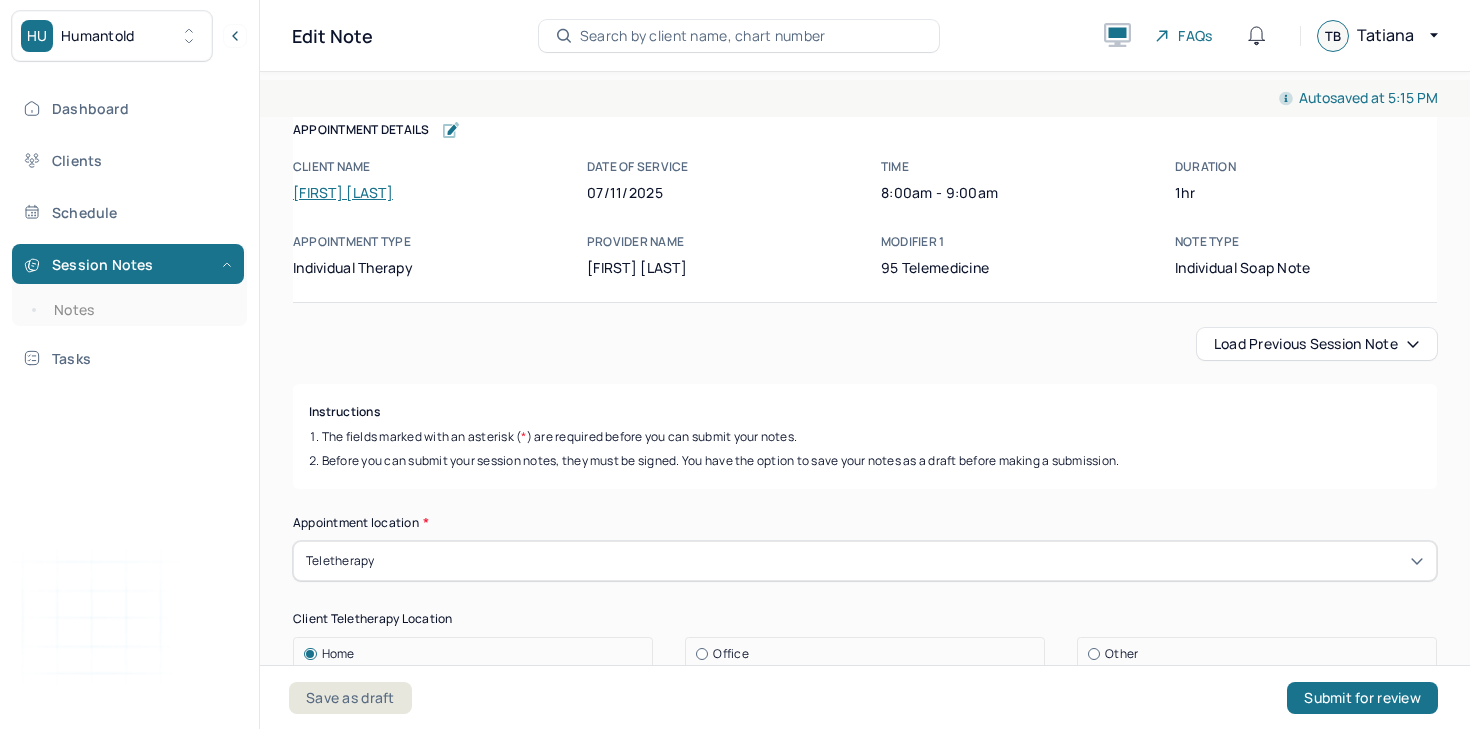 scroll, scrollTop: 0, scrollLeft: 0, axis: both 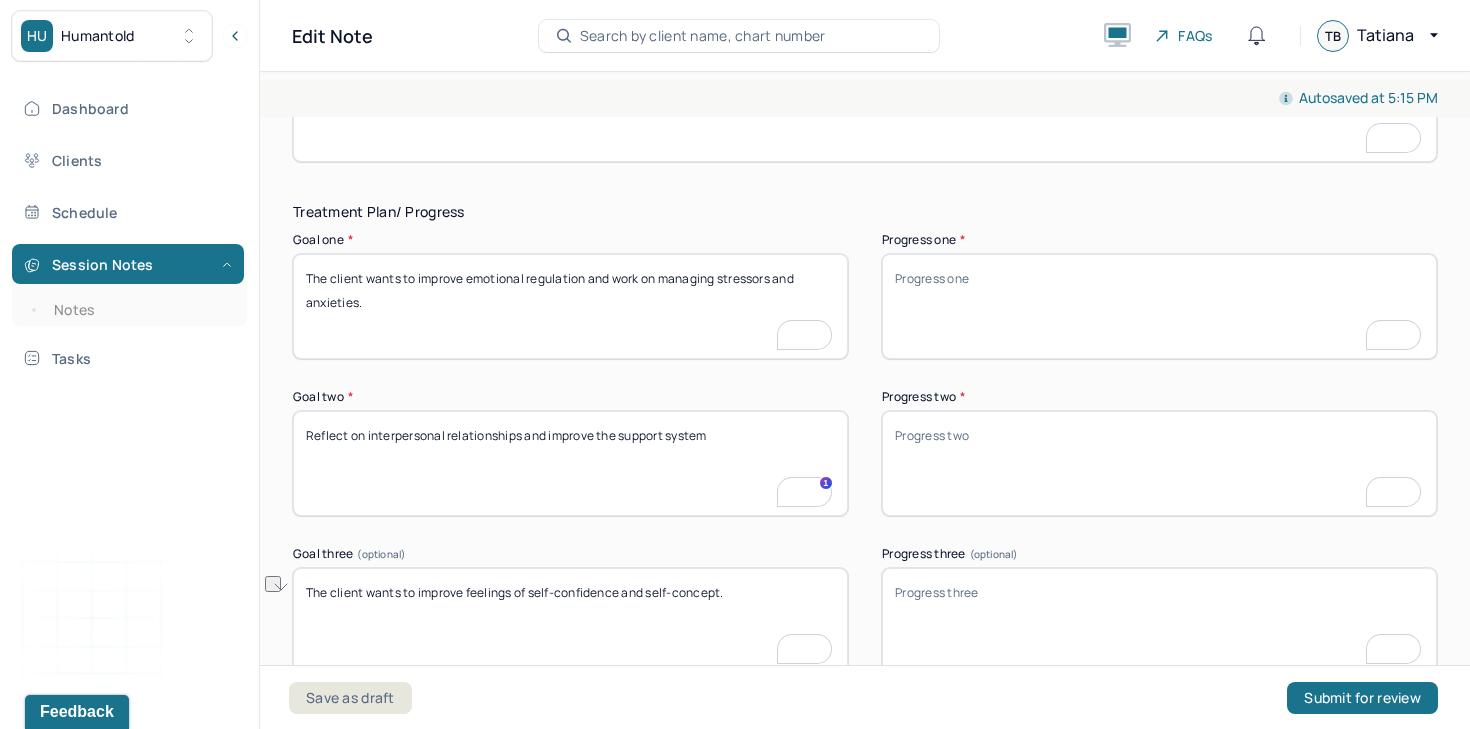 click on "Progress one *" at bounding box center (1159, 306) 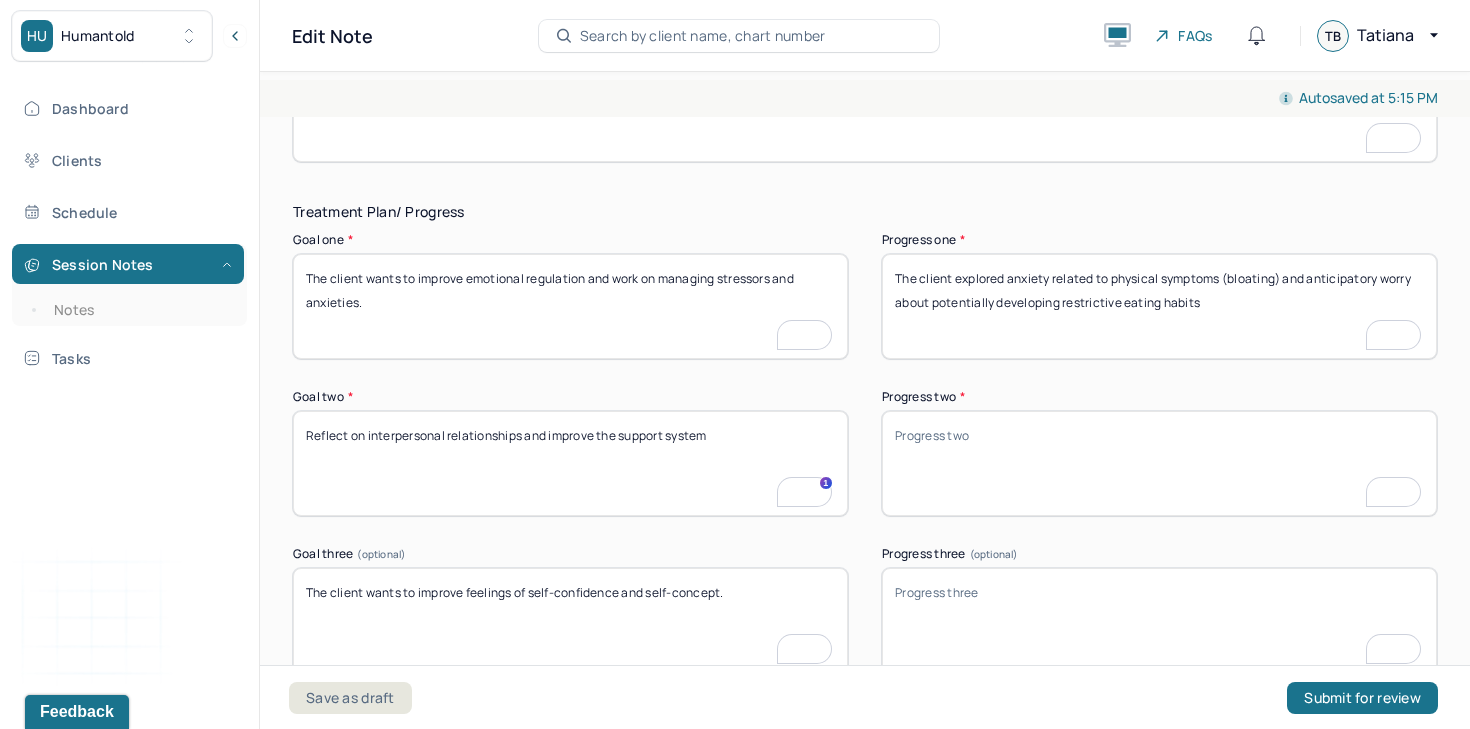 type on "The client explored anxiety related to physical symptoms (bloating) and anticipatory worry about potentially developing restrictive eating habits" 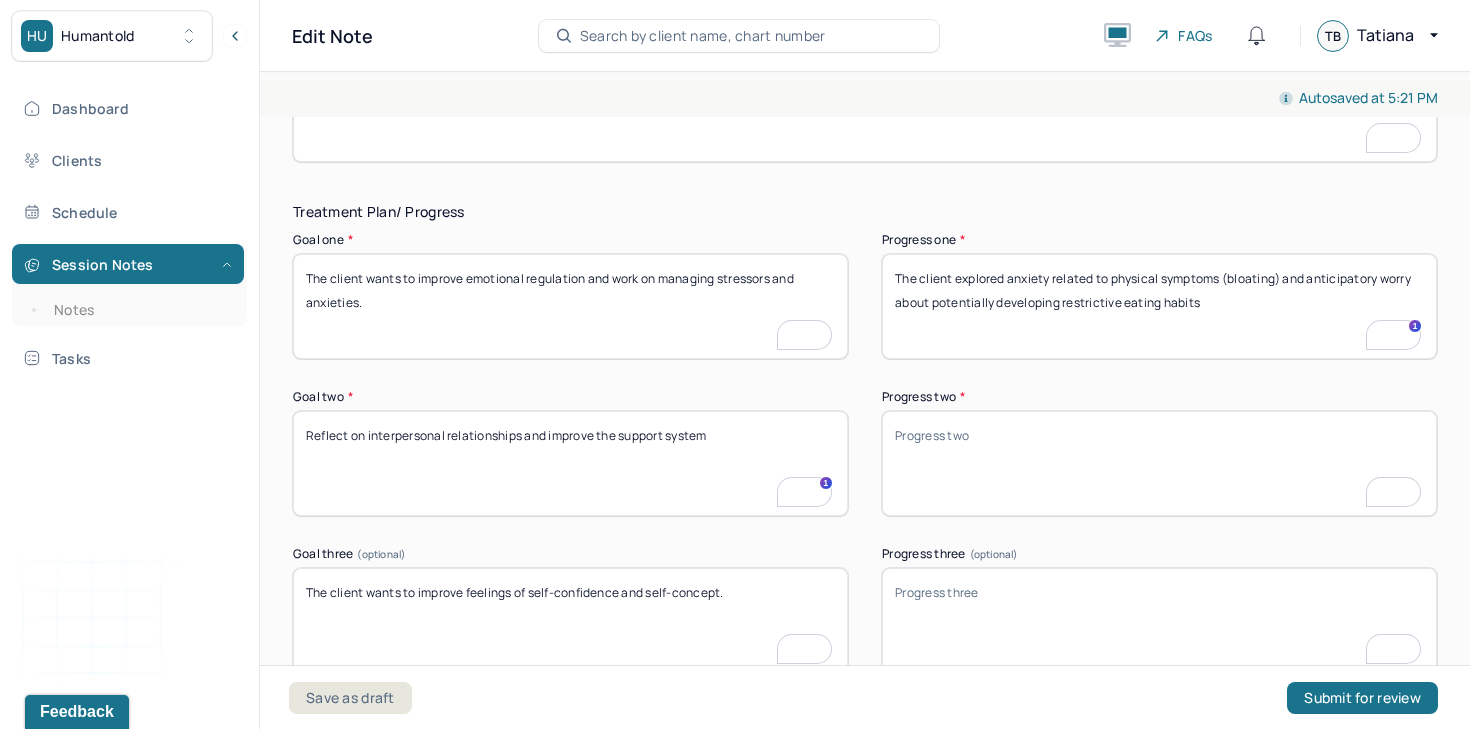 click on "Progress three (optional)" at bounding box center (1159, 620) 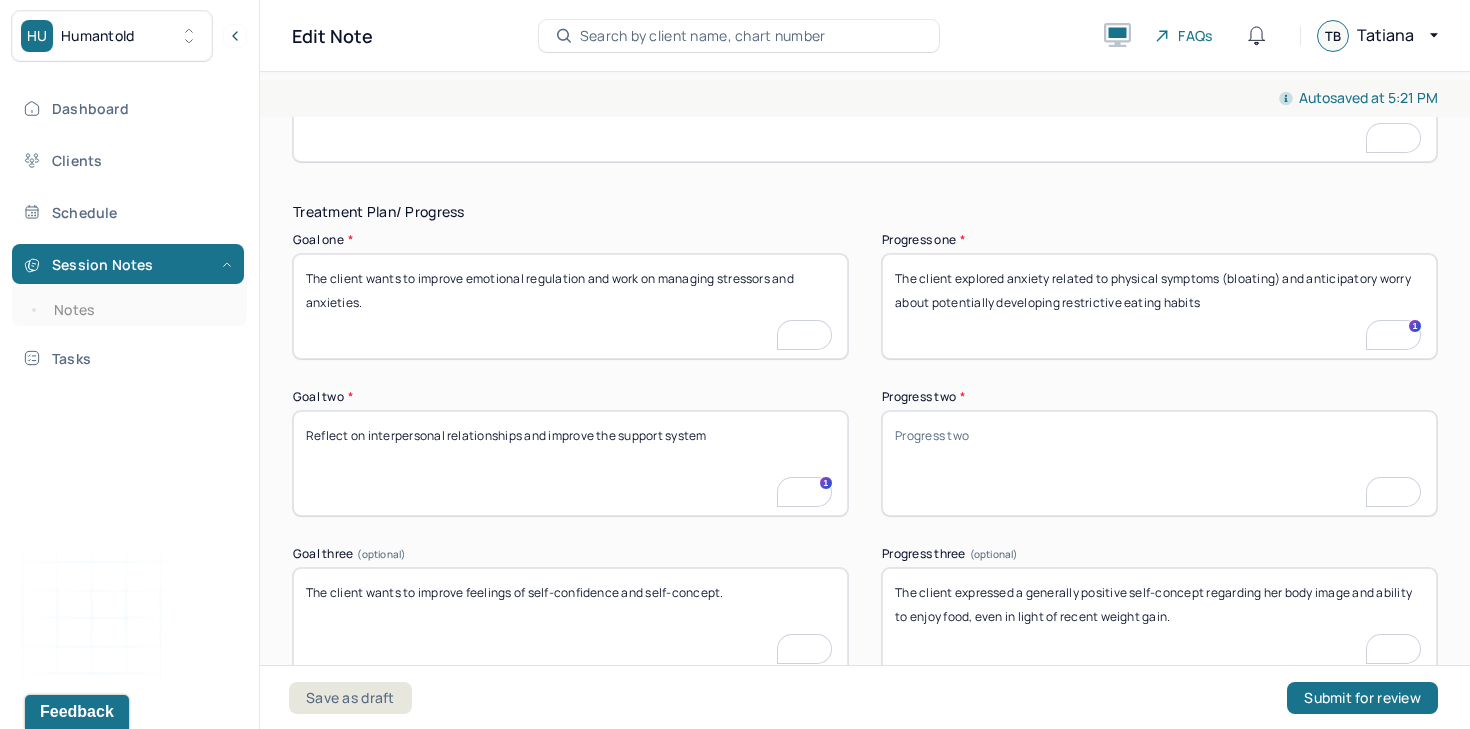 click on "Goal three (optional) The client wants to improve feelings of self-confidence and self-concept.
Progress three (optional) The client expressed a generally positive self-concept regarding her body image and ability to enjoy food, even in light of recent weight gain." at bounding box center (865, 610) 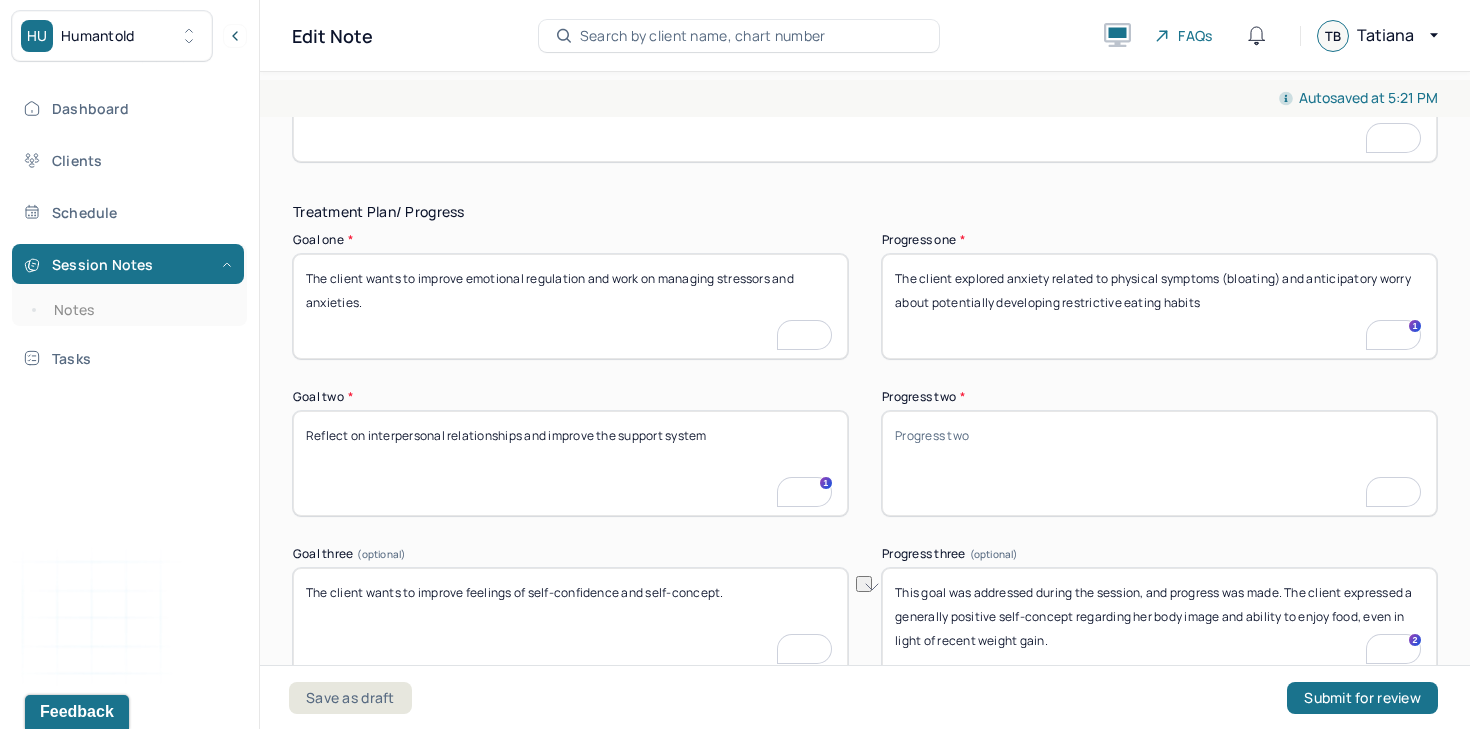 drag, startPoint x: 1291, startPoint y: 600, endPoint x: 823, endPoint y: 603, distance: 468.0096 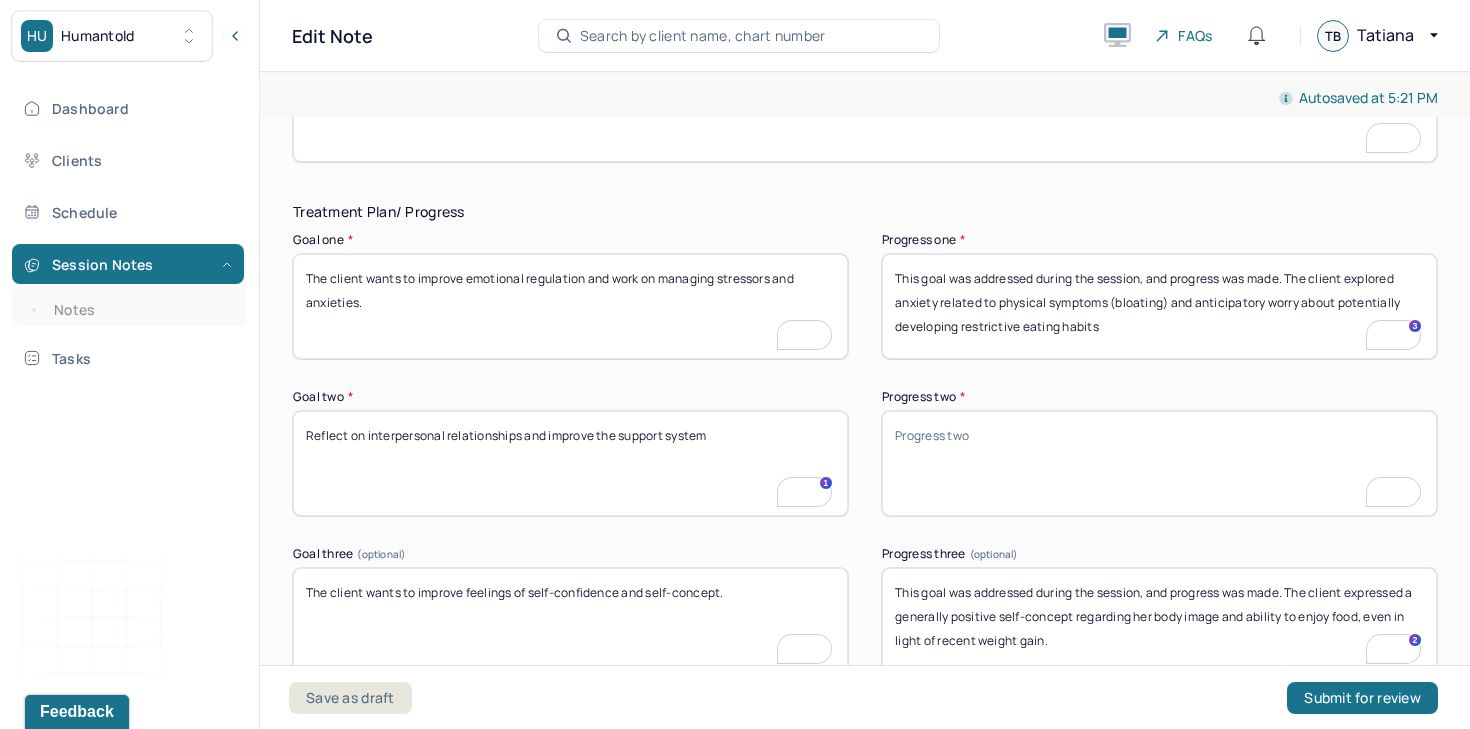 type on "This goal was addressed during the session, and progress was made. The client explored anxiety related to physical symptoms (bloating) and anticipatory worry about potentially developing restrictive eating habits" 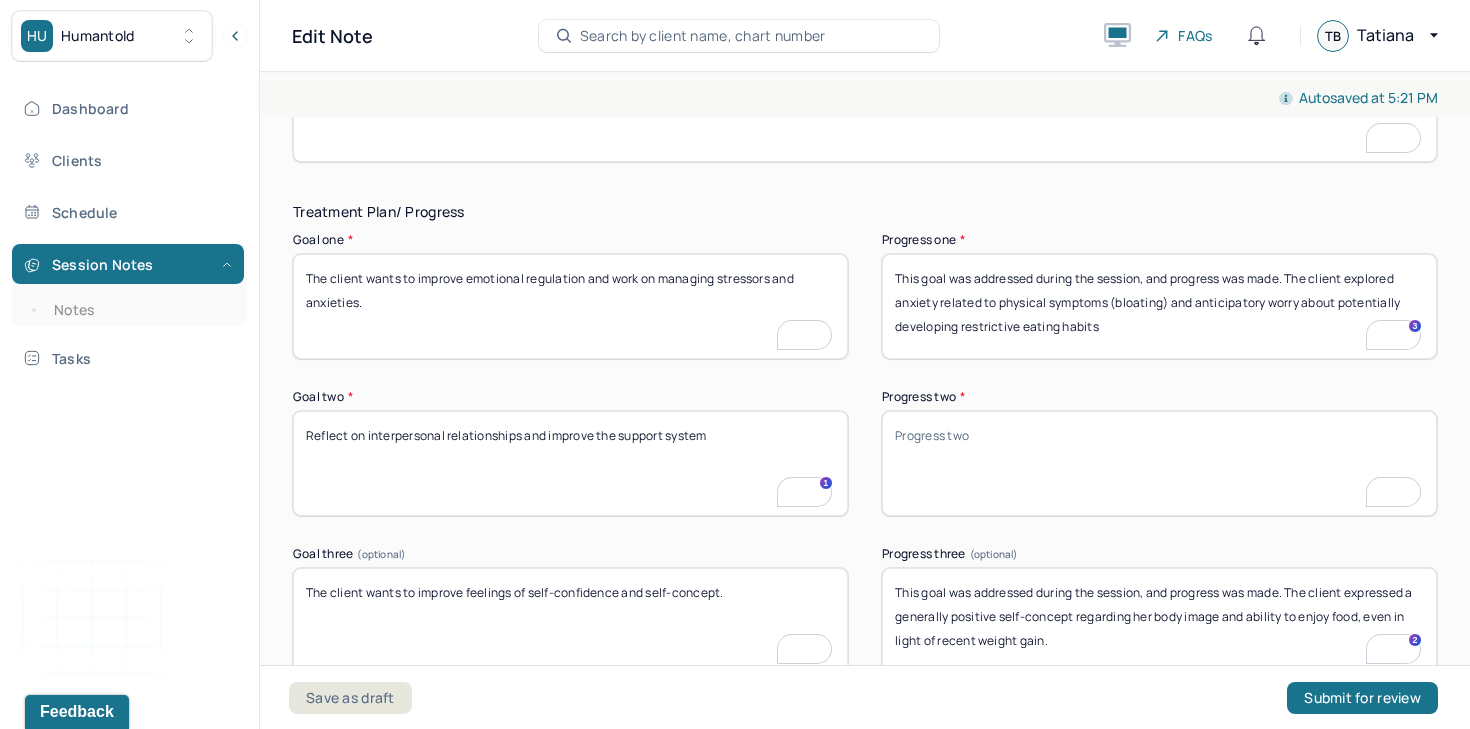 click on "Progress two *" at bounding box center [1159, 463] 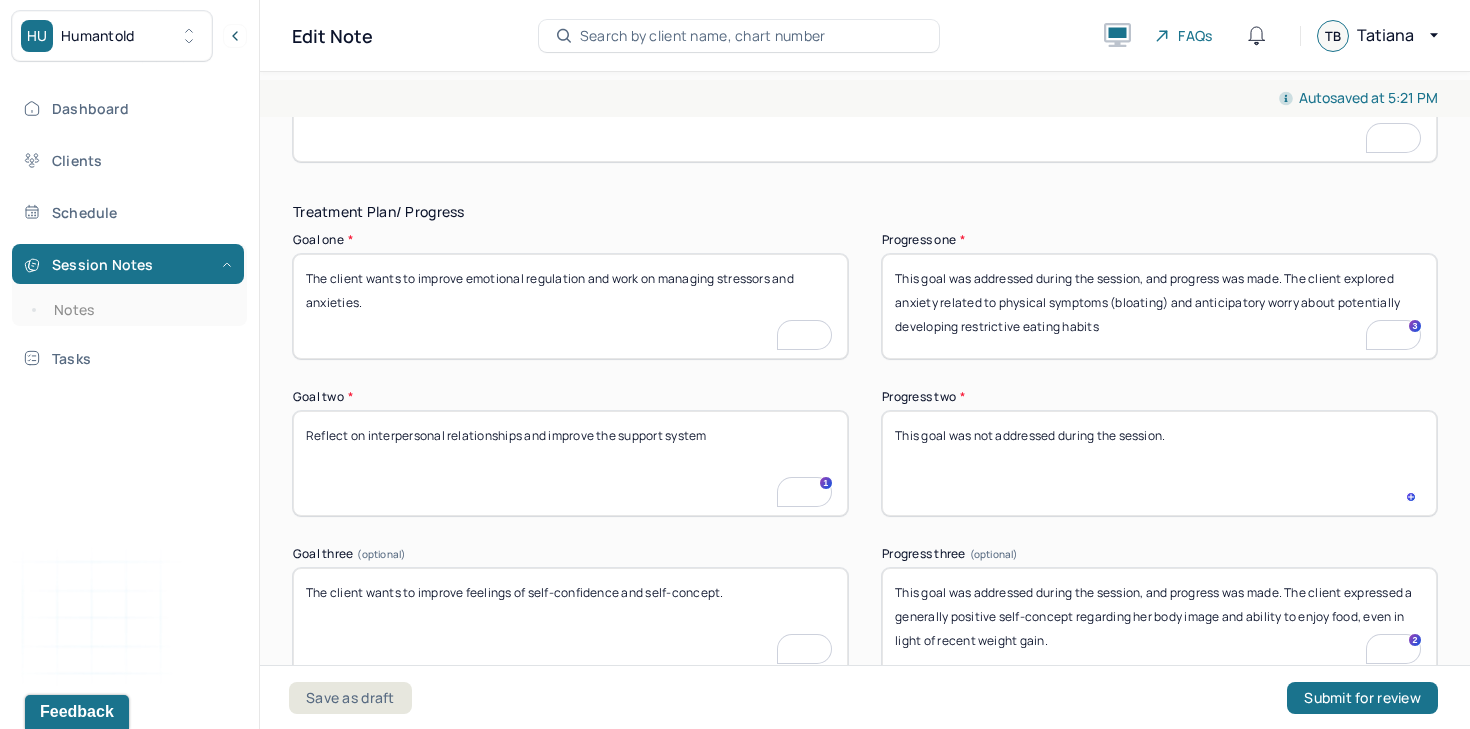 scroll, scrollTop: 3386, scrollLeft: 0, axis: vertical 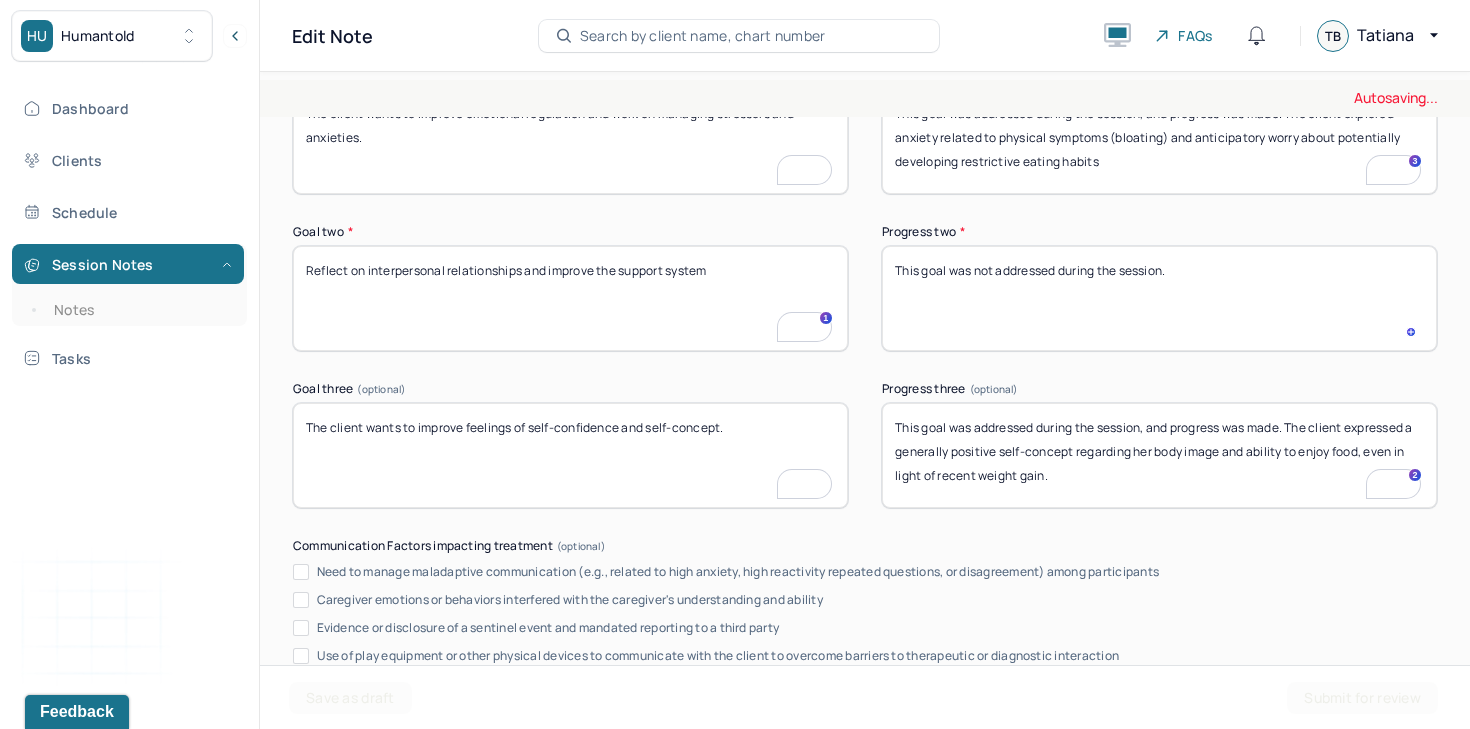 type on "This goal was not addressed during the session." 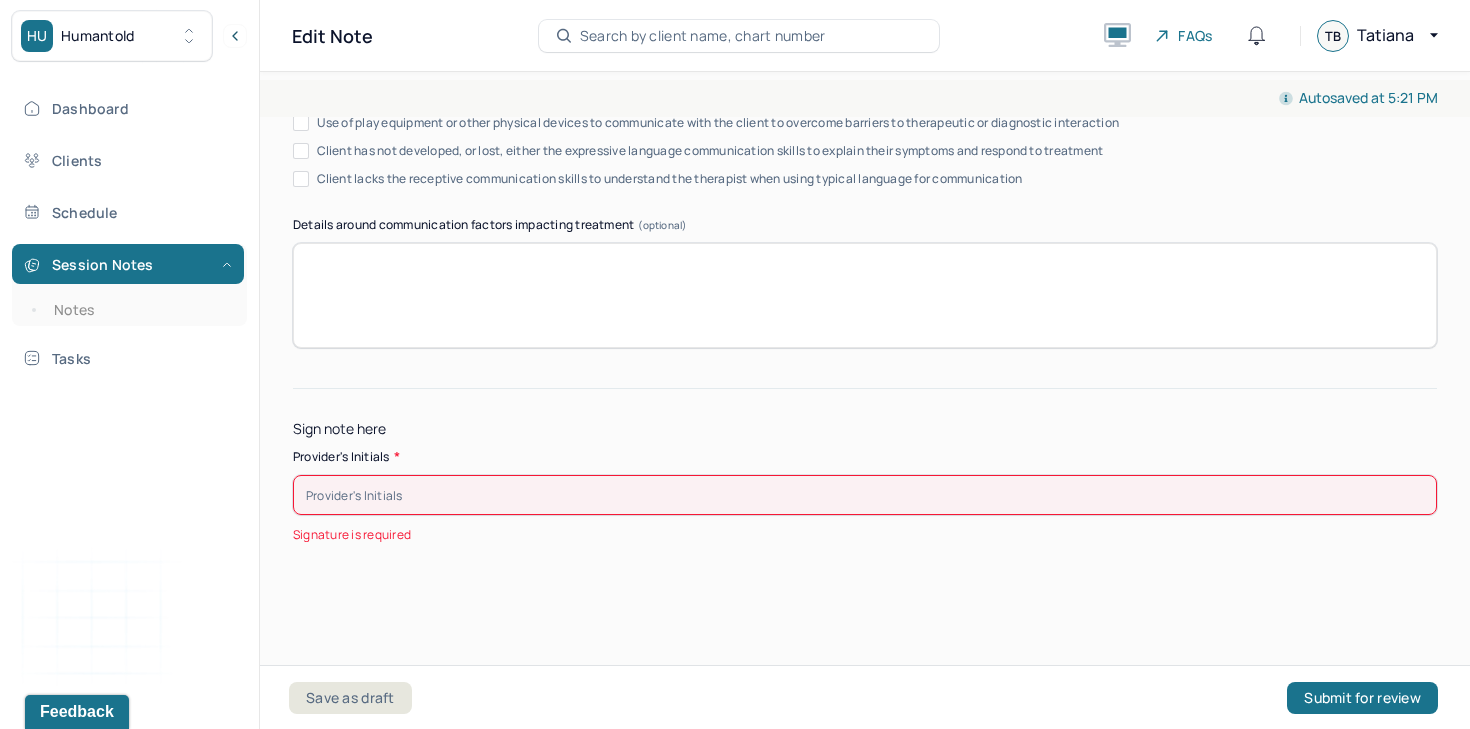 click at bounding box center (865, 495) 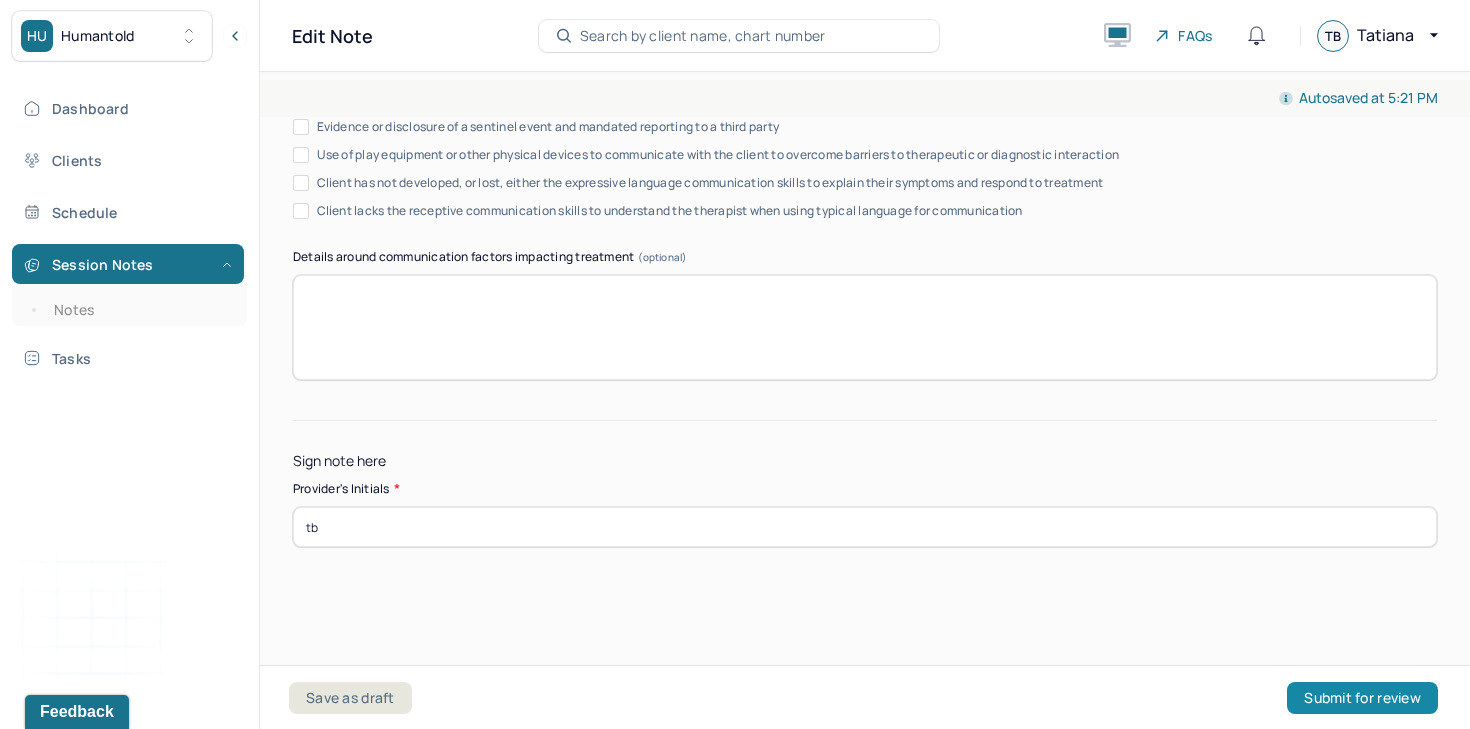 type on "tb" 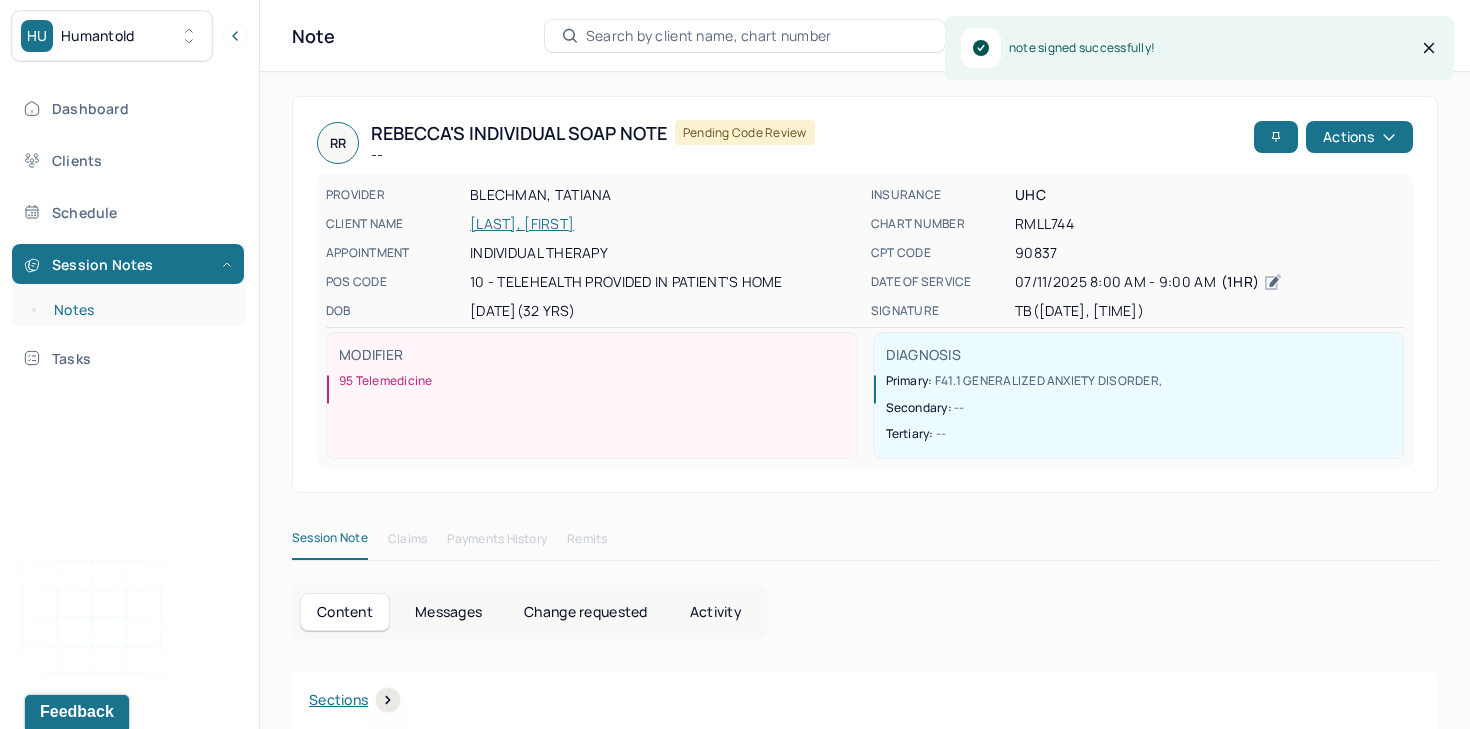 click on "Notes" at bounding box center (139, 310) 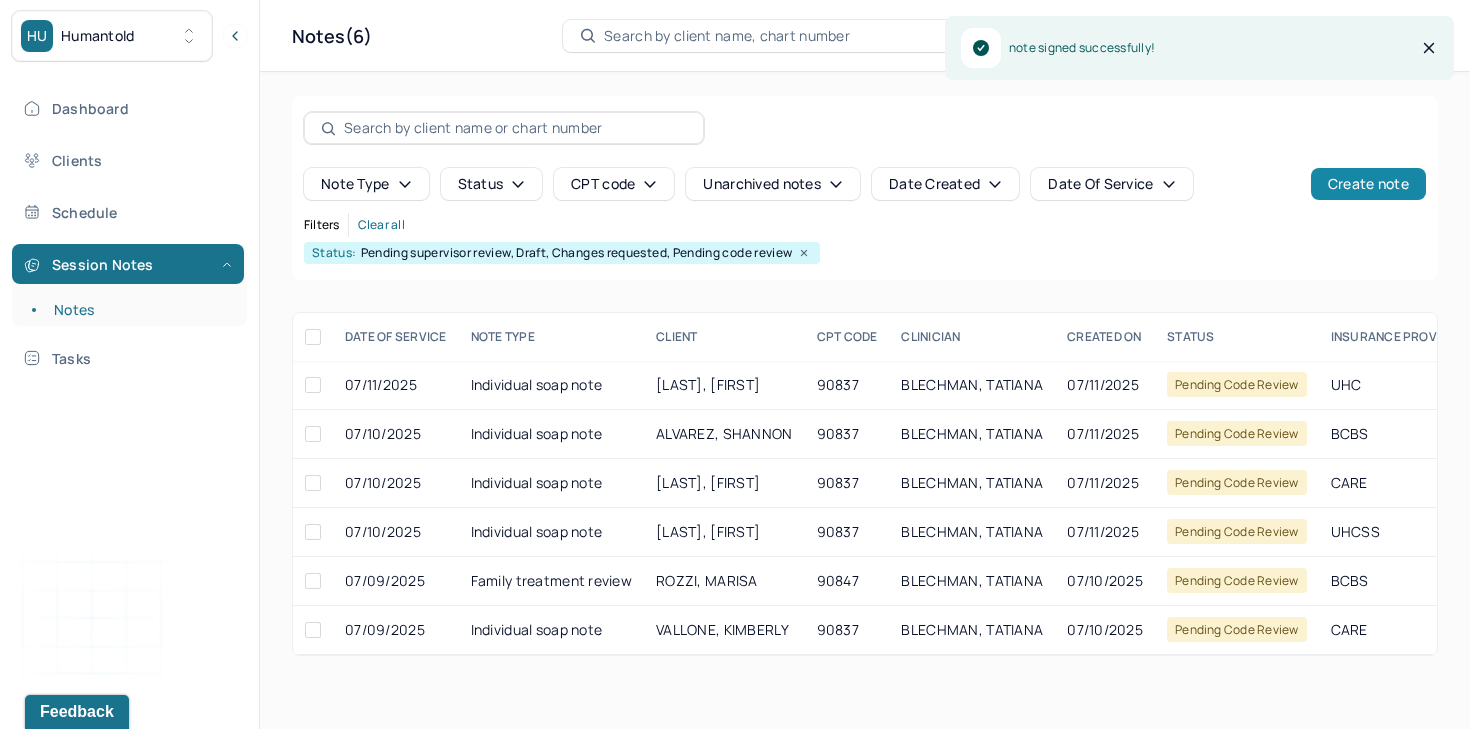 click on "Create note" at bounding box center (1368, 184) 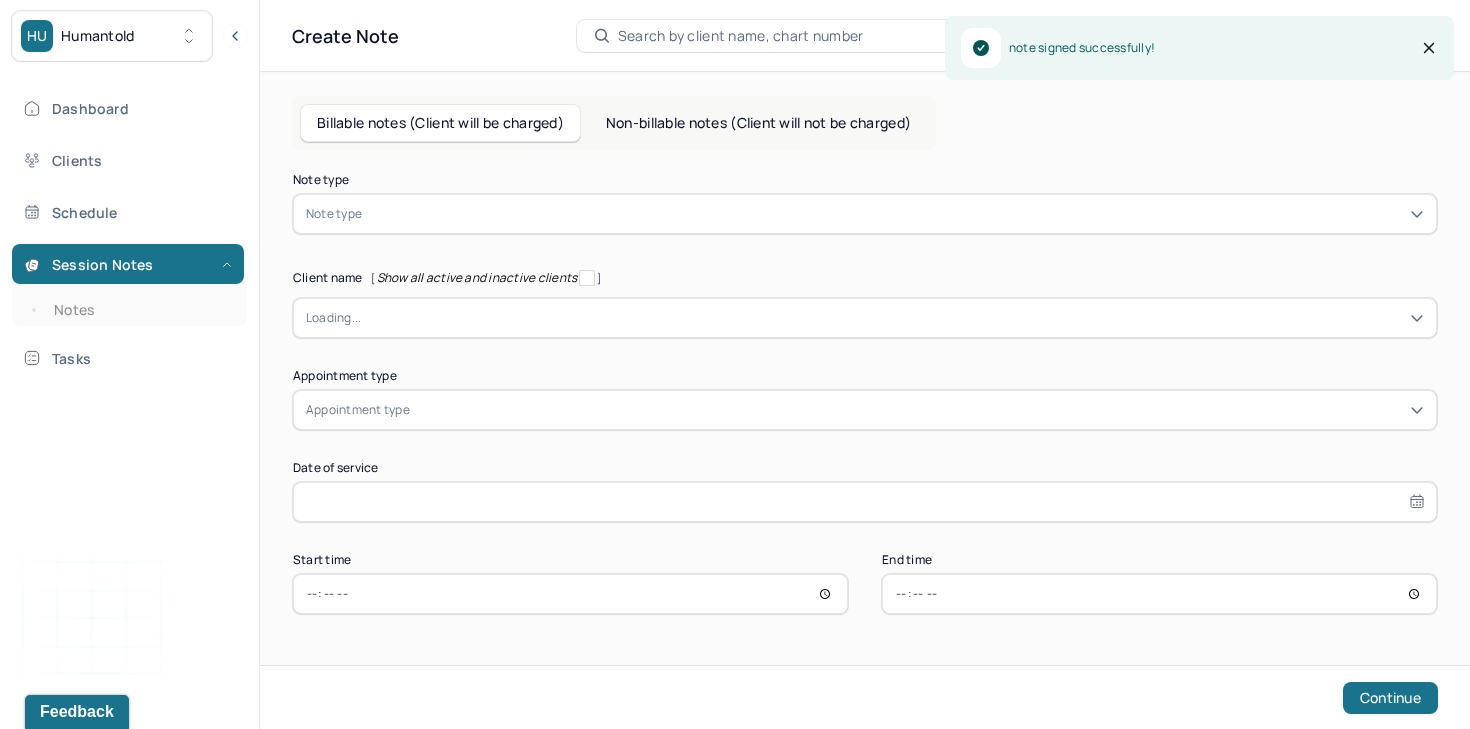 click on "Note type" at bounding box center (865, 214) 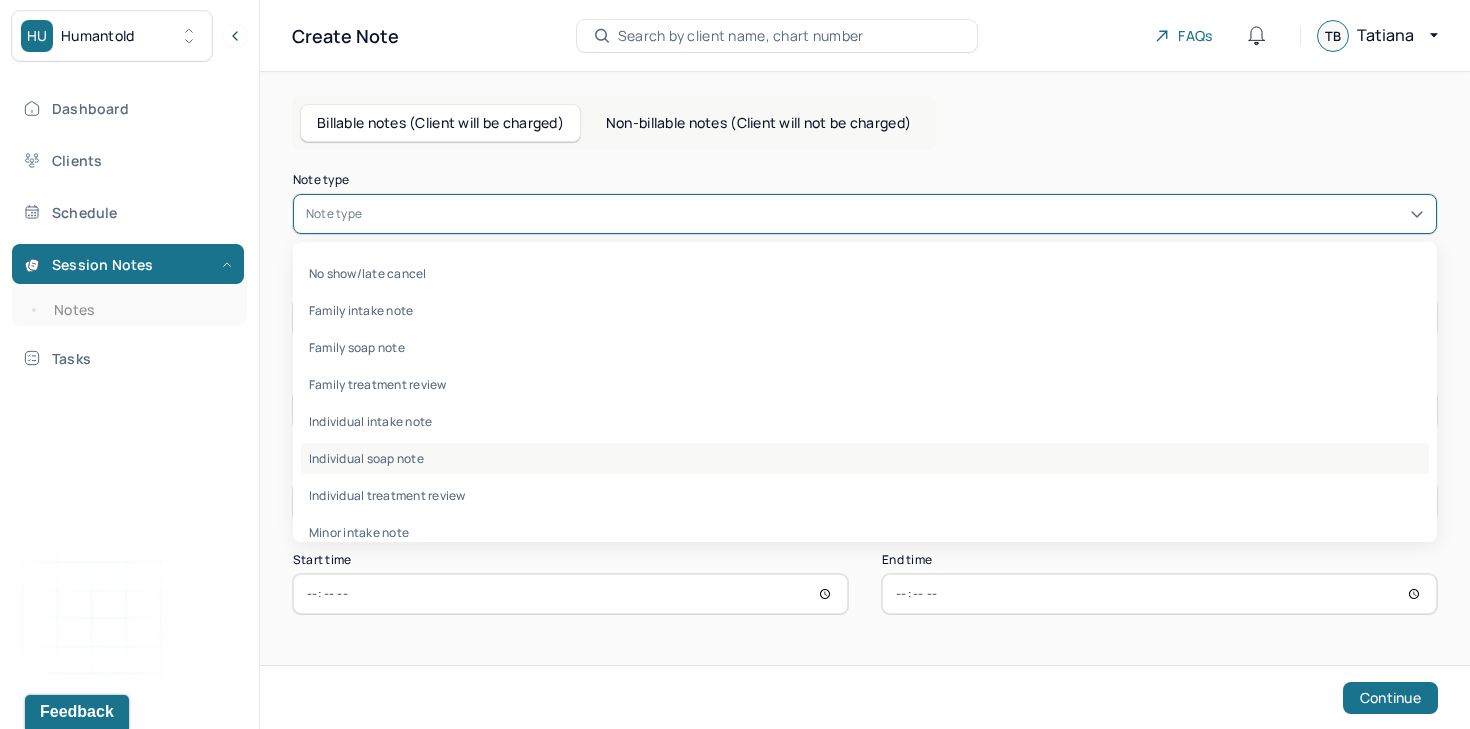 click on "Individual soap note" at bounding box center [865, 458] 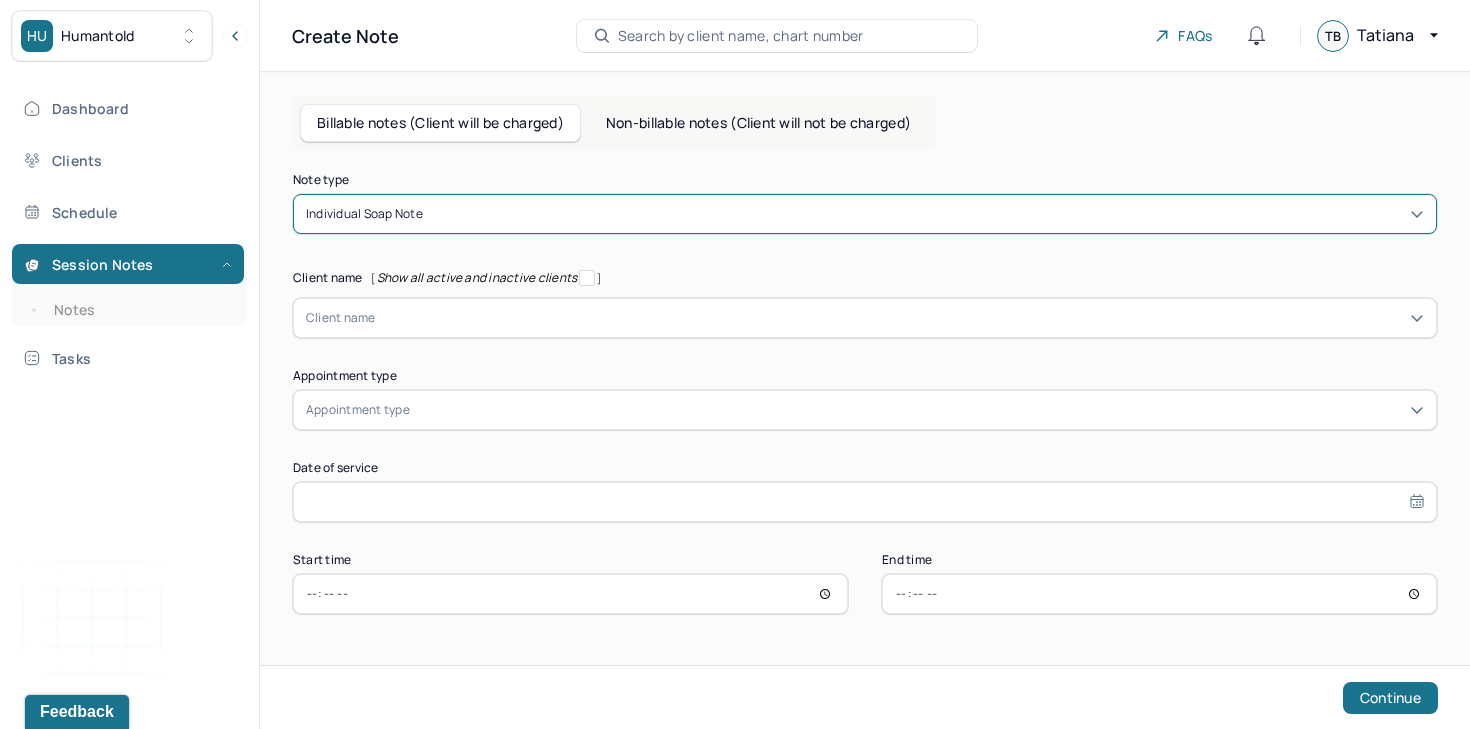 click at bounding box center (900, 318) 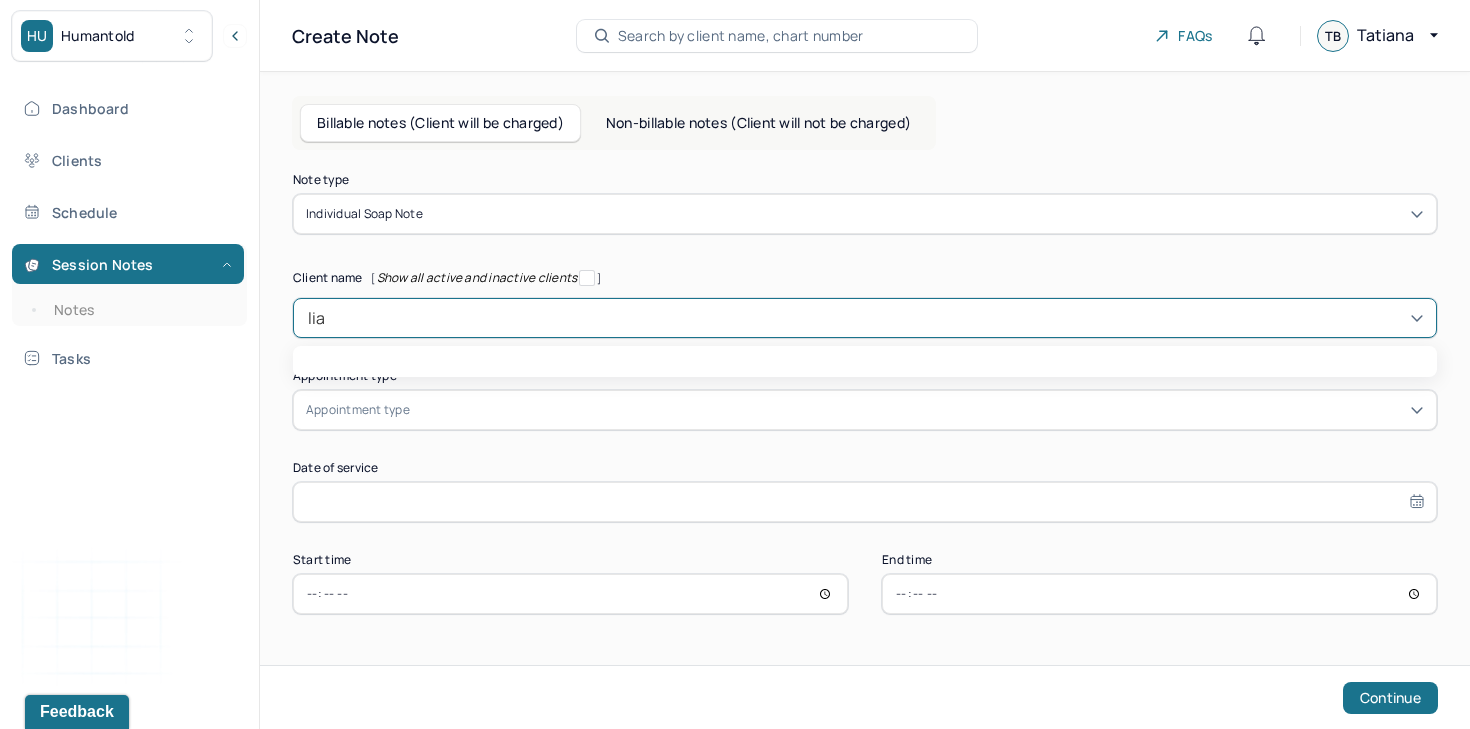 type on "liam" 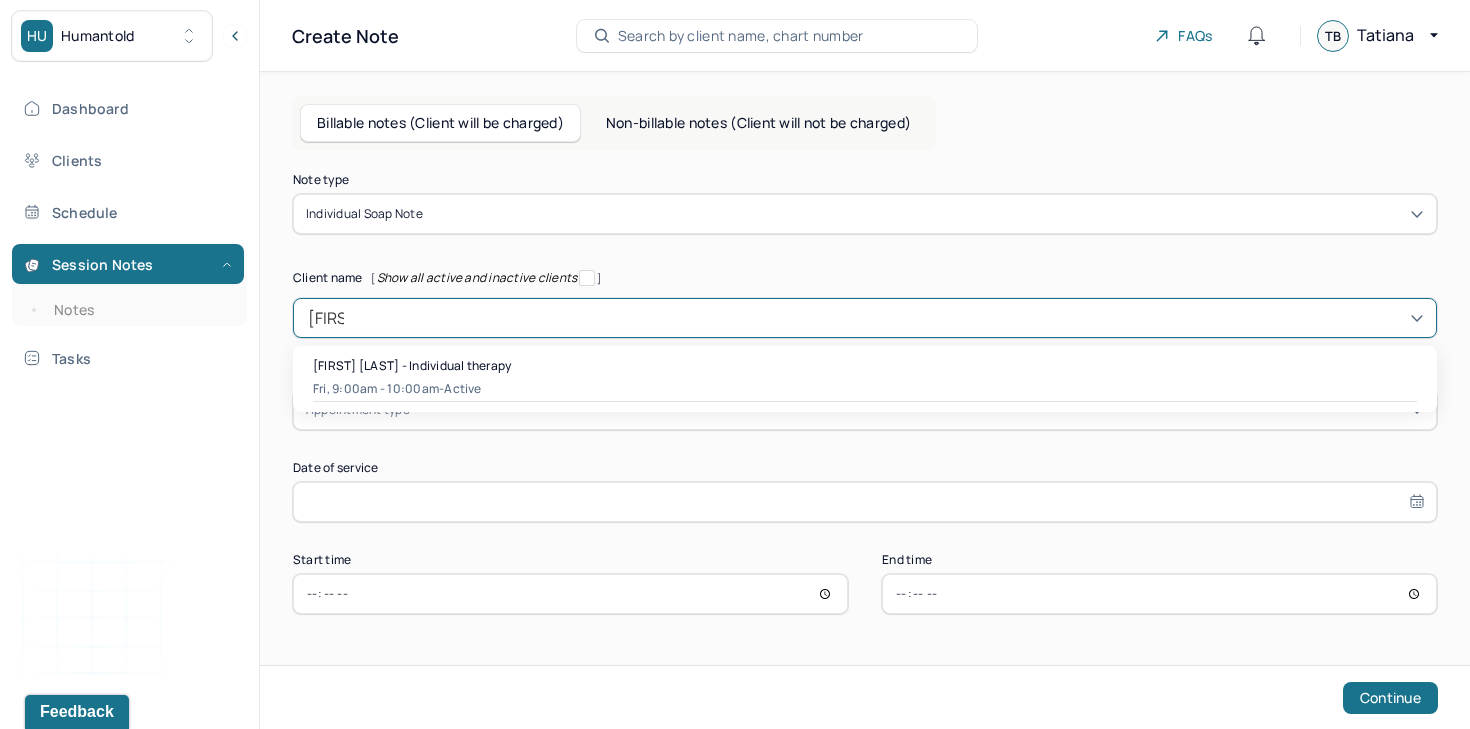 click on "Liam Farrell - Individual therapy" at bounding box center [412, 365] 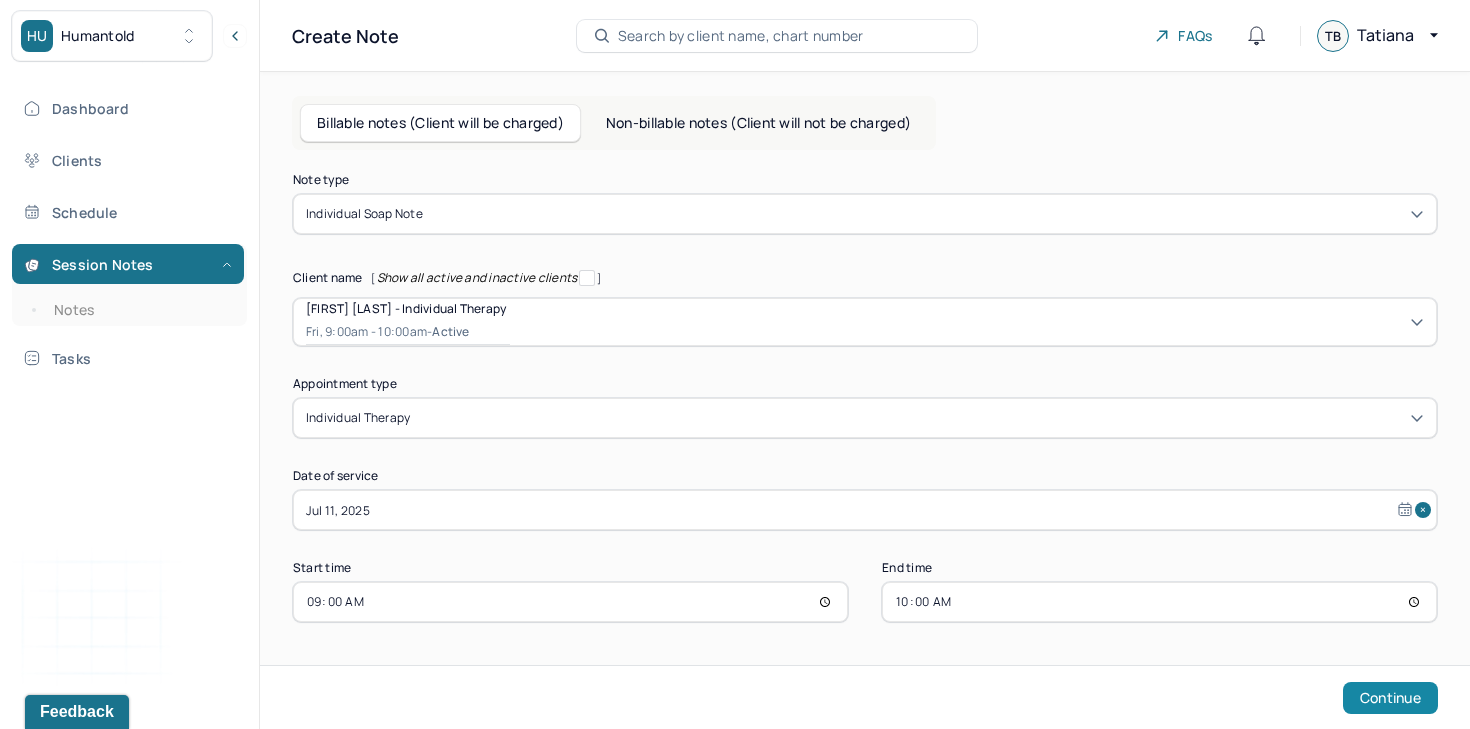 click on "Continue" at bounding box center [1390, 698] 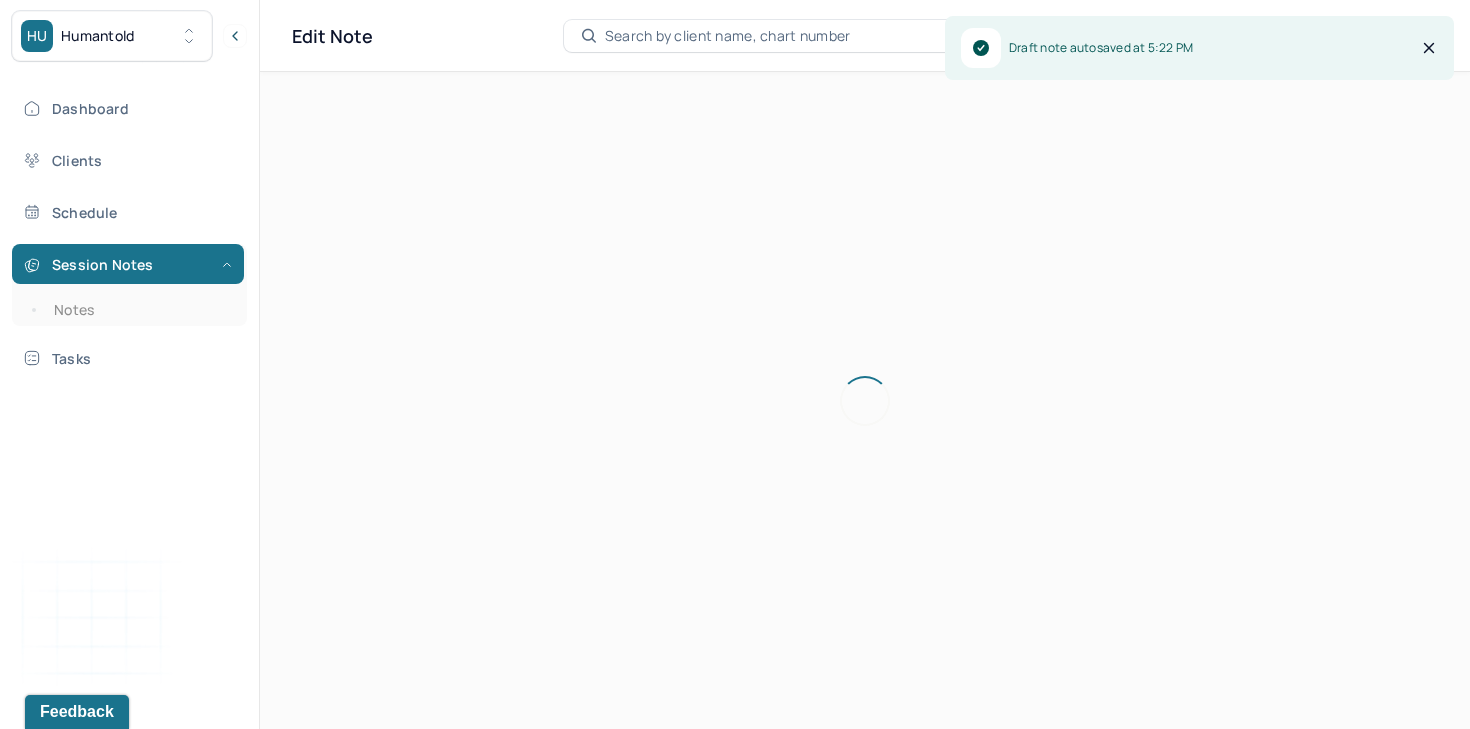 scroll, scrollTop: 0, scrollLeft: 0, axis: both 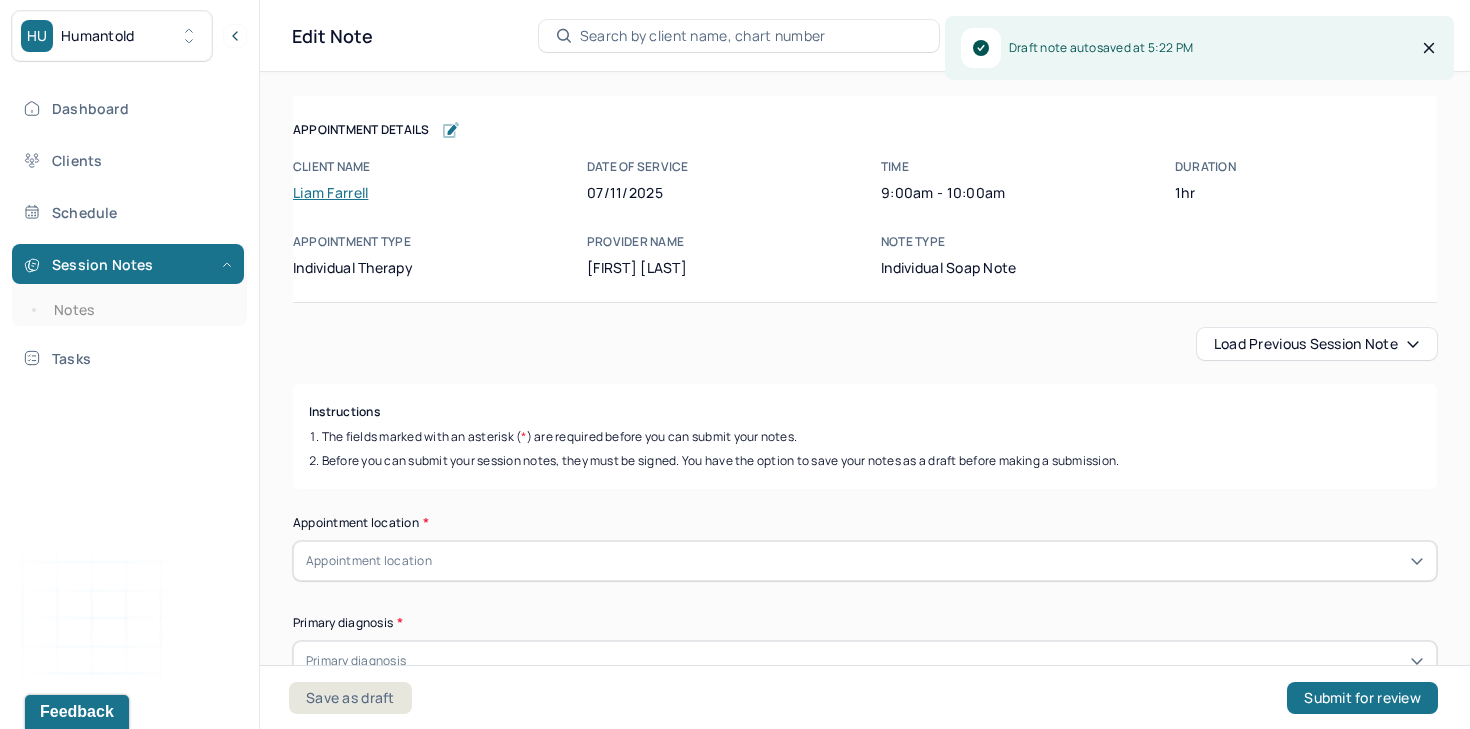 click on "Load previous session note" at bounding box center (1317, 344) 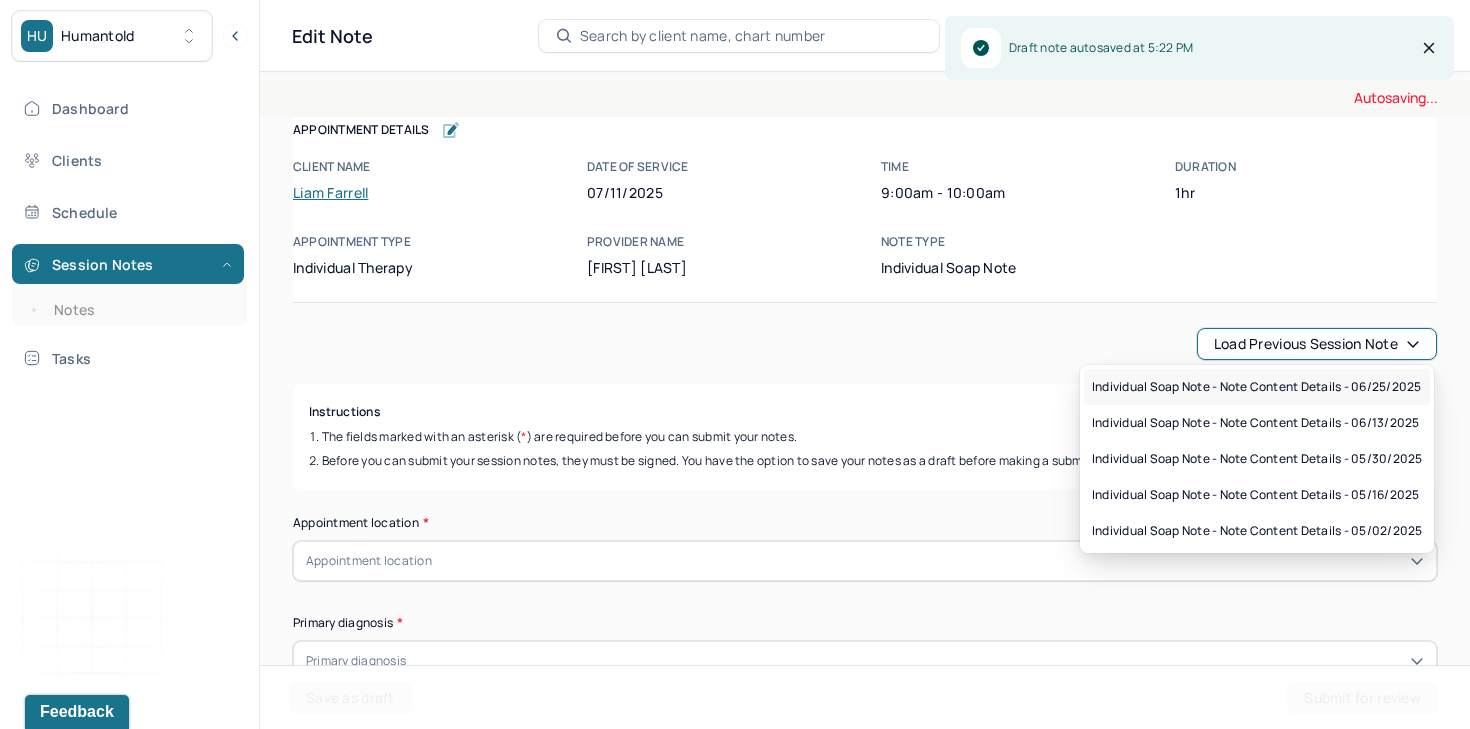 click on "Individual soap note   - Note content Details -   06/25/2025" at bounding box center [1256, 387] 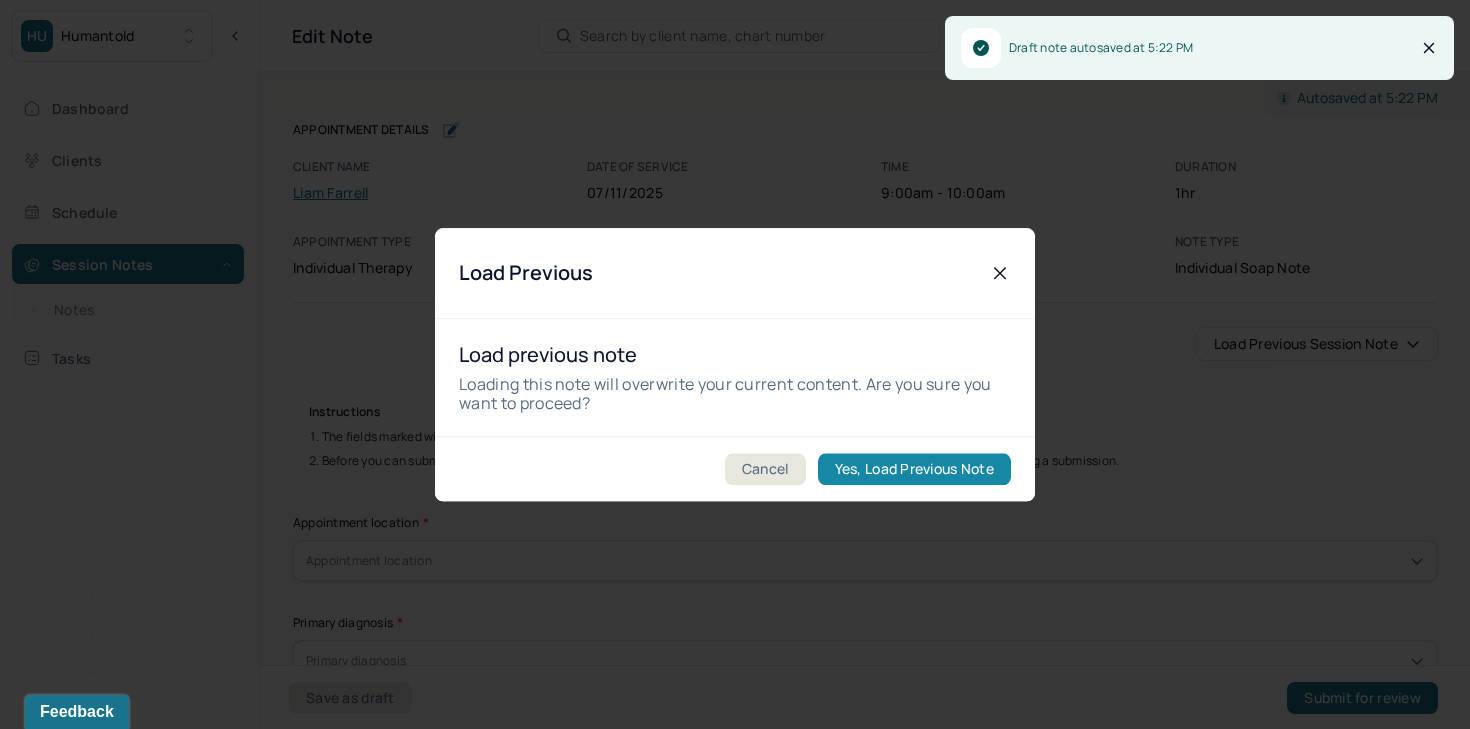 click on "Yes, Load Previous Note" at bounding box center (914, 469) 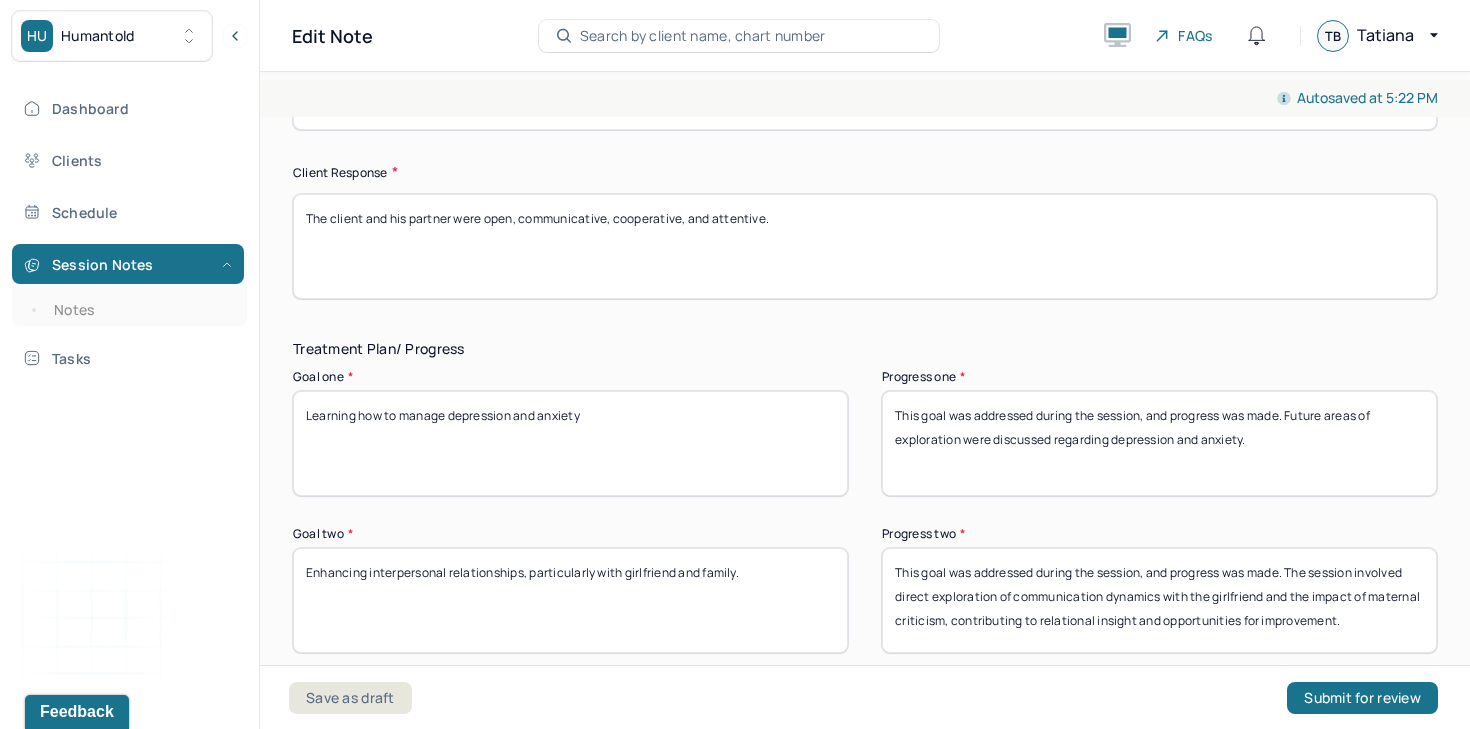 scroll, scrollTop: 2975, scrollLeft: 0, axis: vertical 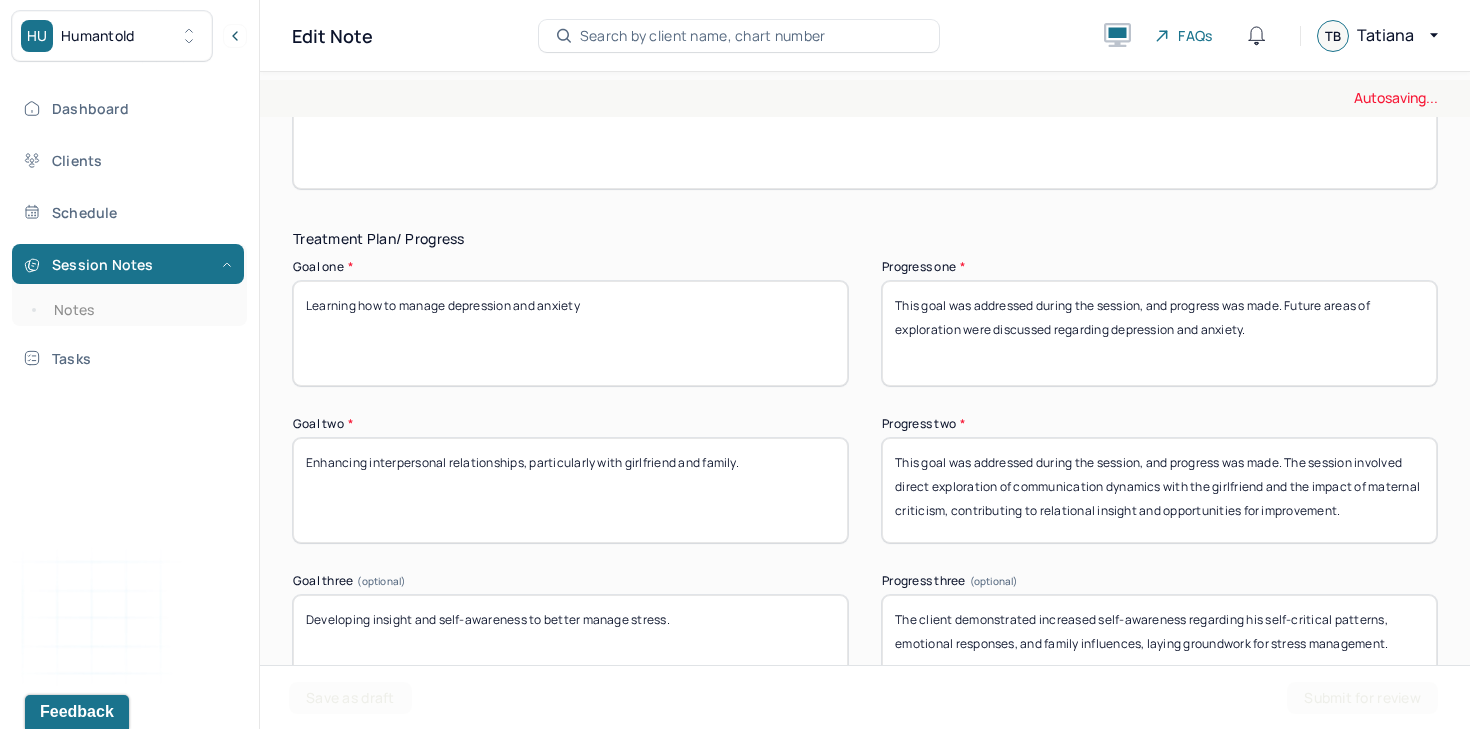 click on "This goal was addressed during the session, and progress was made. The session involved direct exploration of communication dynamics with the girlfriend and the impact of maternal criticism, contributing to relational insight and opportunities for improvement." at bounding box center (1159, 490) 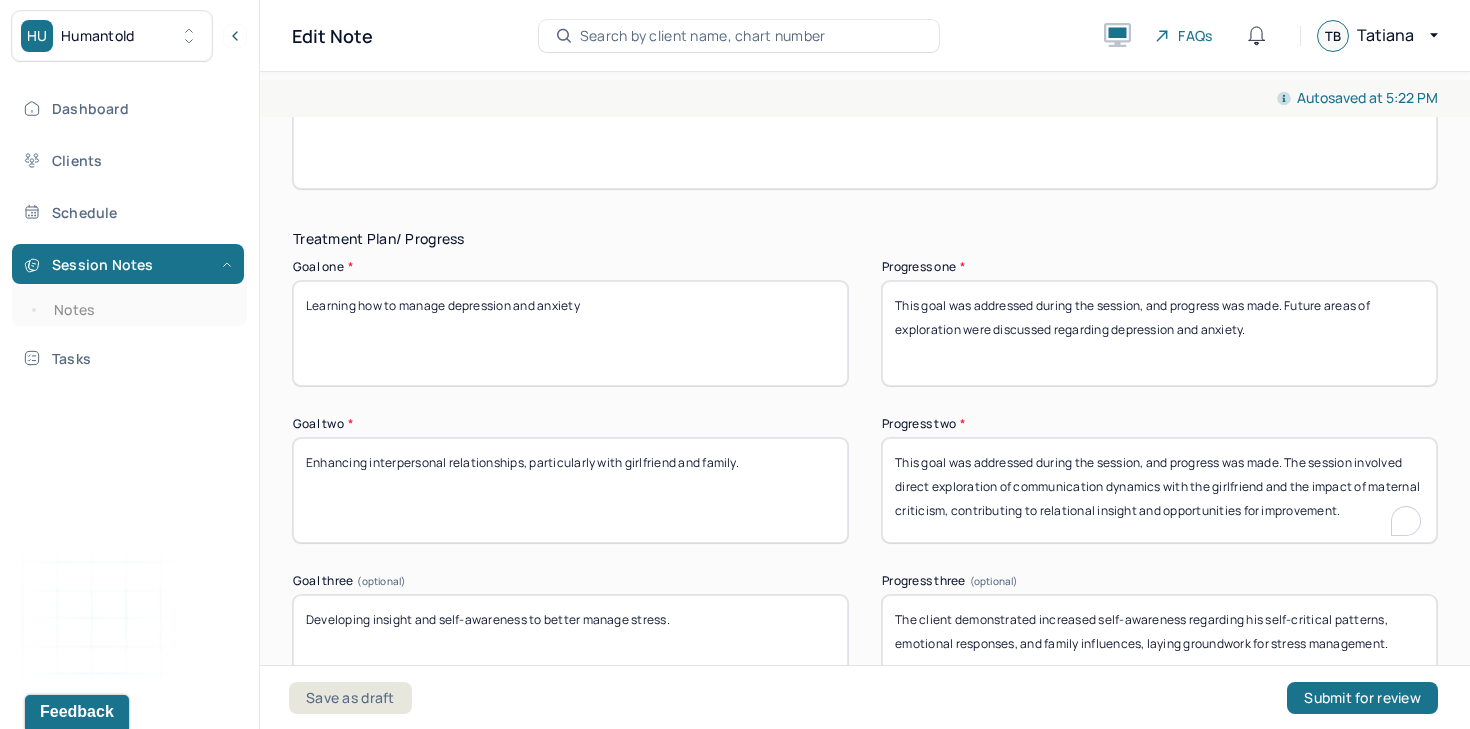 click on "This goal was addressed during the session, and progress was made. The session involved direct exploration of communication dynamics with the girlfriend and the impact of maternal criticism, contributing to relational insight and opportunities for improvement." at bounding box center [1159, 490] 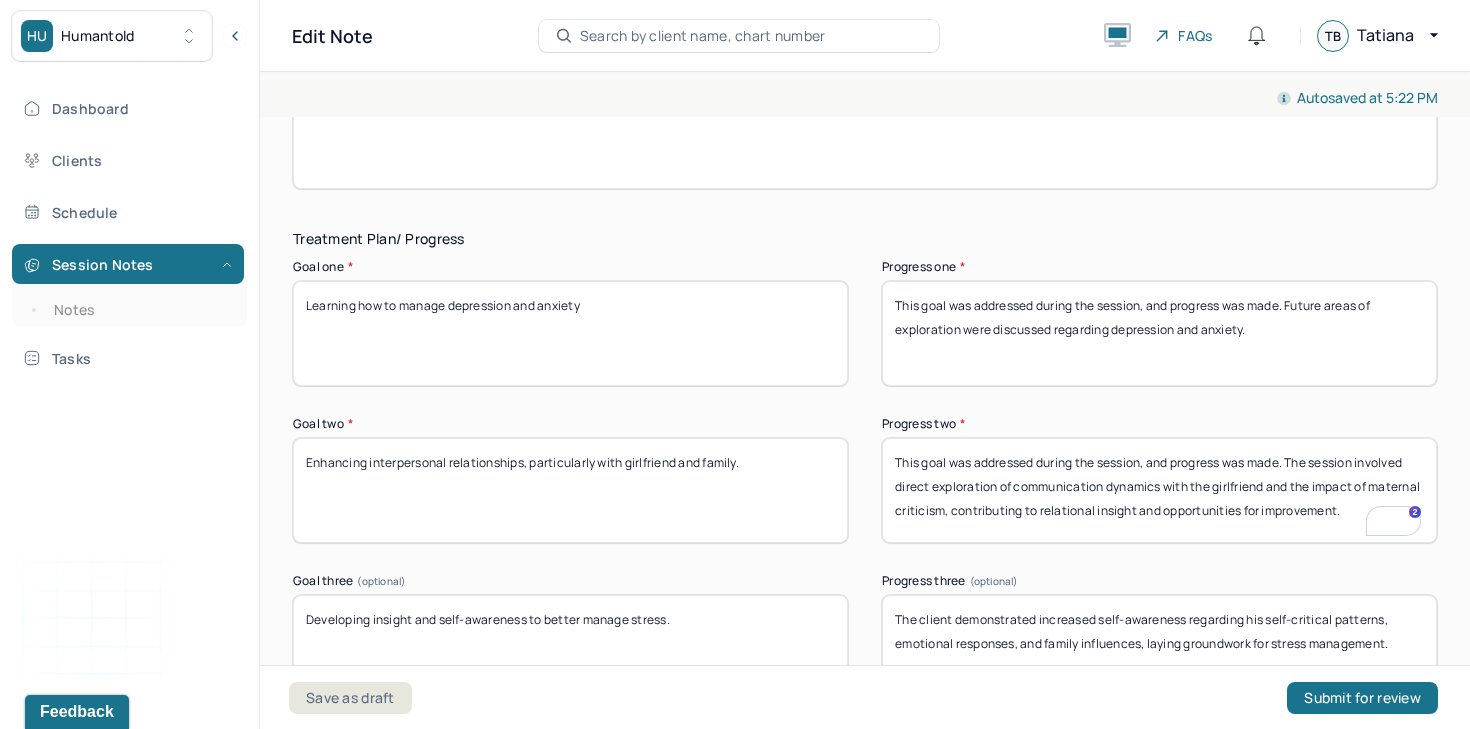 click on "This goal was addressed during the session, and progress was made. The session involved direct exploration of communication dynamics with the girlfriend and the impact of maternal criticism, contributing to relational insight and opportunities for improvement." at bounding box center [1159, 490] 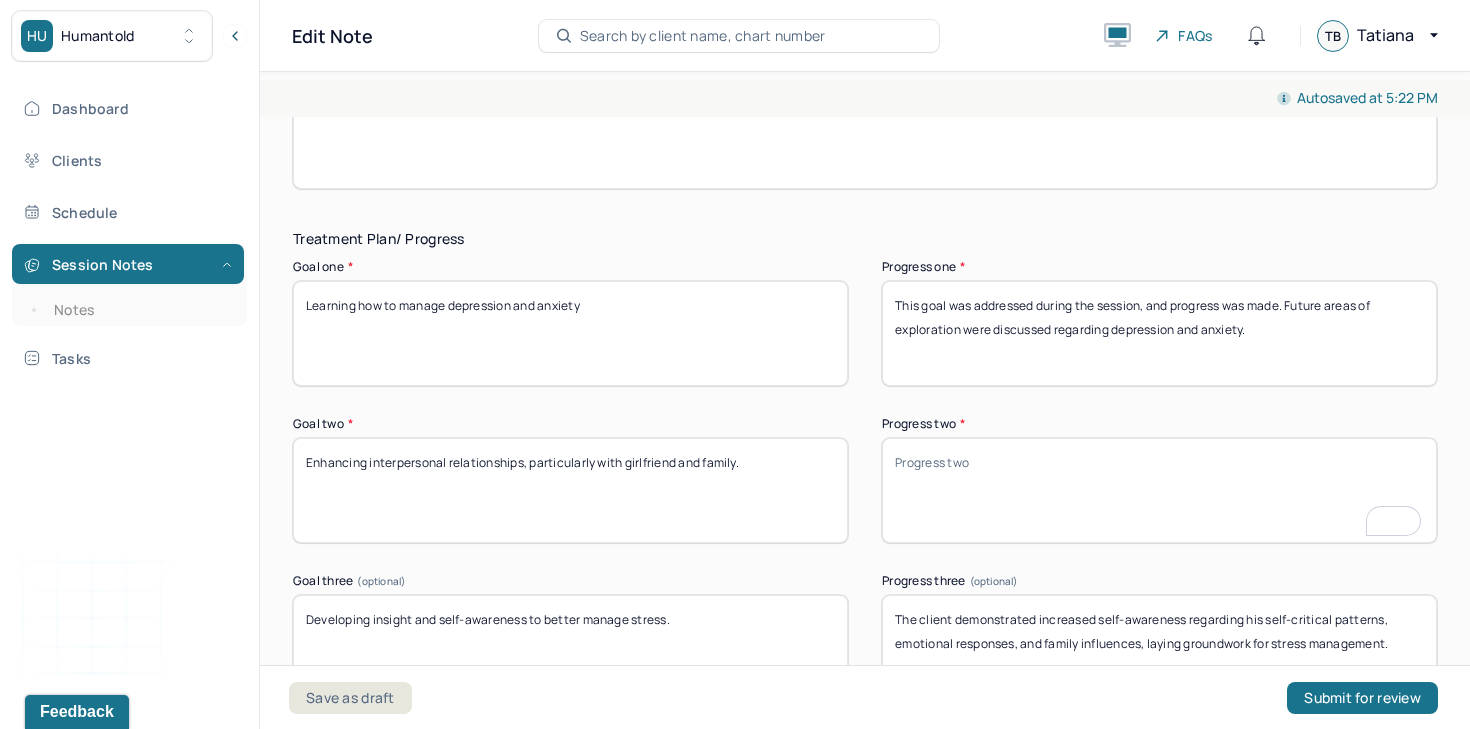 type 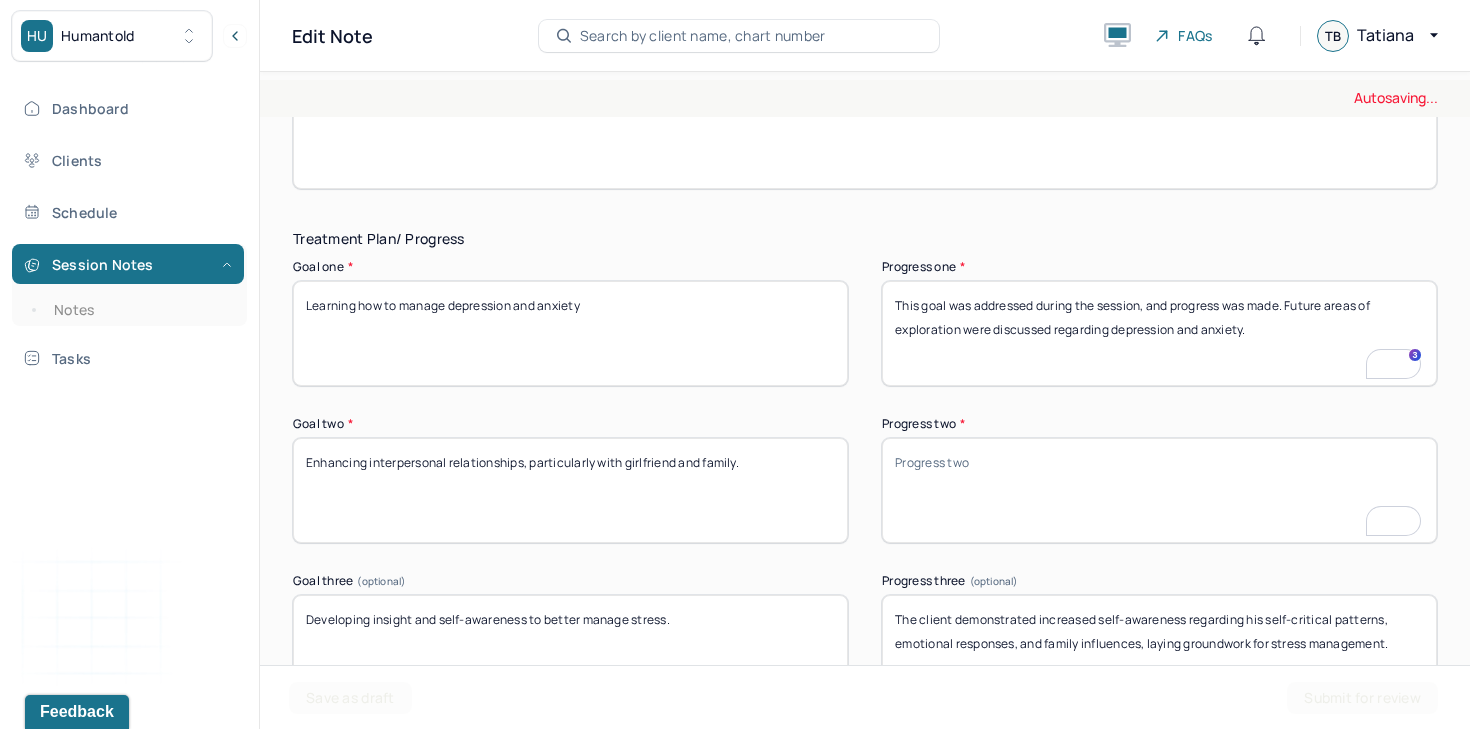 click on "This goal was addressed during the session, and progress was made. Future areas of exploration were discussed regarding depression and anxiety." at bounding box center [1159, 333] 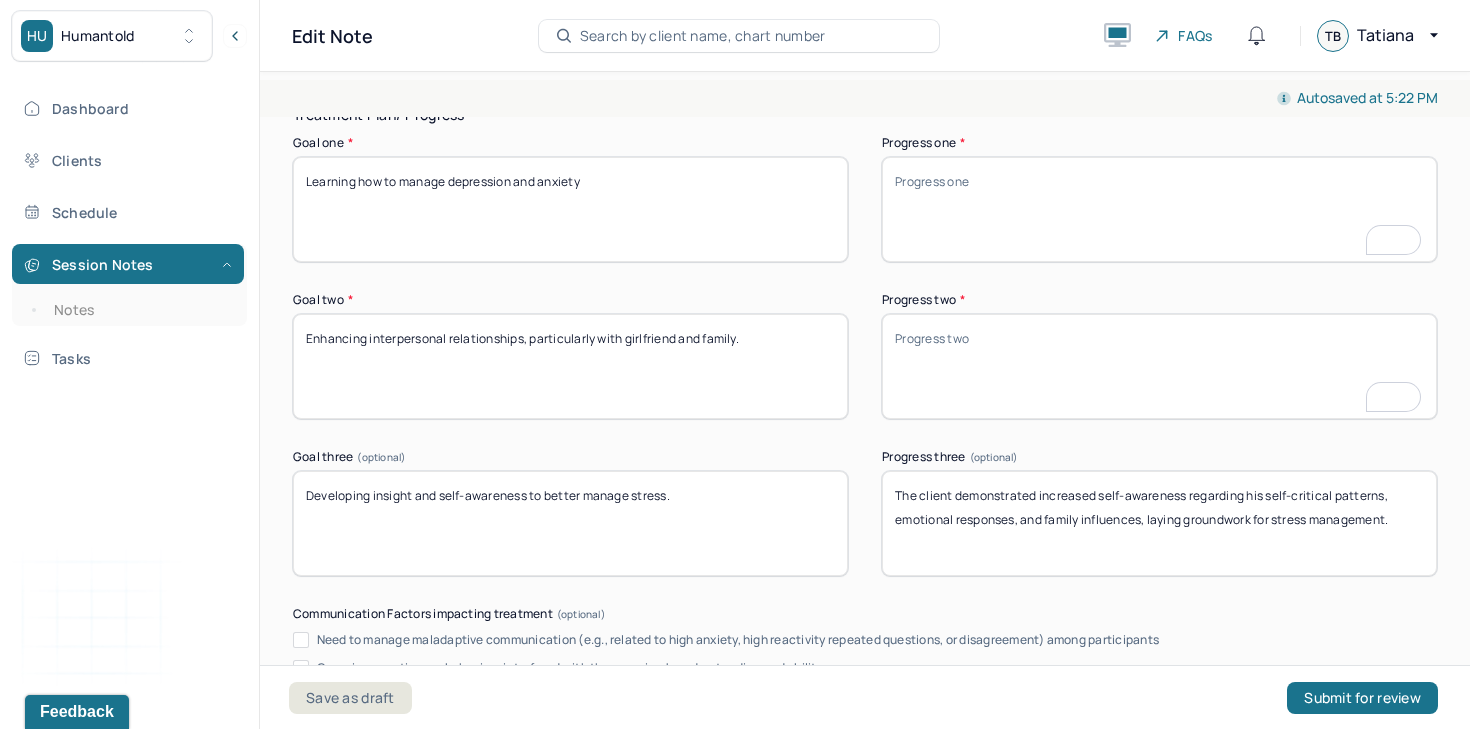 scroll, scrollTop: 3104, scrollLeft: 0, axis: vertical 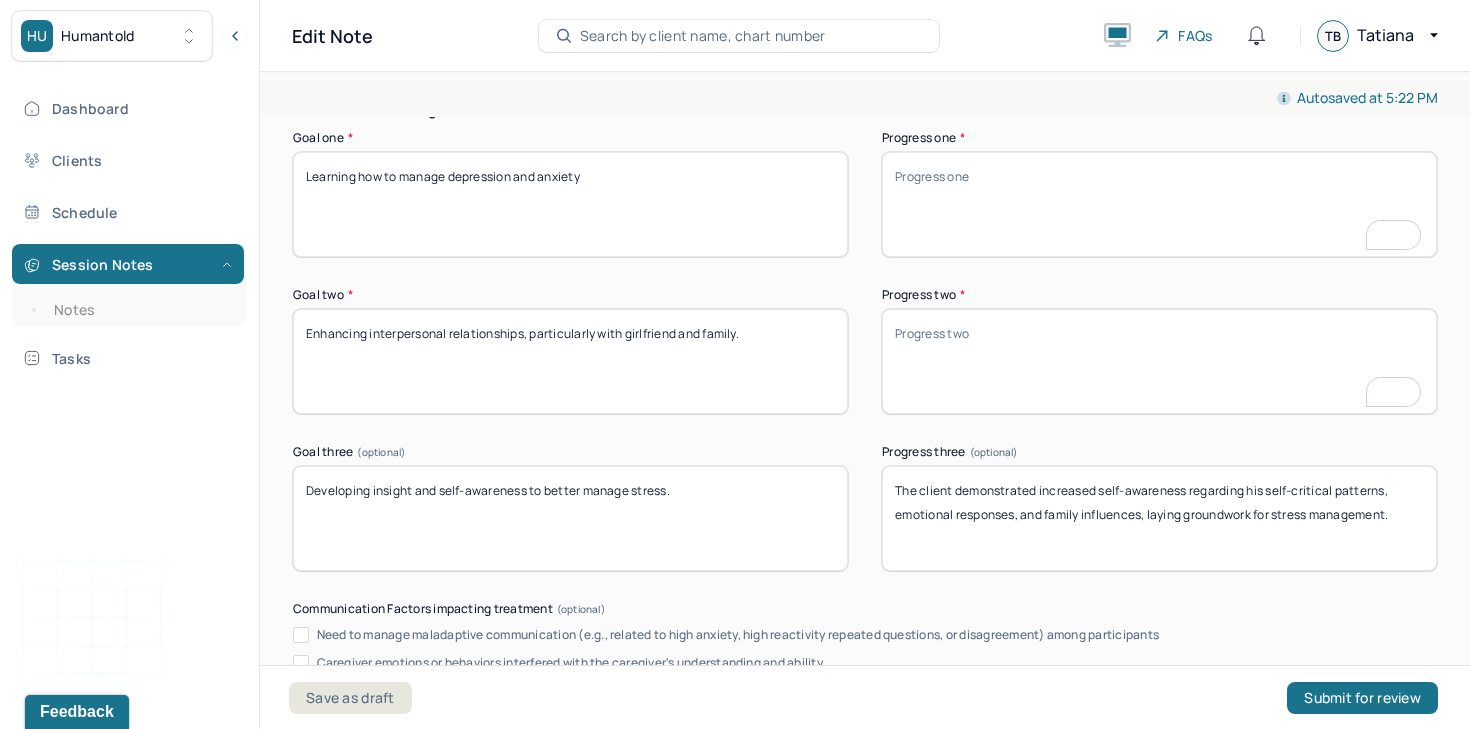 type 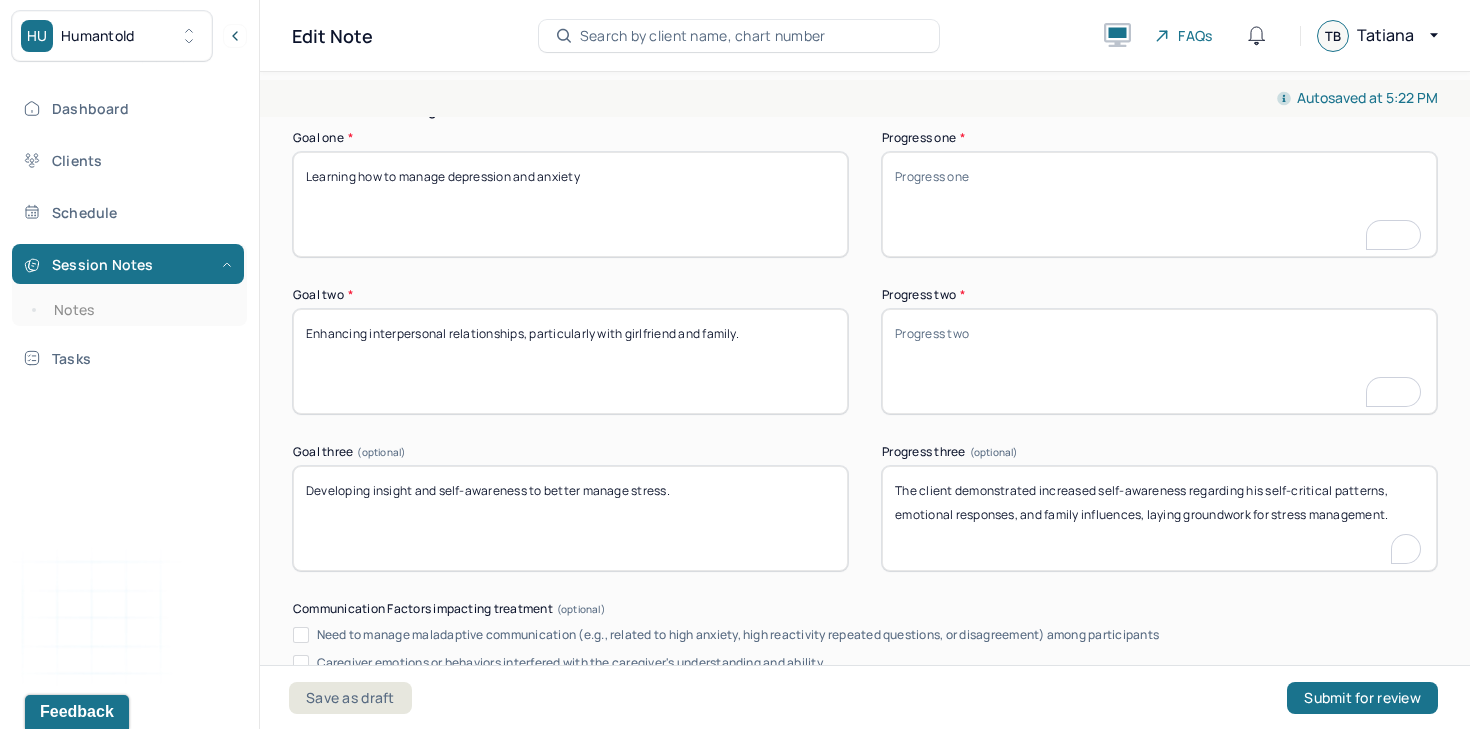 click on "The client demonstrated increased self-awareness regarding his self-critical patterns, emotional responses, and family influences, laying groundwork for stress management." at bounding box center (1159, 518) 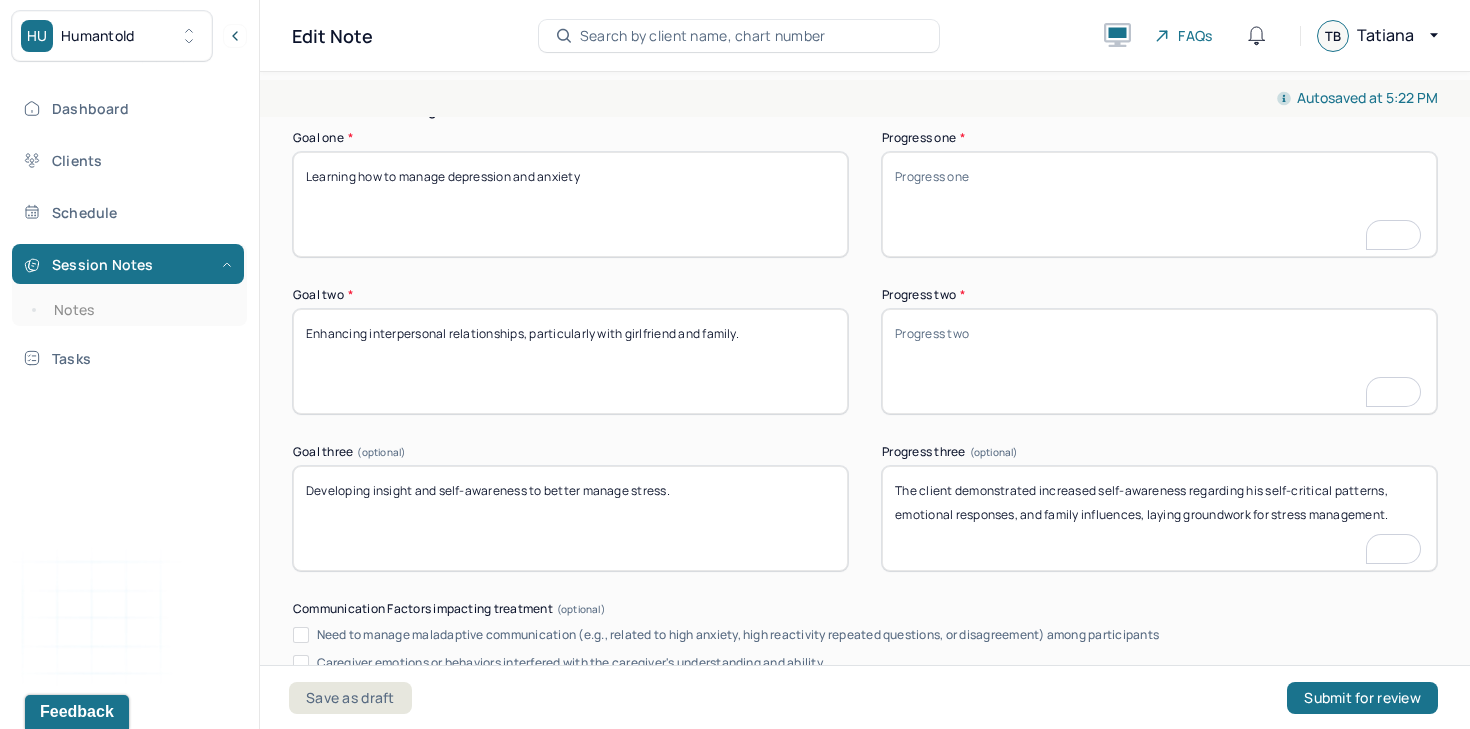 click on "The client demonstrated increased self-awareness regarding his self-critical patterns, emotional responses, and family influences, laying groundwork for stress management." at bounding box center [1159, 518] 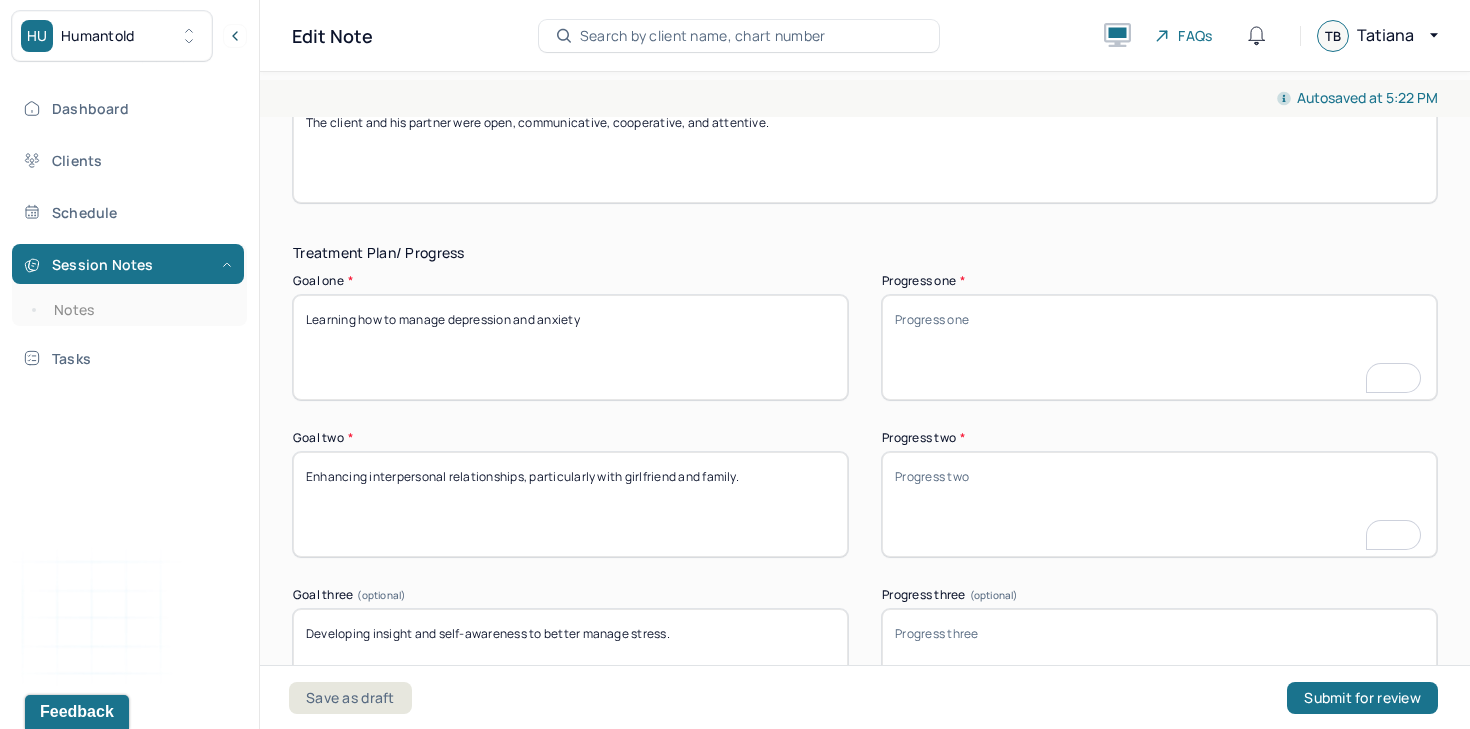scroll, scrollTop: 2826, scrollLeft: 0, axis: vertical 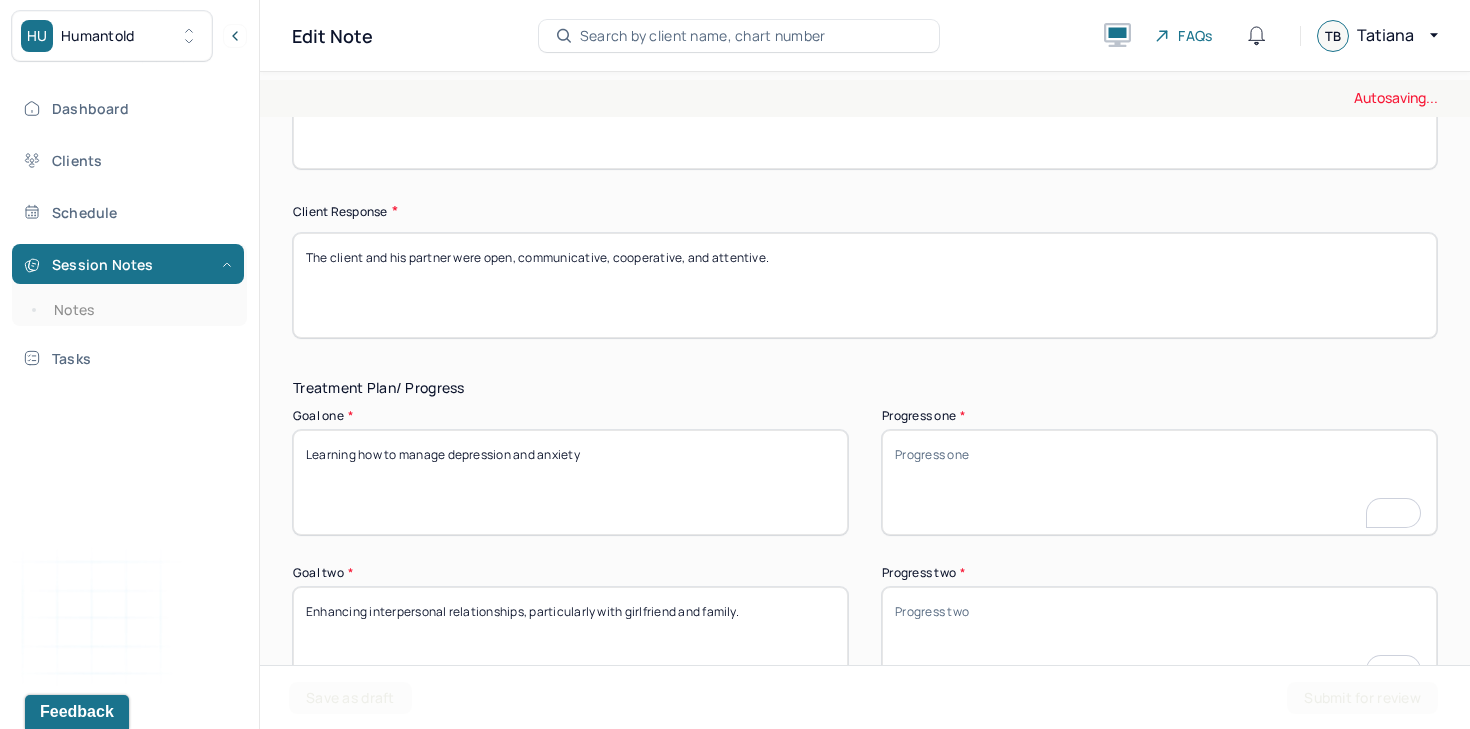 type 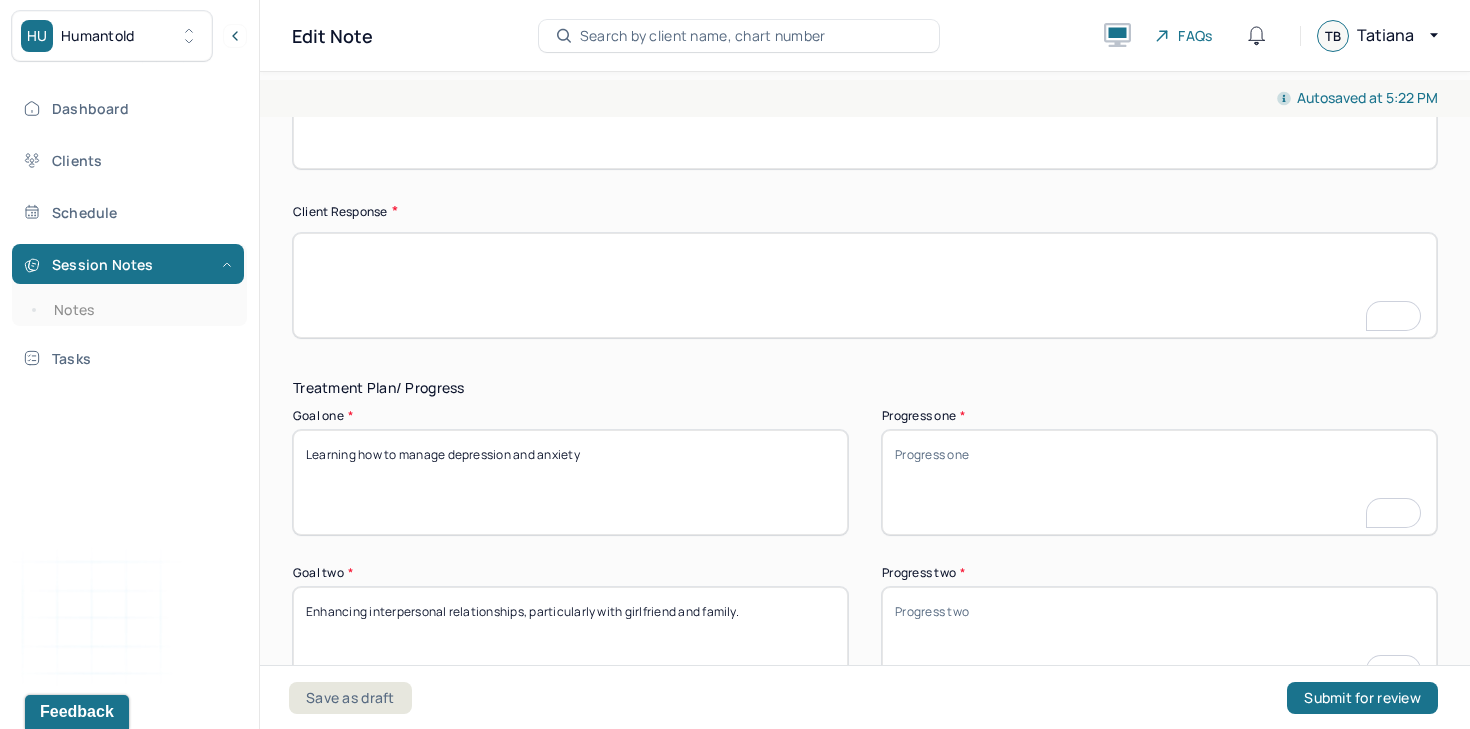 scroll, scrollTop: 2762, scrollLeft: 0, axis: vertical 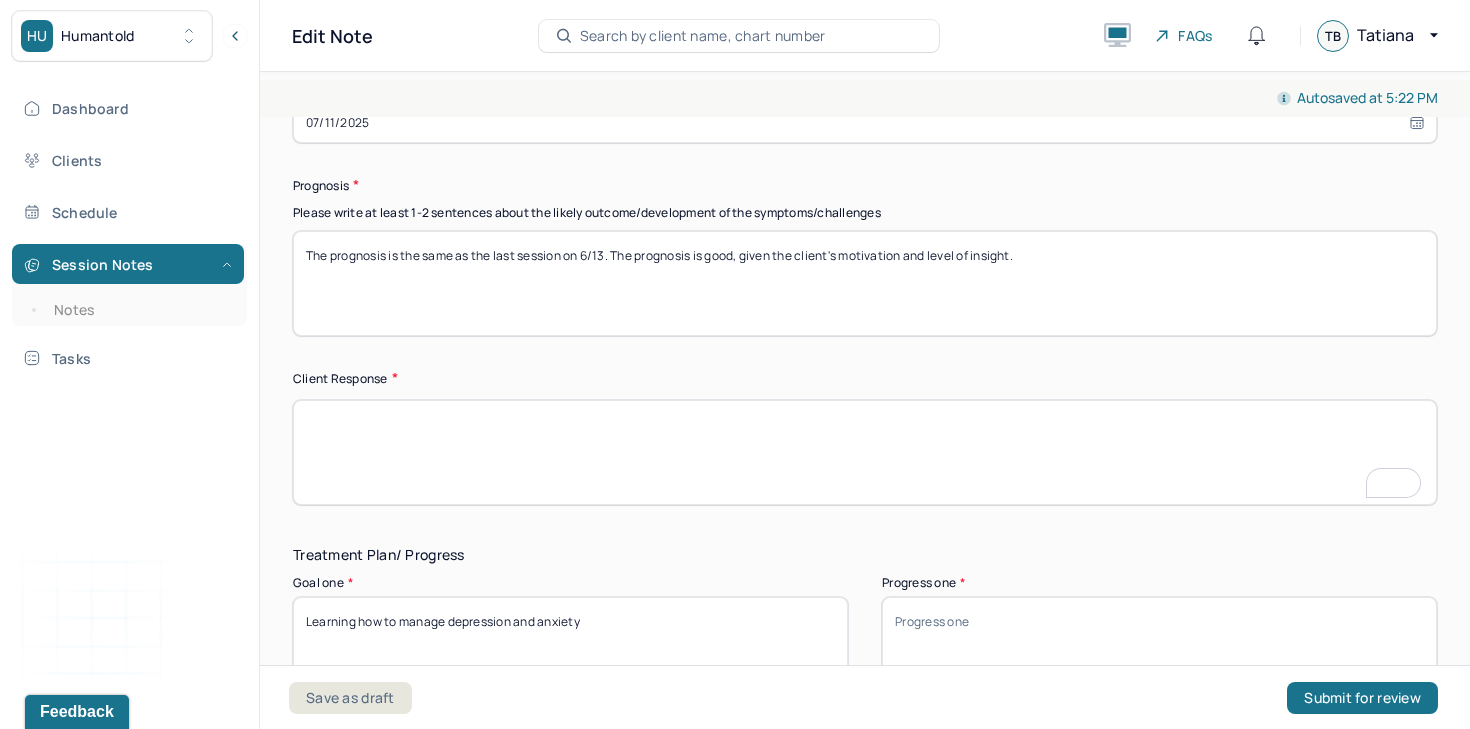 type 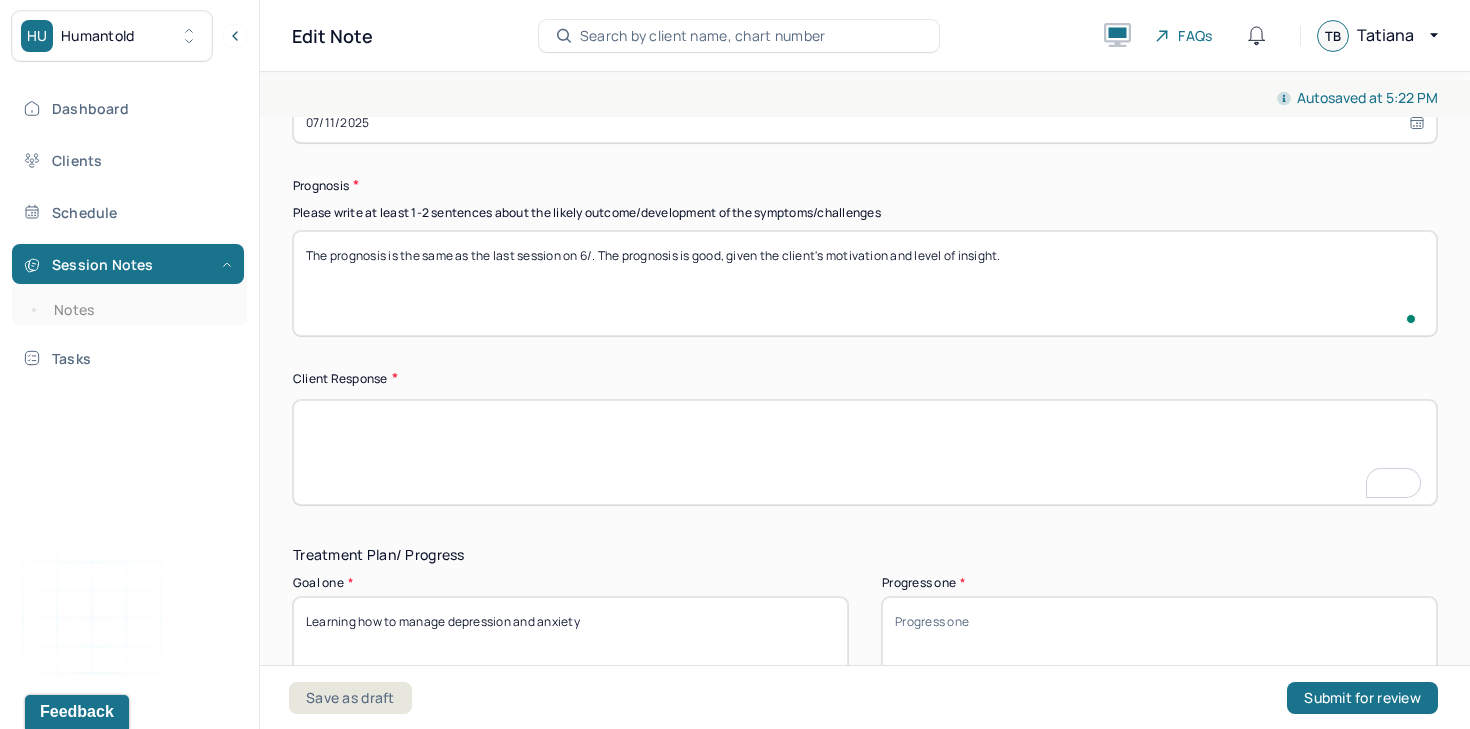 scroll, scrollTop: 2659, scrollLeft: 0, axis: vertical 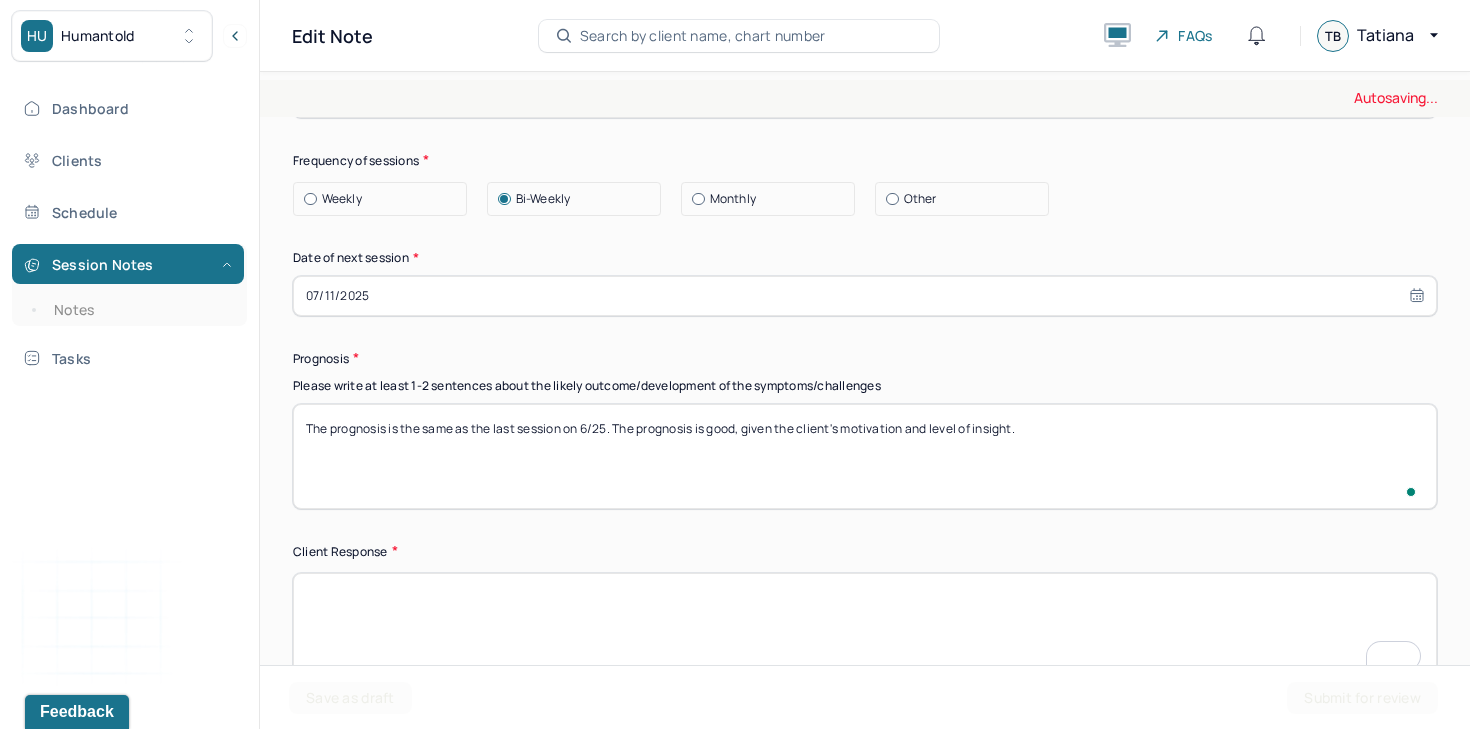 type on "The prognosis is the same as the last session on 6/25. The prognosis is good, given the client's motivation and level of insight." 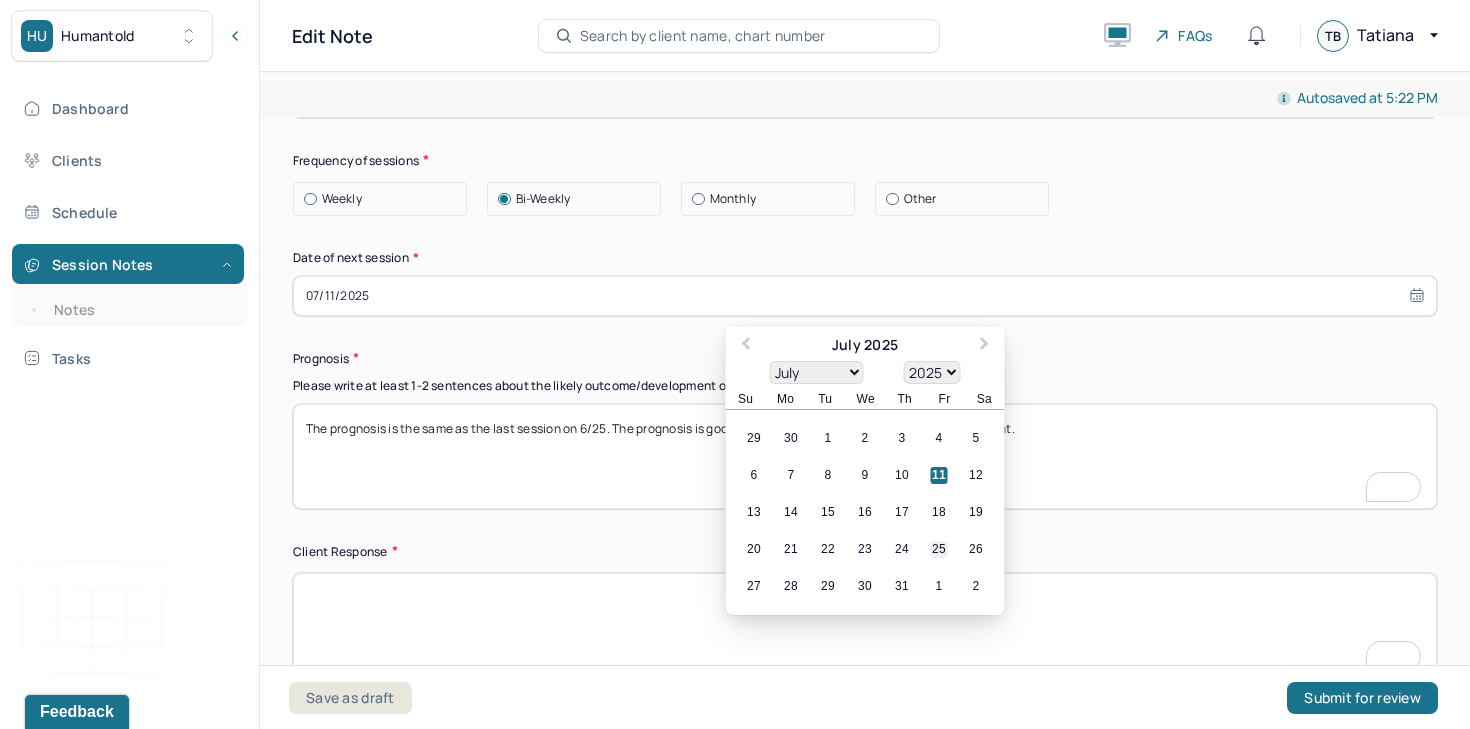 click on "25" at bounding box center (939, 549) 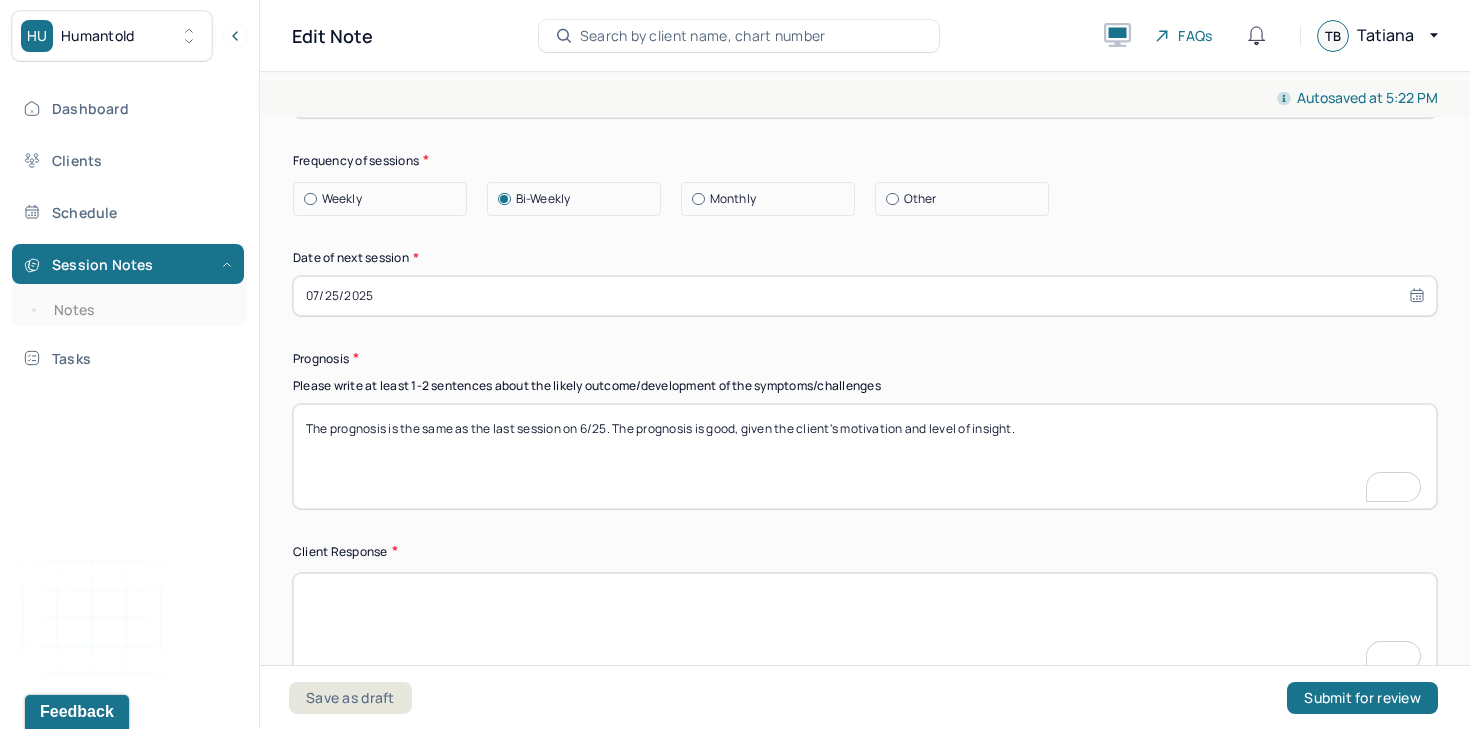 scroll, scrollTop: 2363, scrollLeft: 0, axis: vertical 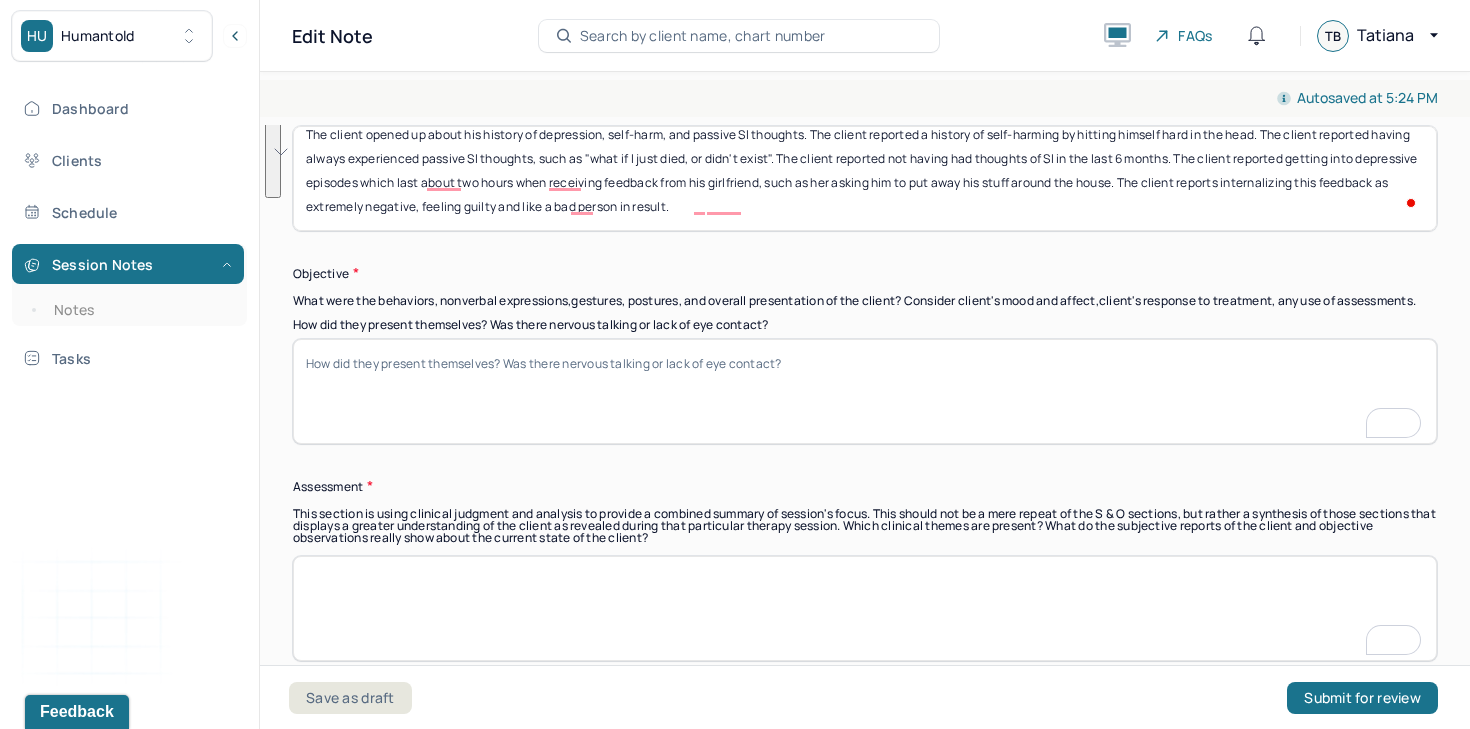 paste on "suicidal ideation. He shared that he previously engaged in self-harm by hitting himself in the head and has long experienced passive suicidal thoughts, such as “What if I just died or didn’t exist?” He reported that he has not experienced any suicidal thoughts in the past six months. The client also described experiencing brief depressive episodes—typically lasting about two hours—triggered by receiving feedback from his [RELATIONSHIP], such as being asked to put away his belongings. He noted that he tends to internalize this feedback in an intensely negative way, leading to feelings of guilt and the belief that he is a bad person." 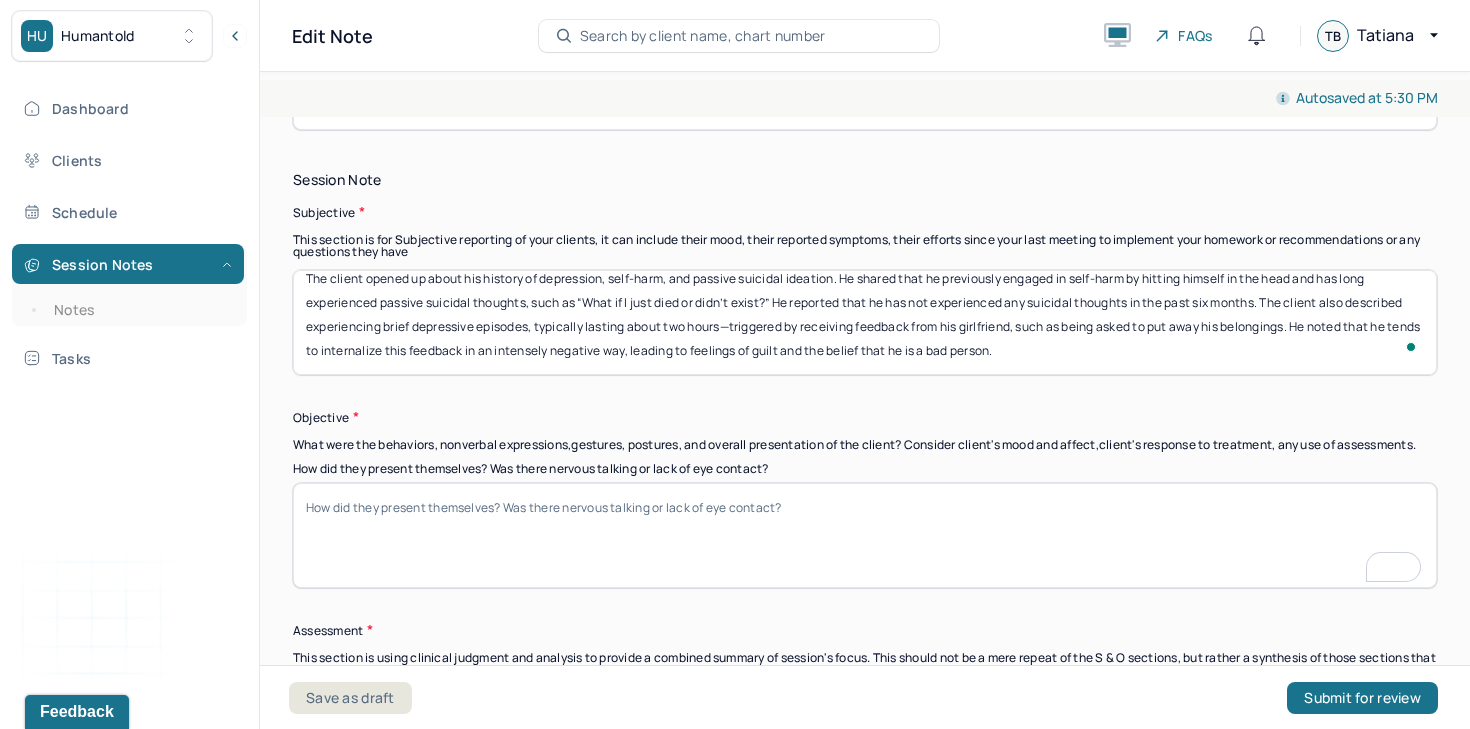 click on "The client opened up about his history of depression, self-harm, and passive suicidal ideation. He shared that he previously engaged in self-harm by hitting himself in the head and has long experienced passive suicidal thoughts, such as “What if I just died or didn’t exist?” He reported that he has not experienced any suicidal thoughts in the past six months. The client also described experiencing brief depressive episodes—typically lasting about two hours—triggered by receiving feedback from his [RELATIONSHIP], such as being asked to put away his belongings. He noted that he tends to internalize this feedback in an intensely negative way, leading to feelings of guilt and the belief that he is a bad person." at bounding box center [865, 322] 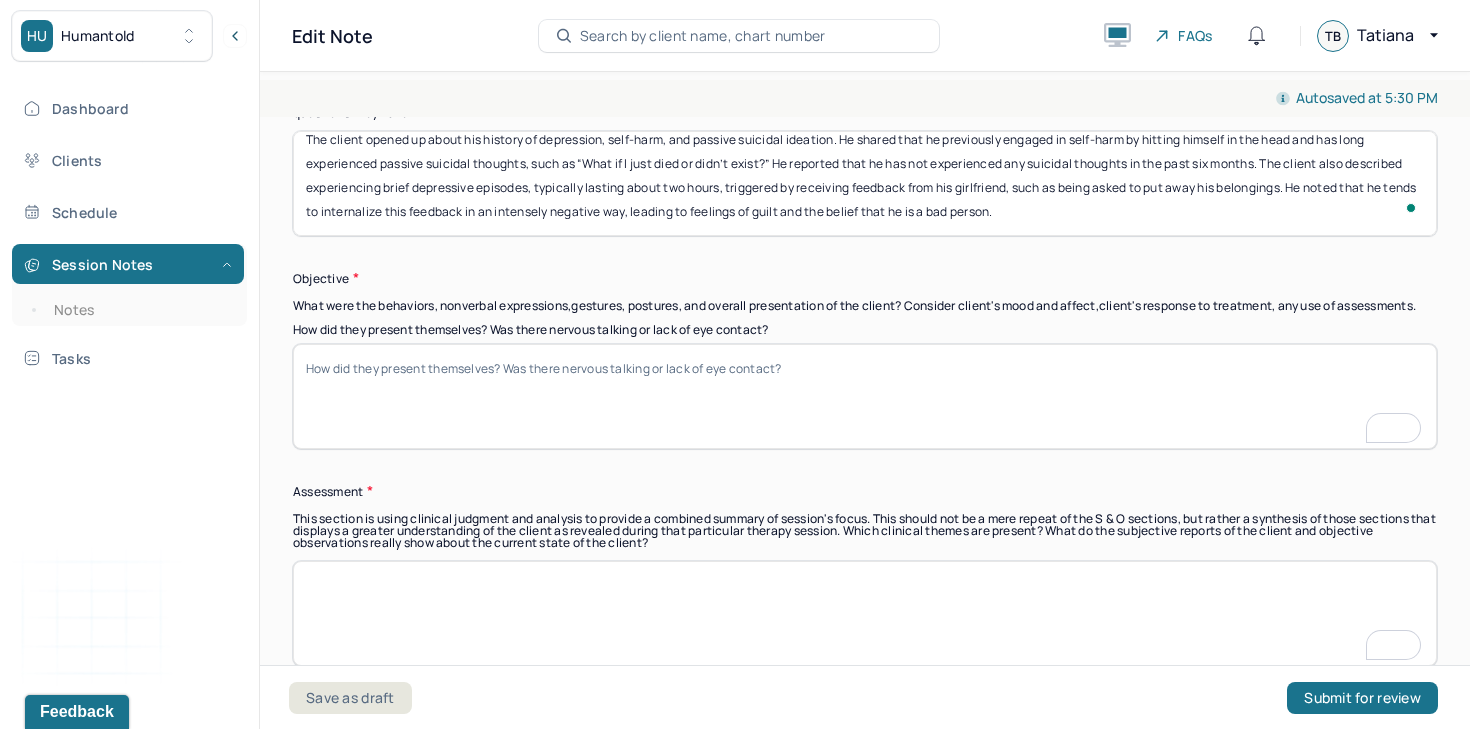 type on "The client opened up about his history of depression, self-harm, and passive suicidal ideation. He shared that he previously engaged in self-harm by hitting himself in the head and has long experienced passive suicidal thoughts, such as “What if I just died or didn’t exist?” He reported that he has not experienced any suicidal thoughts in the past six months. The client also described experiencing brief depressive episodes, typically lasting about two hours, triggered by receiving feedback from his girlfriend, such as being asked to put away his belongings. He noted that he tends to internalize this feedback in an intensely negative way, leading to feelings of guilt and the belief that he is a bad person." 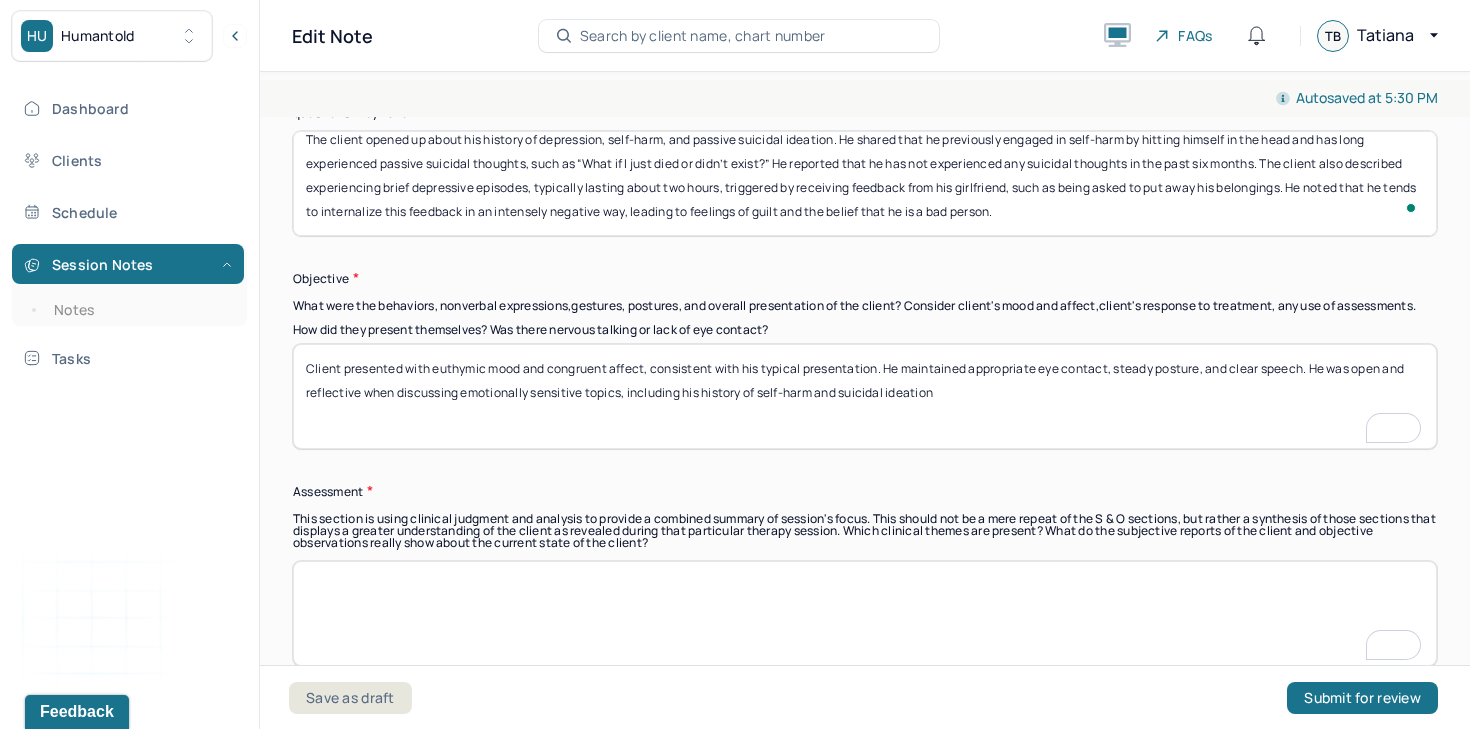 type on "Client presented with euthymic mood and congruent affect, consistent with his typical presentation. He maintained appropriate eye contact, steady posture, and clear speech. He was open and reflective when discussing emotionally sensitive topics, including his history of self-harm and suicidal ideation" 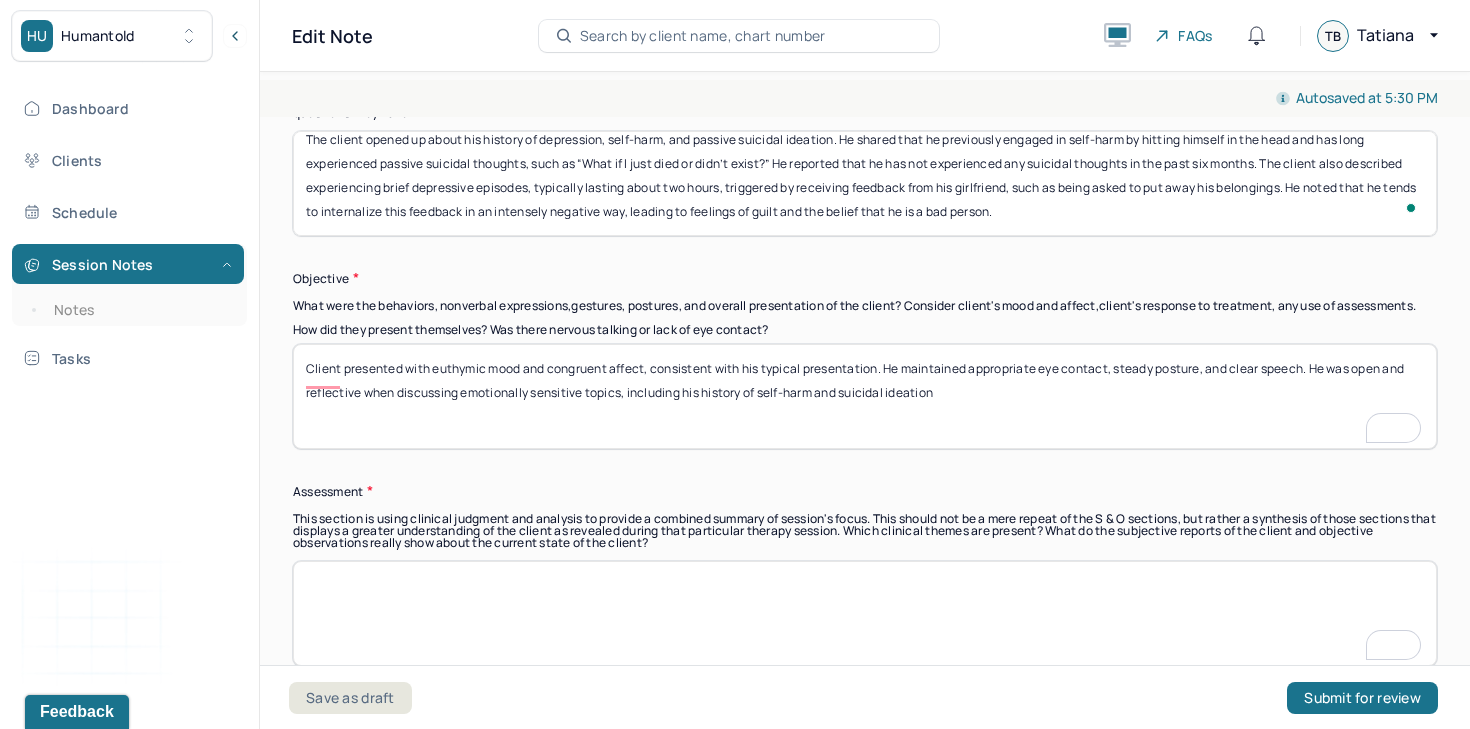 click on "The client opened up about his history of depression, self-harm, and passive suicidal ideation. He shared that he previously engaged in self-harm by hitting himself in the head and has long experienced passive suicidal thoughts, such as “What if I just died or didn’t exist?” He reported that he has not experienced any suicidal thoughts in the past six months. The client also described experiencing brief depressive episodes, typically lasting about two hours, triggered by receiving feedback from his girlfriend, such as being asked to put away his belongings. He noted that he tends to internalize this feedback in an intensely negative way, leading to feelings of guilt and the belief that he is a bad person." at bounding box center (865, 183) 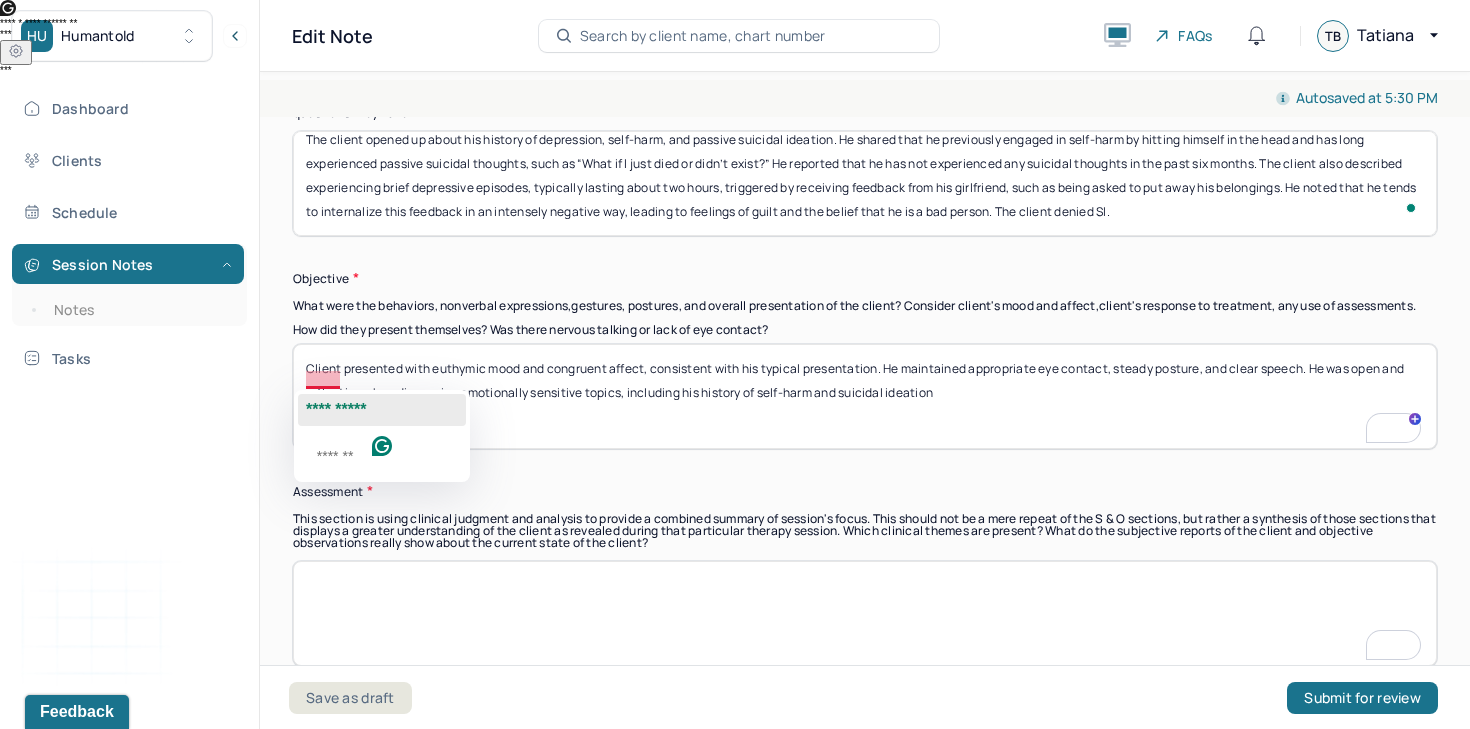 click on "**********" 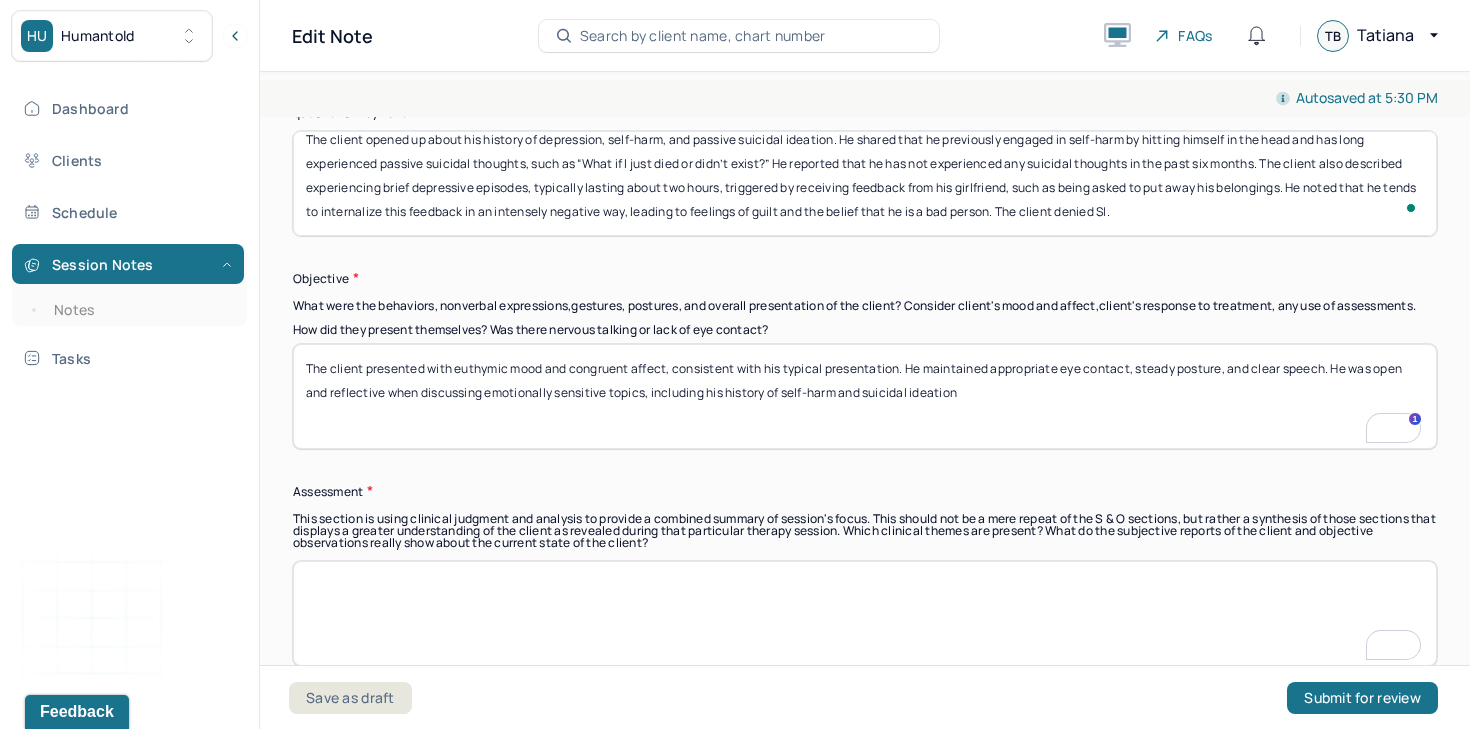 type on "The client presented with euthymic mood and congruent affect, consistent with his typical presentation. He maintained appropriate eye contact, steady posture, and clear speech. He was open and reflective when discussing emotionally sensitive topics, including his history of self-harm and suicidal ideation" 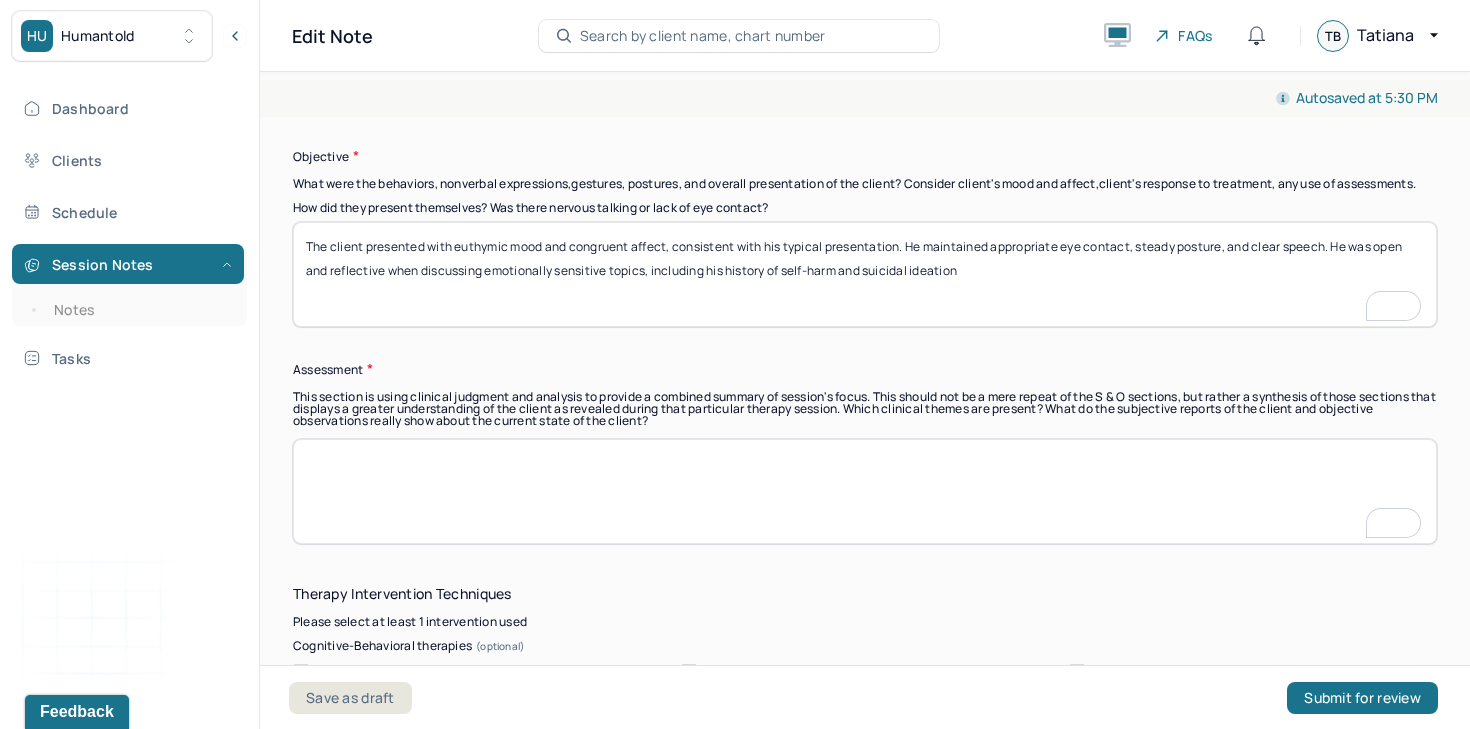 click at bounding box center (865, 491) 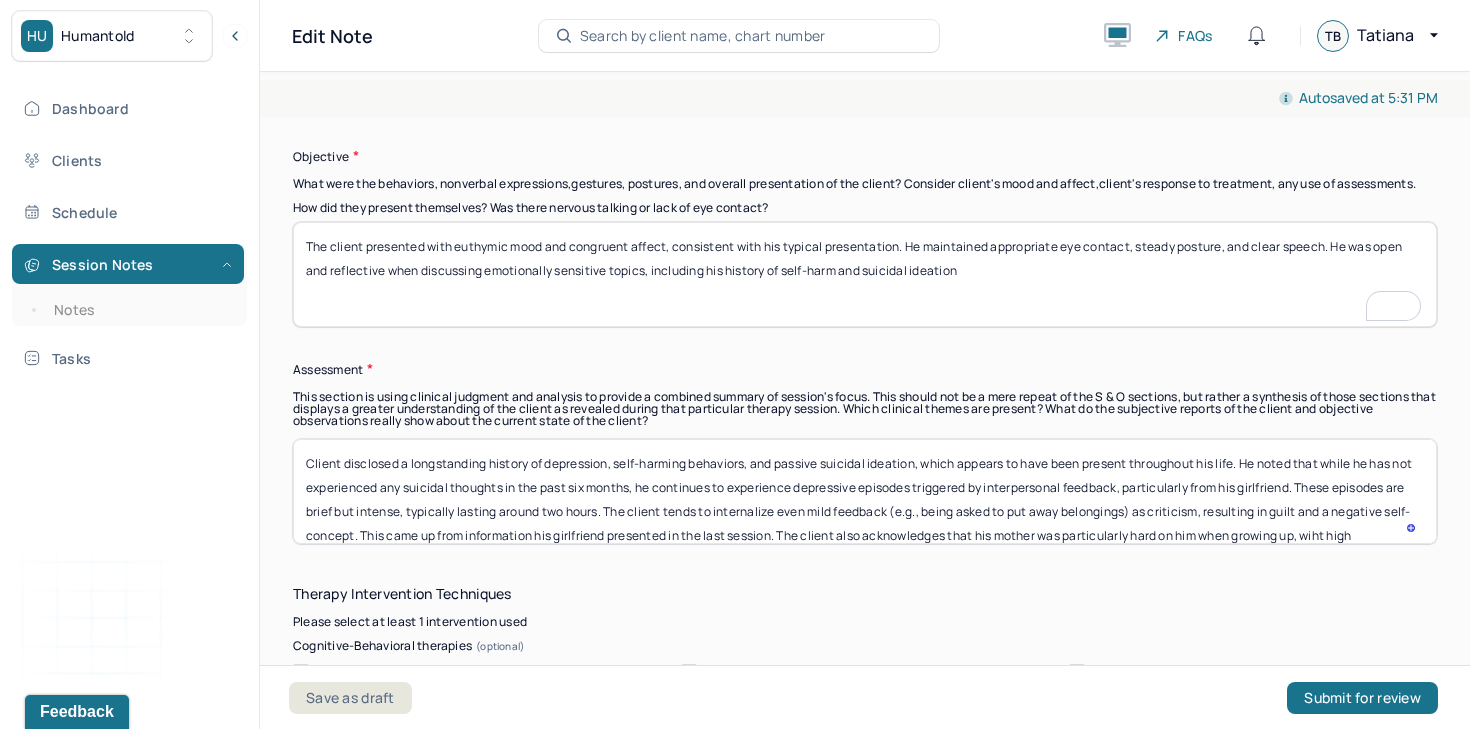 scroll, scrollTop: 24, scrollLeft: 0, axis: vertical 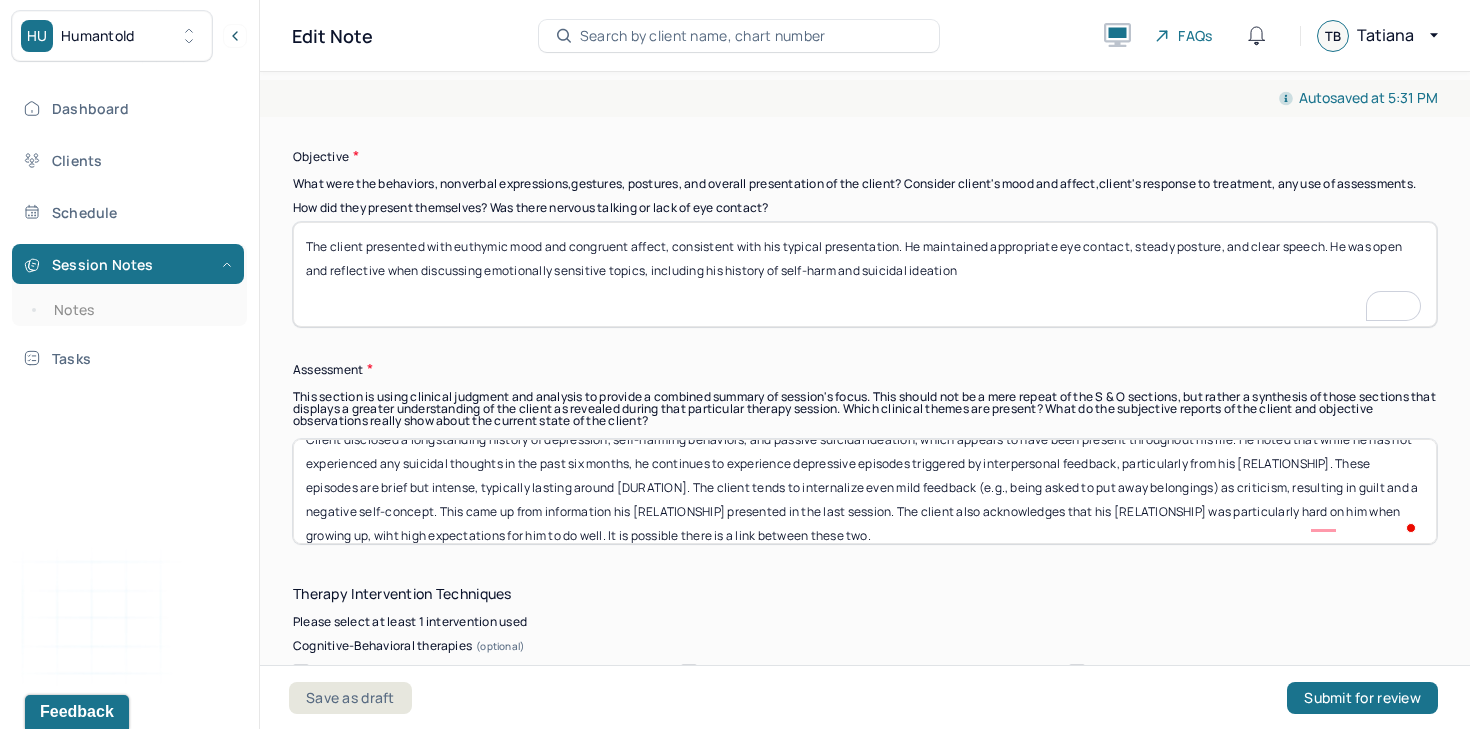 type on "Client disclosed a longstanding history of depression, self-harming behaviors, and passive suicidal ideation, which appears to have been present throughout his life. He noted that while he has not experienced any suicidal thoughts in the past six months, he continues to experience depressive episodes triggered by interpersonal feedback, particularly from his girlfriend. These episodes are brief but intense, typically lasting around two hours. The client tends to internalize even mild feedback (e.g., being asked to put away belongings) as criticism, resulting in guilt and a negative self-concept. This came up from information his girlfriend presented in the last session. The client also acknowledges that his mother was particularly hard on him when growing up, wiht high expectations for him to do well. It is possible there is a link between these two." 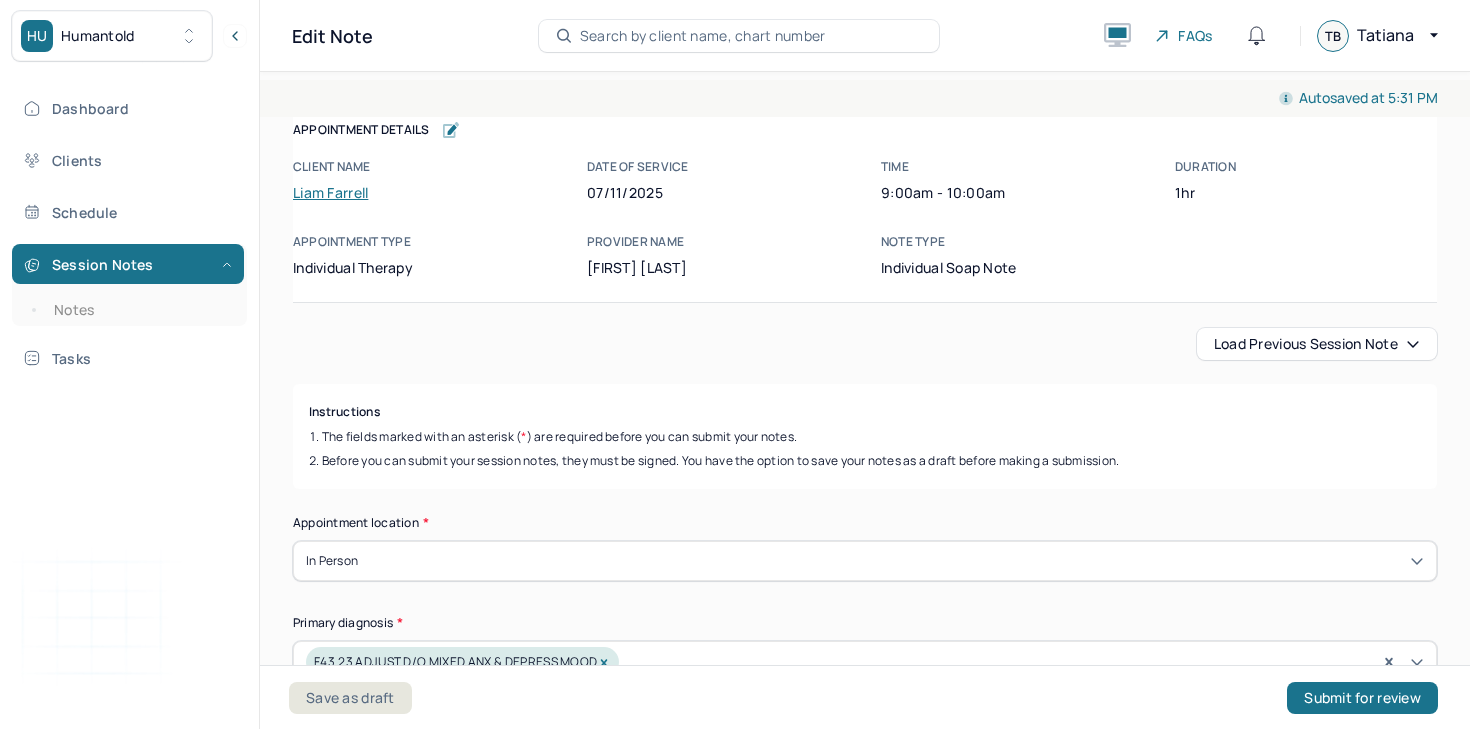 scroll, scrollTop: 0, scrollLeft: 0, axis: both 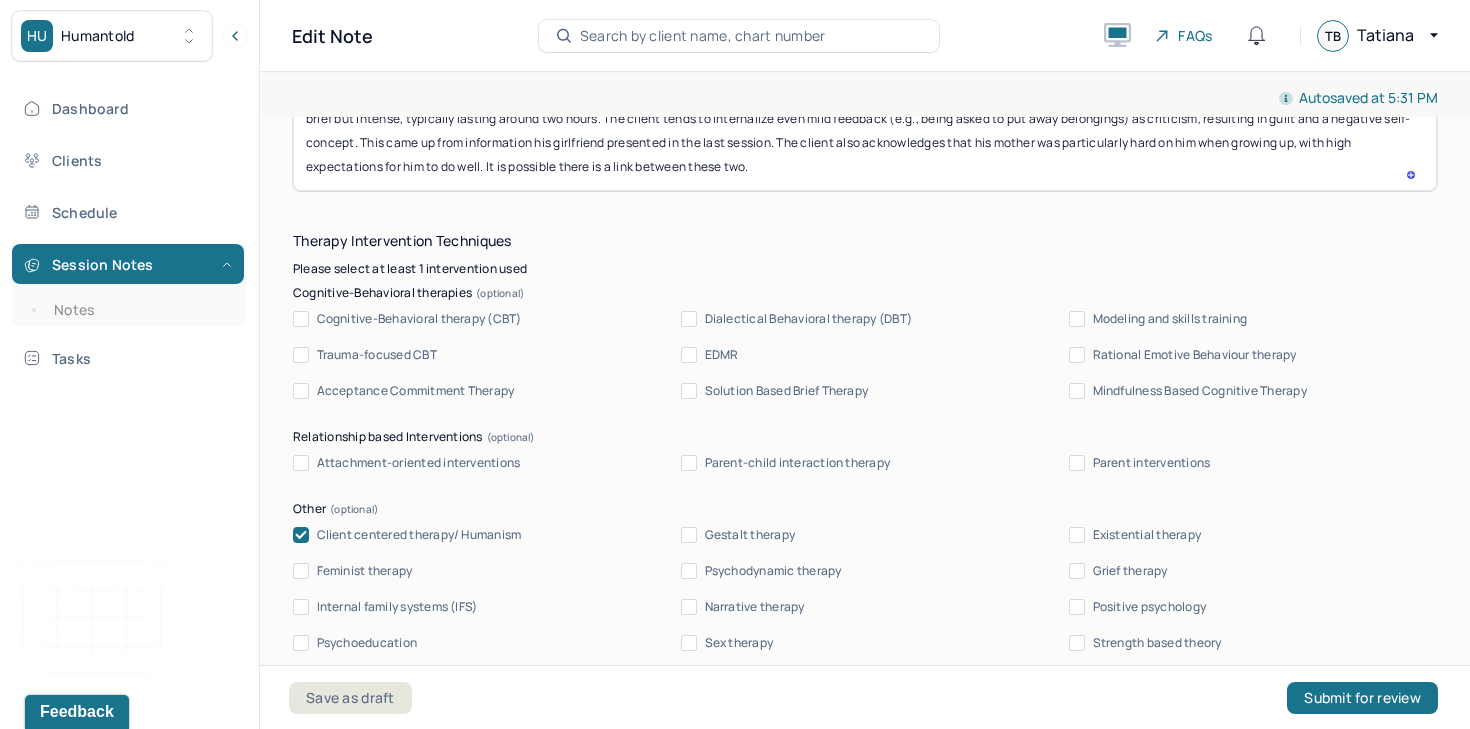 type on "Client disclosed a longstanding history of depression, self-harming behaviors, and passive suicidal ideation, which appears to have been present throughout his life. He noted that while he has not experienced any suicidal thoughts in the past six months, he continues to experience depressive episodes triggered by interpersonal feedback, particularly from his girlfriend. These episodes are brief but intense, typically lasting around two hours. The client tends to internalize even mild feedback (e.g., being asked to put away belongings) as criticism, resulting in guilt and a negative self-concept. This came up from information his girlfriend presented in the last session. The client also acknowledges that his mother was particularly hard on him when growing up, with high expectations for him to do well. It is possible there is a link between these two." 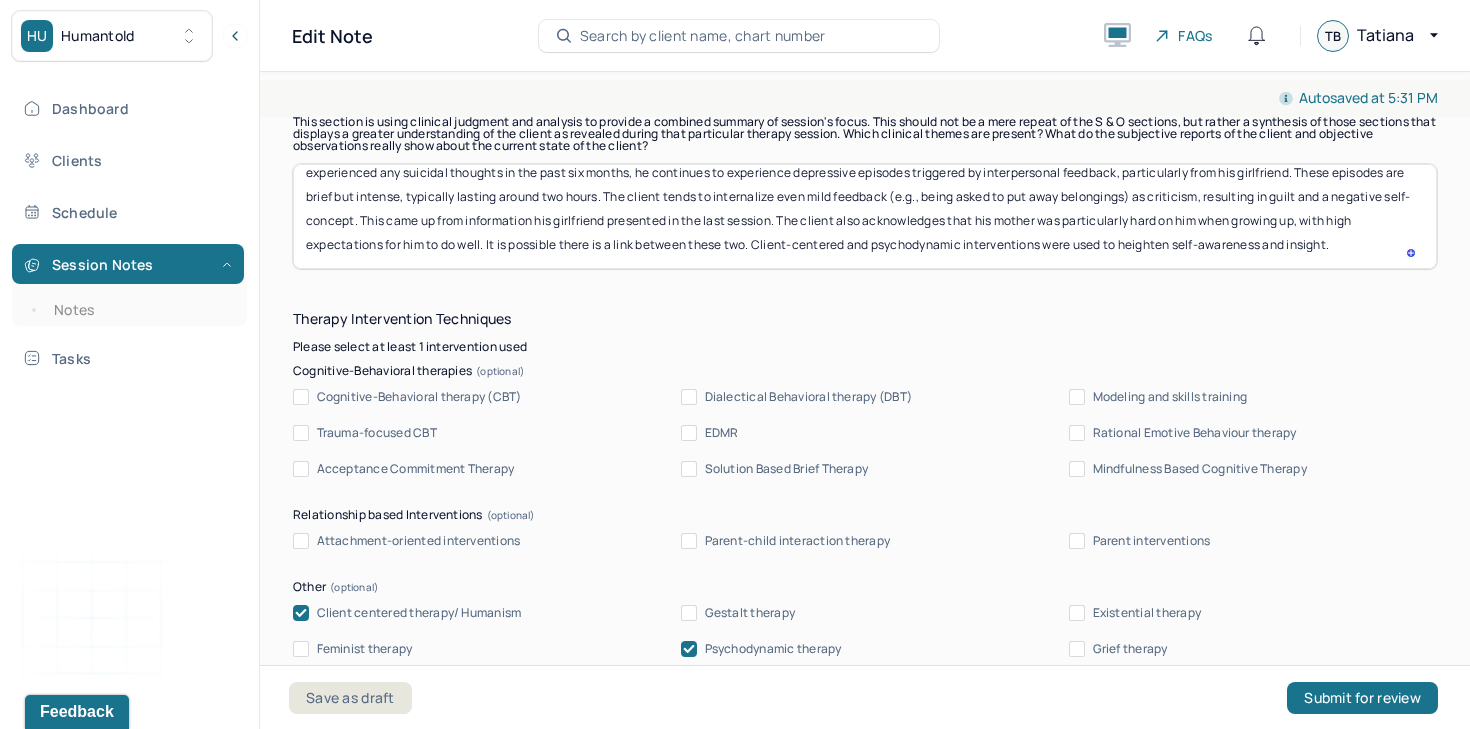 type on "Client disclosed a longstanding history of depression, self-harming behaviors, and passive suicidal ideation, which appears to have been present throughout his life. He noted that while he has not experienced any suicidal thoughts in the past six months, he continues to experience depressive episodes triggered by interpersonal feedback, particularly from his girlfriend. These episodes are brief but intense, typically lasting around two hours. The client tends to internalize even mild feedback (e.g., being asked to put away belongings) as criticism, resulting in guilt and a negative self-concept. This came up from information his girlfriend presented in the last session. The client also acknowledges that his mother was particularly hard on him when growing up, with high expectations for him to do well. It is possible there is a link between these two. Client-centered and psychodynamic interventions were used to heighten self-awareness and insight." 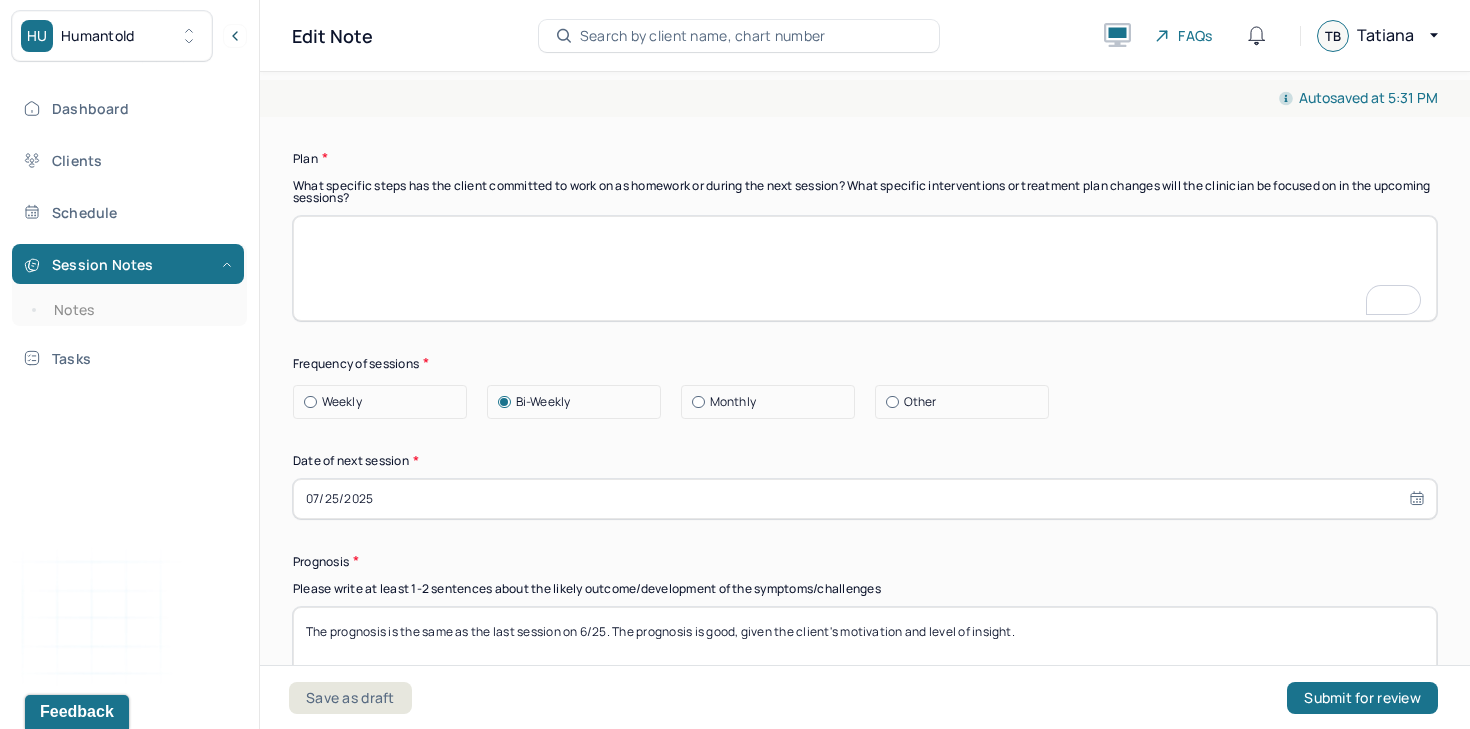 click at bounding box center [865, 268] 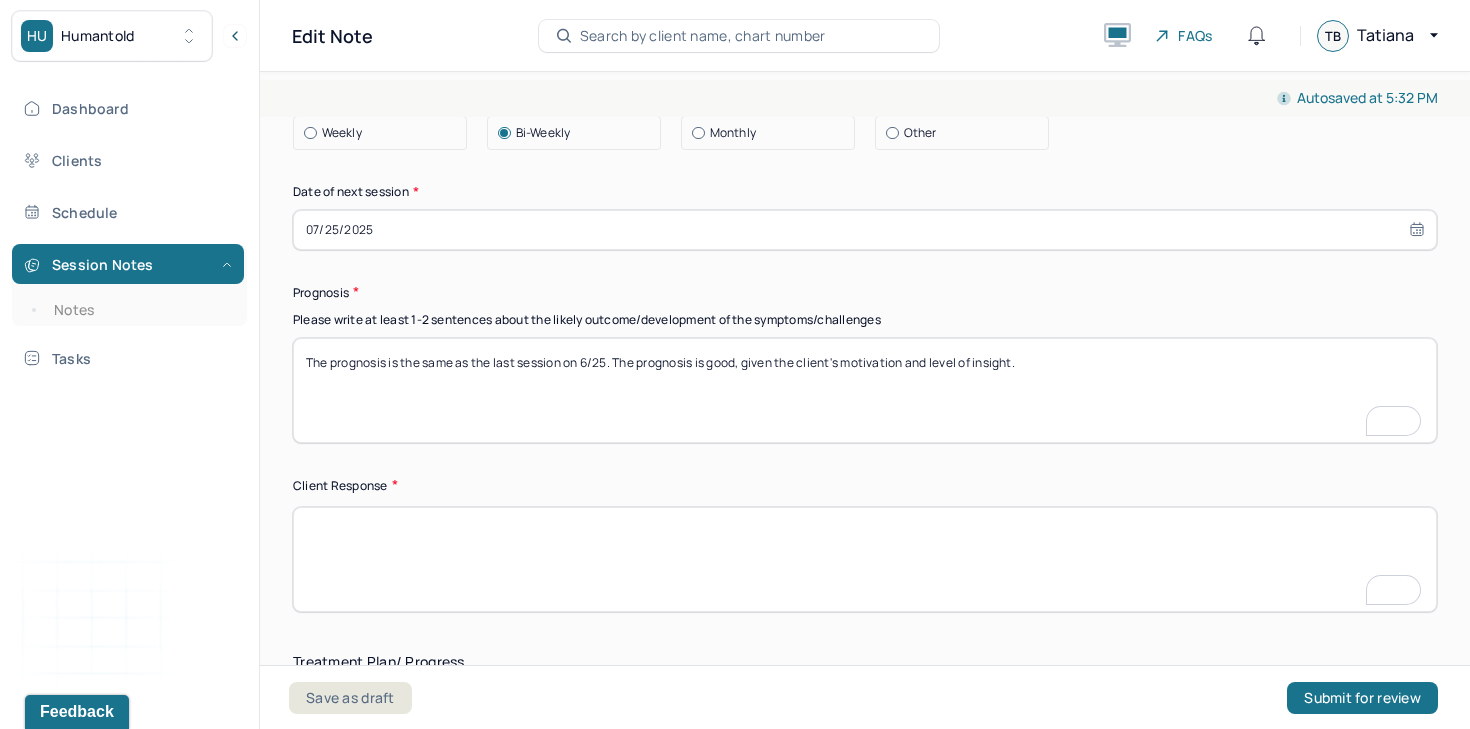 type on "The client was receptive to exploratory and insight-oriented interventions. He showed growing awareness of the link between his internal responses and external feedback." 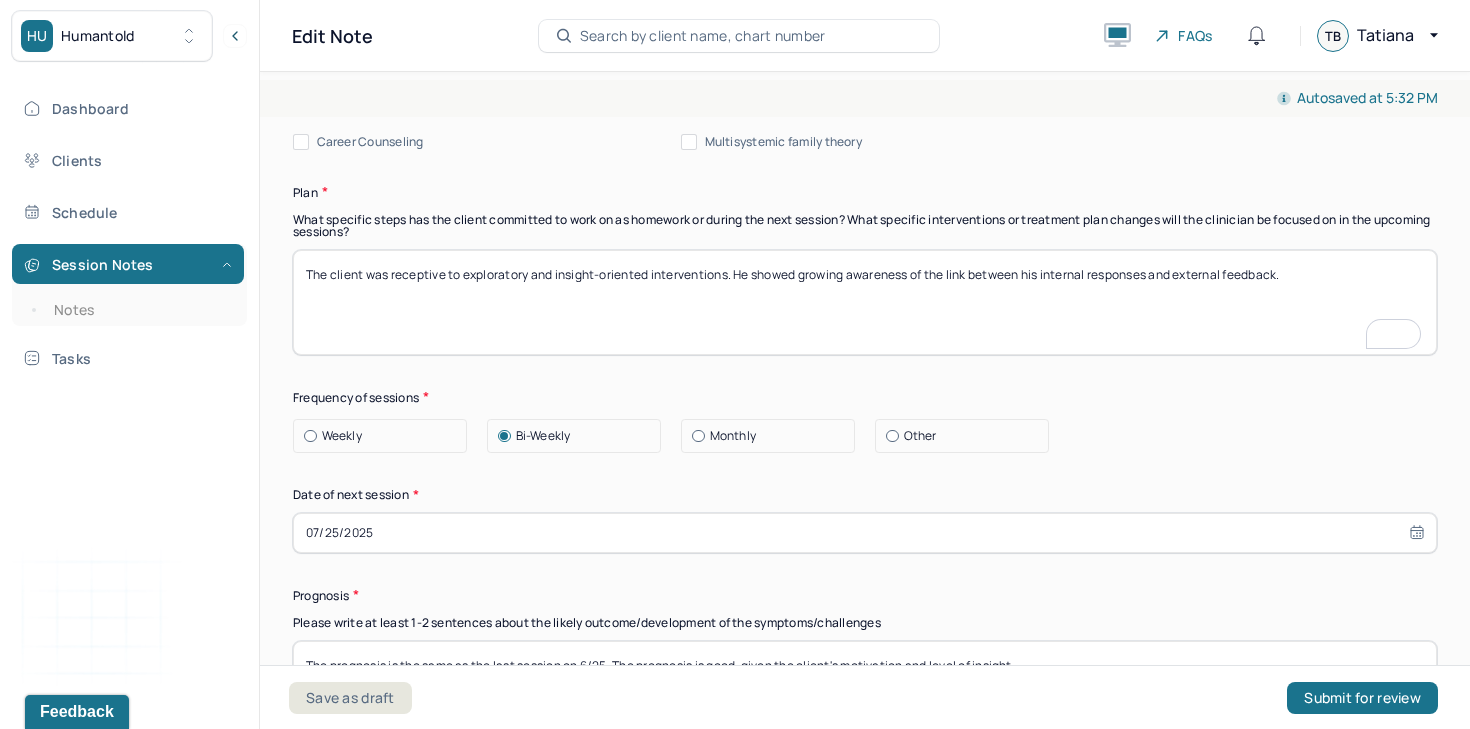 type on "The client was receptive to exploratory and insight-oriented interventions. He showed growing awareness of the link between his internal responses and external feedback." 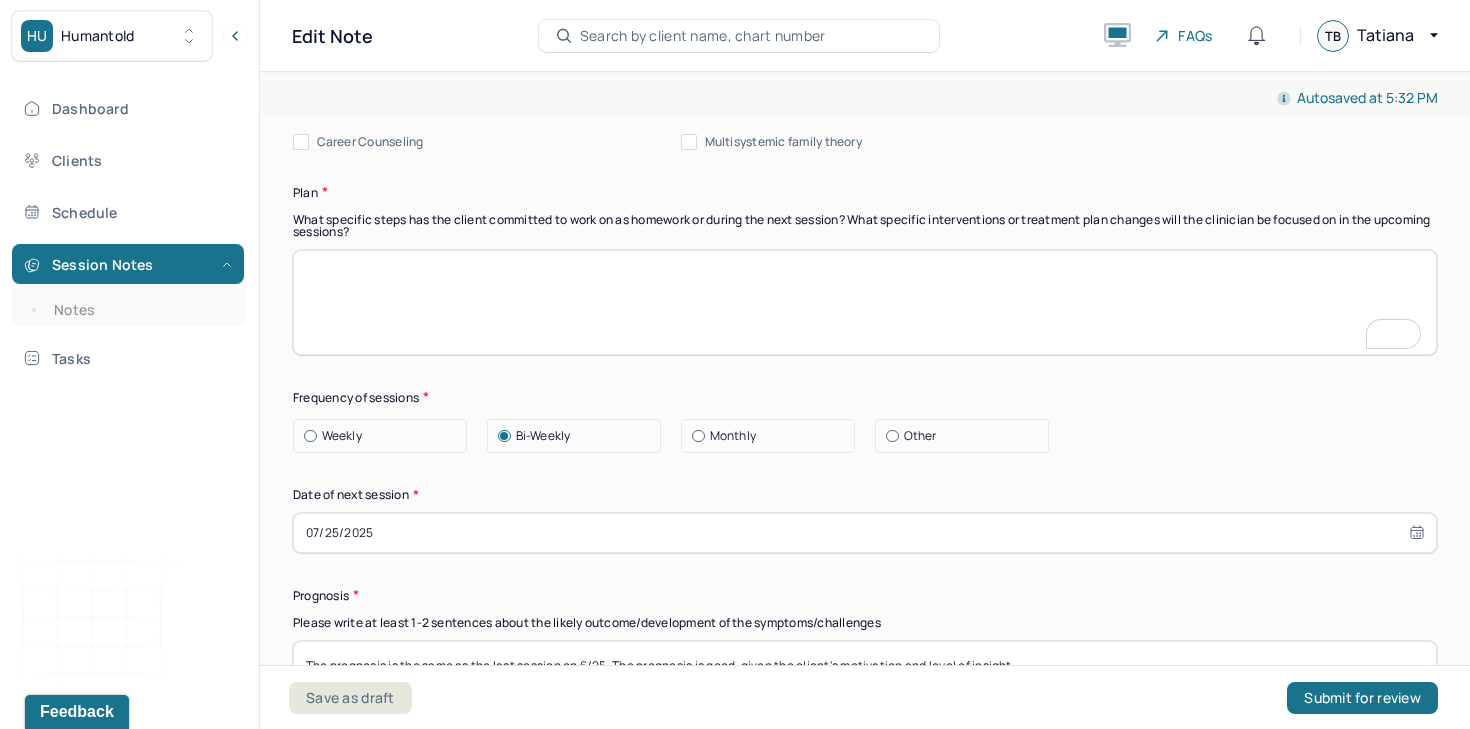 paste on "Continue to explore the origins and emotional impact of self-critical thought patterns" 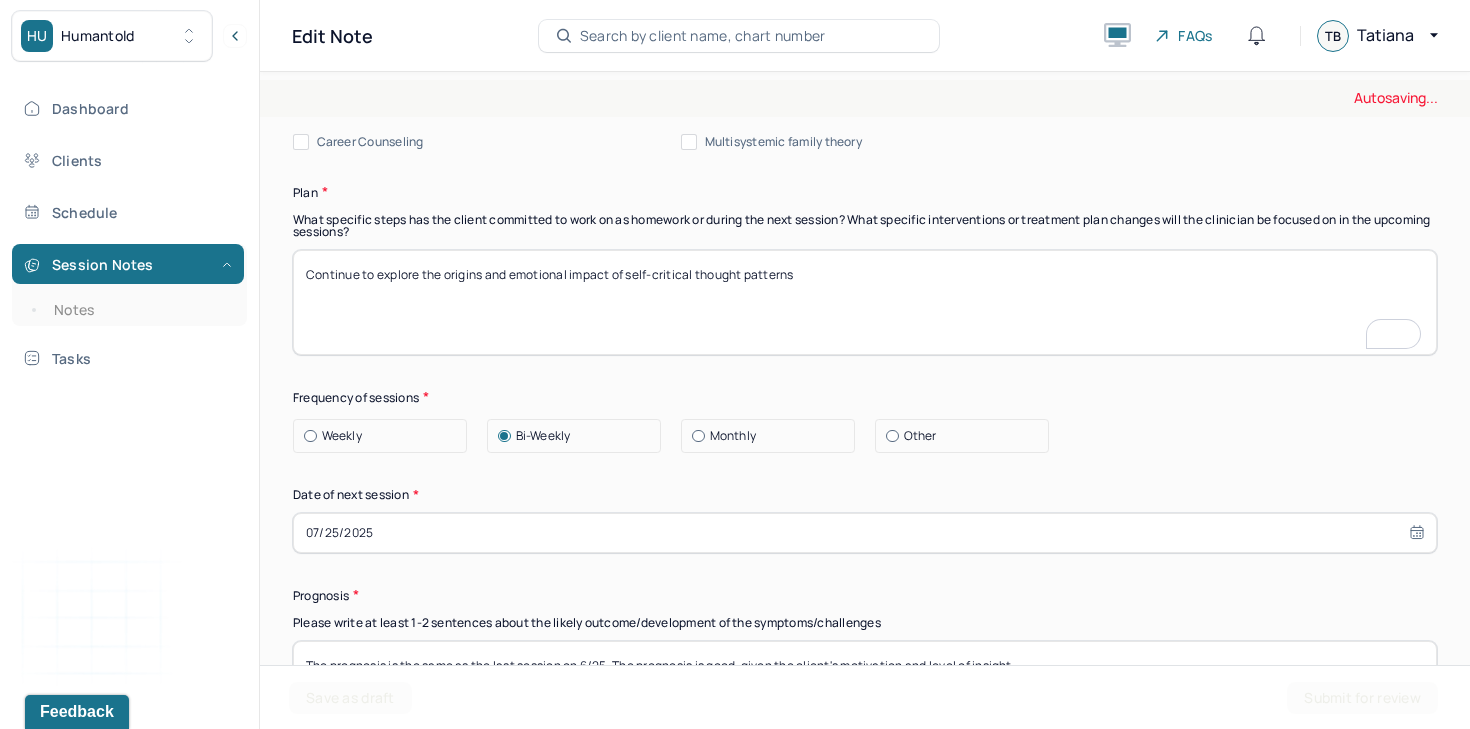 type on "Continue to explore the origins and emotional impact of self-critical thought patterns" 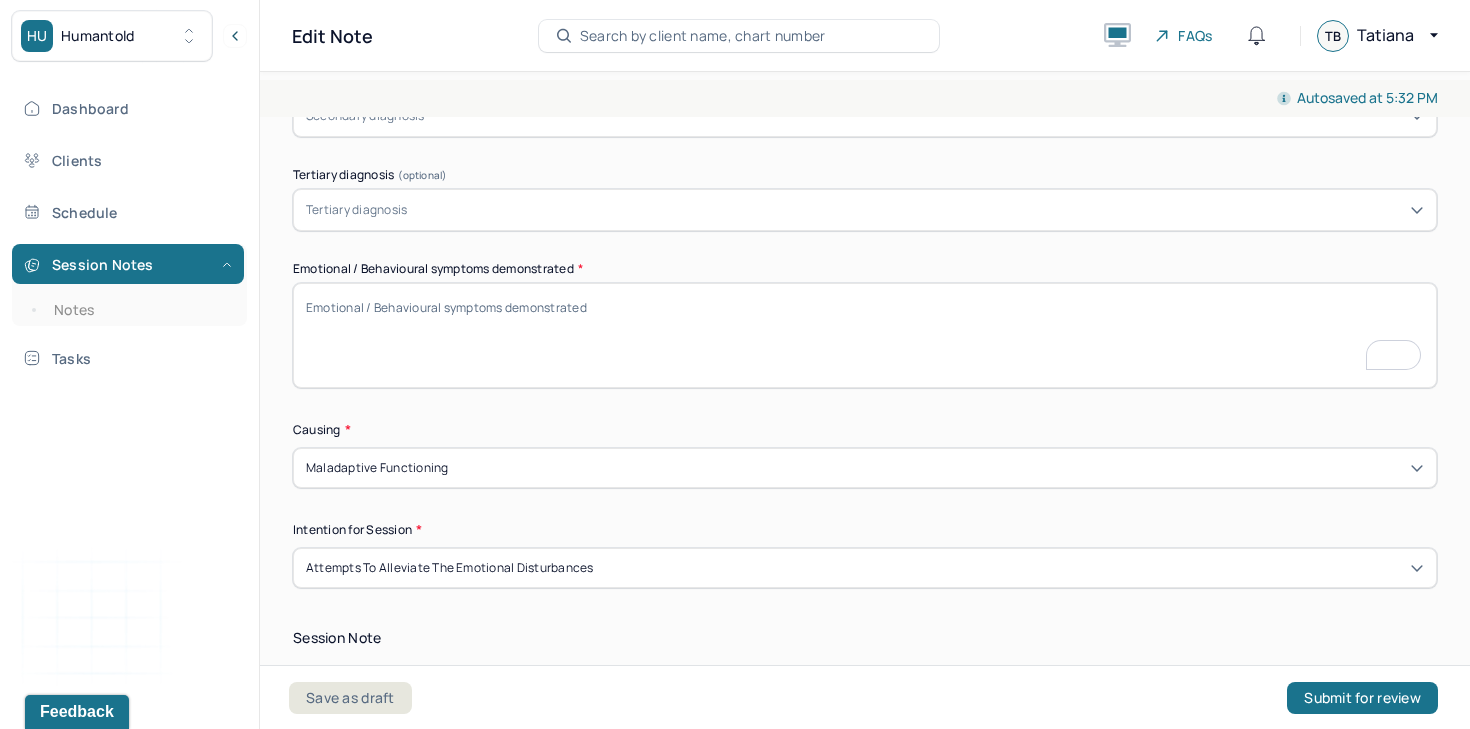 click on "Emotional / Behavioural symptoms demonstrated *" at bounding box center [865, 335] 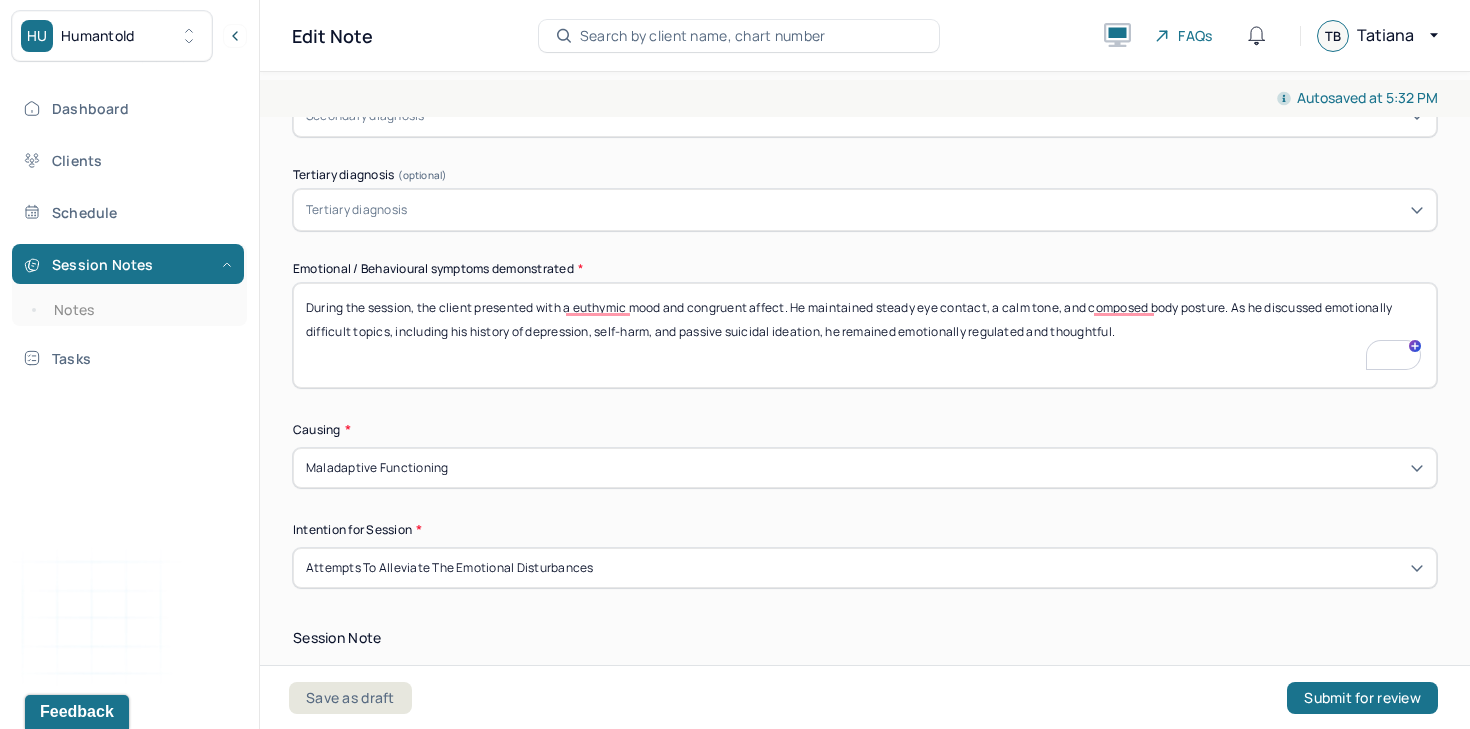 type on "During the session, the client presented with a euthymic mood and congruent affect. He maintained steady eye contact, a calm tone, and composed body posture. As he discussed emotionally difficult topics, including his history of depression, self-harm, and passive suicidal ideation, he remained emotionally regulated and thoughtful." 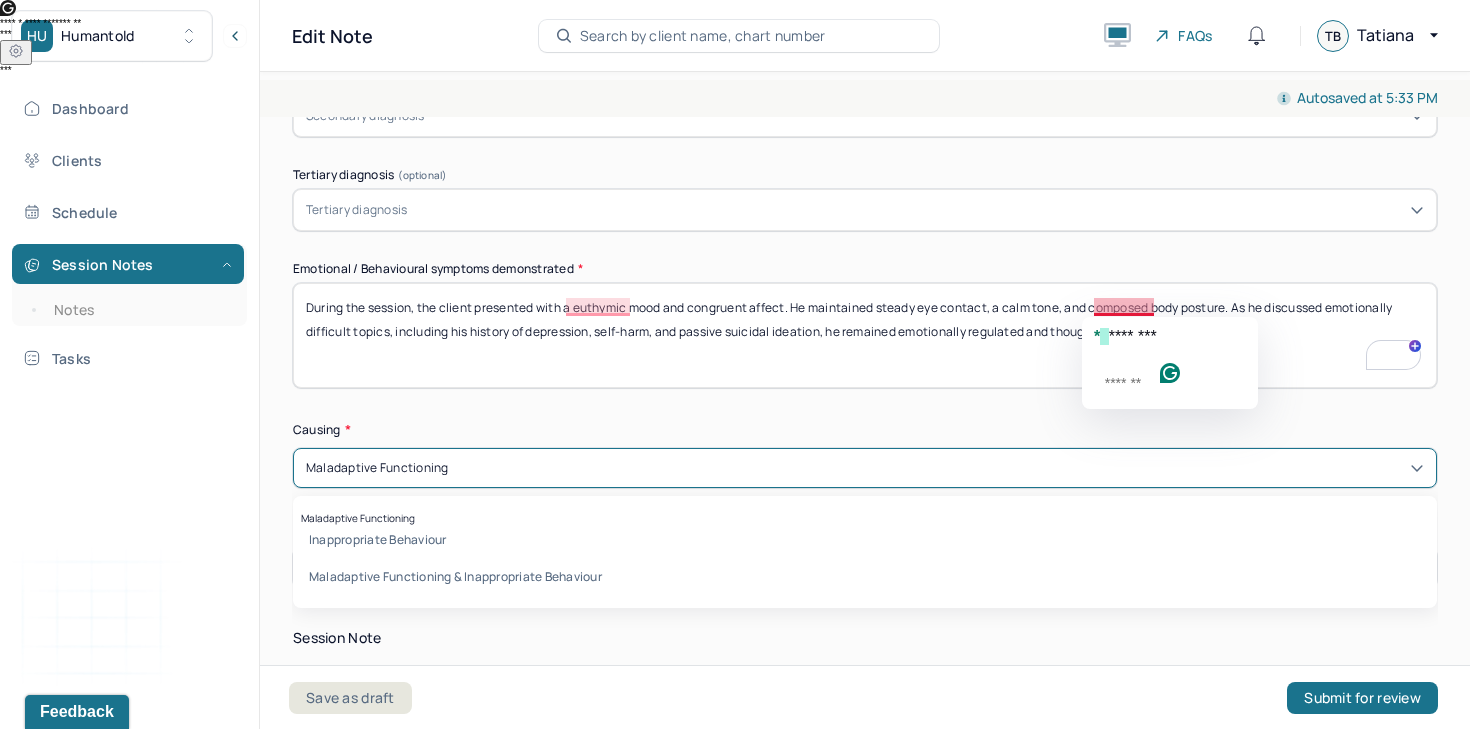 click on "Maladaptive Functioning" at bounding box center (865, 468) 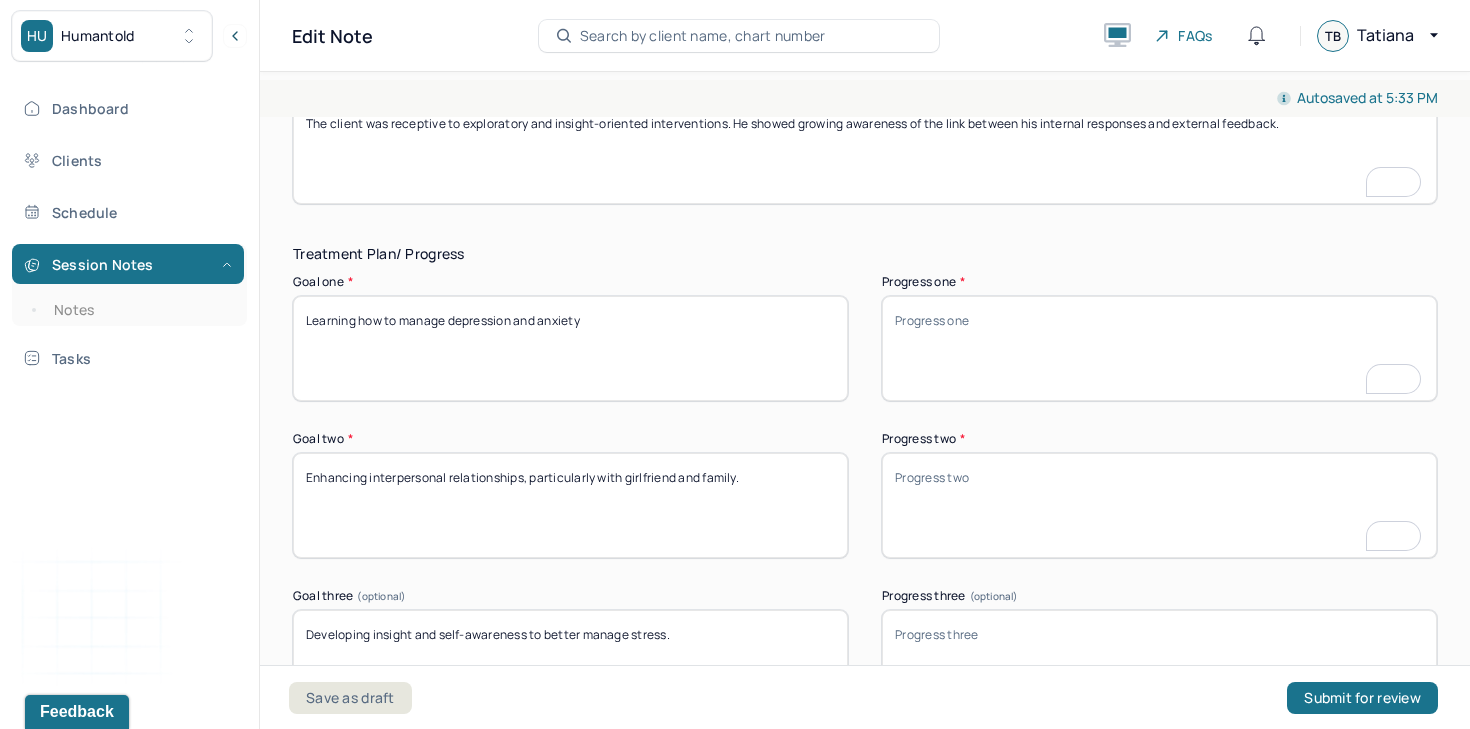 click on "Learning how to manage depression and anxiety" at bounding box center [570, 348] 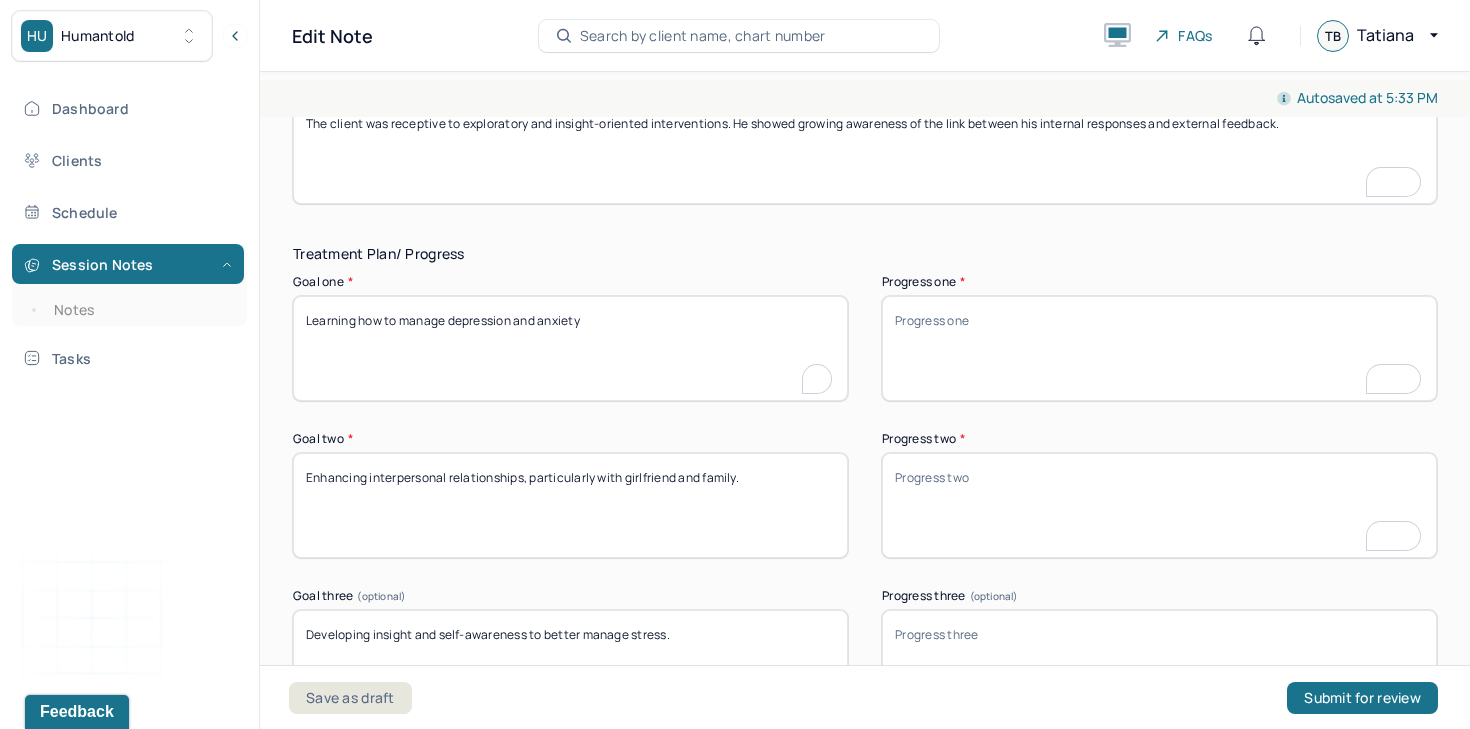 click on "Learning how to manage depression and anxiety" at bounding box center [570, 348] 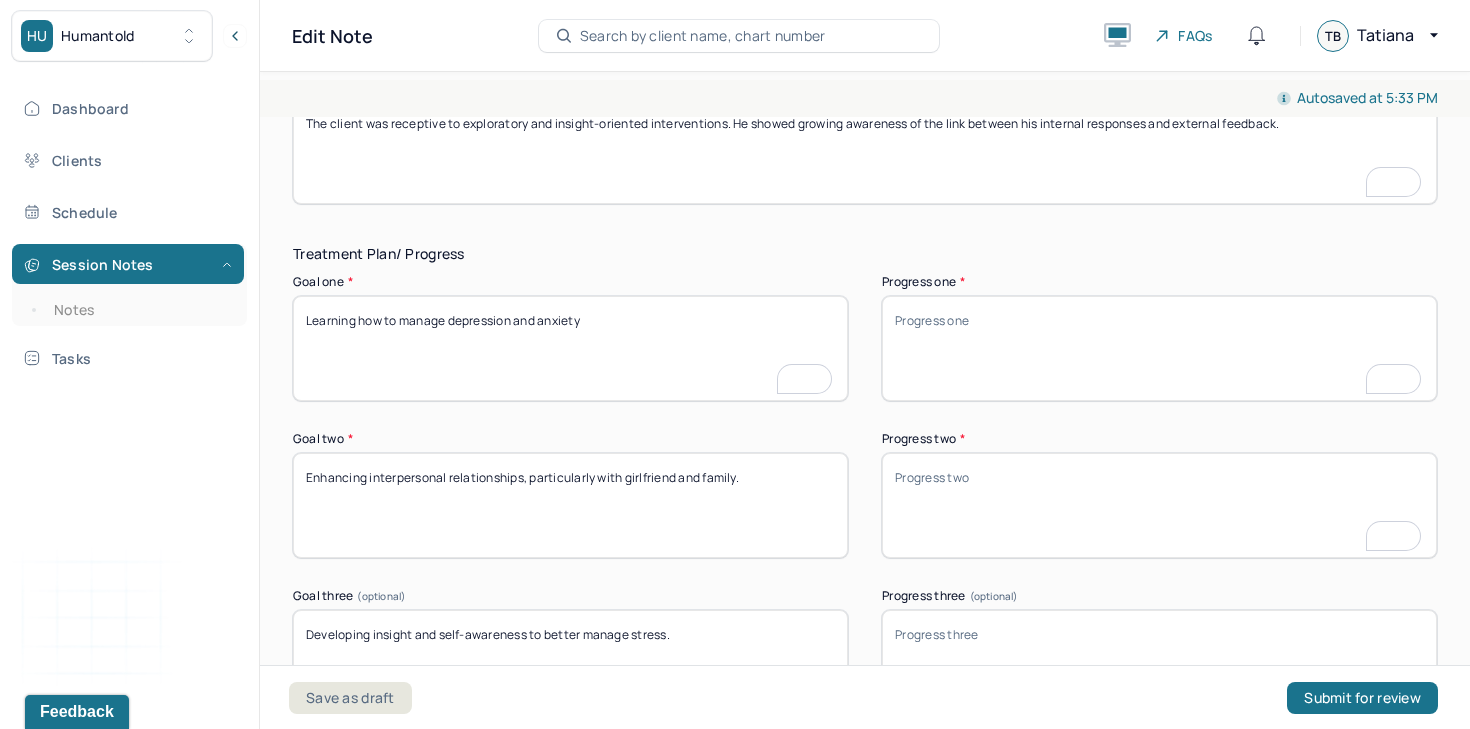 click on "Learning how to manage depression and anxiety" at bounding box center (570, 348) 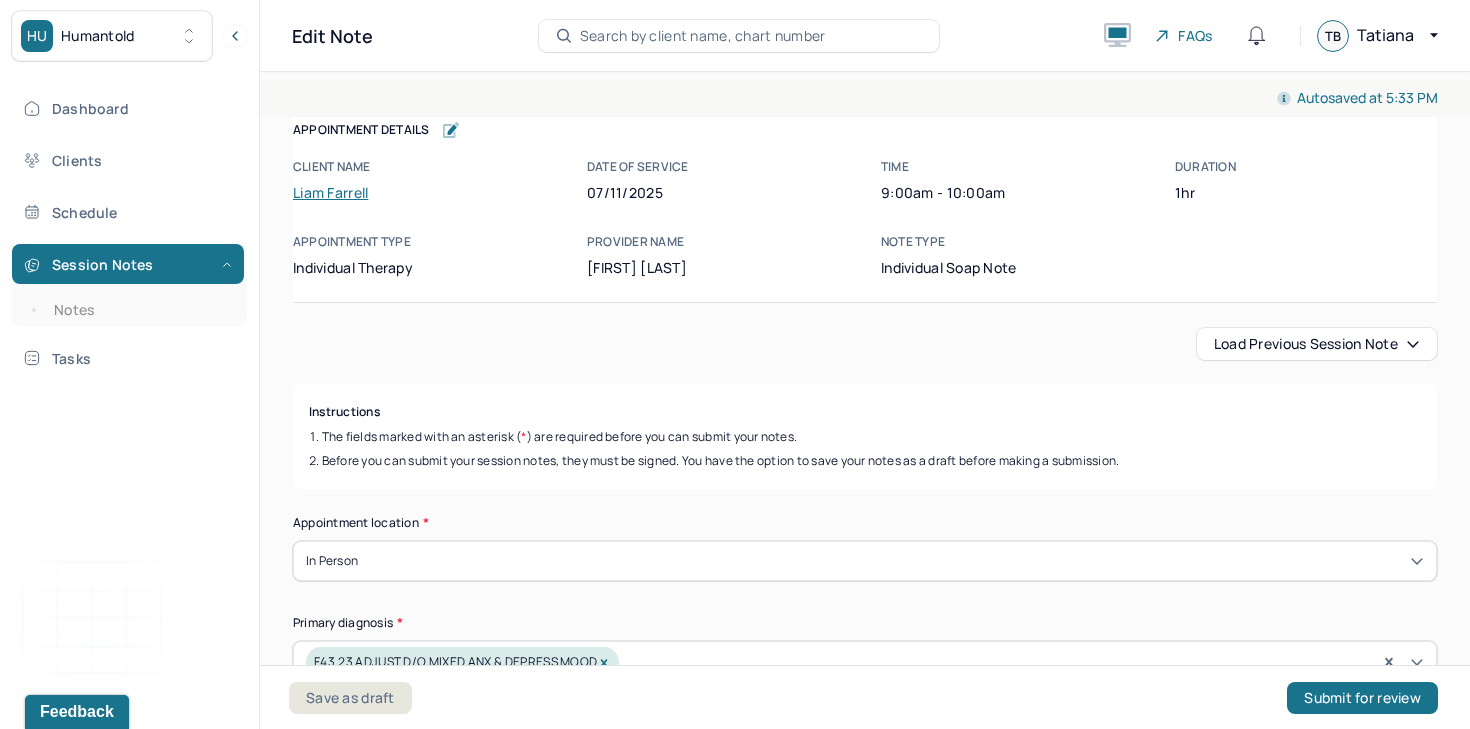 scroll, scrollTop: 0, scrollLeft: 0, axis: both 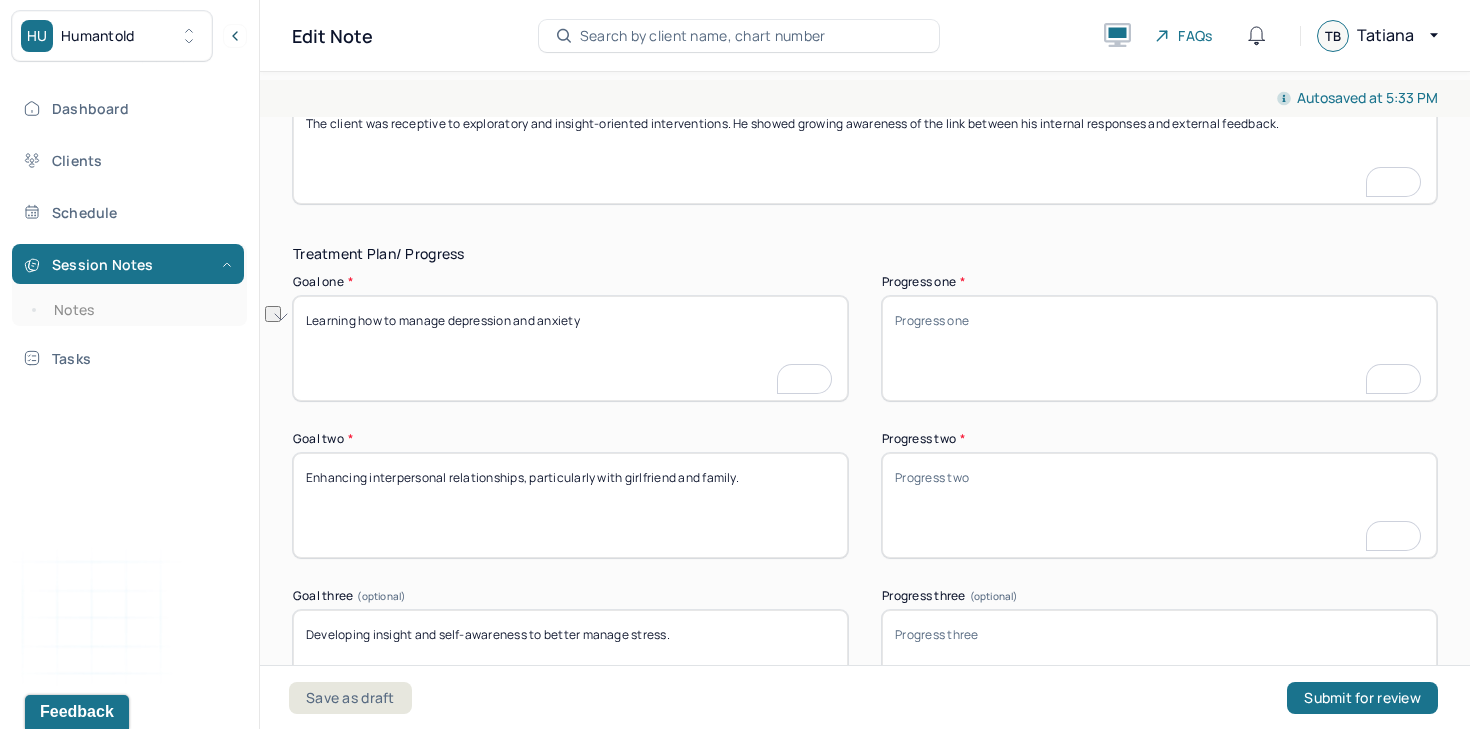 click on "Enhancing interpersonal relationships, particularly with girlfriend and family." at bounding box center (570, 505) 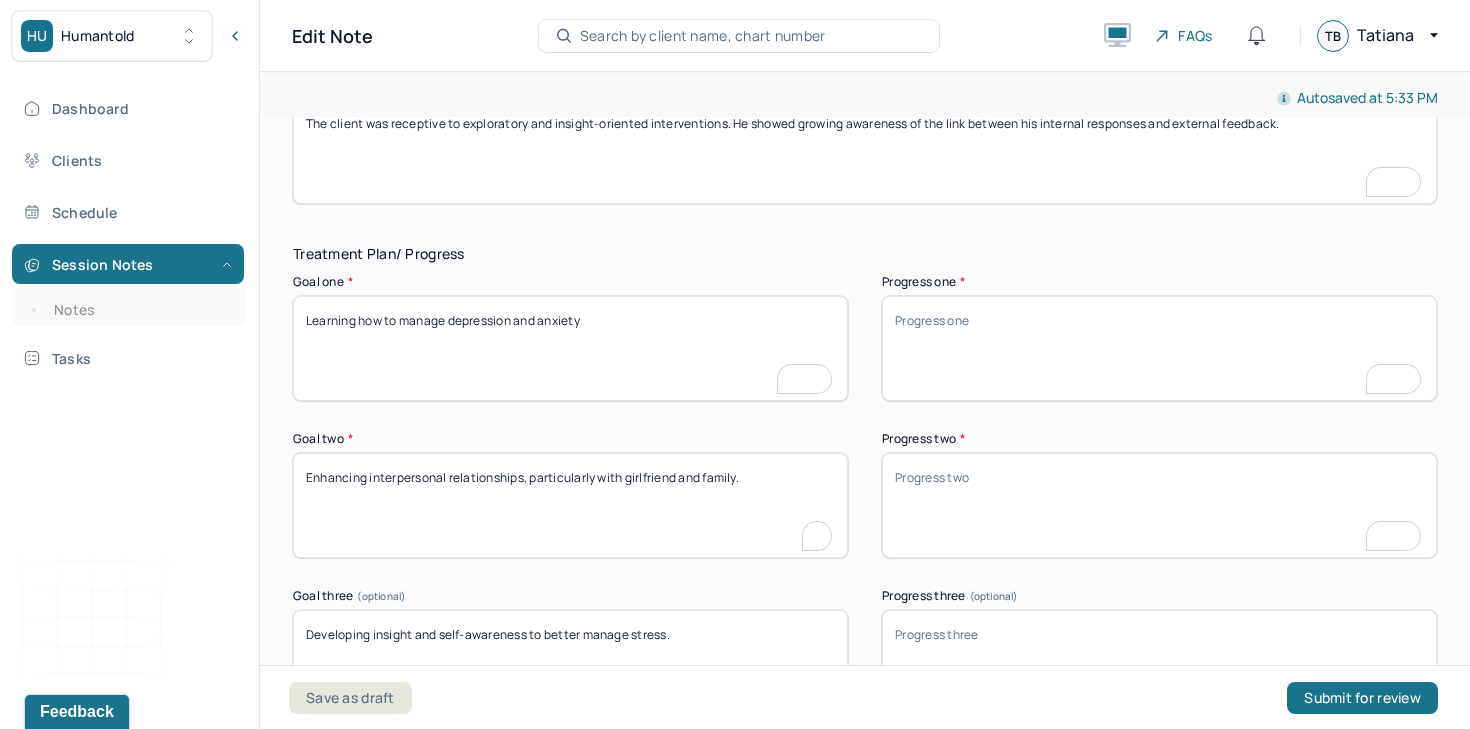 click on "Enhancing interpersonal relationships, particularly with girlfriend and family." at bounding box center (570, 505) 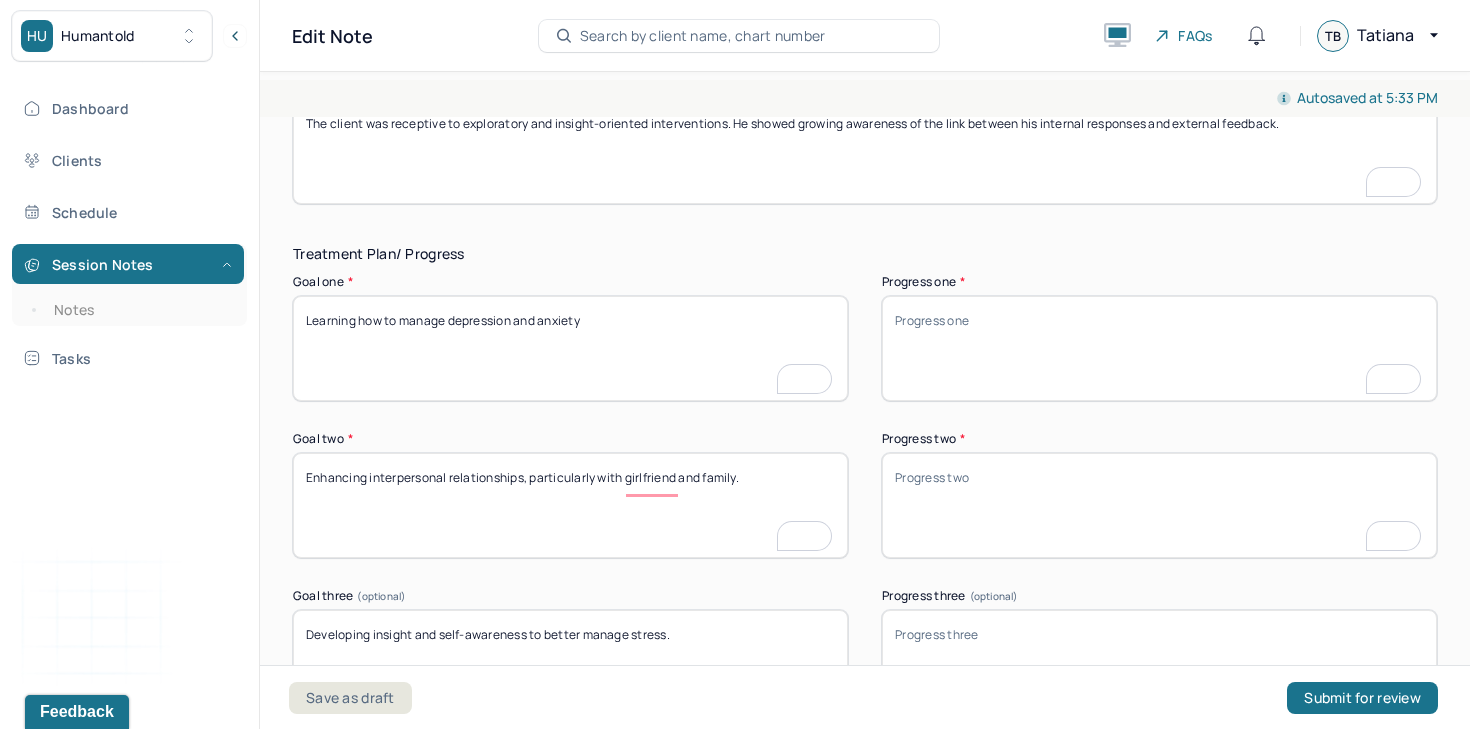 click on "Enhancing interpersonal relationships, particularly with girlfriend and family." at bounding box center (570, 505) 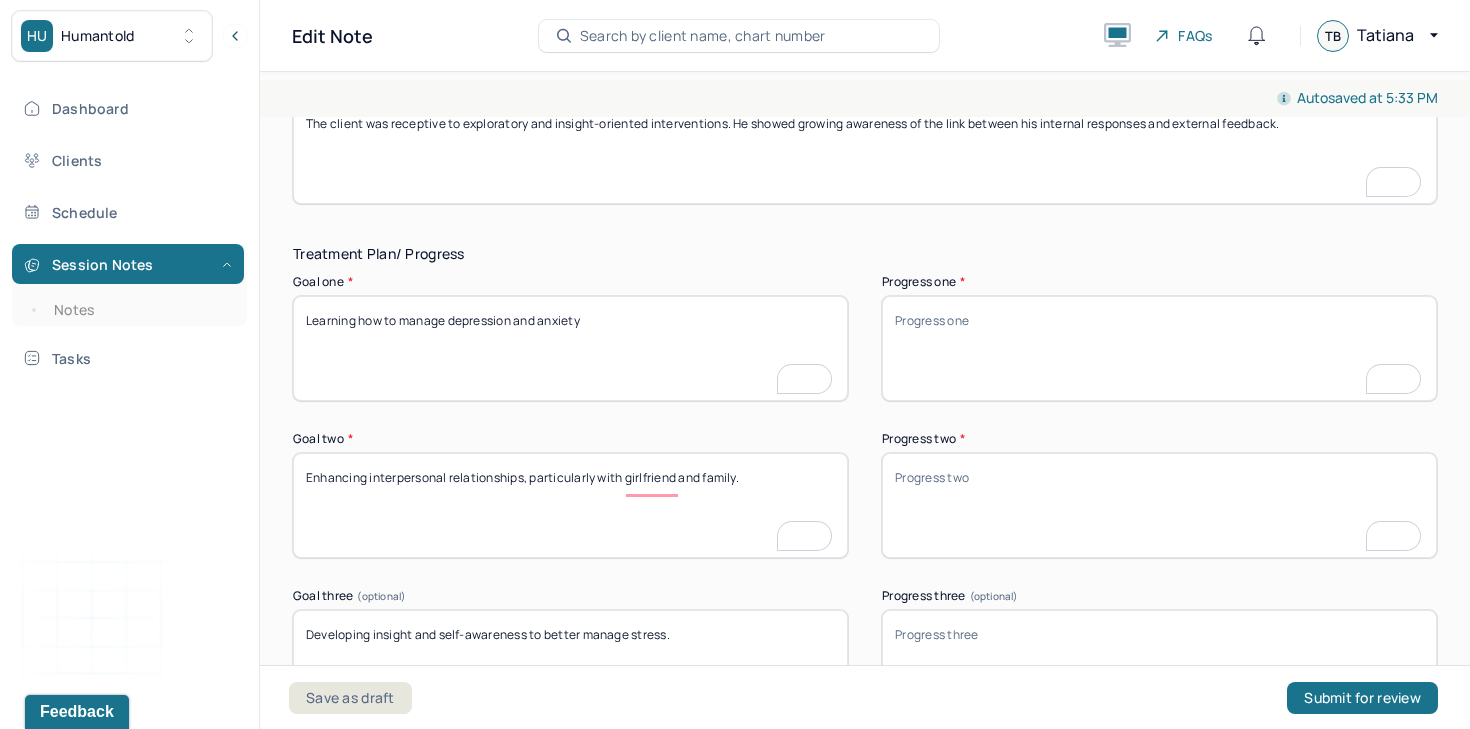 scroll, scrollTop: 2960, scrollLeft: 0, axis: vertical 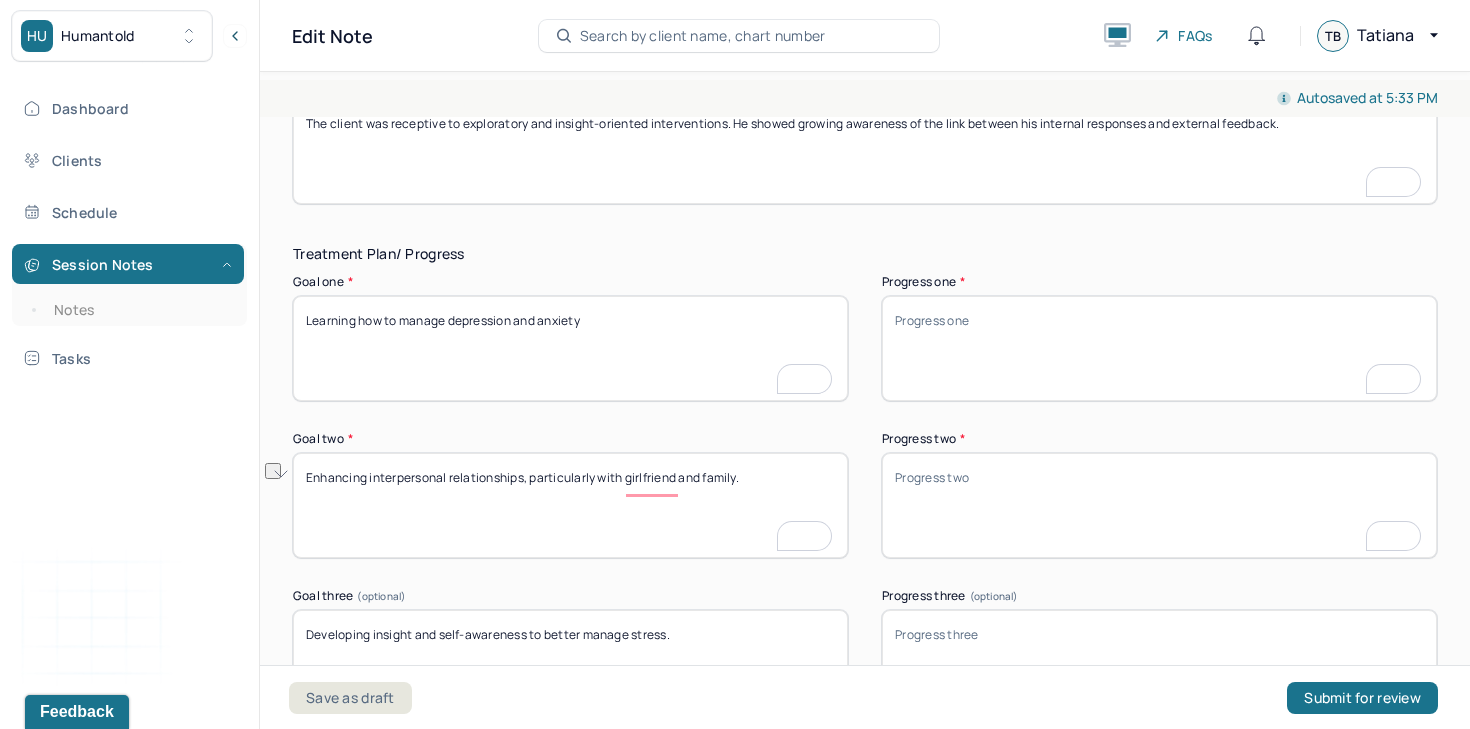click on "Developing insight and self-awareness to better manage stress." at bounding box center [570, 662] 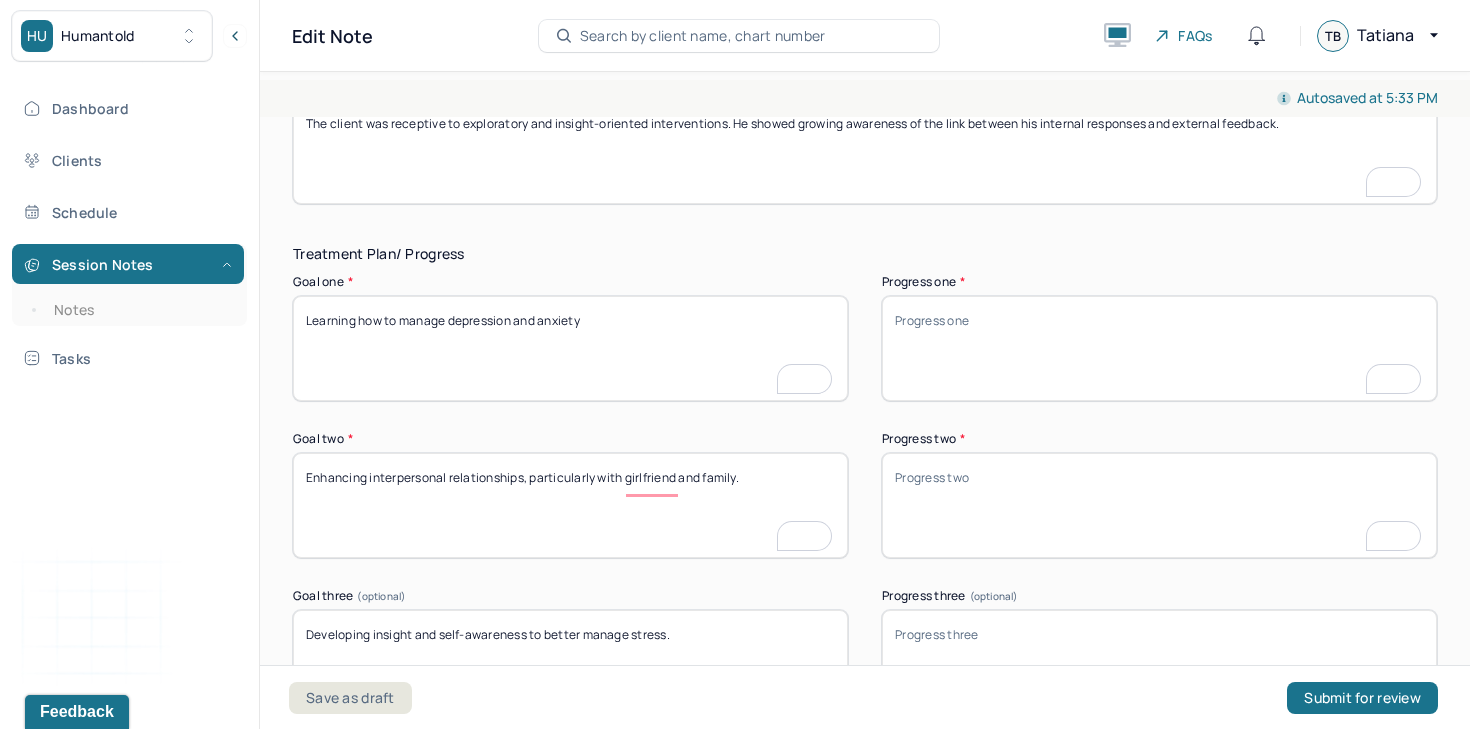 click on "Developing insight and self-awareness to better manage stress." at bounding box center (570, 662) 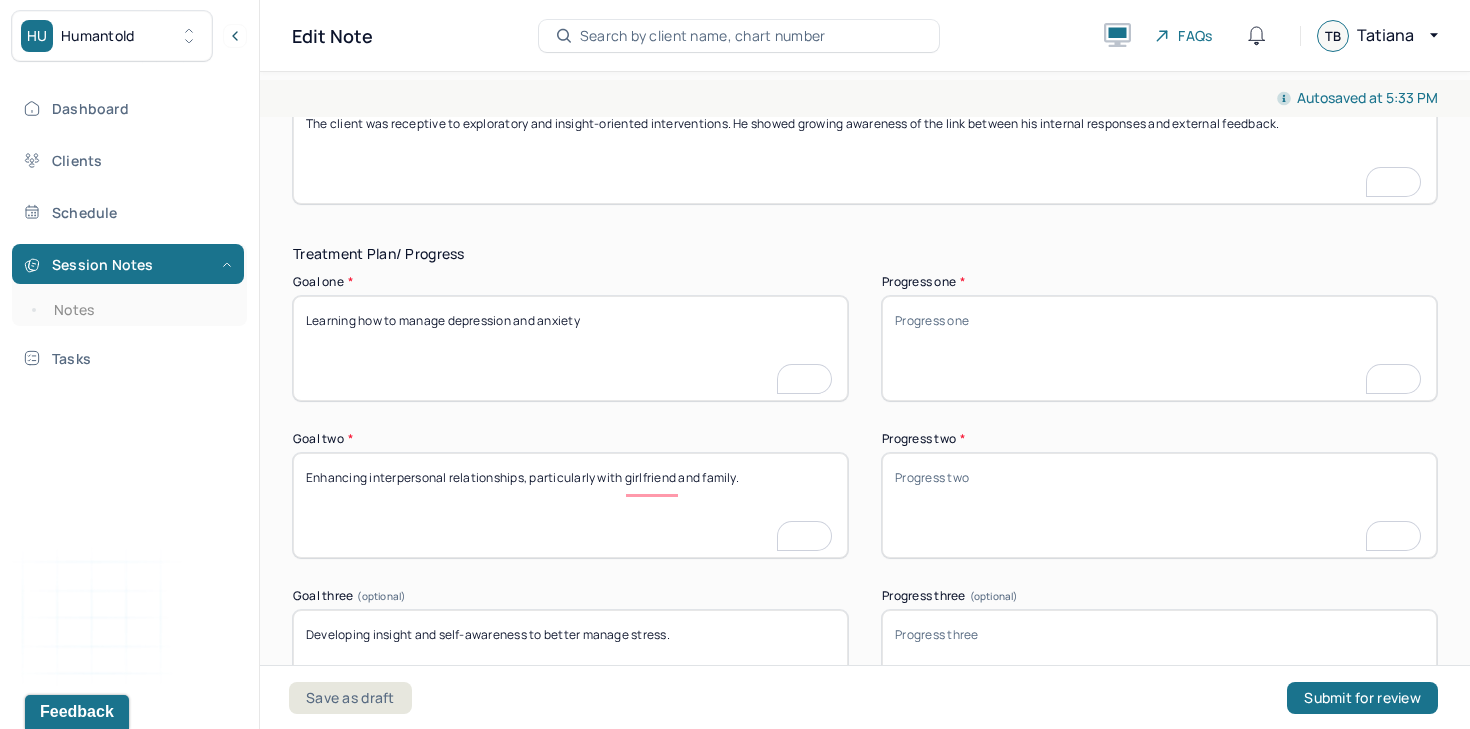 click on "Developing insight and self-awareness to better manage stress." at bounding box center [570, 662] 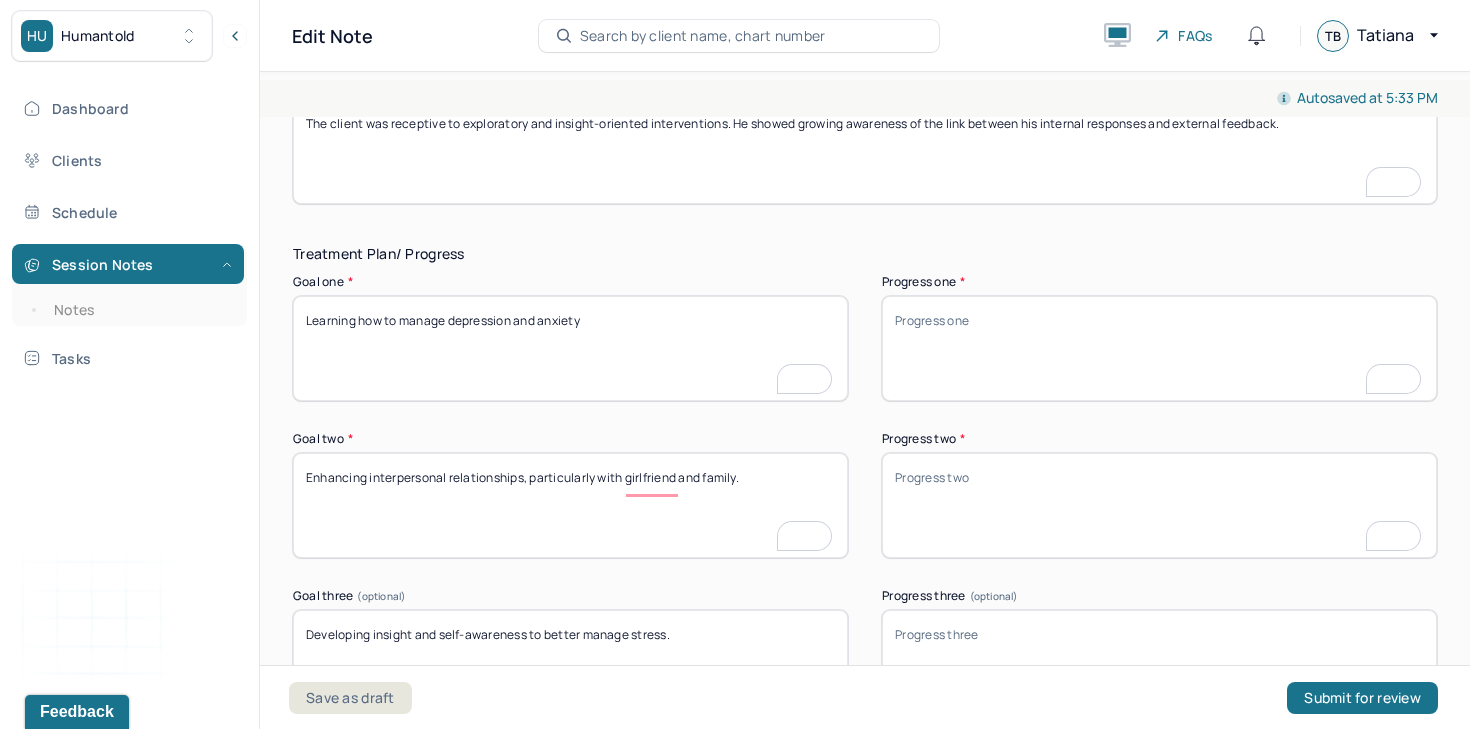 scroll, scrollTop: 2960, scrollLeft: 0, axis: vertical 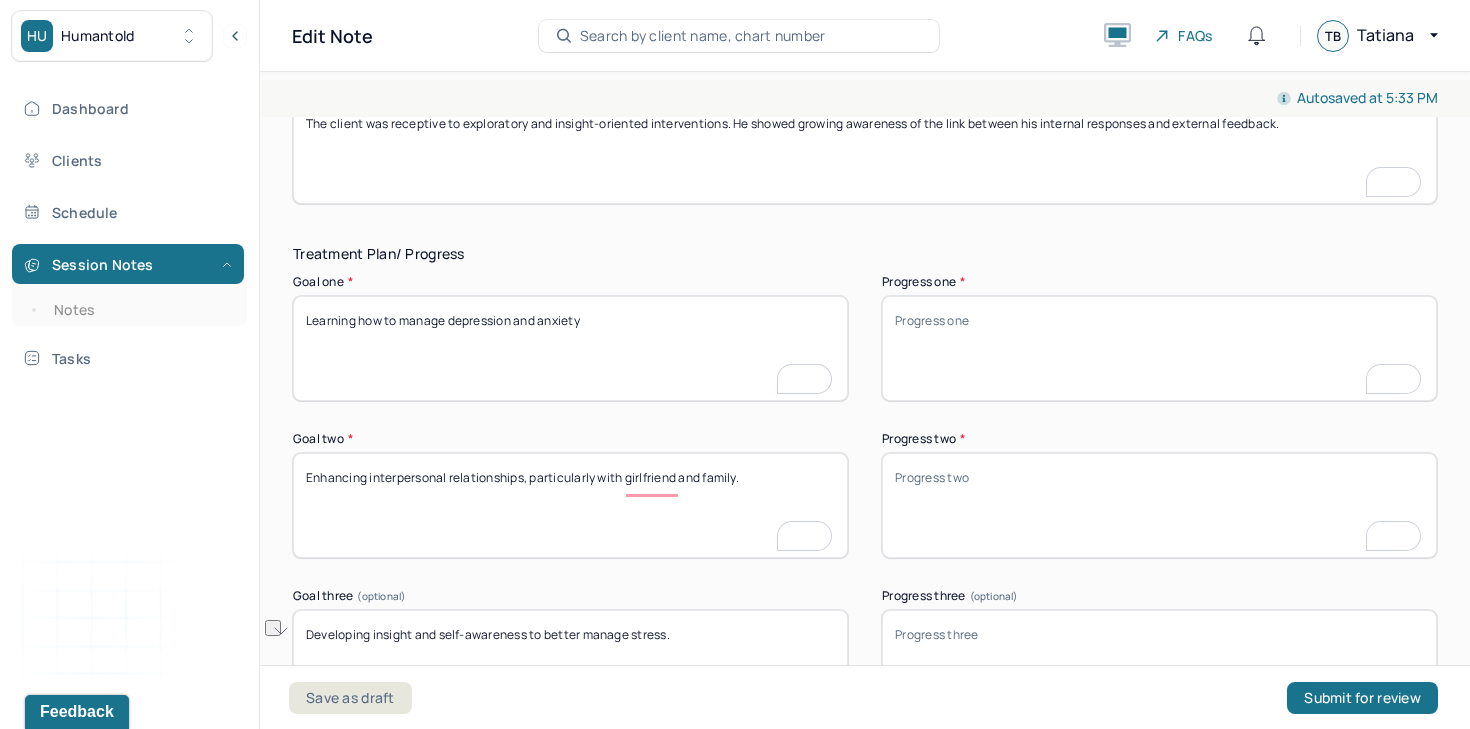 click on "Progress one *" at bounding box center (1159, 348) 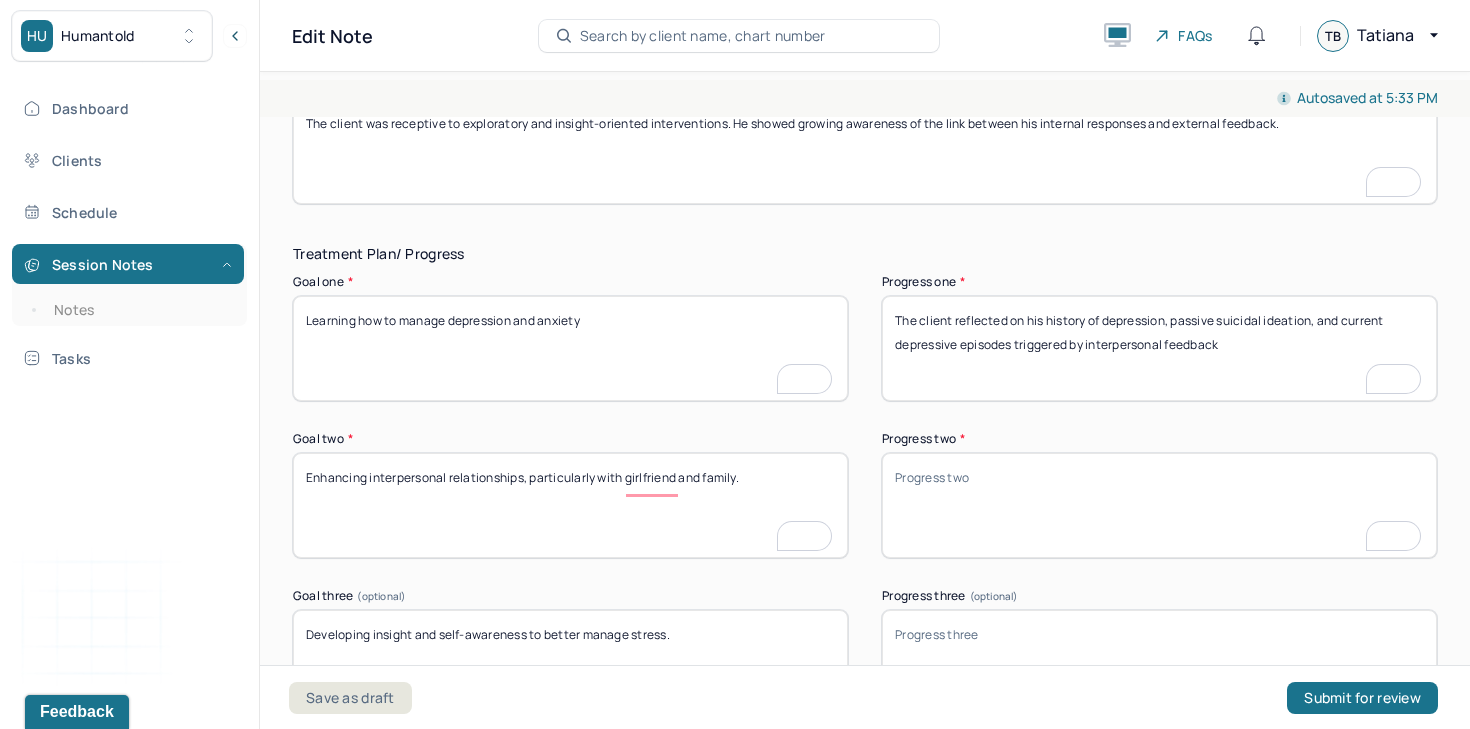 type on "The client reflected on his history of depression, passive suicidal ideation, and current depressive episodes triggered by interpersonal feedback" 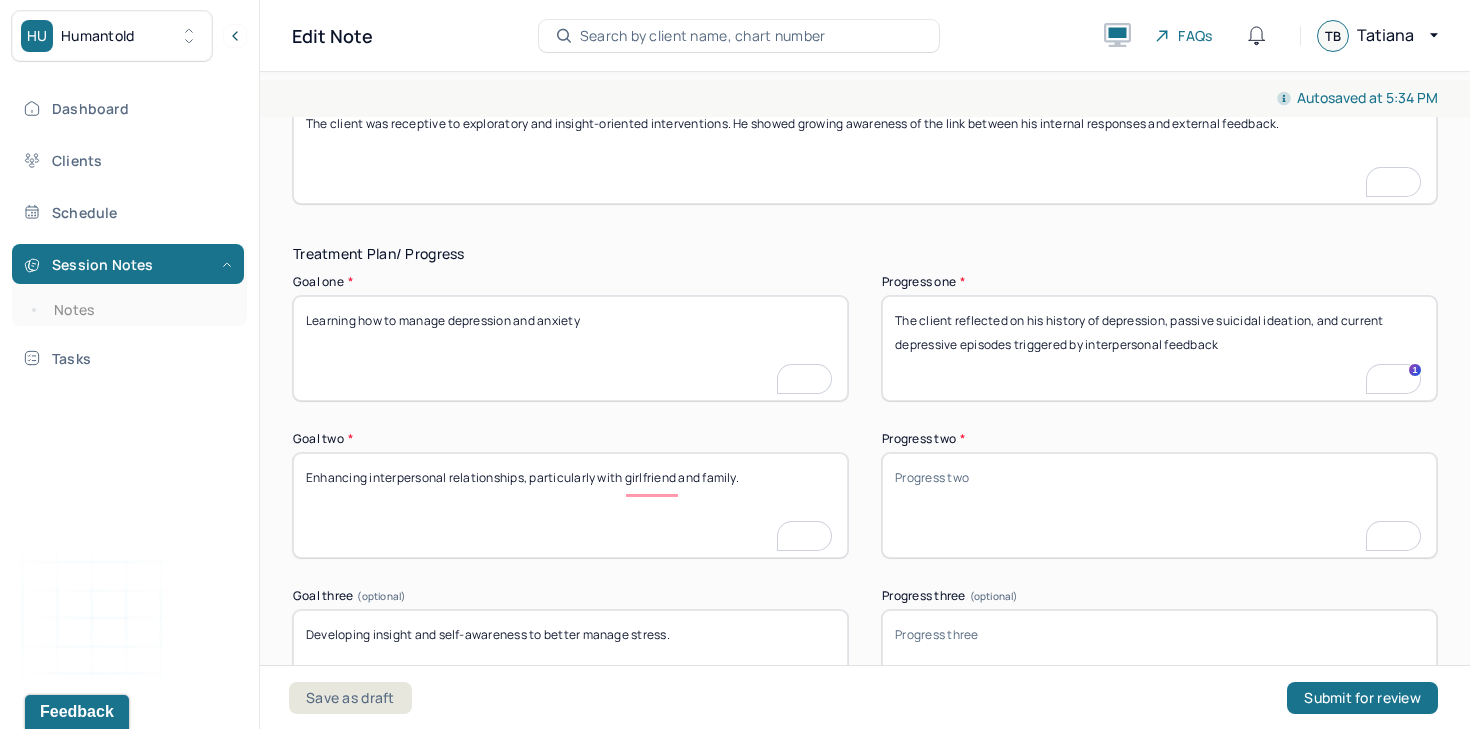 click on "Progress two *" at bounding box center (1159, 505) 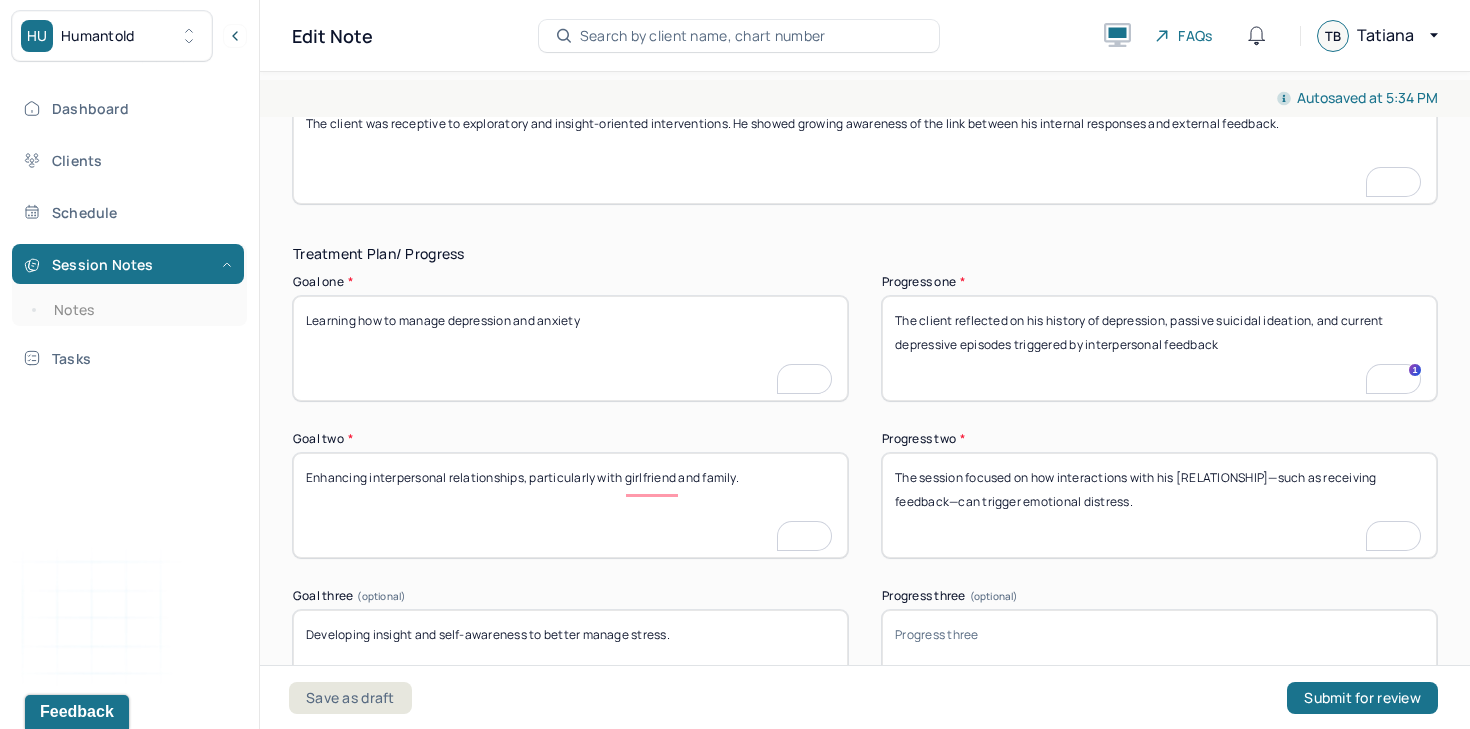 type on "The session focused on how interactions with his girlfriend—such as receiving feedback—can trigger emotional distress." 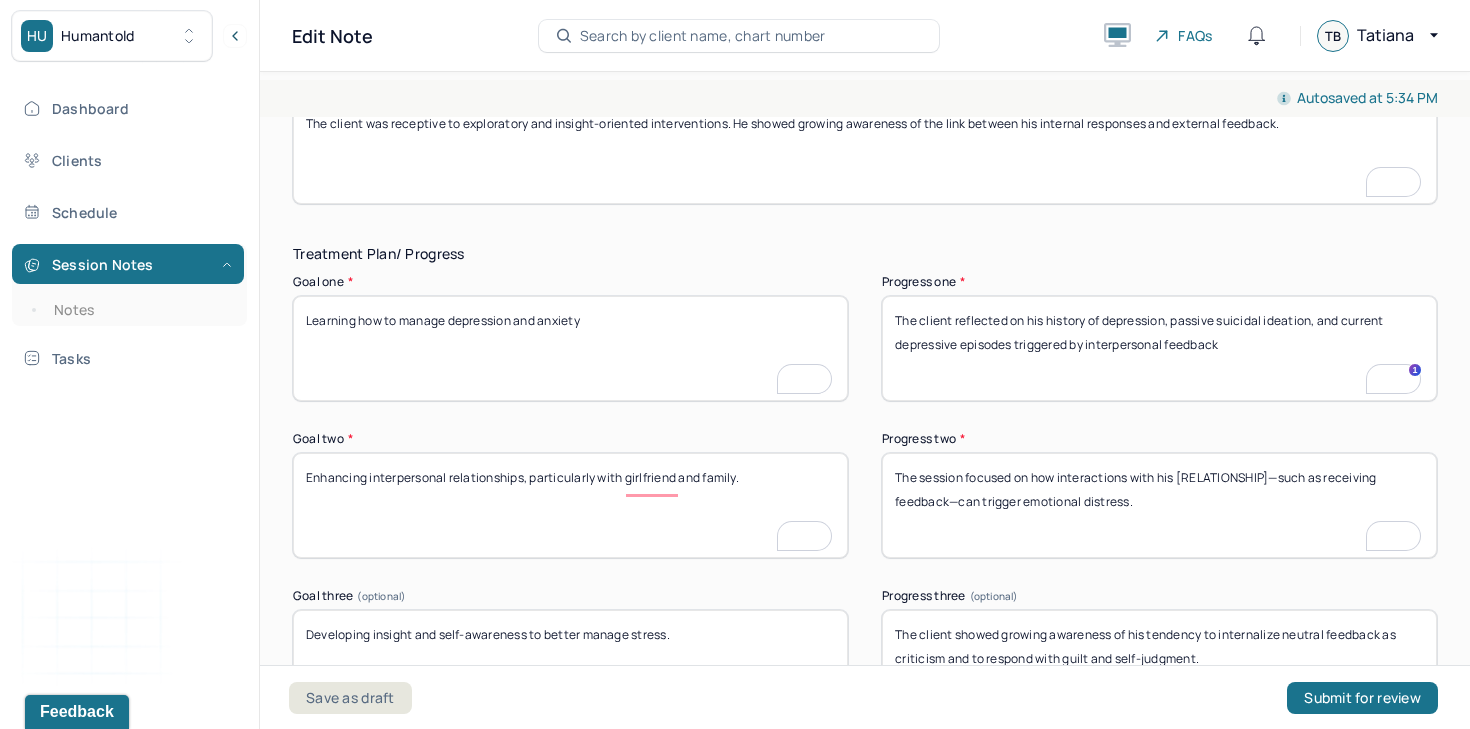 type on "The client showed growing awareness of his tendency to internalize neutral feedback as criticism and to respond with guilt and self-judgment." 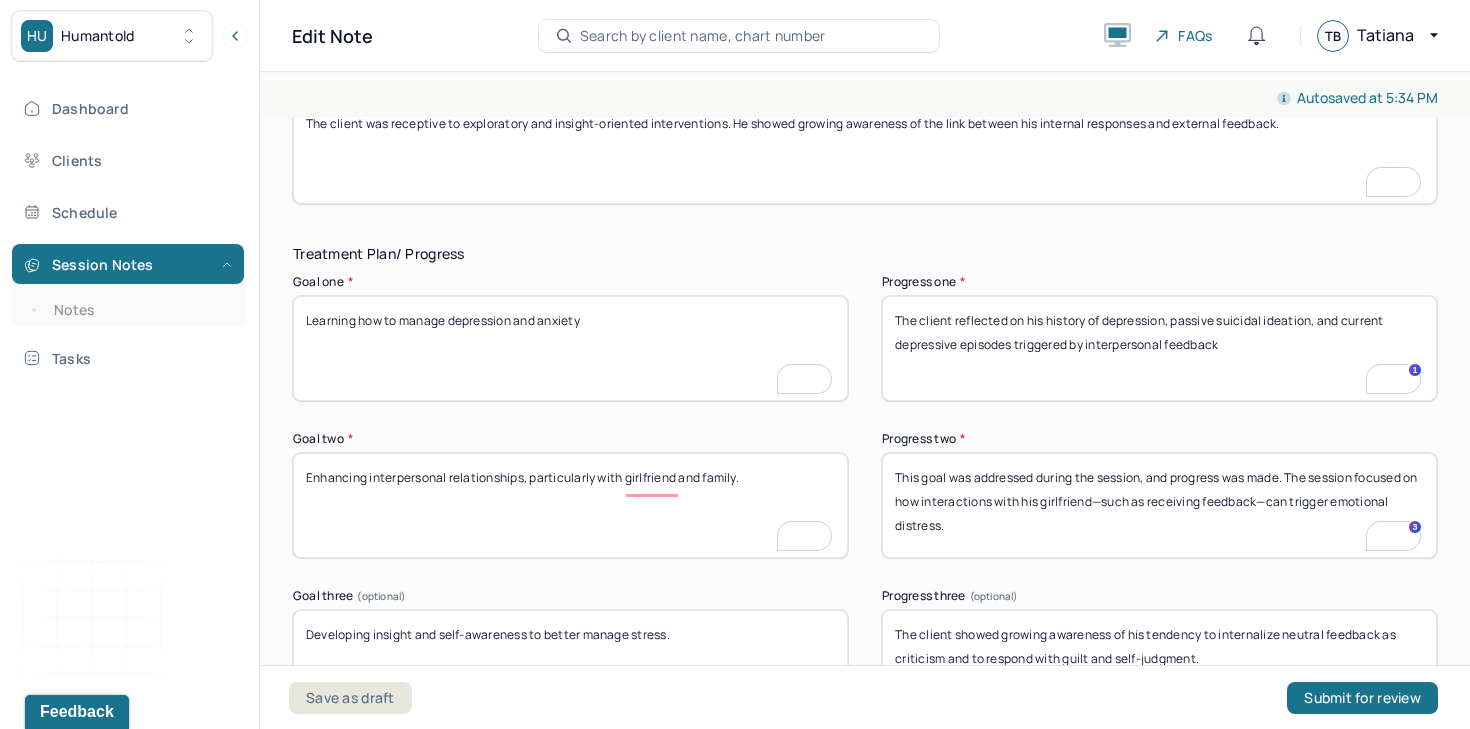 drag, startPoint x: 1287, startPoint y: 484, endPoint x: 707, endPoint y: 484, distance: 580 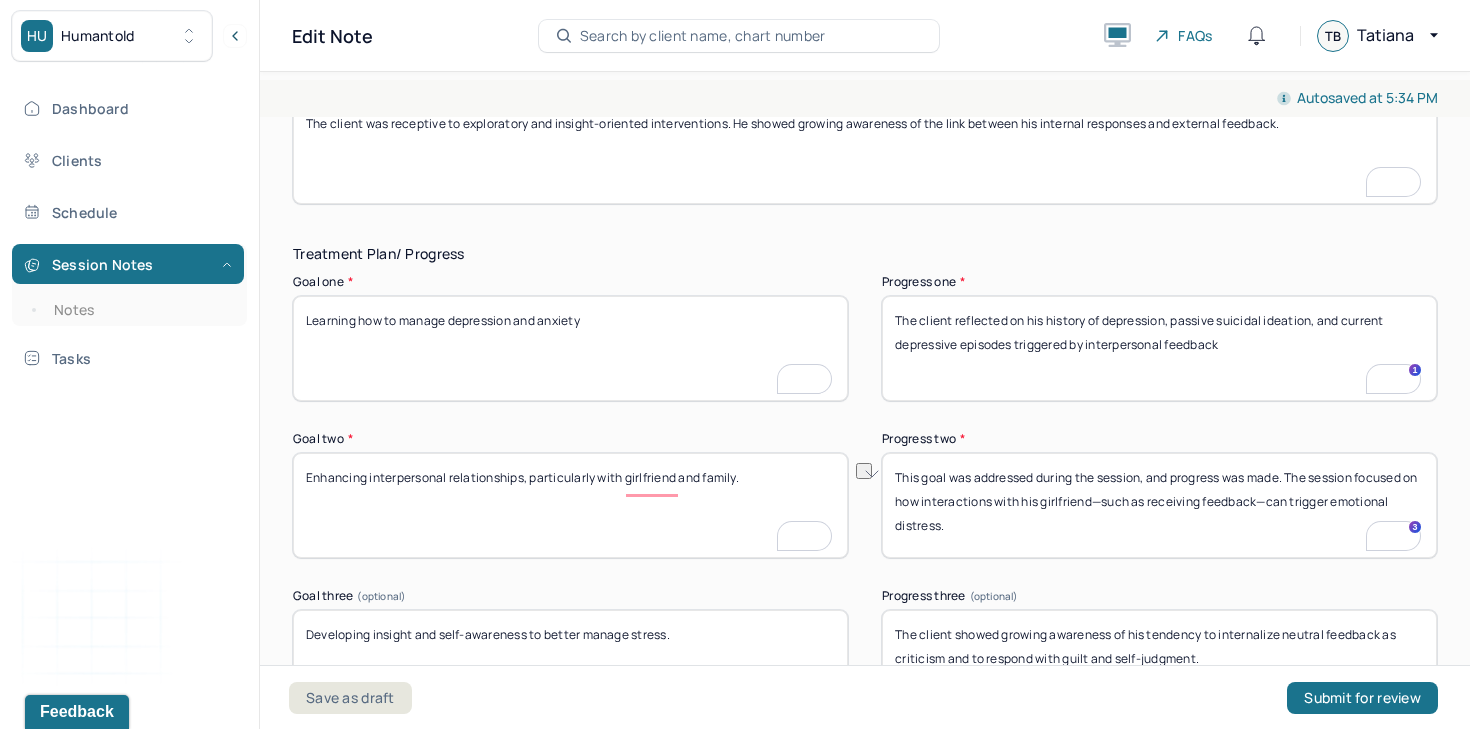 type on "This goal was addressed during the session, and progress was made. The session focused on how interactions with his girlfriend—such as receiving feedback—can trigger emotional distress." 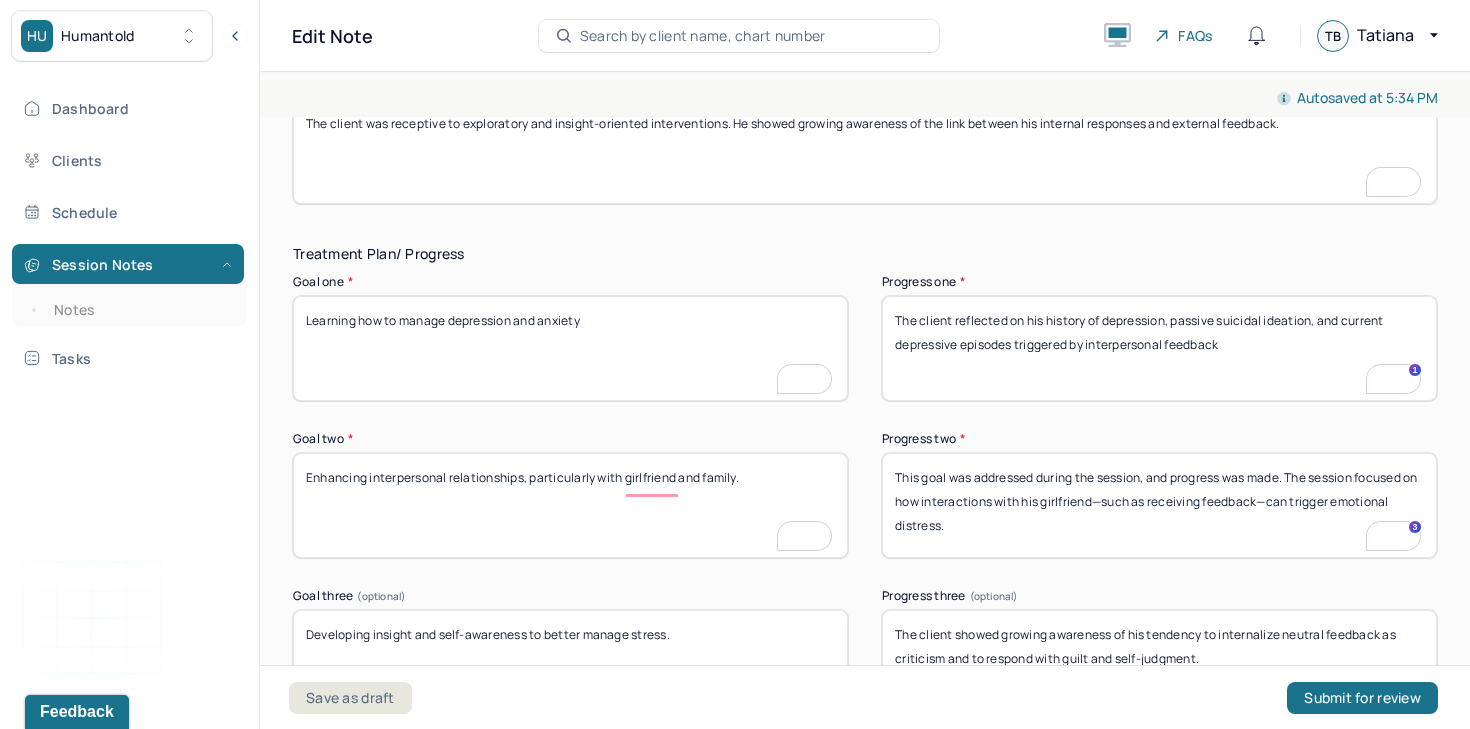 click on "The client reflected on his history of depression, passive suicidal ideation, and current depressive episodes triggered by interpersonal feedback" at bounding box center (1159, 348) 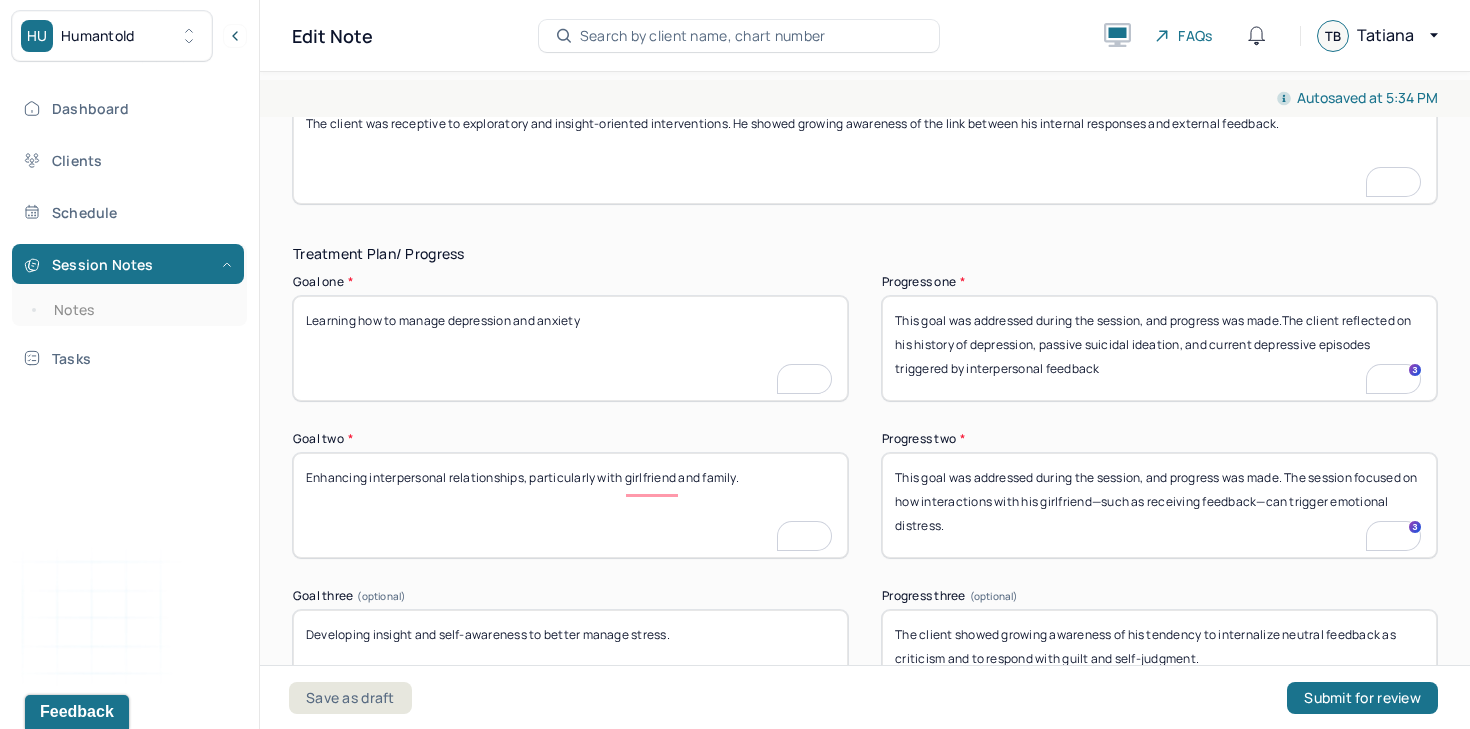 scroll, scrollTop: 3108, scrollLeft: 0, axis: vertical 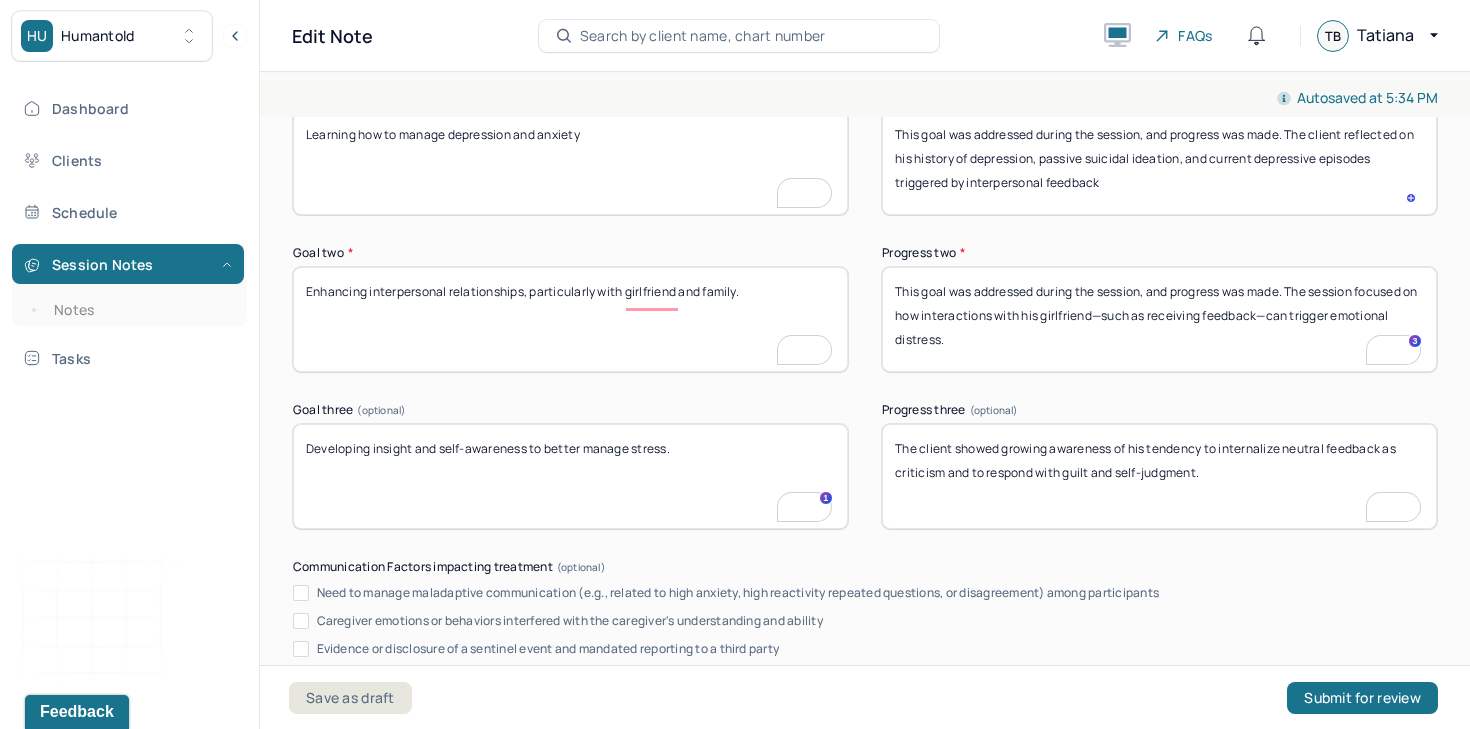 type on "This goal was addressed during the session, and progress was made. The client reflected on his history of depression, passive suicidal ideation, and current depressive episodes triggered by interpersonal feedback" 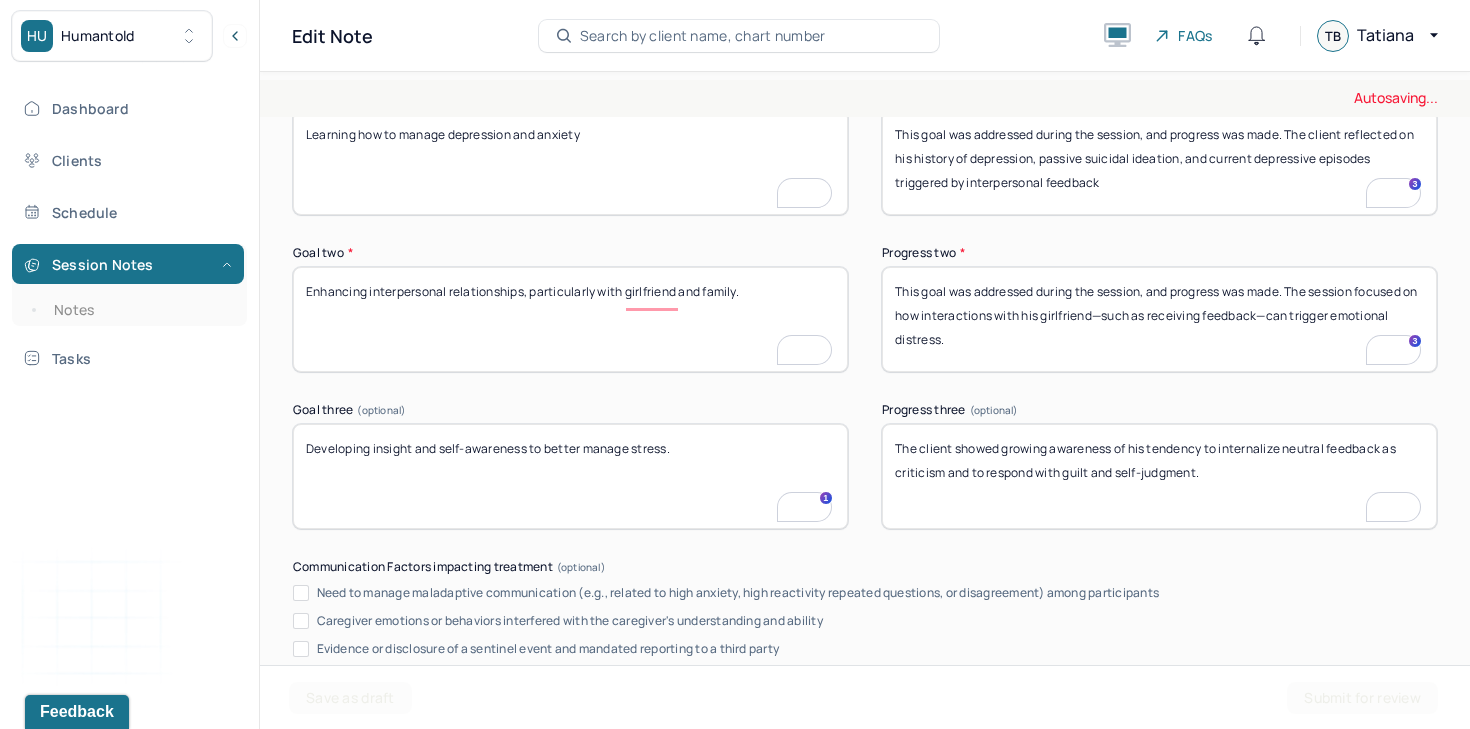 paste on "This goal was addressed during the session, and progress was made." 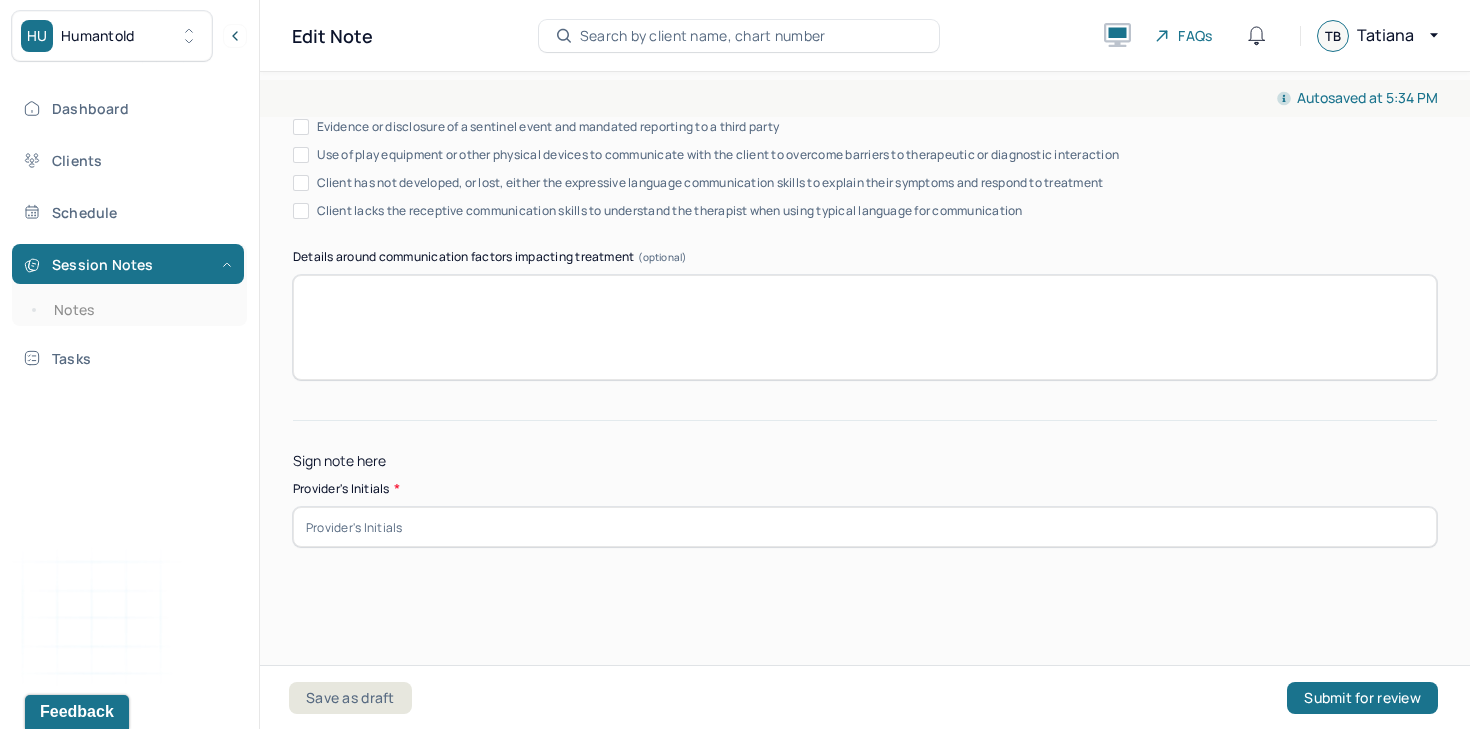 type on "This goal was addressed during the session, and progress was made. The client showed growing awareness of his tendency to internalize neutral feedback as criticism and to respond with guilt and self-judgment." 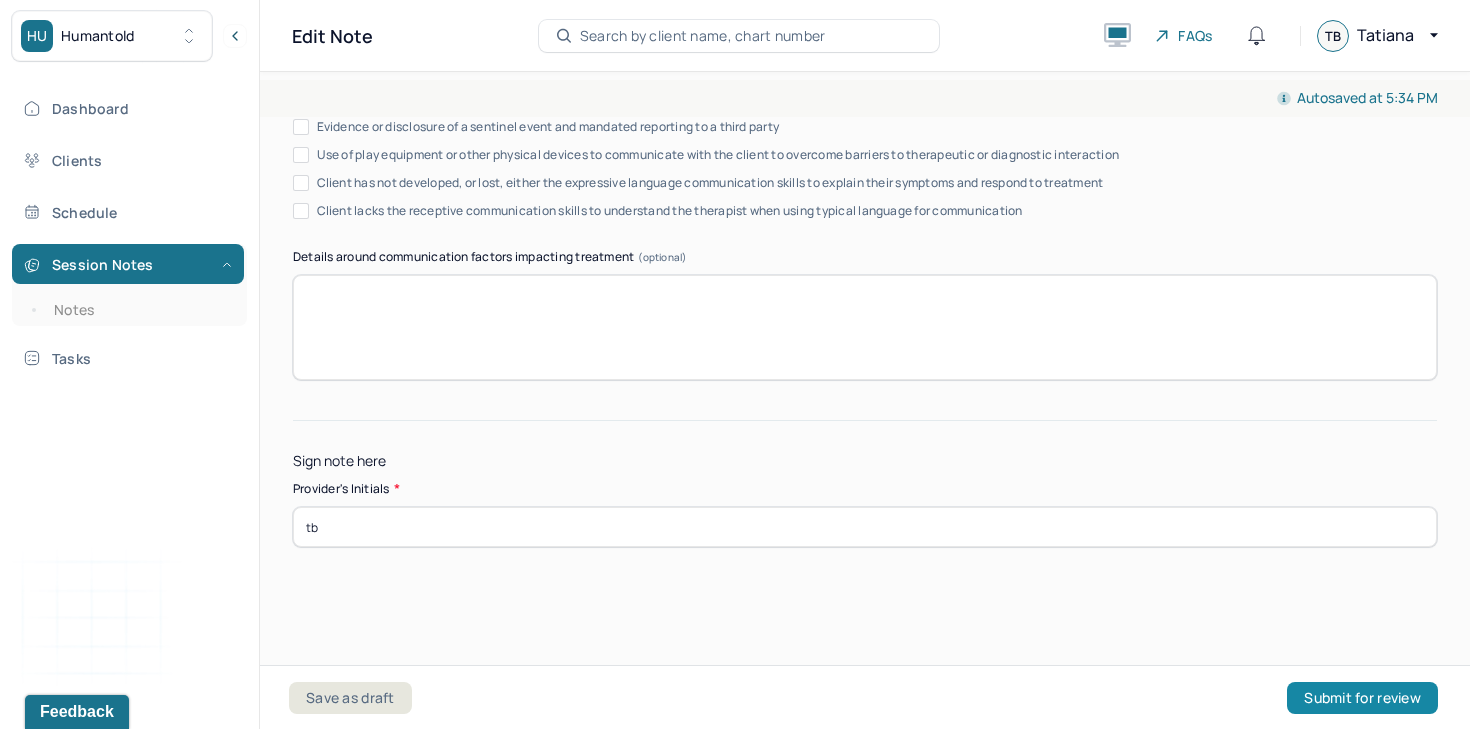 type on "tb" 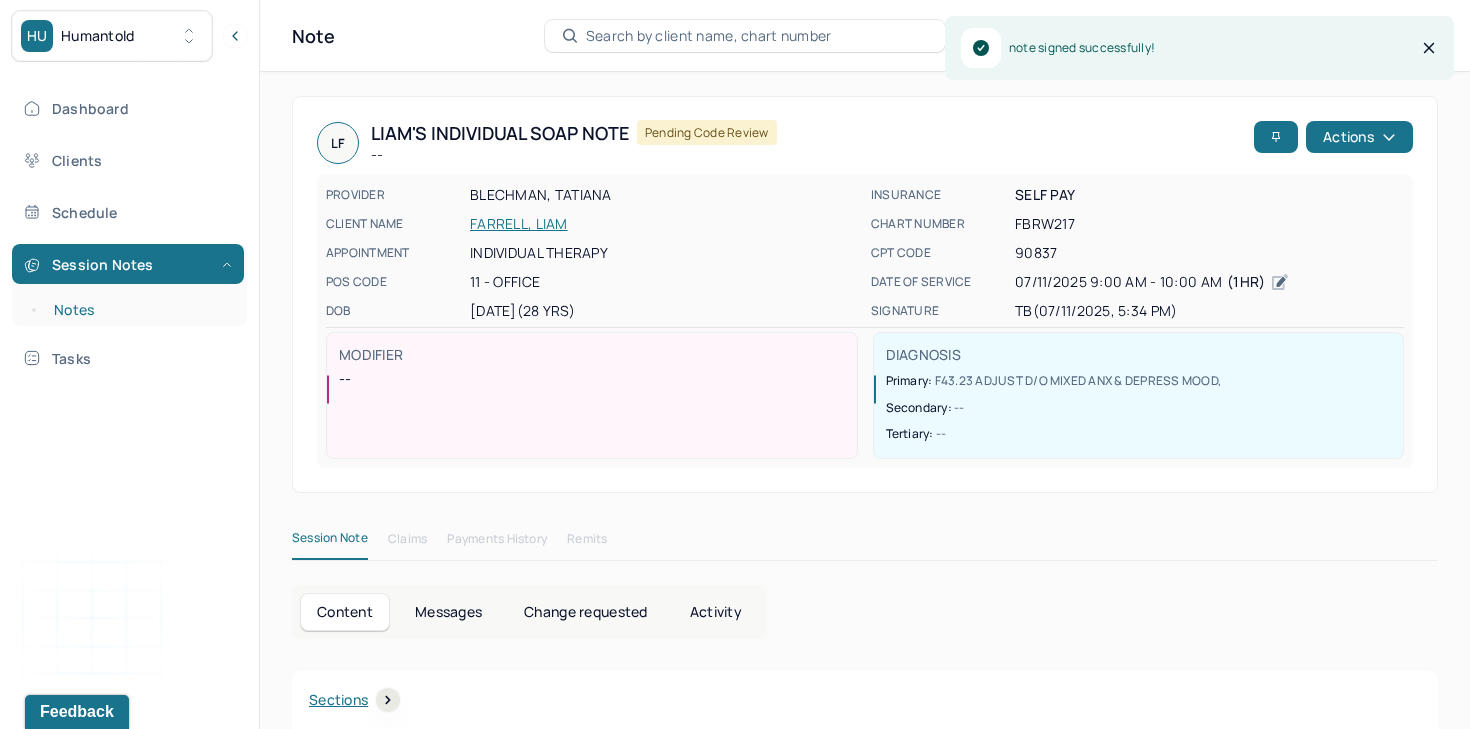 click on "Notes" at bounding box center (139, 310) 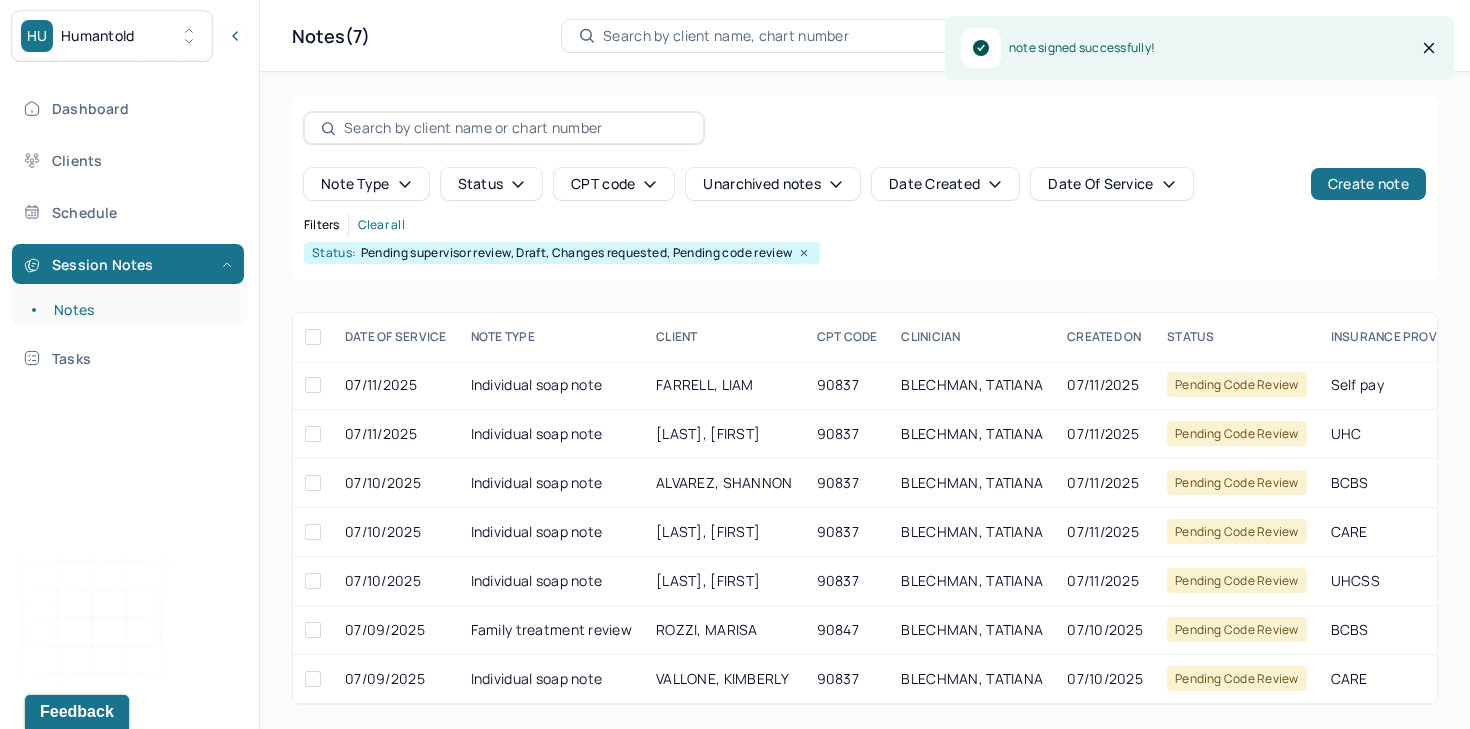 click on "Note type     Status     CPT code     Unarchived notes     Date Created     Date Of Service     Create note   Filters   Clear all   Status: Pending supervisor review, Draft, Changes requested, Pending code review" at bounding box center (865, 188) 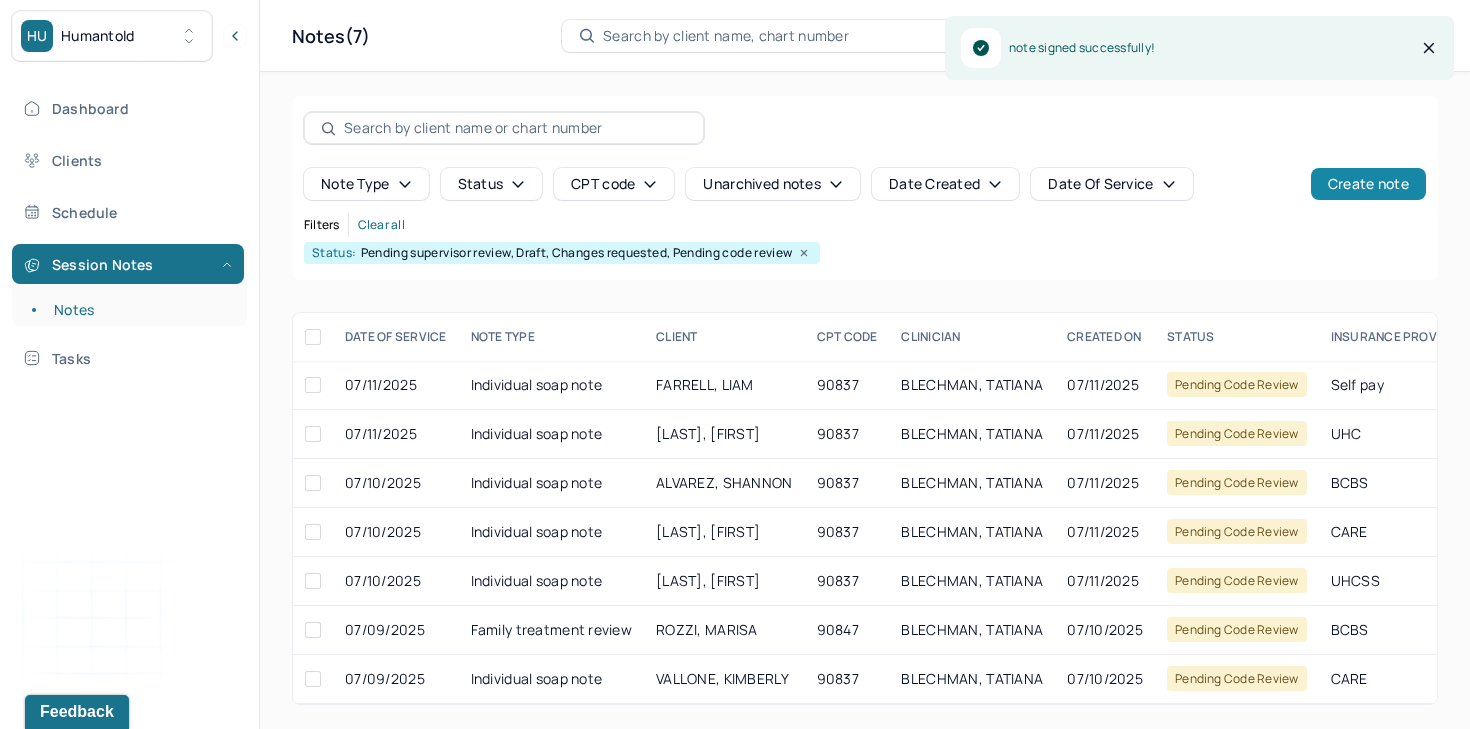 click on "Create note" at bounding box center [1368, 184] 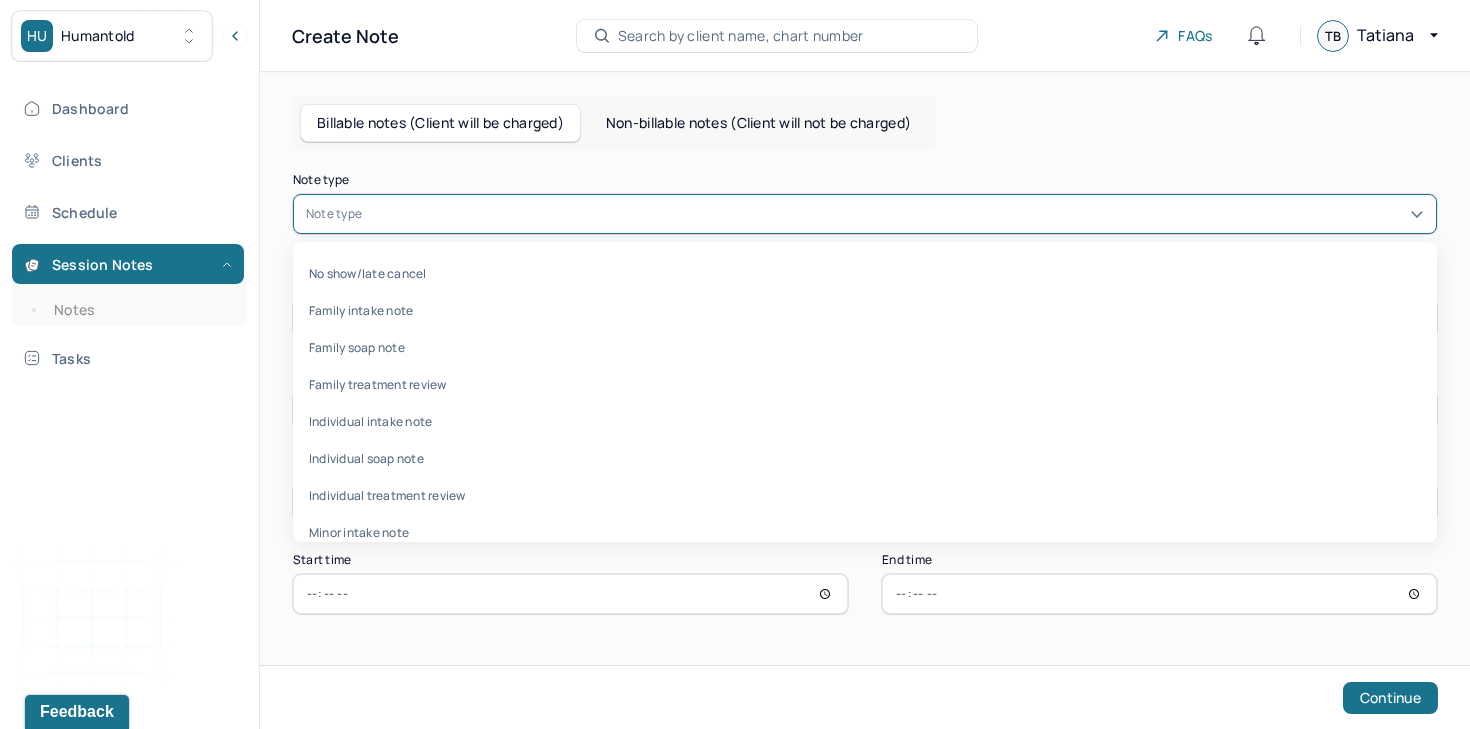 click at bounding box center (895, 214) 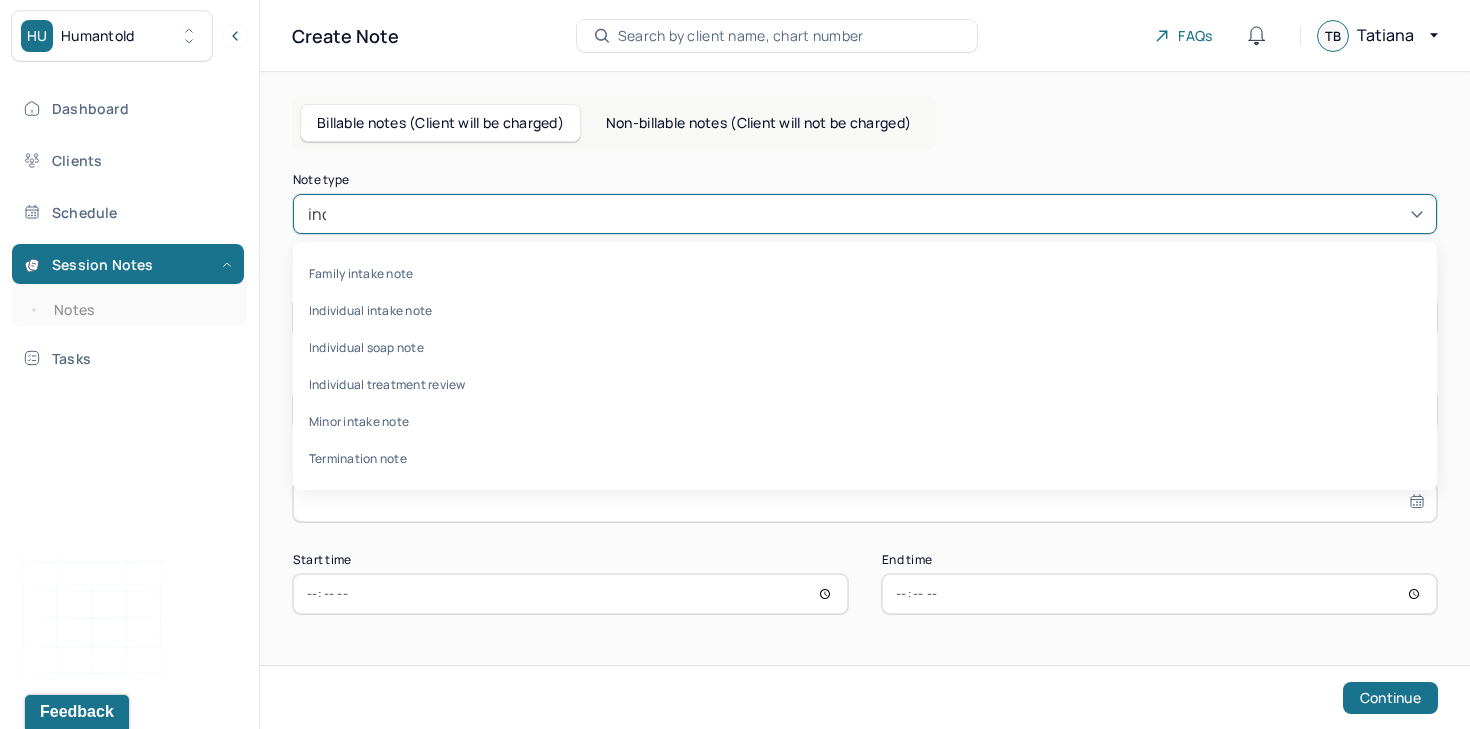 type on "indi" 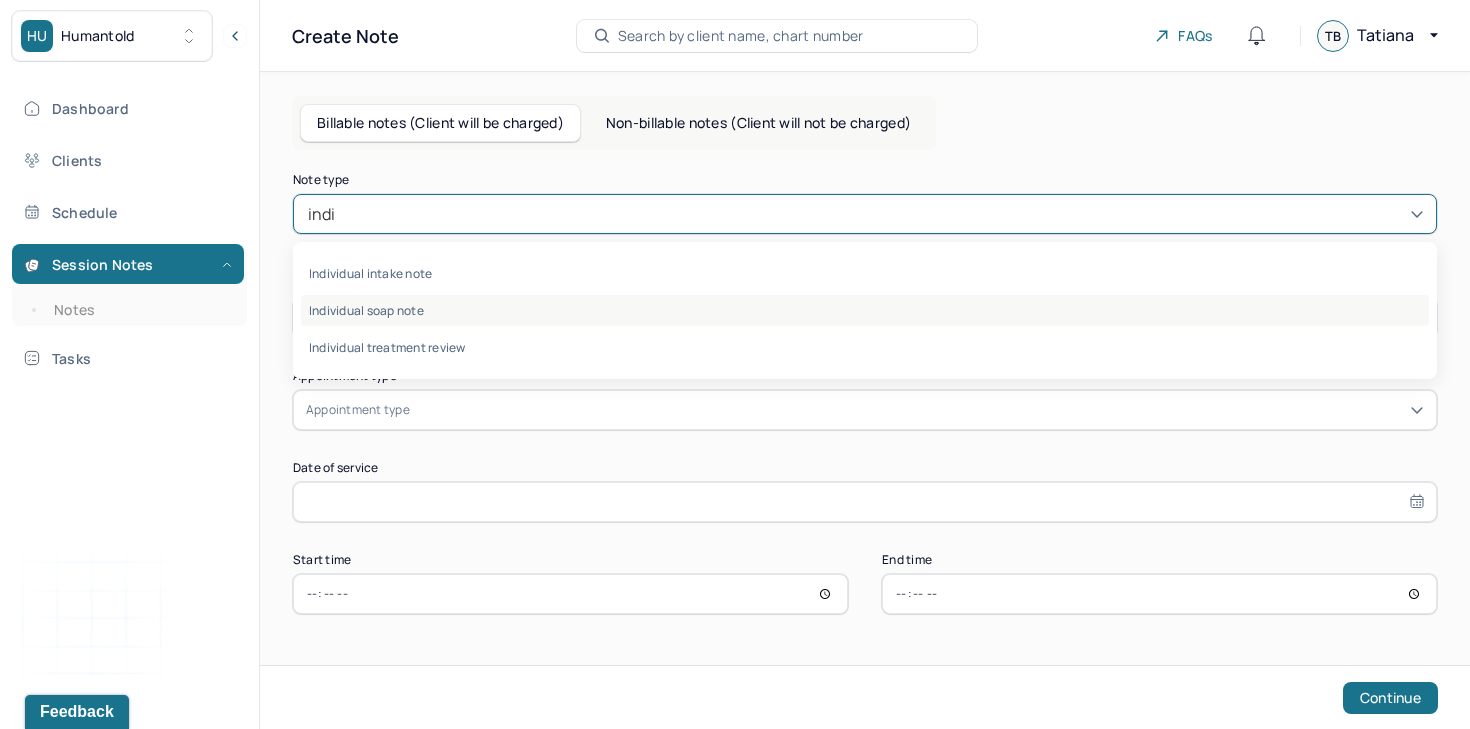 click on "Individual soap note" at bounding box center (865, 310) 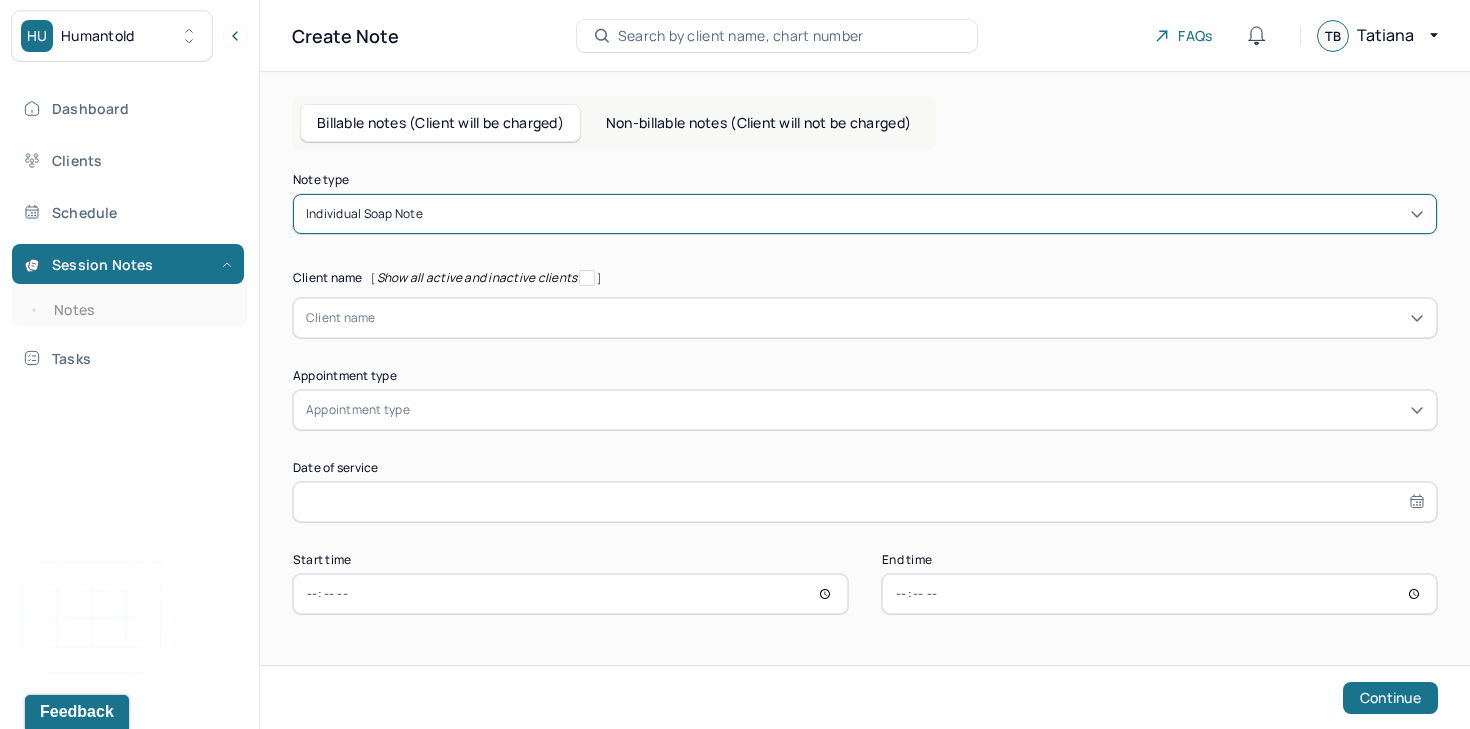 click at bounding box center [900, 318] 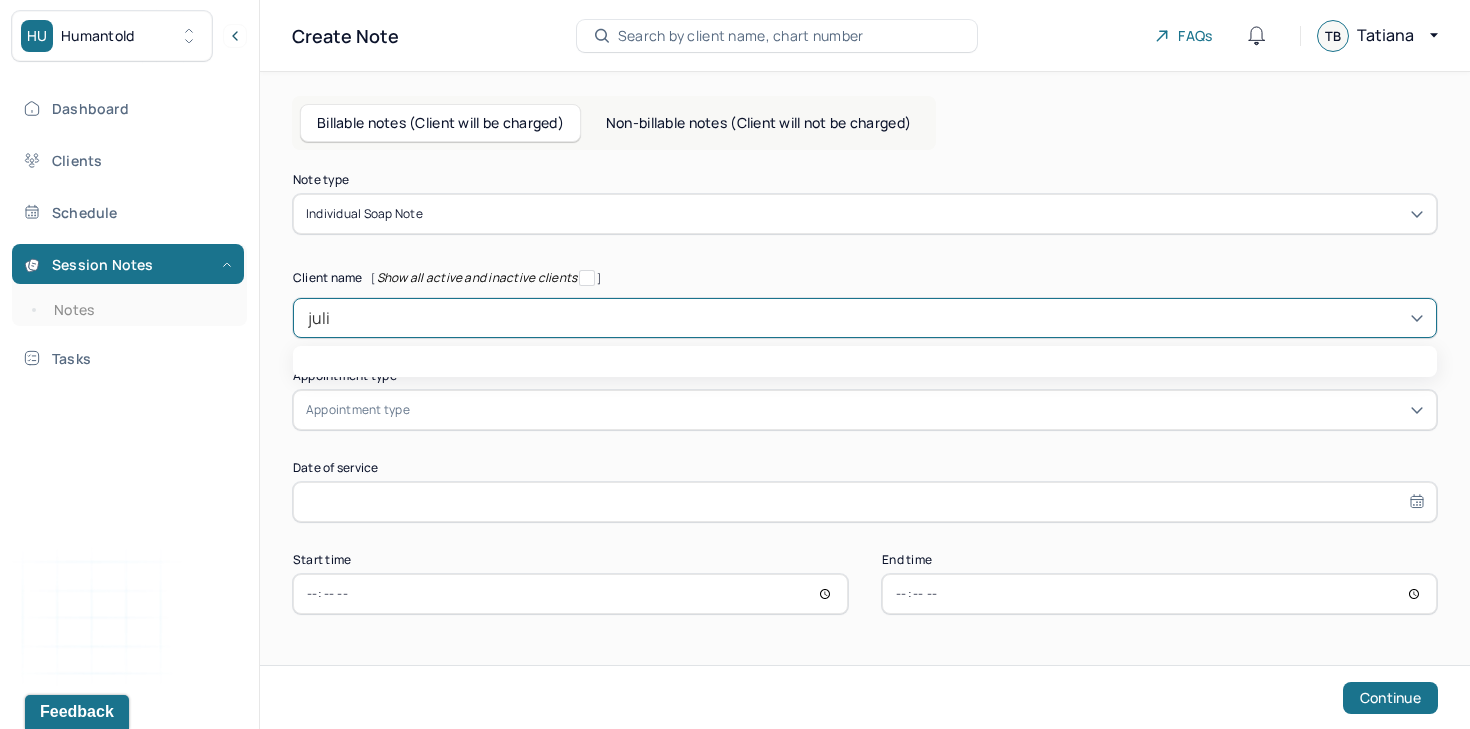 type on "julia" 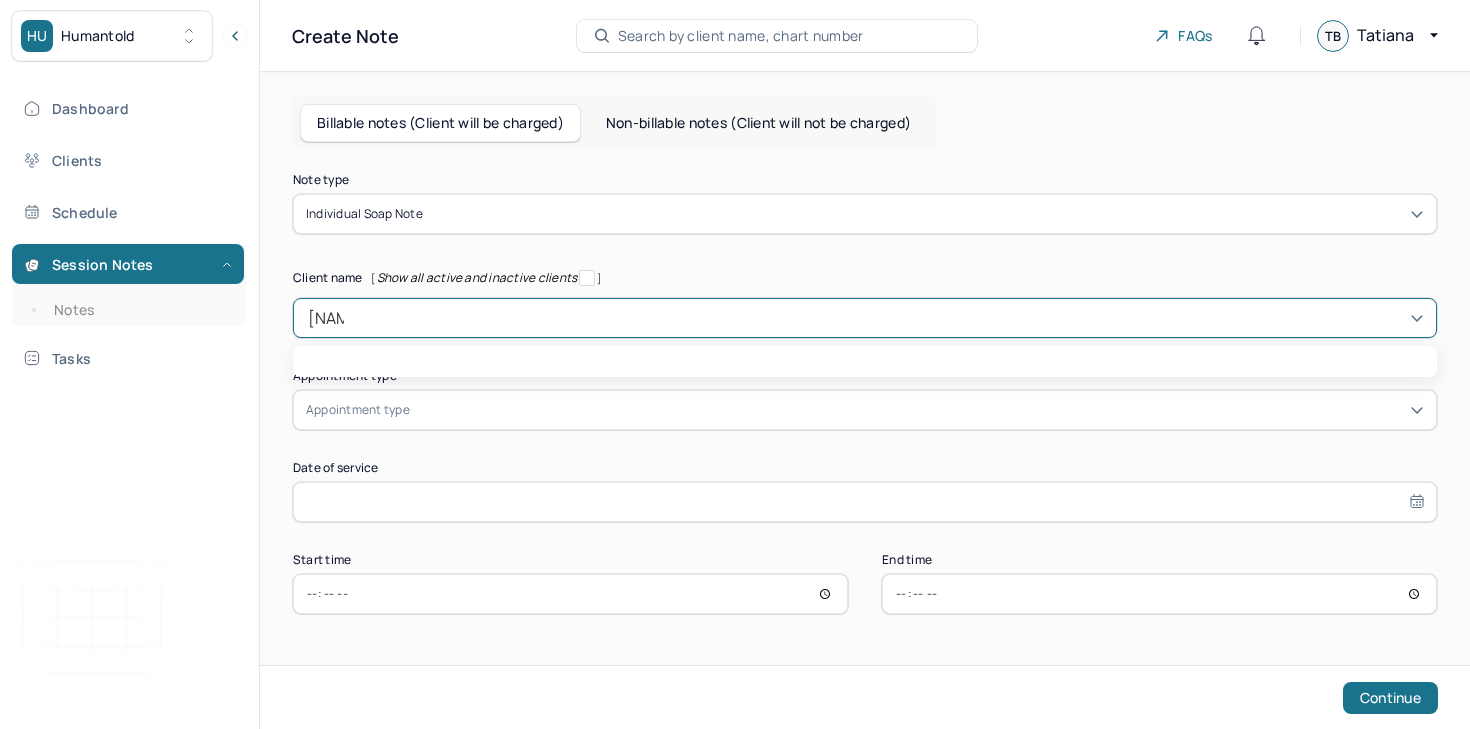 scroll, scrollTop: 0, scrollLeft: 0, axis: both 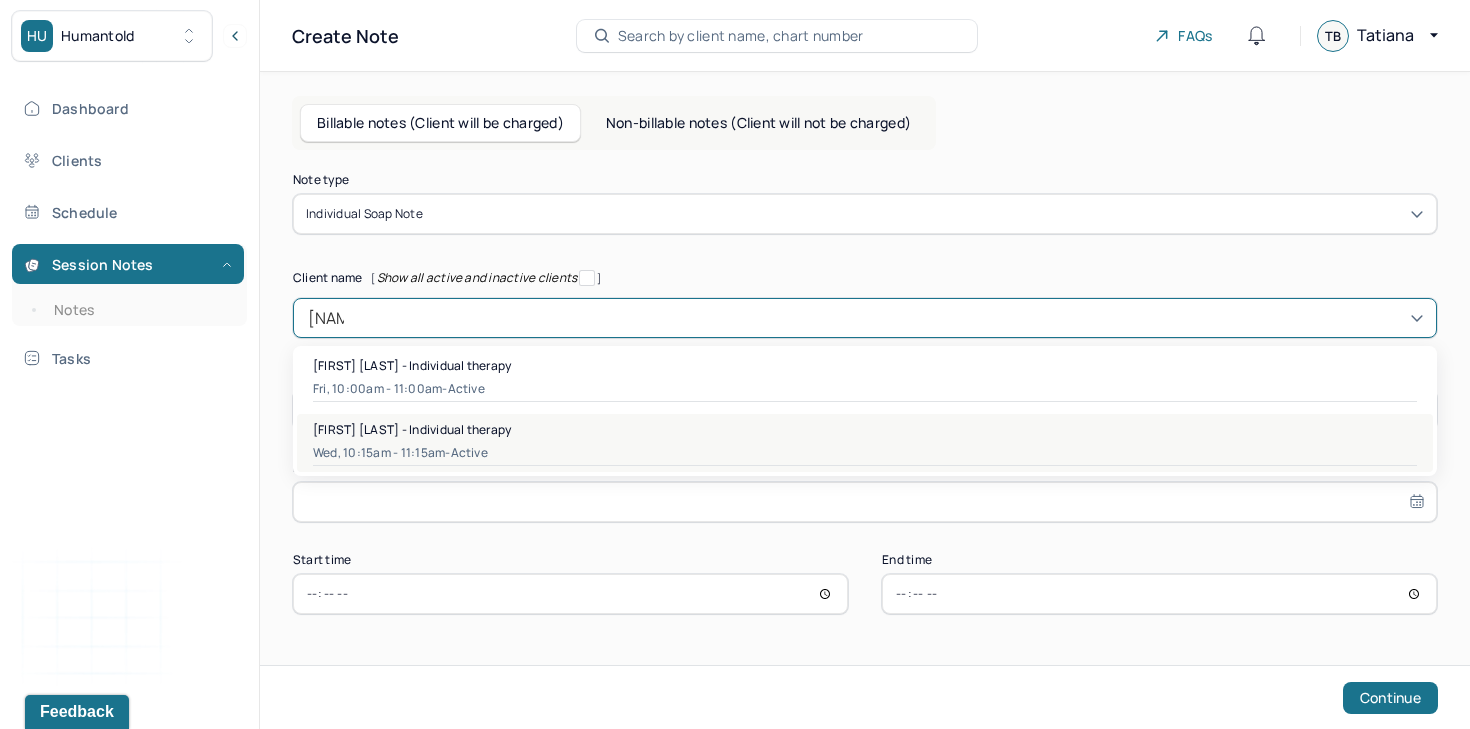 click on "[FIRST] [LAST] - Individual therapy" at bounding box center [412, 429] 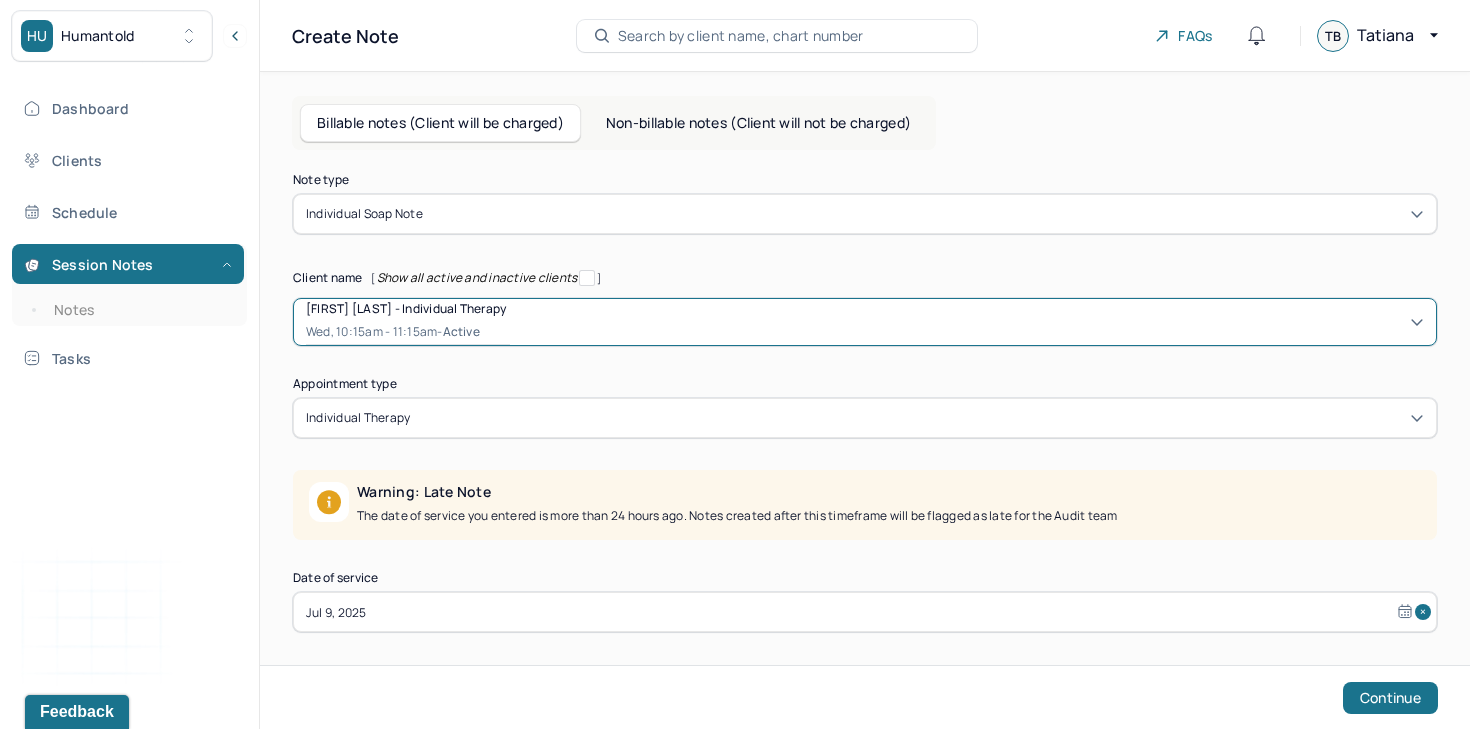 scroll, scrollTop: 100, scrollLeft: 0, axis: vertical 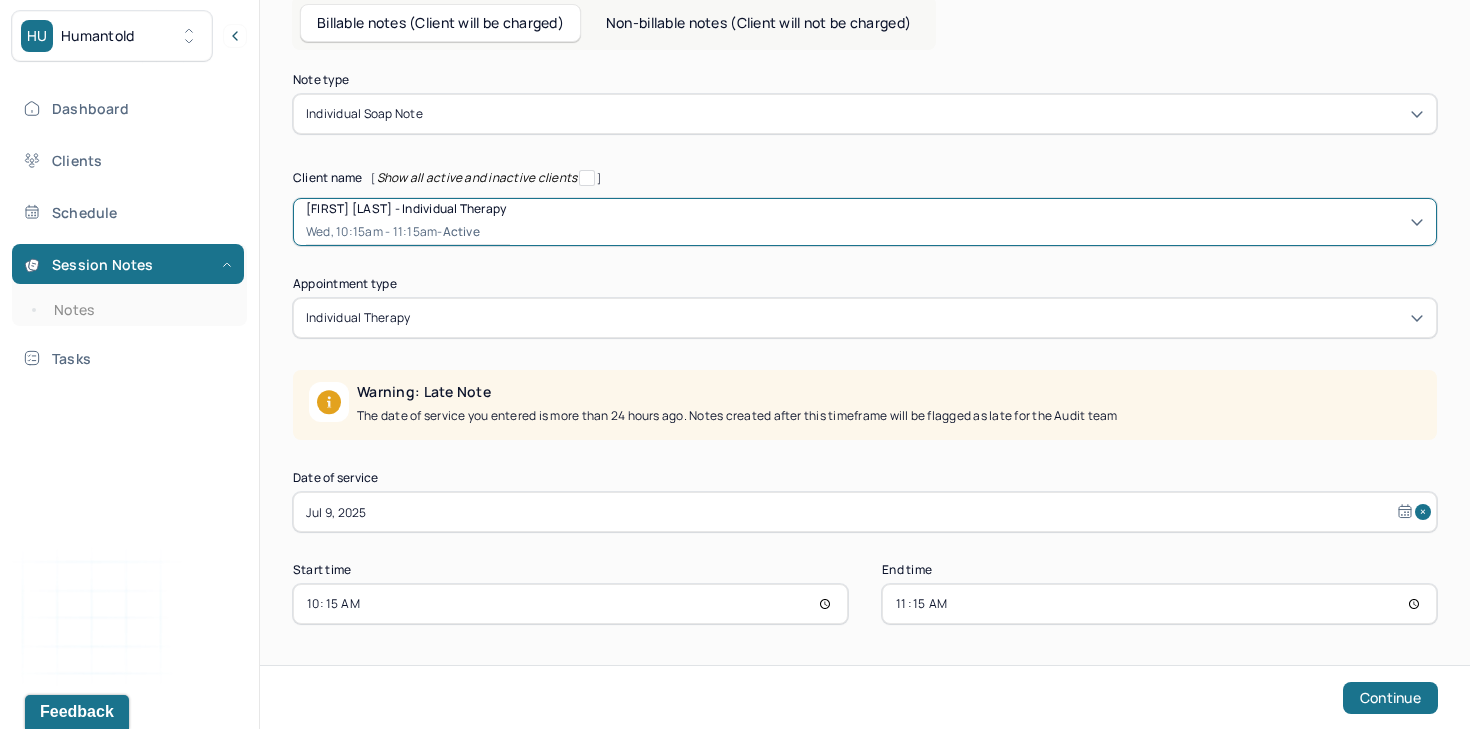 select on "6" 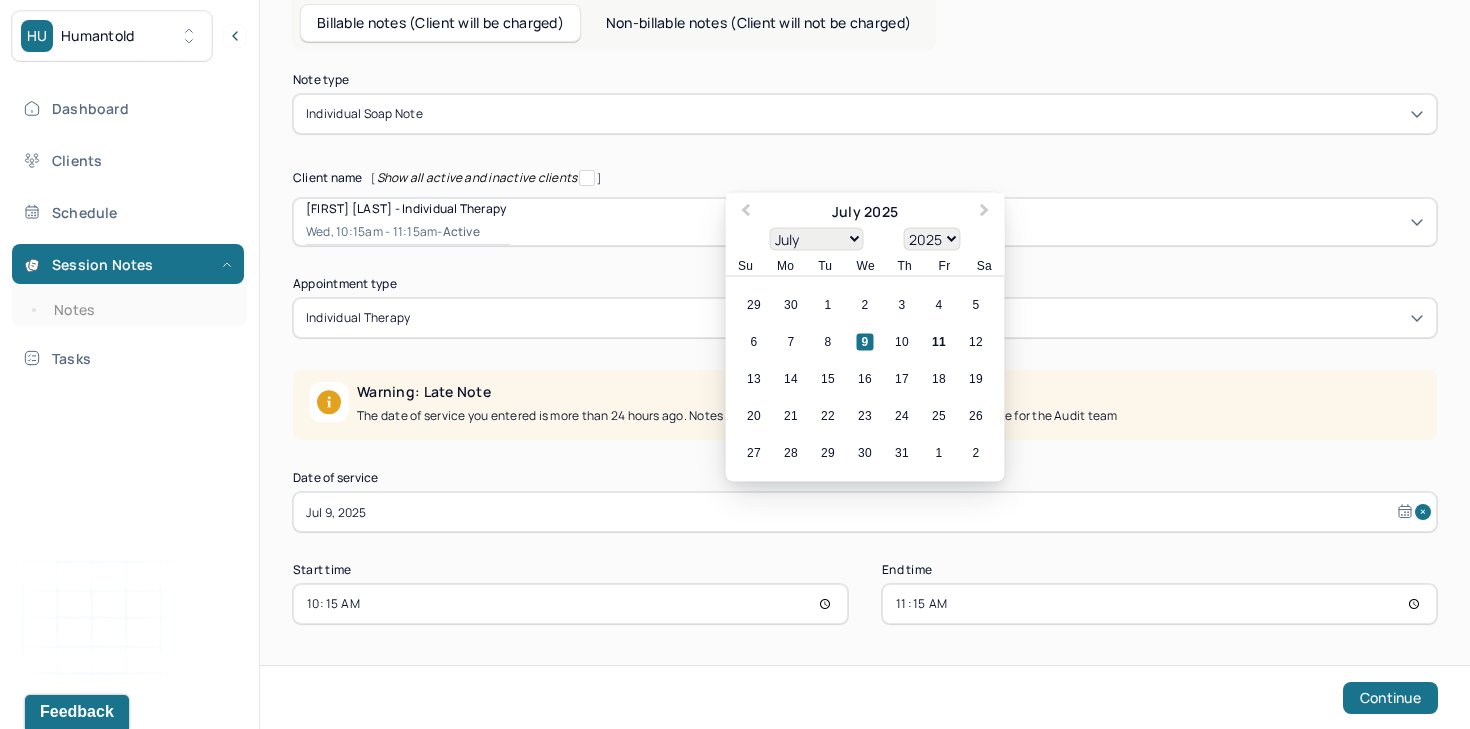click on "Jul 9, 2025" at bounding box center [865, 512] 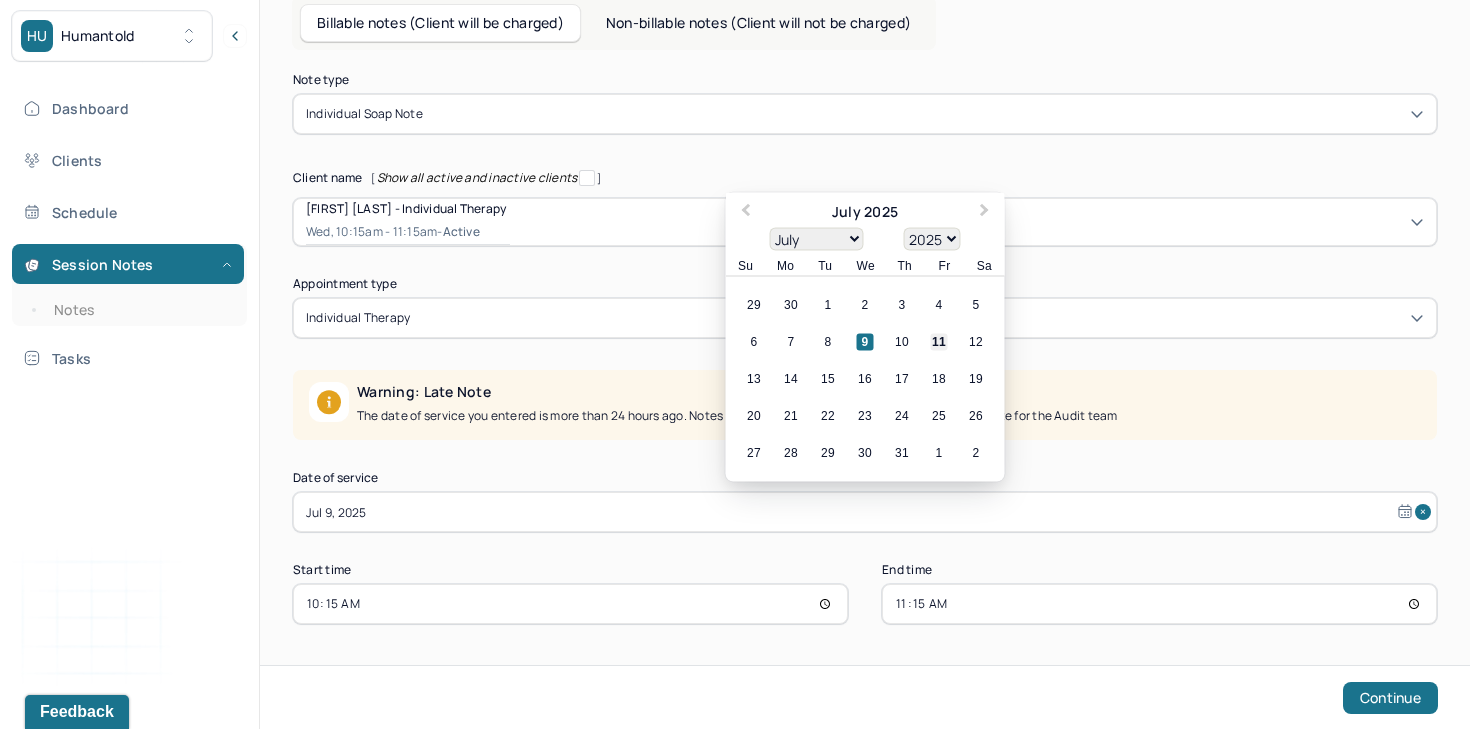 click on "11" at bounding box center [939, 342] 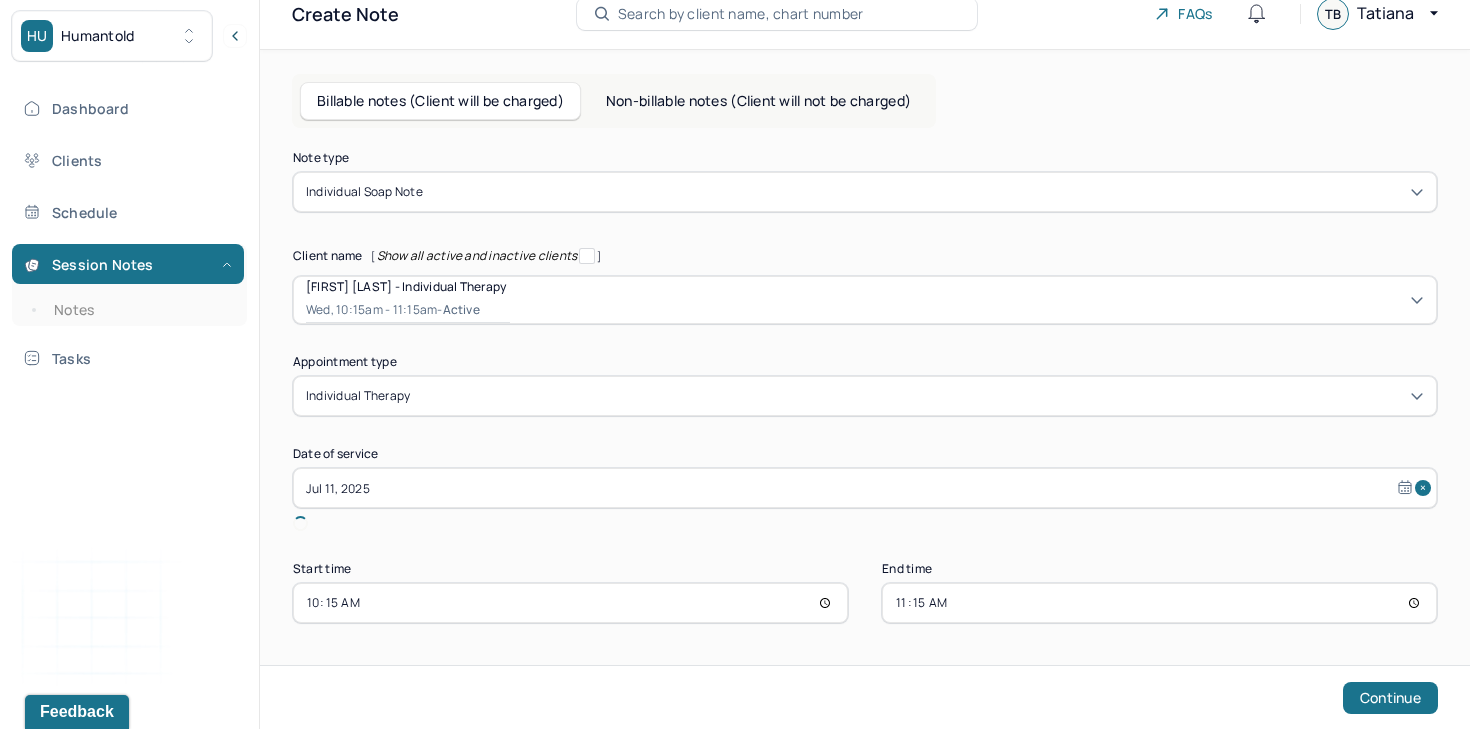 scroll, scrollTop: 0, scrollLeft: 0, axis: both 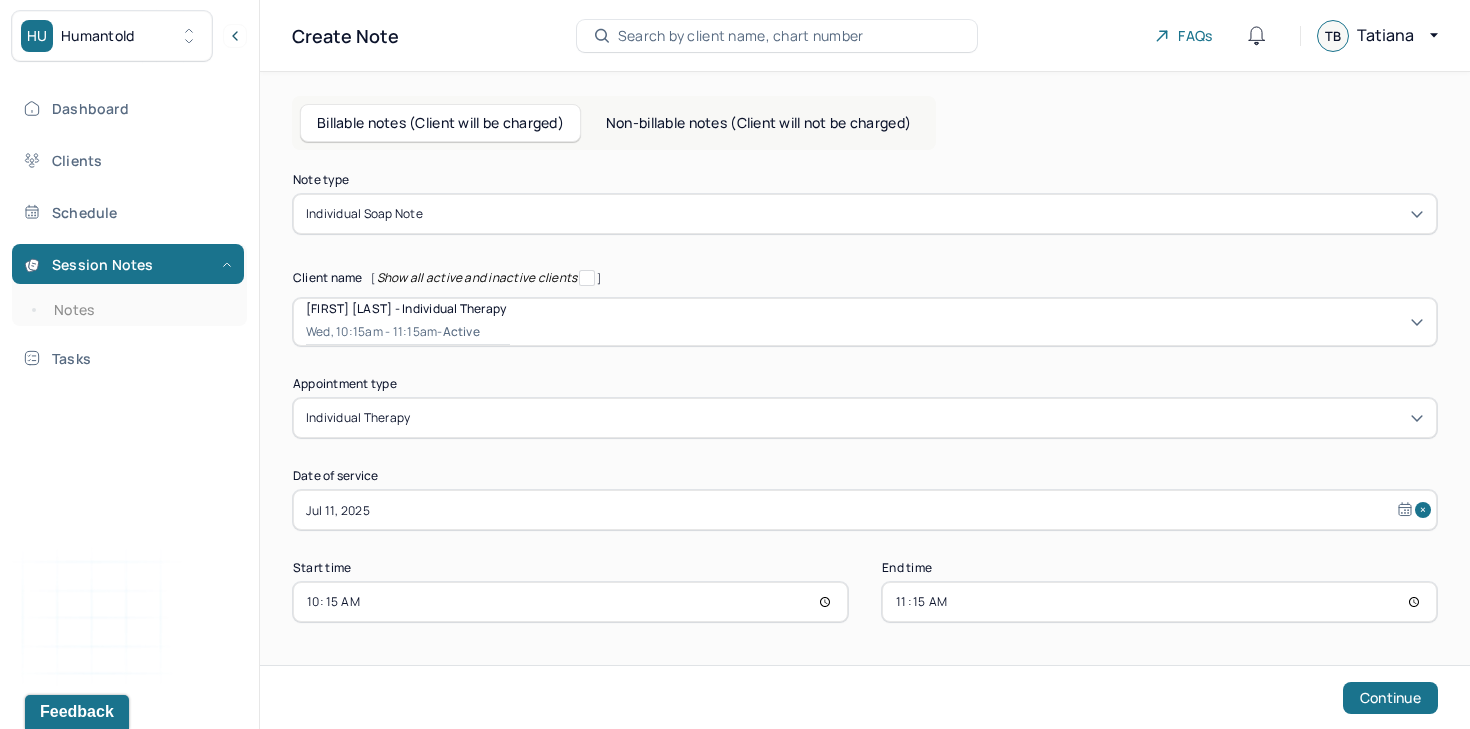 click on "10:15" at bounding box center (570, 602) 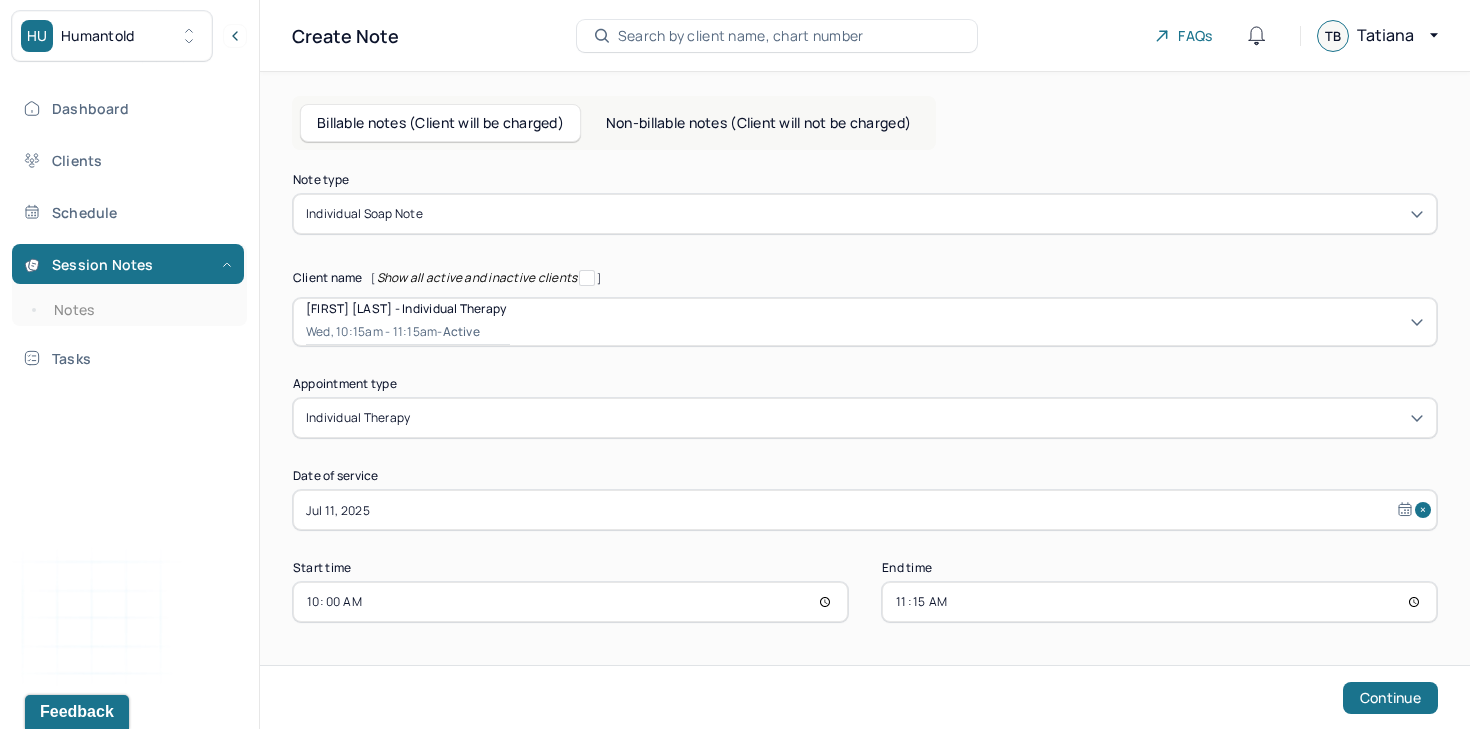 type on "10:00" 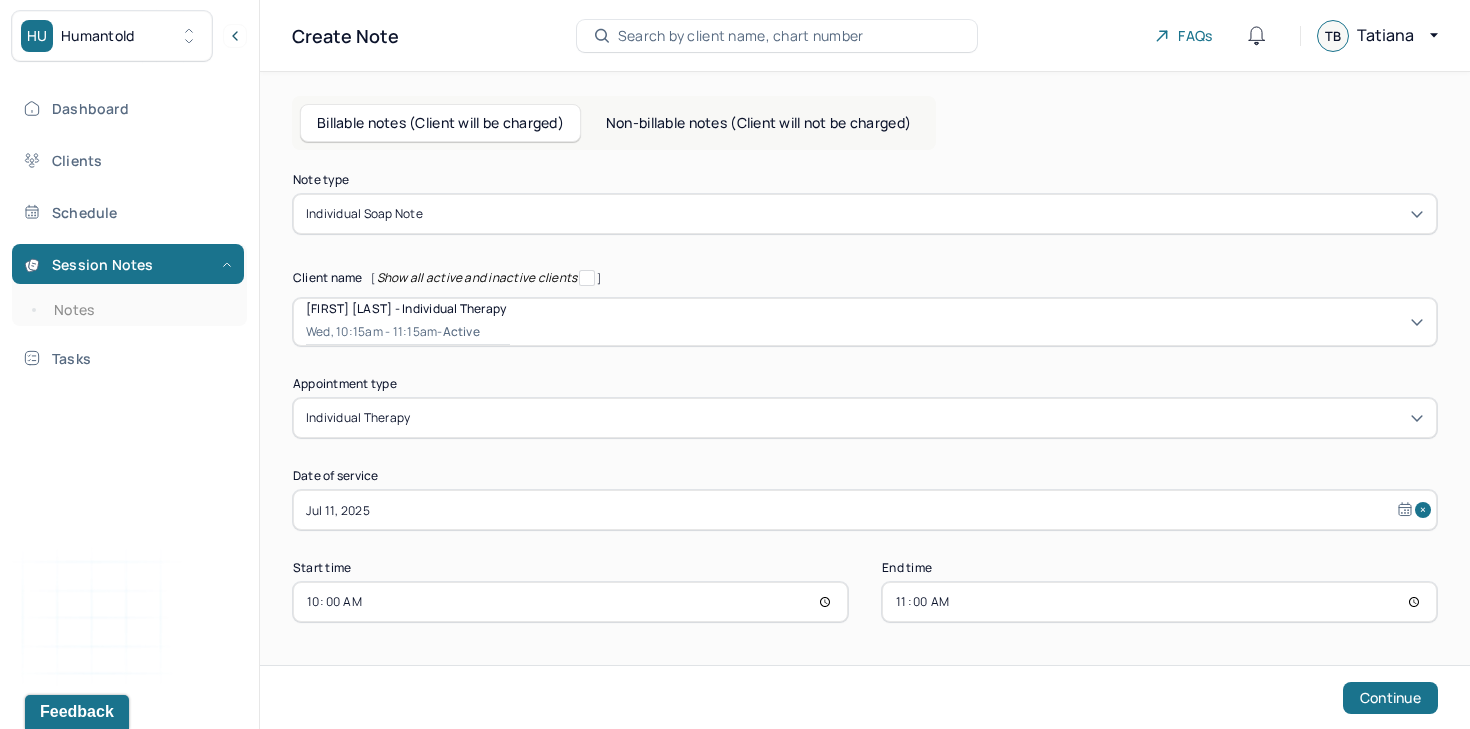 type on "11:00" 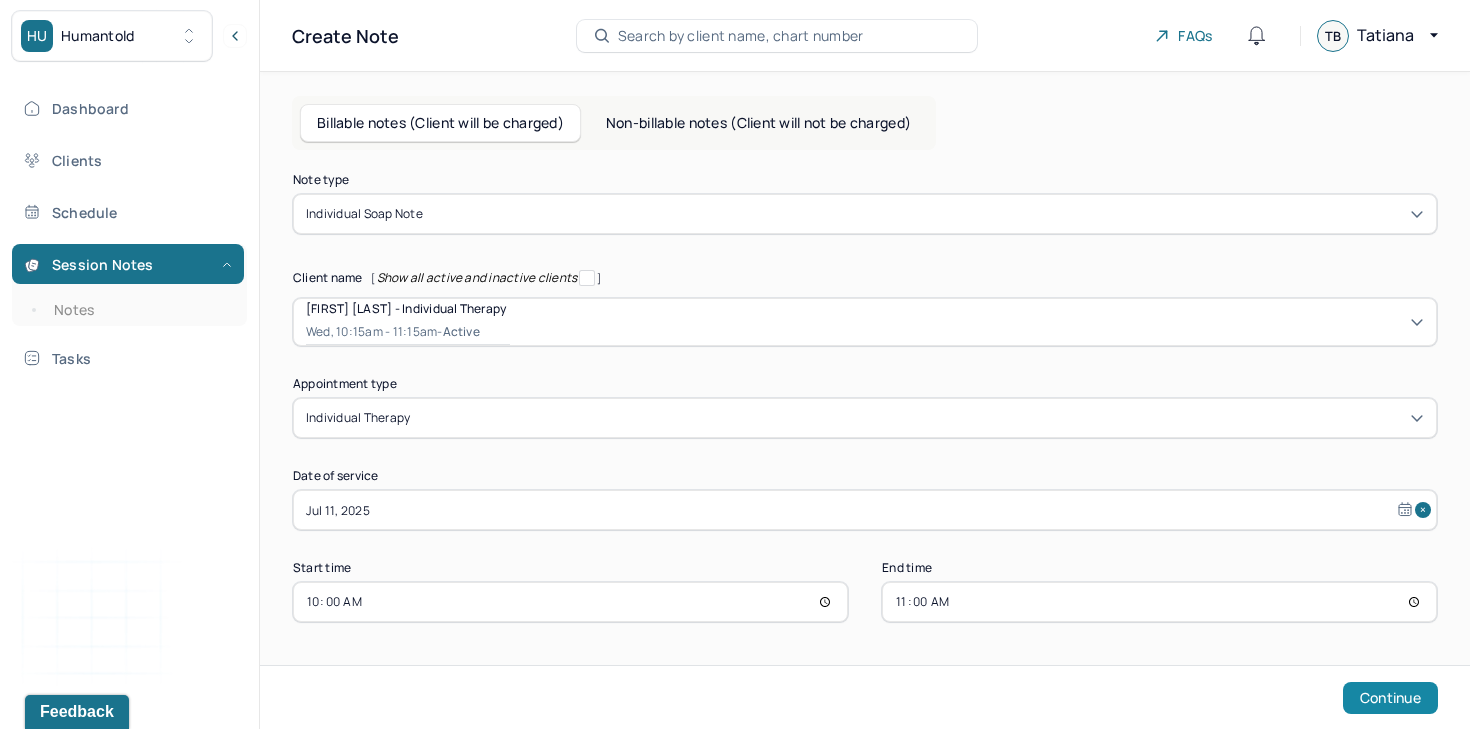 click on "Continue" at bounding box center [1390, 698] 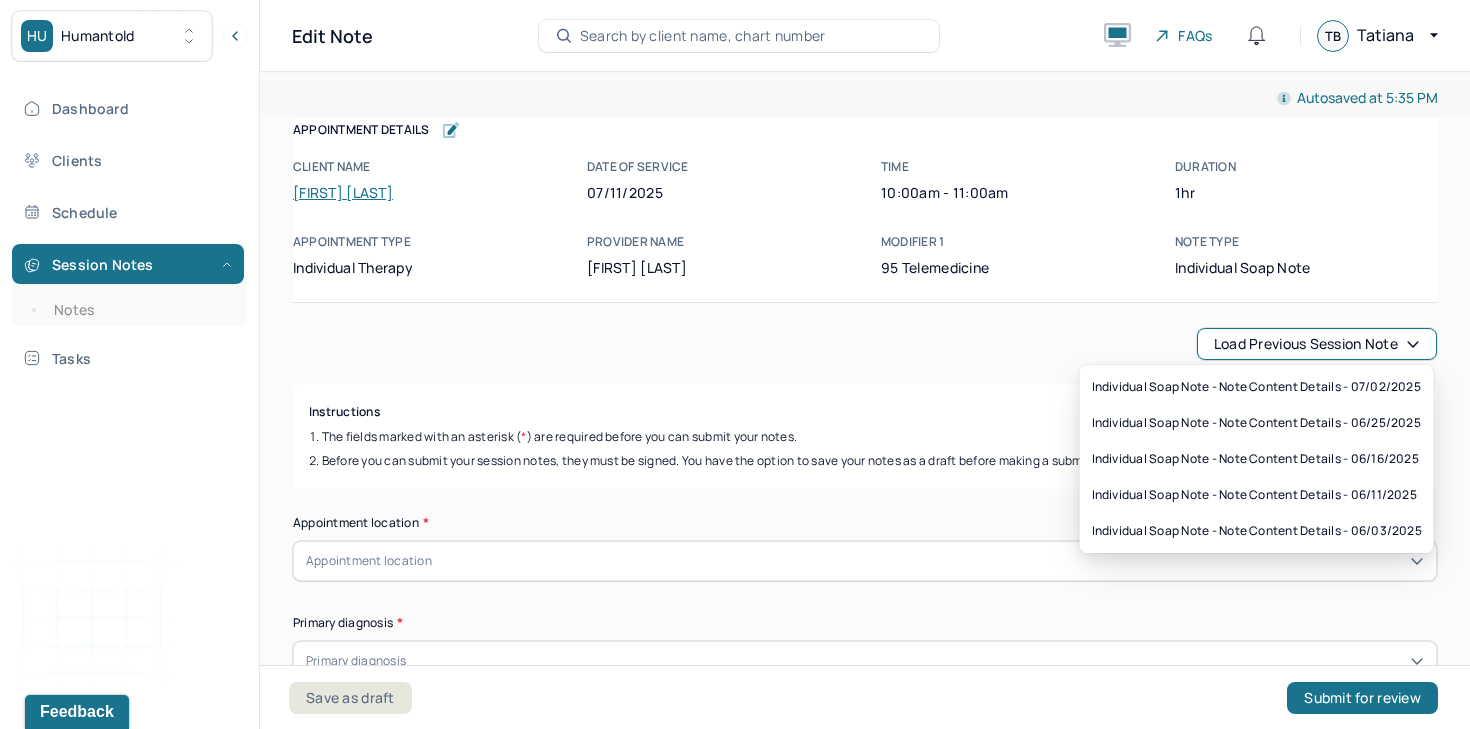 click on "Load previous session note" at bounding box center [1317, 344] 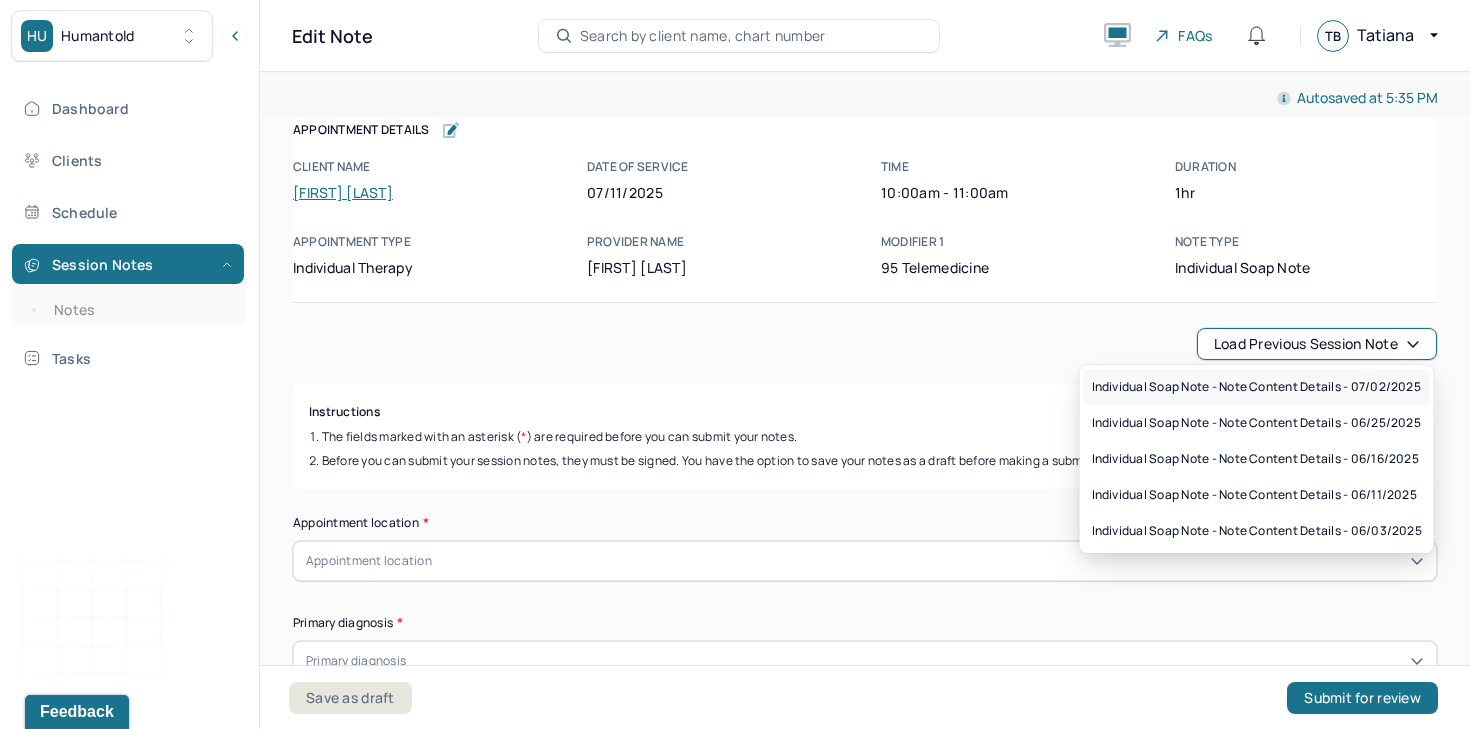click on "Individual soap note   - Note content Details -   07/02/2025" at bounding box center (1256, 387) 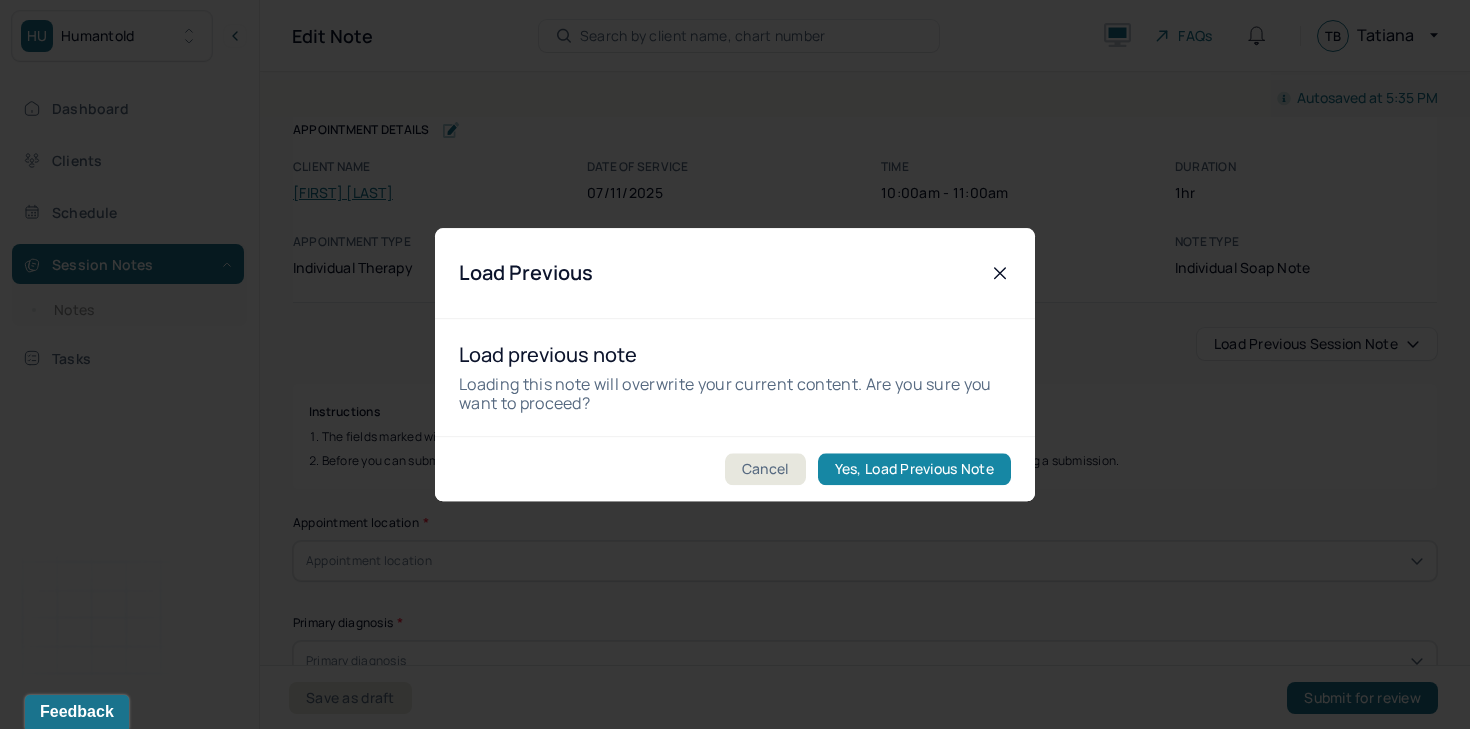 click on "Yes, Load Previous Note" at bounding box center [914, 469] 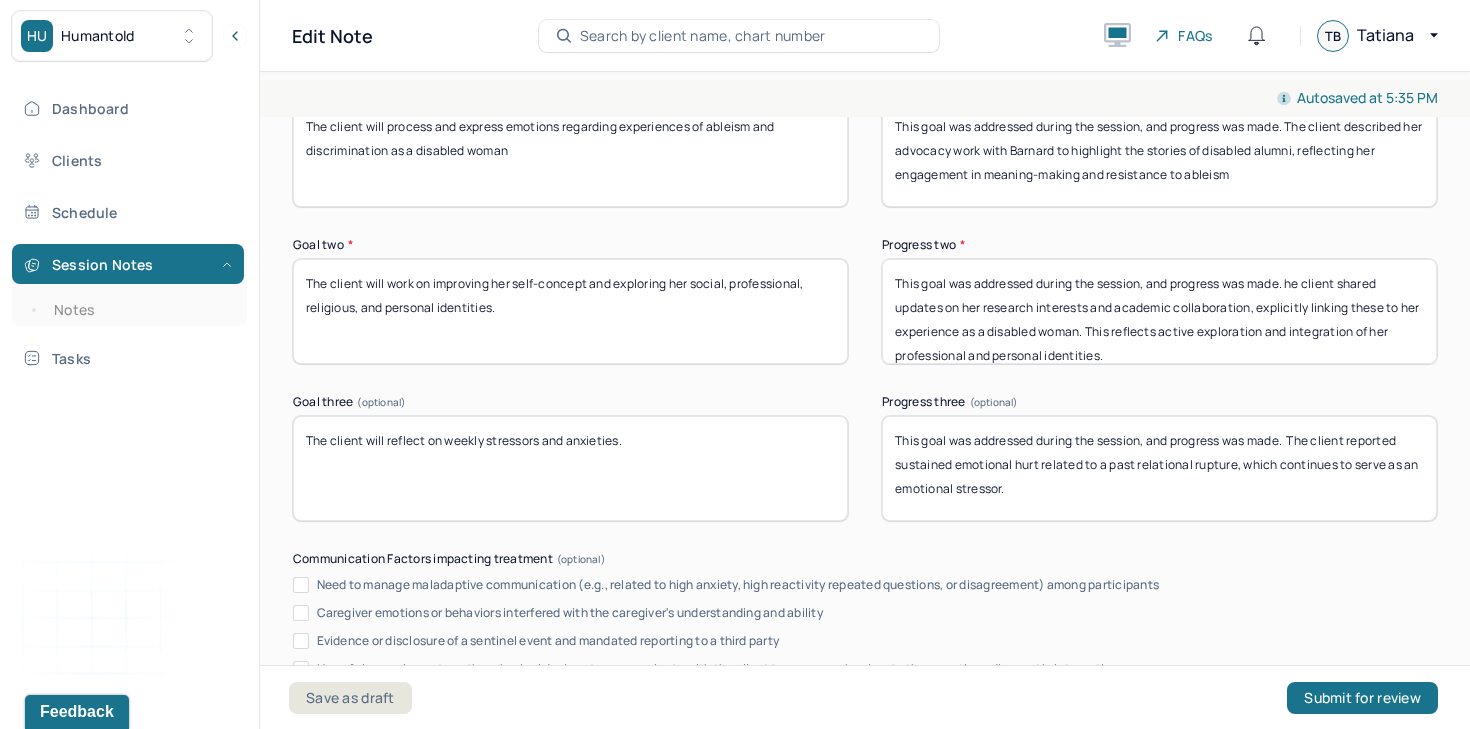 scroll, scrollTop: 3214, scrollLeft: 0, axis: vertical 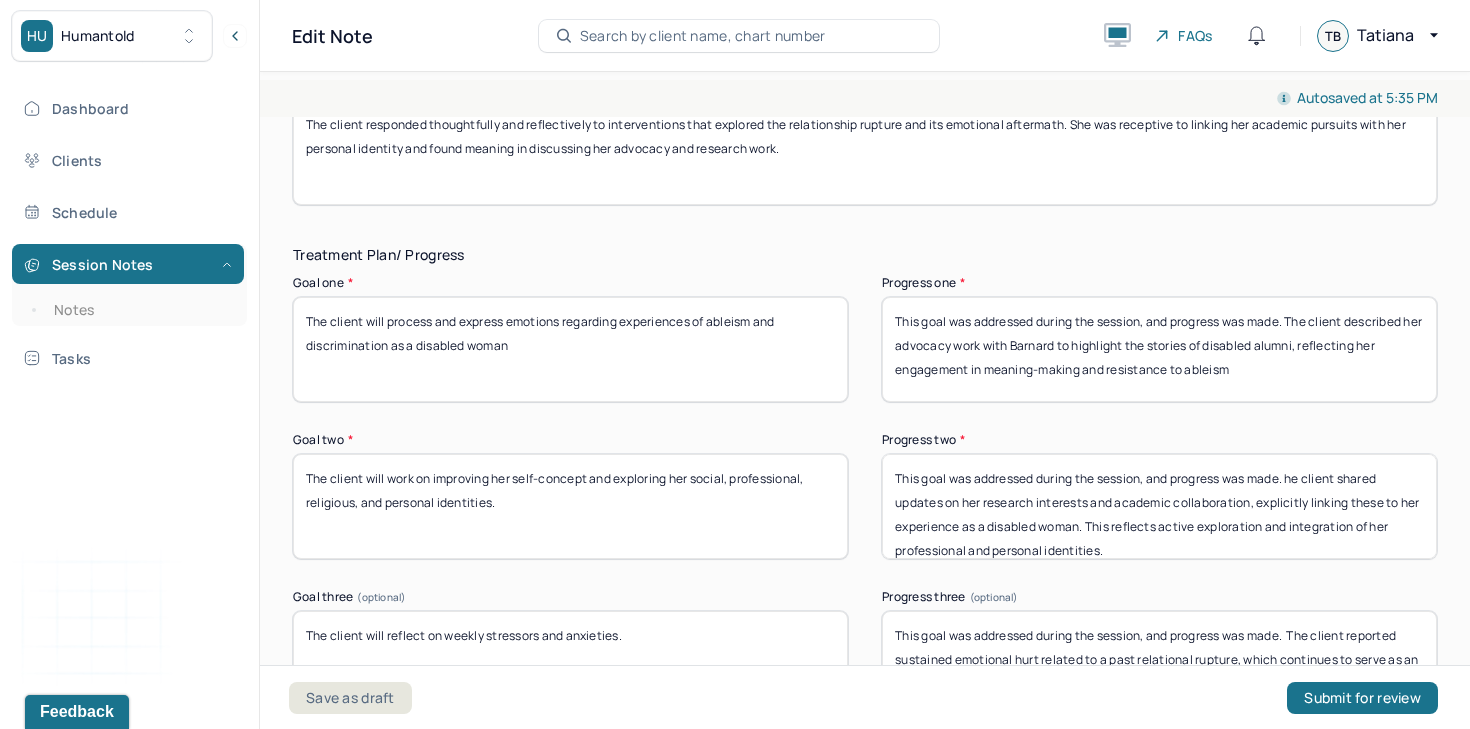 click on "This goal was addressed during the session, and progress was made. he client shared updates on her research interests and academic collaboration, explicitly linking these to her experience as a disabled woman. This reflects active exploration and integration of her professional and personal identities." at bounding box center [1159, 506] 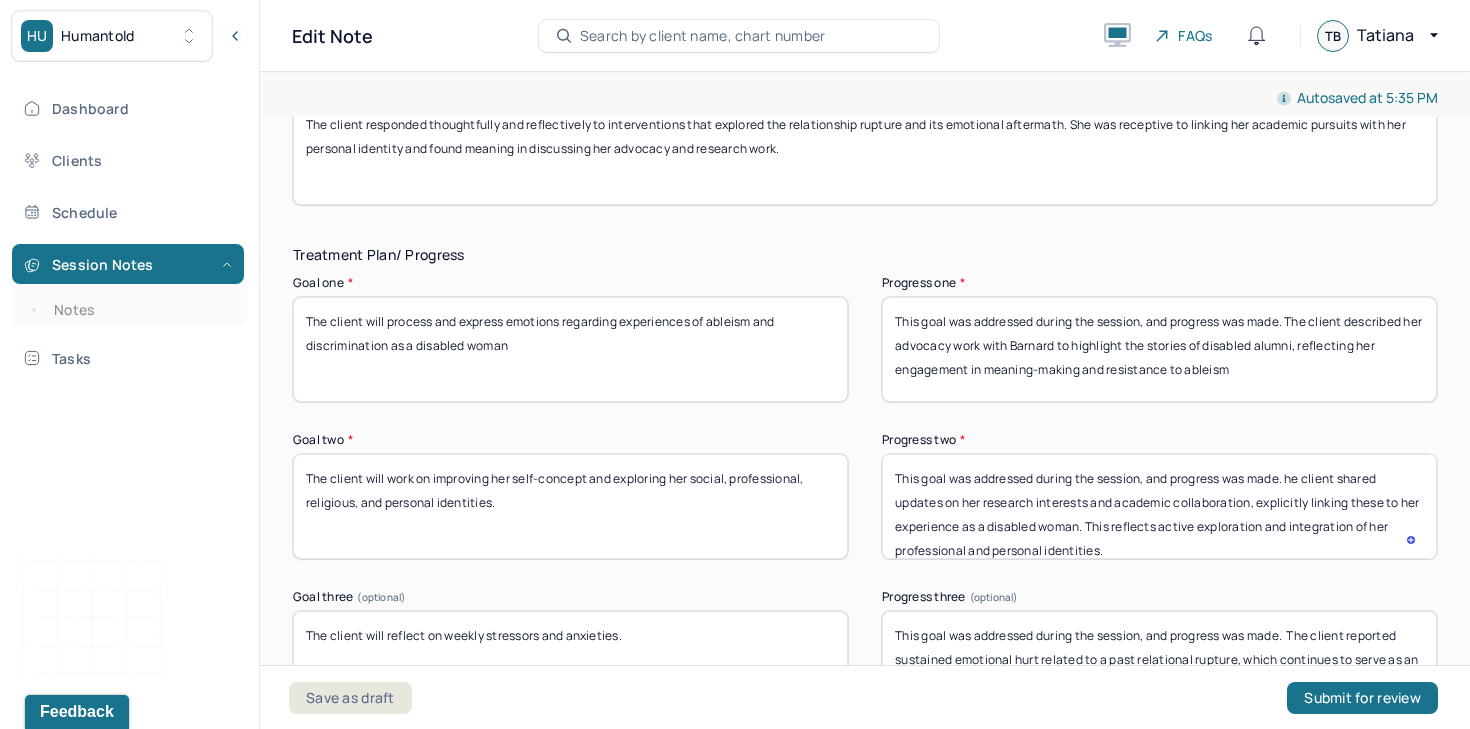 click on "This goal was addressed during the session, and progress was made. he client shared updates on her research interests and academic collaboration, explicitly linking these to her experience as a disabled woman. This reflects active exploration and integration of her professional and personal identities." at bounding box center (1159, 506) 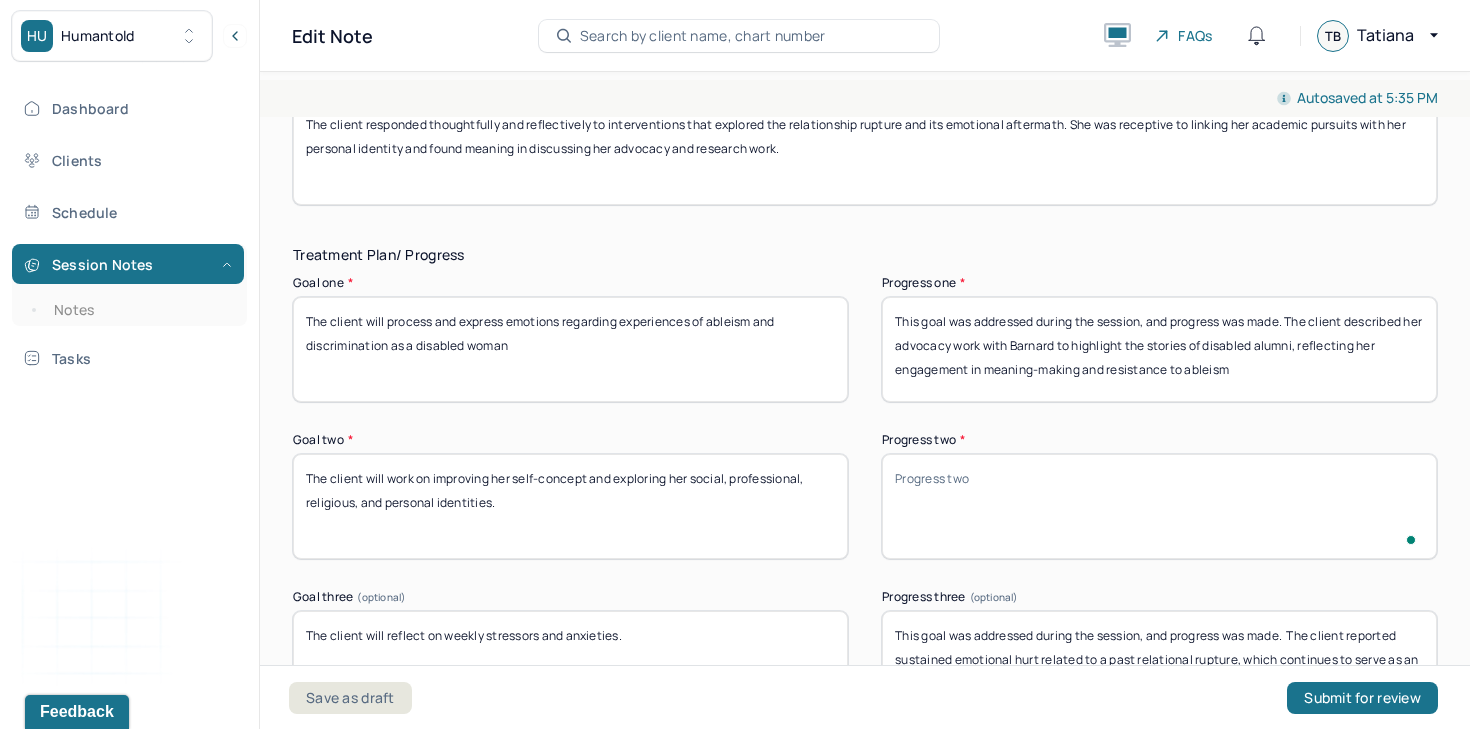 type 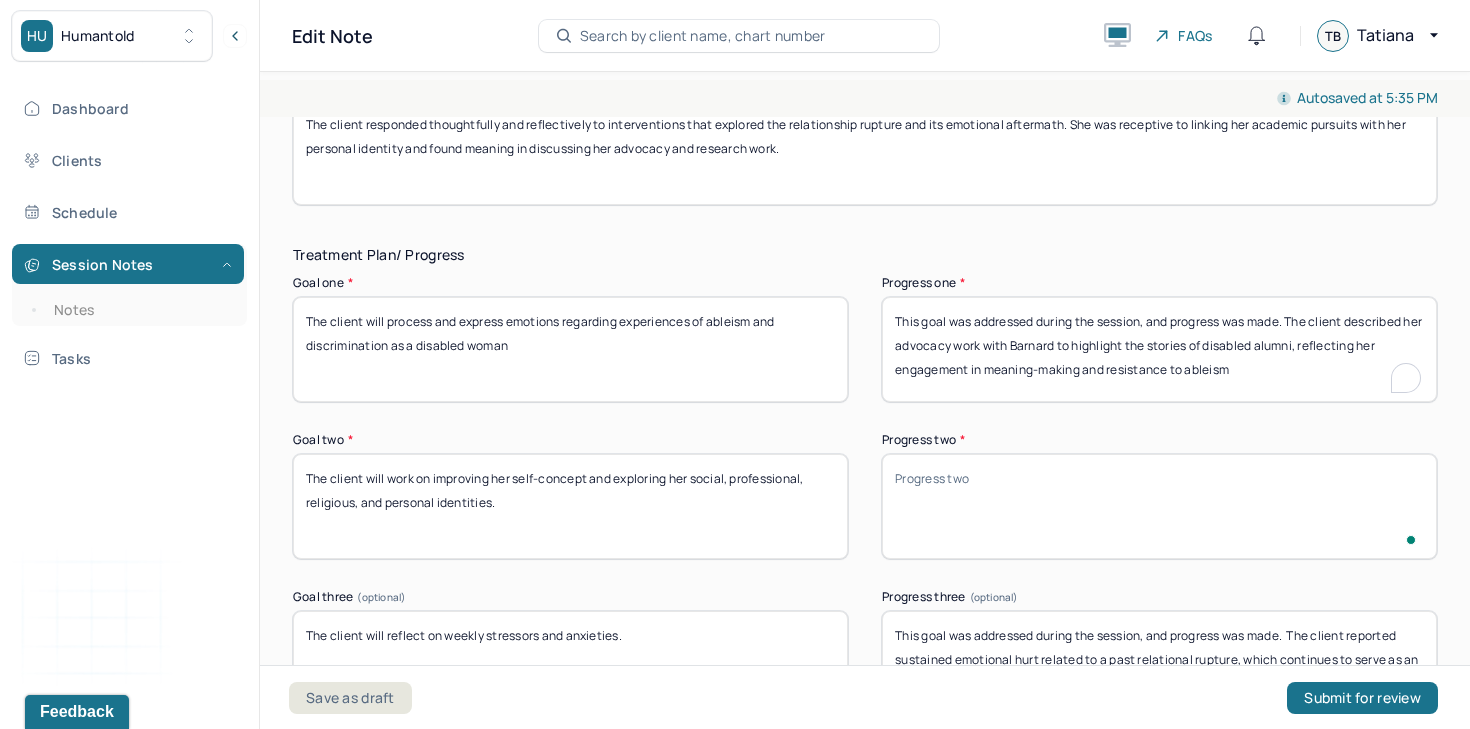 click on "This goal was addressed during the session, and progress was made. The client described her advocacy work with Barnard to highlight the stories of disabled alumni, reflecting her engagement in meaning-making and resistance to ableism" at bounding box center [1159, 349] 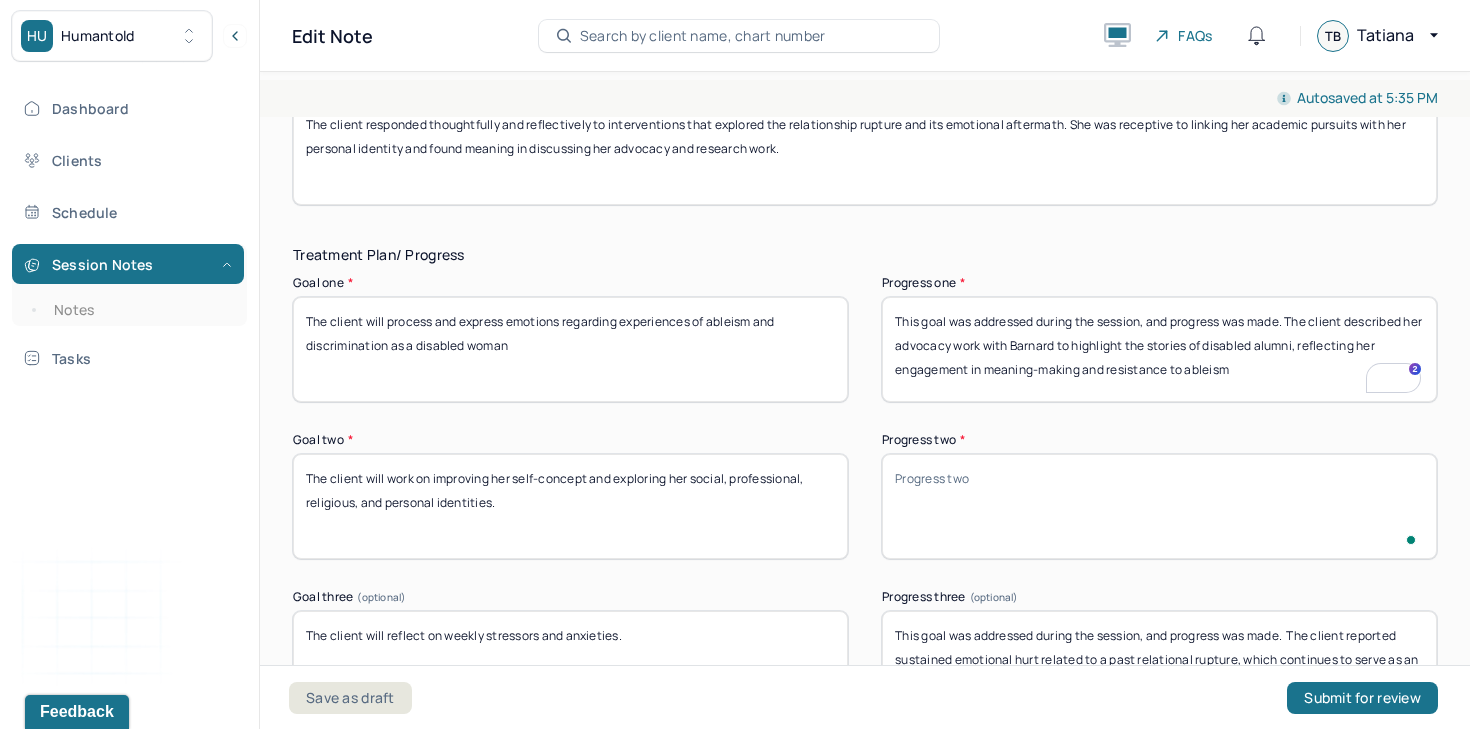 click on "This goal was addressed during the session, and progress was made. The client described her advocacy work with Barnard to highlight the stories of disabled alumni, reflecting her engagement in meaning-making and resistance to ableism" at bounding box center [1159, 349] 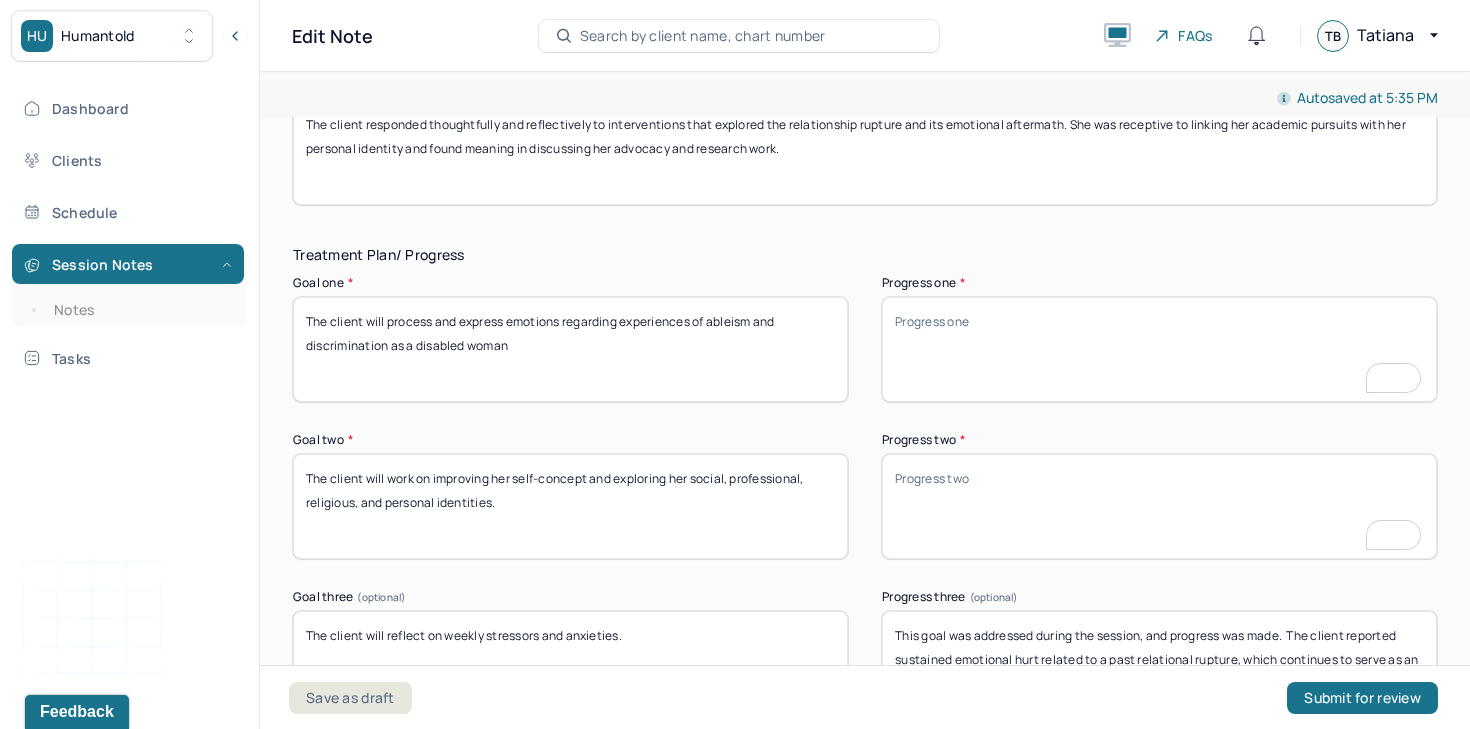 type 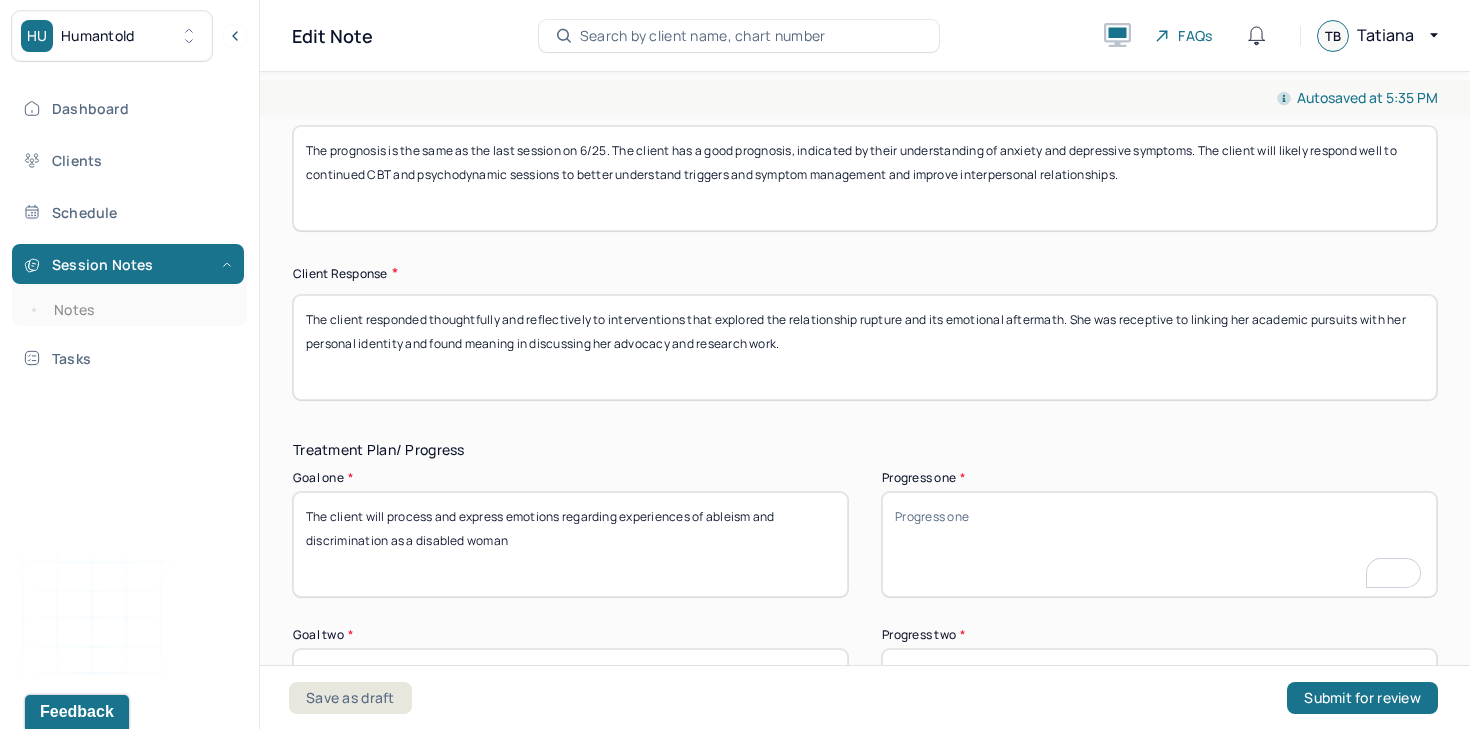 scroll, scrollTop: 2972, scrollLeft: 0, axis: vertical 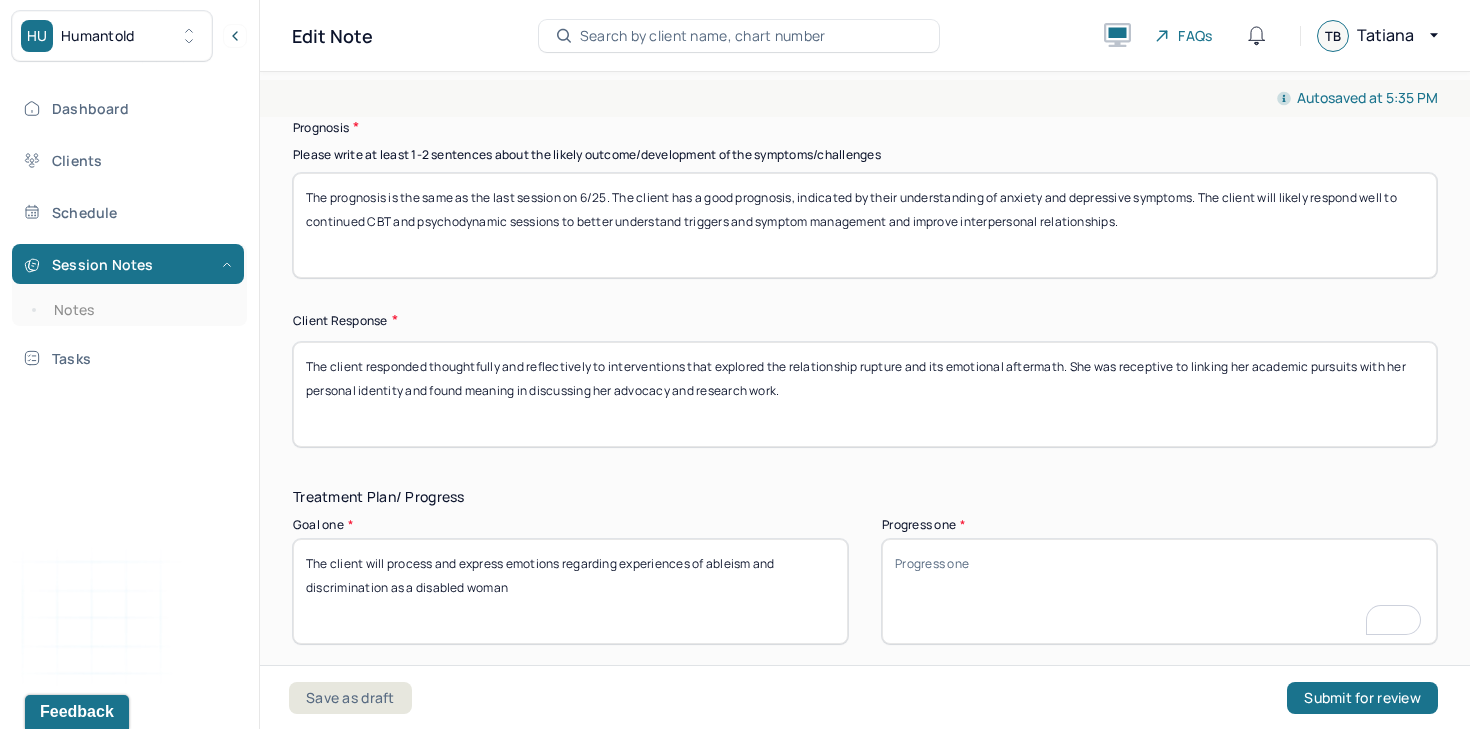 type 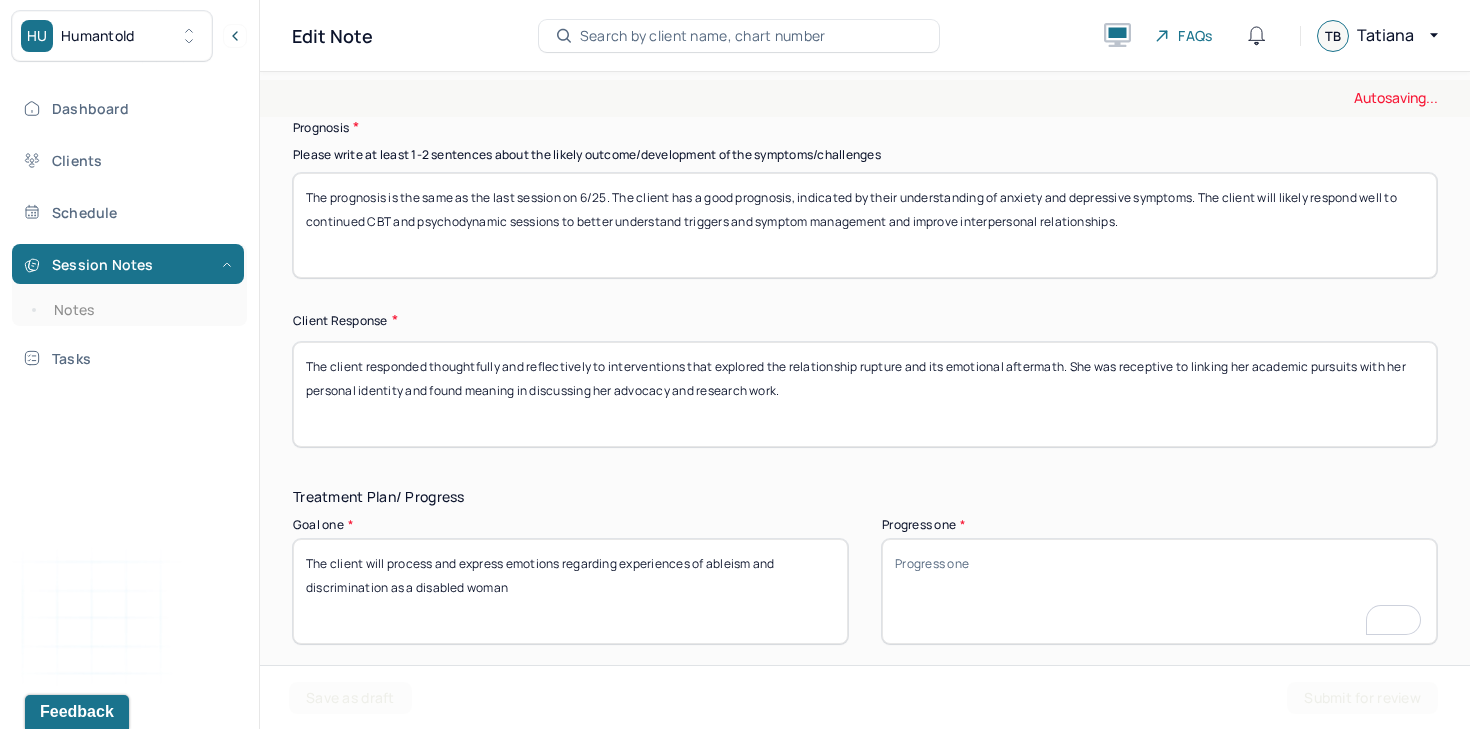 click on "Therapy Intervention Techniques Please select at least 1 intervention used Cognitive-Behavioral therapies Cognitive-Behavioral therapy (CBT) Dialectical Behavioral therapy (DBT) Modeling and skills training Trauma-focused CBT EDMR Rational Emotive Behaviour therapy Acceptance Commitment Therapy Solution Based Brief Therapy Mindfulness Based Cognitive Therapy Relationship based Interventions Attachment-oriented interventions Parent-child interaction therapy Parent interventions Other Client centered therapy/ Humanism Gestalt therapy Existential therapy Feminist therapy Psychodynamic therapy Grief therapy Internal family systems (IFS) Narrative therapy Positive psychology Psychoeducation Sex therapy Strength based theory Career Counseling Multisystemic family theory Plan What specific steps has the client committed to work on as homework or during the next session? What specific interventions or treatment plan changes will the clinician be focused on in the upcoming sessions? Frequency of sessions Weekly Other" at bounding box center [865, -164] 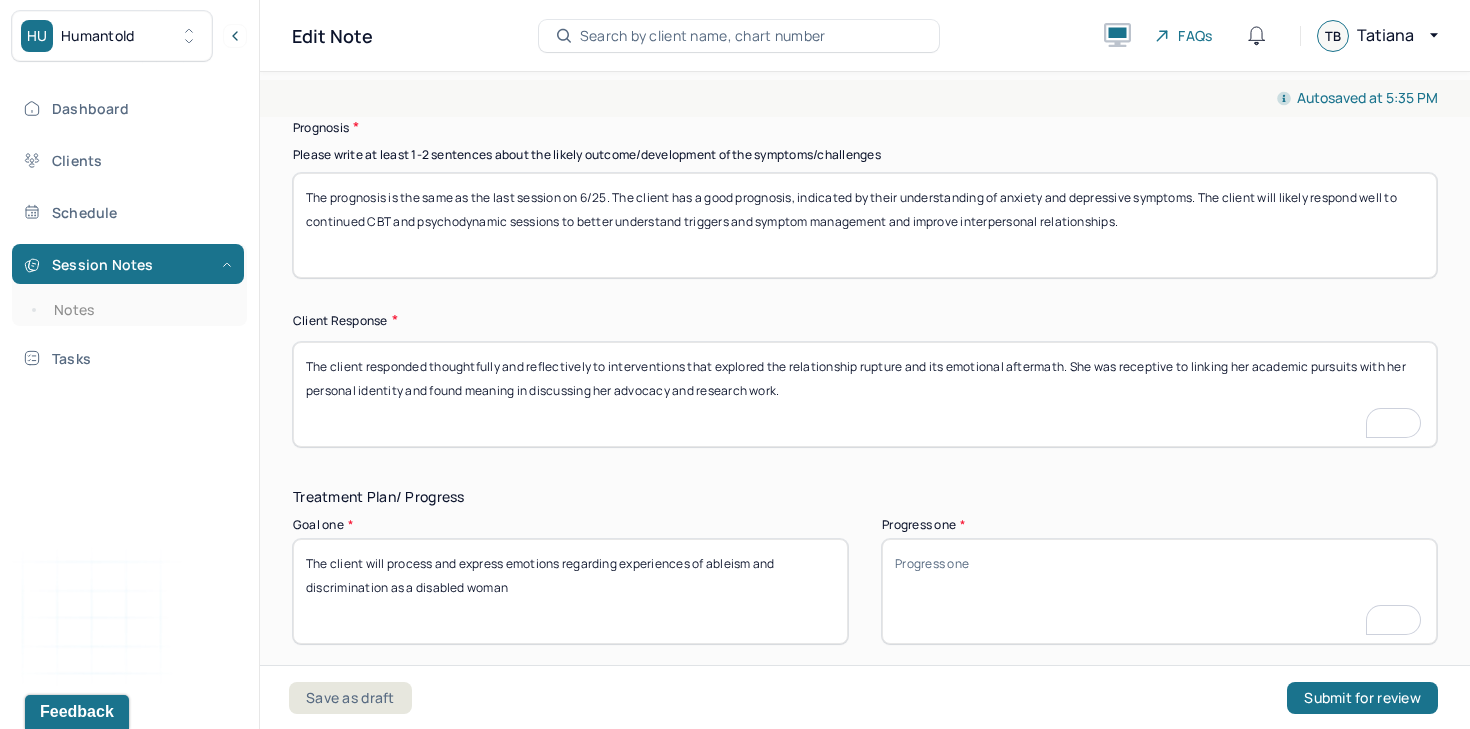 click on "The client responded thoughtfully and reflectively to interventions that explored the relationship rupture and its emotional aftermath. She was receptive to linking her academic pursuits with her personal identity and found meaning in discussing her advocacy and research work." at bounding box center [865, 394] 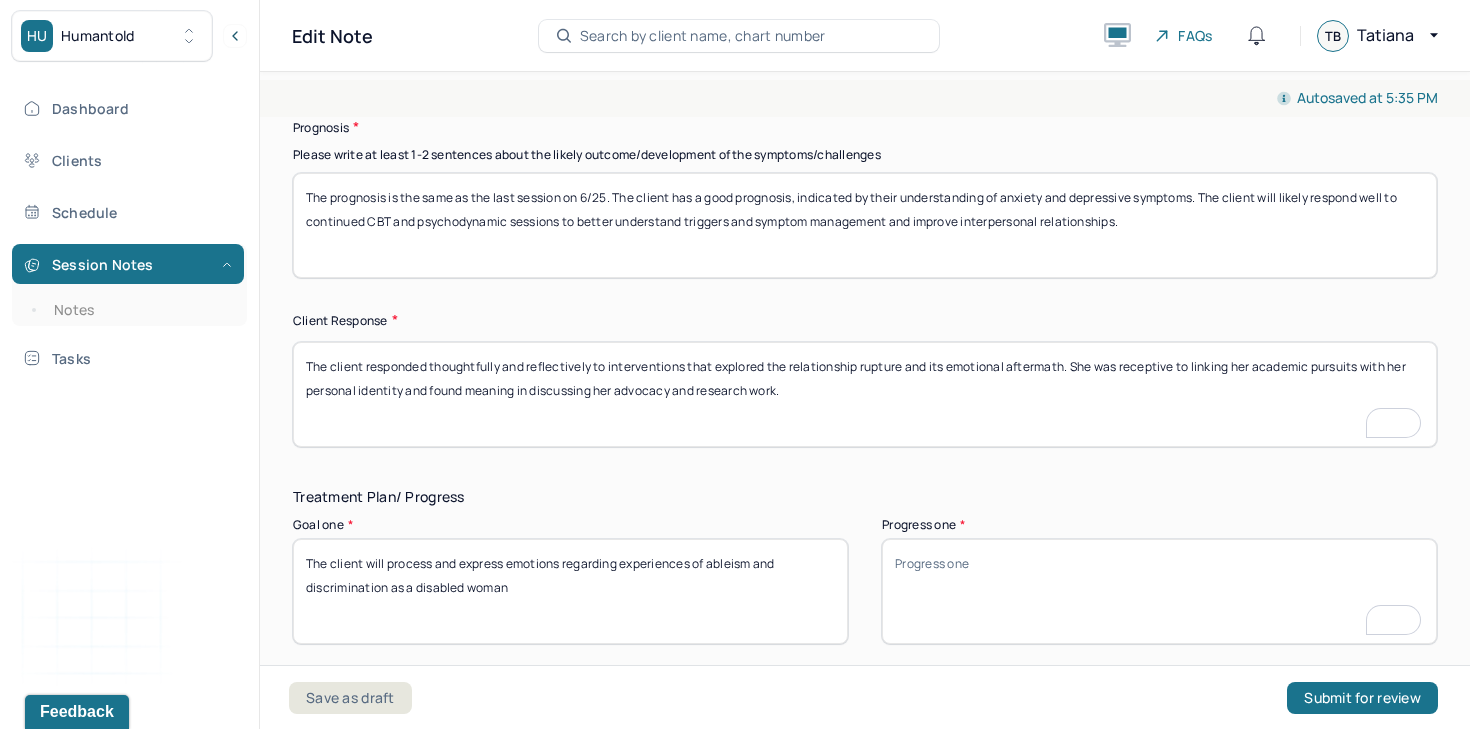 click on "The client responded thoughtfully and reflectively to interventions that explored the relationship rupture and its emotional aftermath. She was receptive to linking her academic pursuits with her personal identity and found meaning in discussing her advocacy and research work." at bounding box center (865, 394) 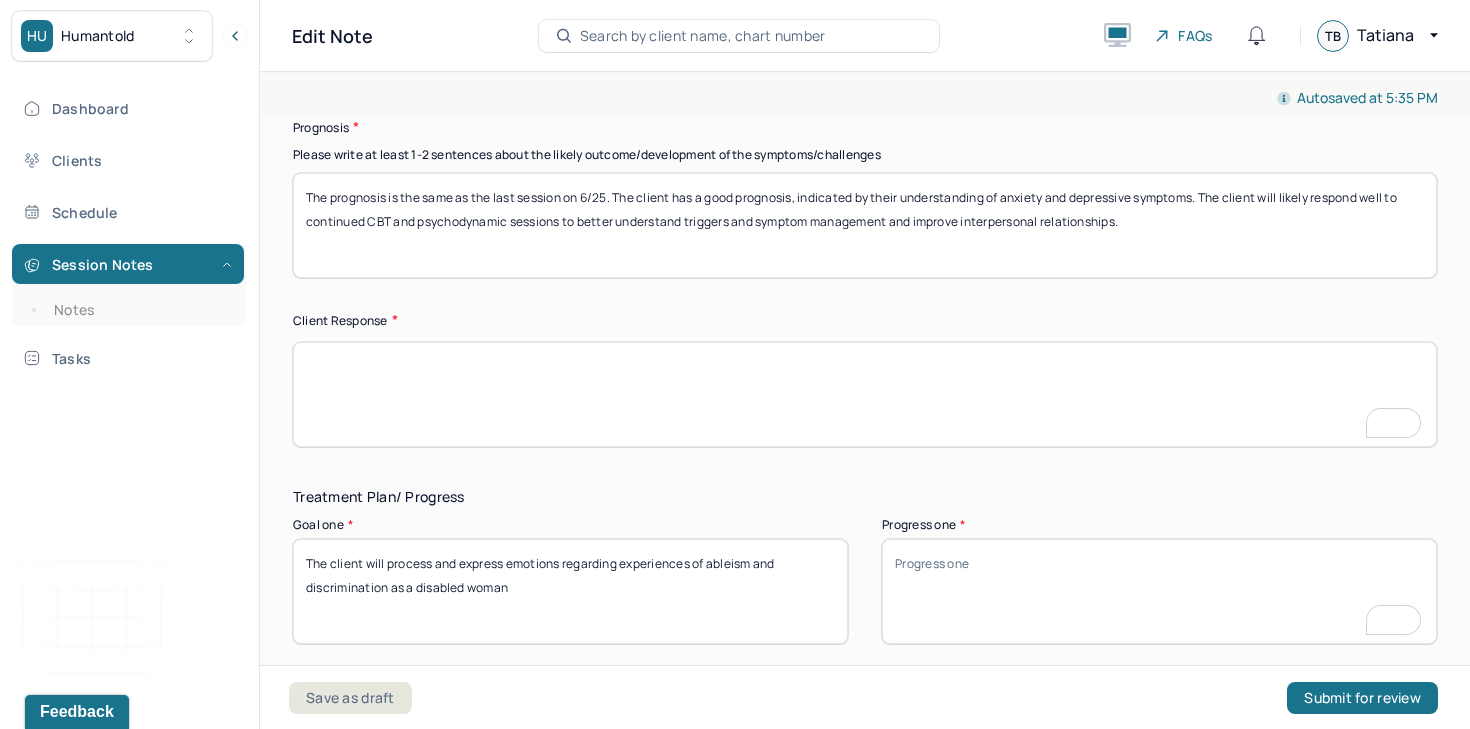 scroll, scrollTop: 2903, scrollLeft: 0, axis: vertical 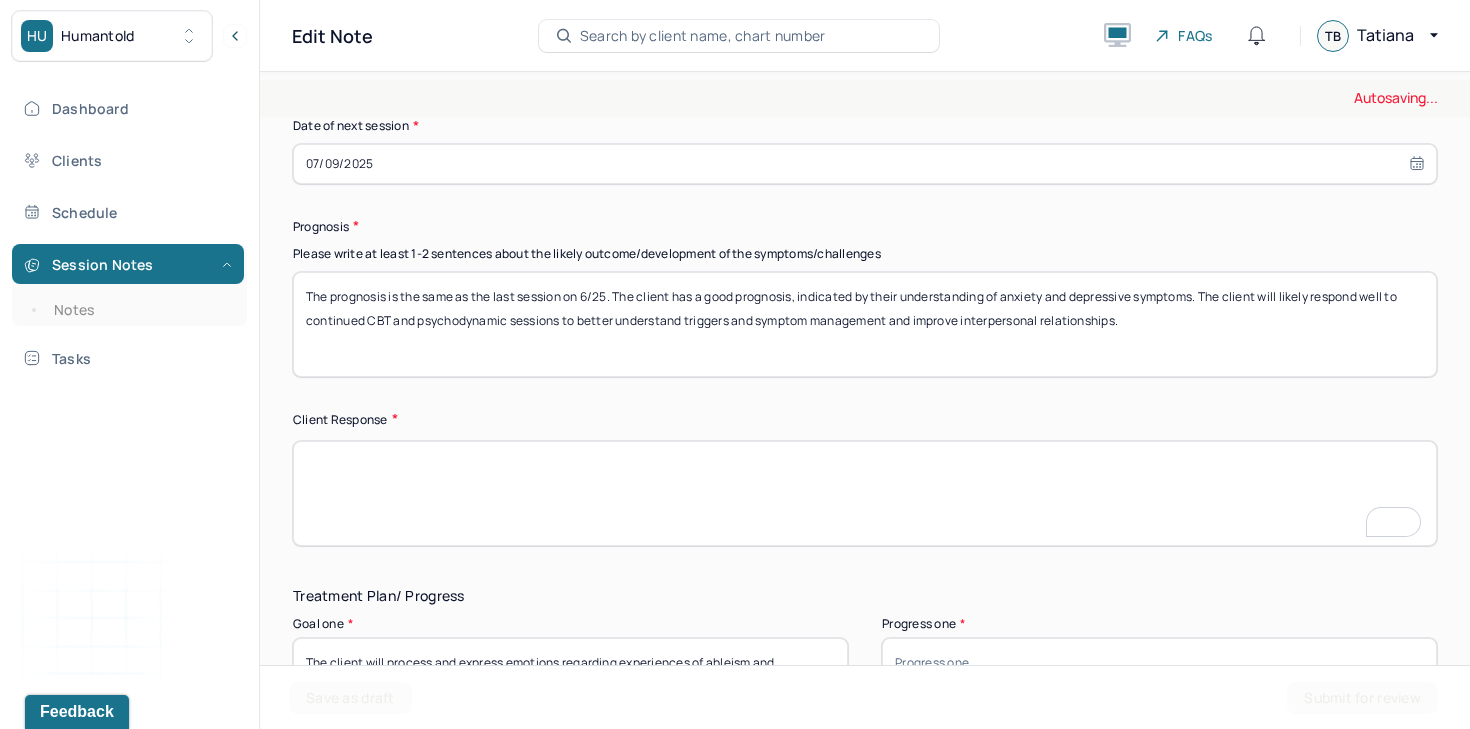 type 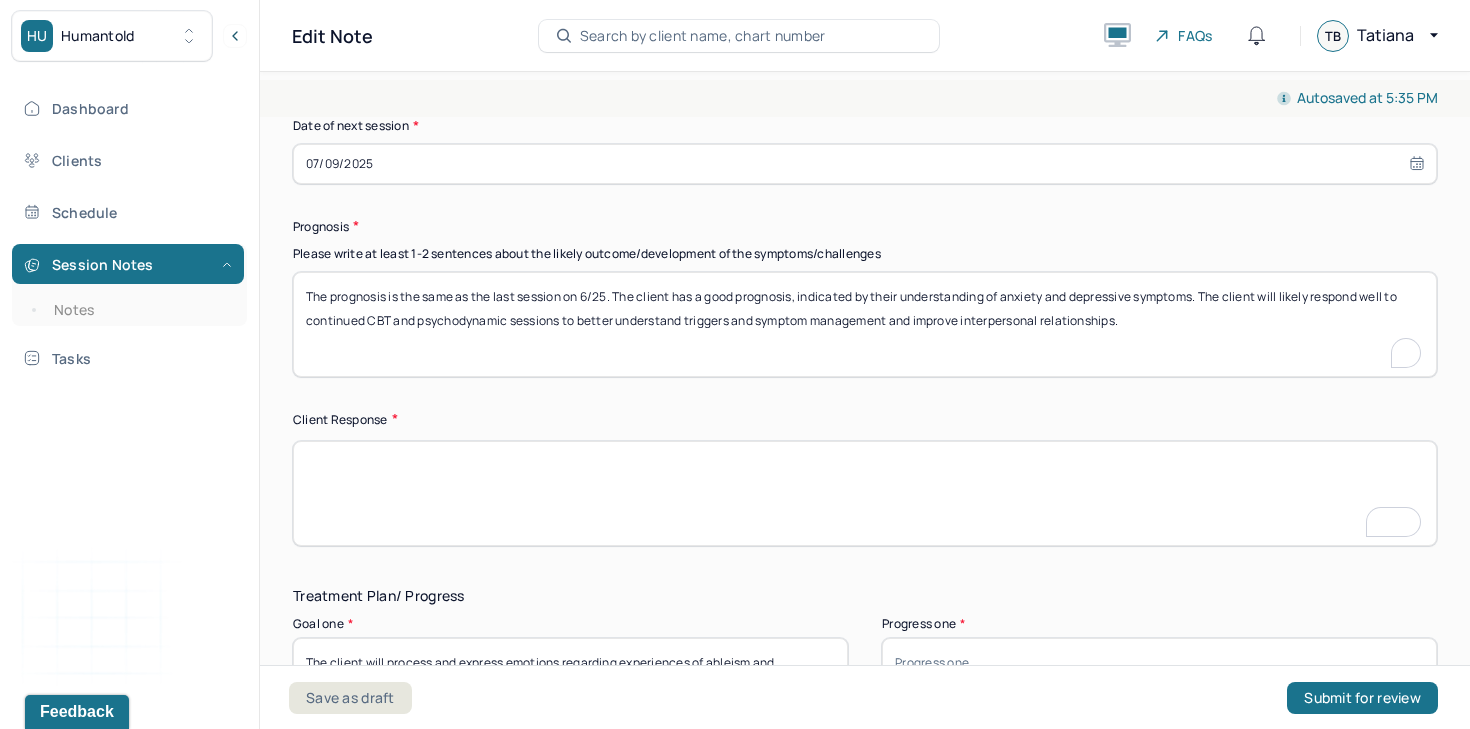 click on "The prognosis is the same as the last session on 6/25. The client has a good prognosis, indicated by their understanding of anxiety and depressive symptoms. The client will likely respond well to continued CBT and psychodynamic sessions to better understand triggers and symptom management and improve interpersonal relationships." at bounding box center (865, 324) 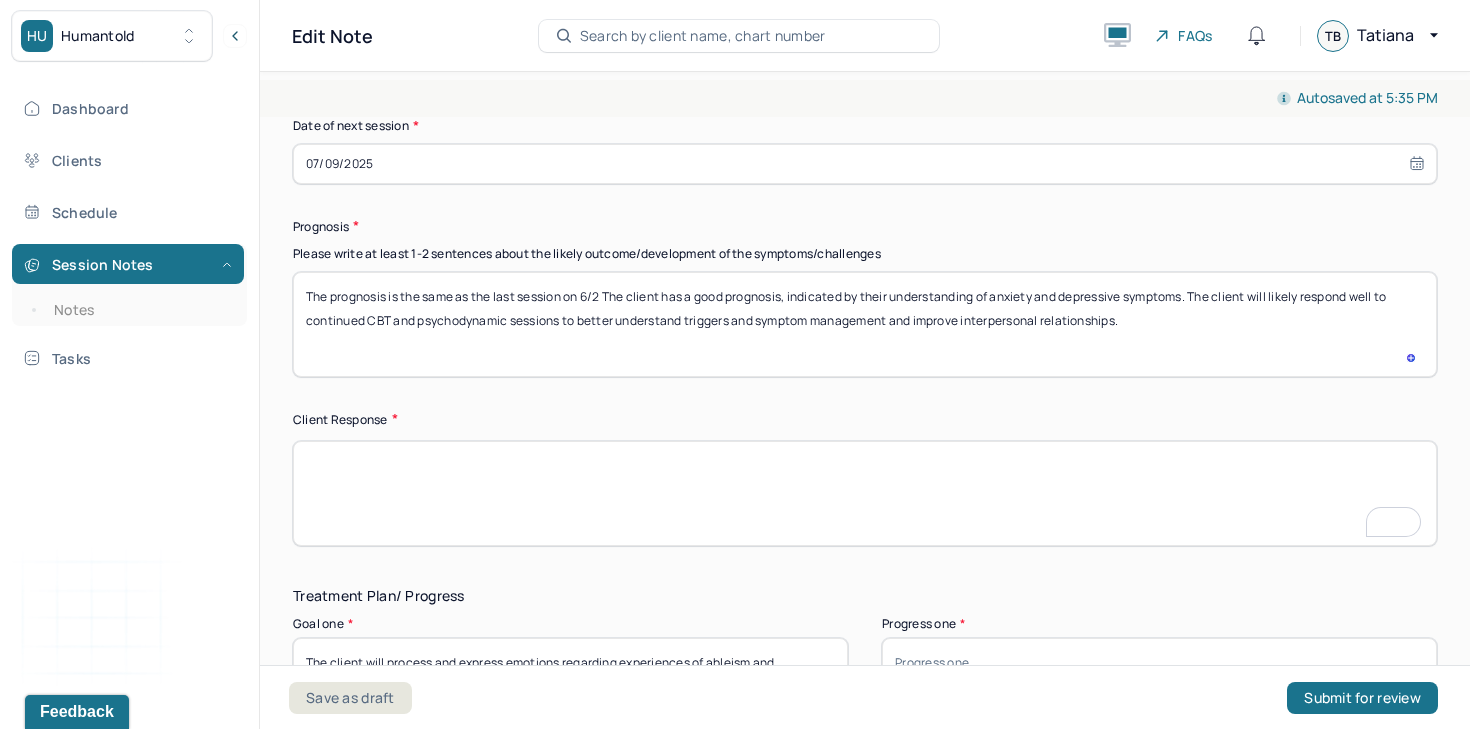 scroll, scrollTop: 2873, scrollLeft: 0, axis: vertical 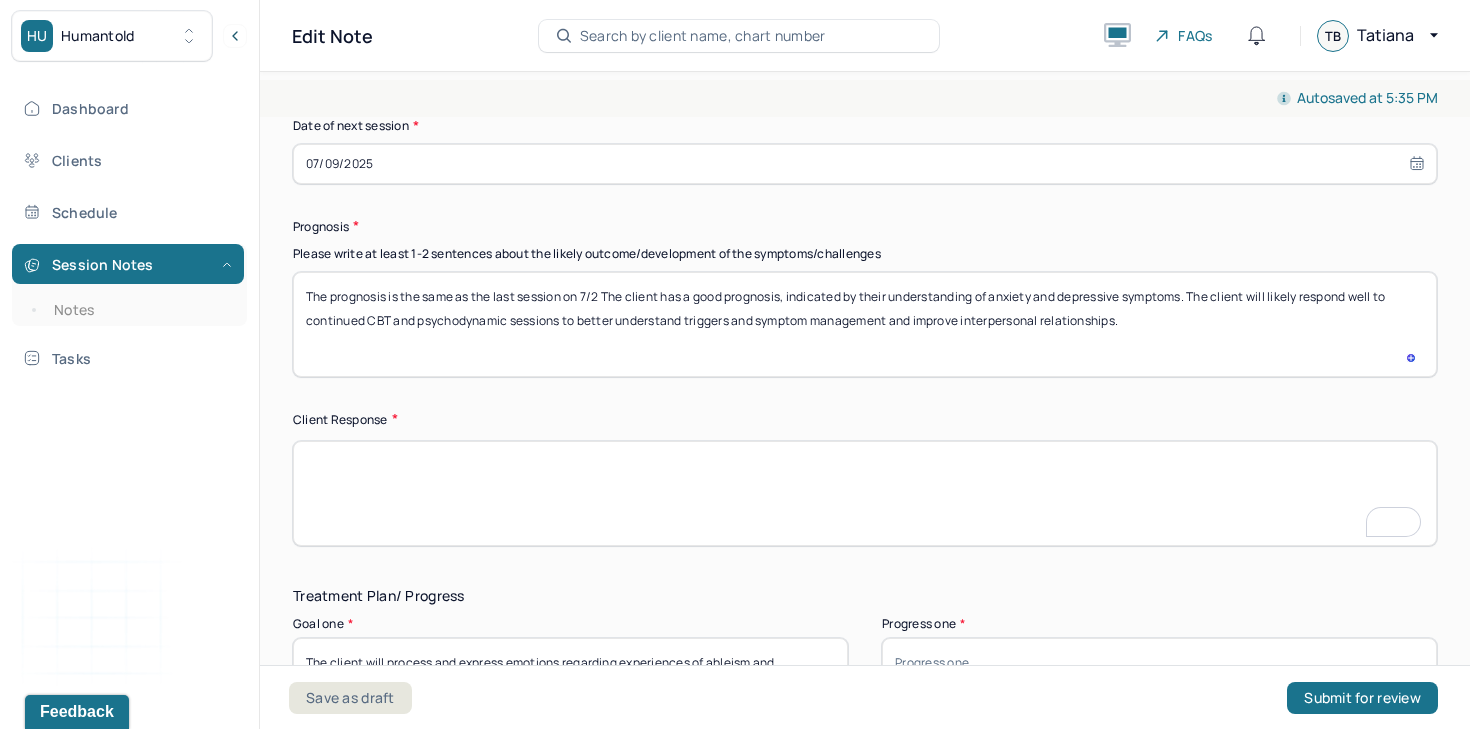 type on "The prognosis is the same as the last session on 7/2 The client has a good prognosis, indicated by their understanding of anxiety and depressive symptoms. The client will likely respond well to continued CBT and psychodynamic sessions to better understand triggers and symptom management and improve interpersonal relationships." 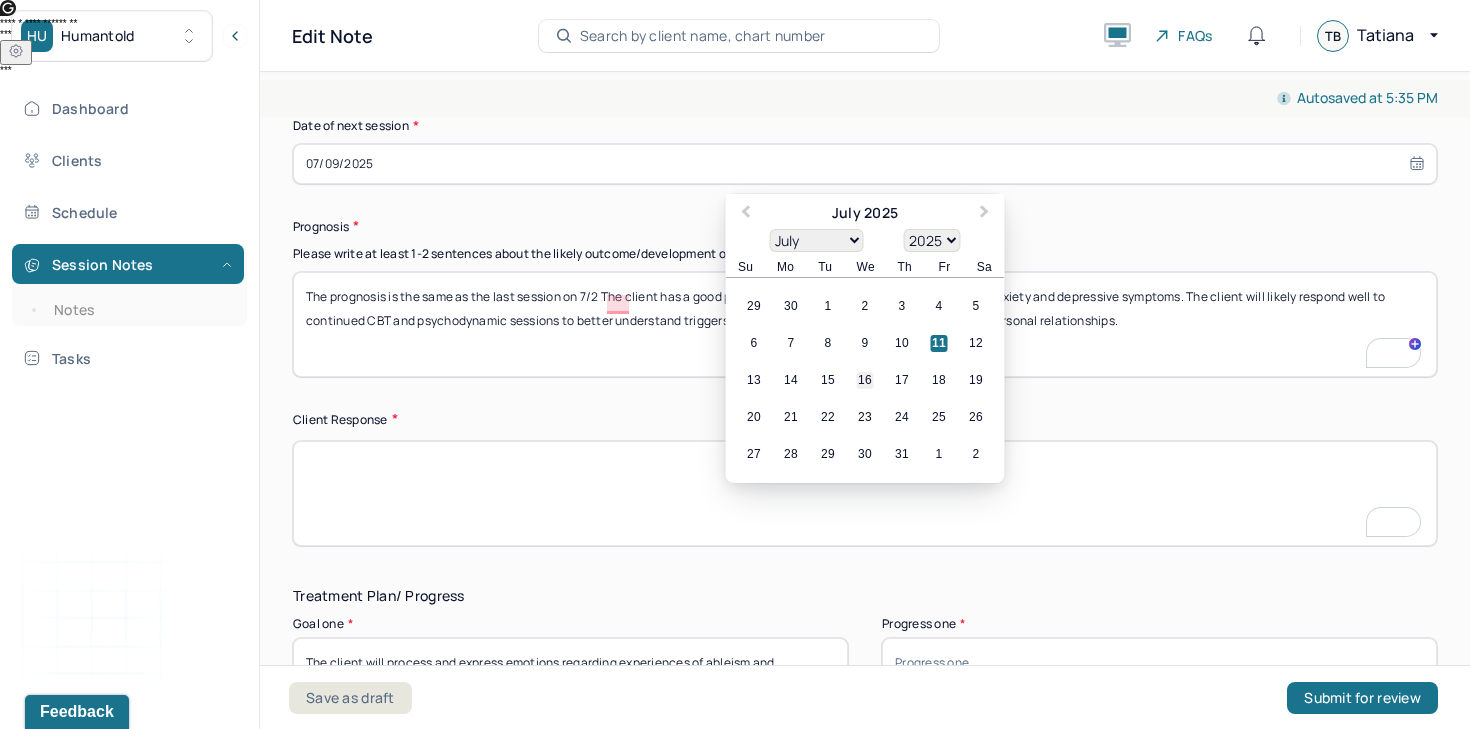 click on "16" at bounding box center [865, 380] 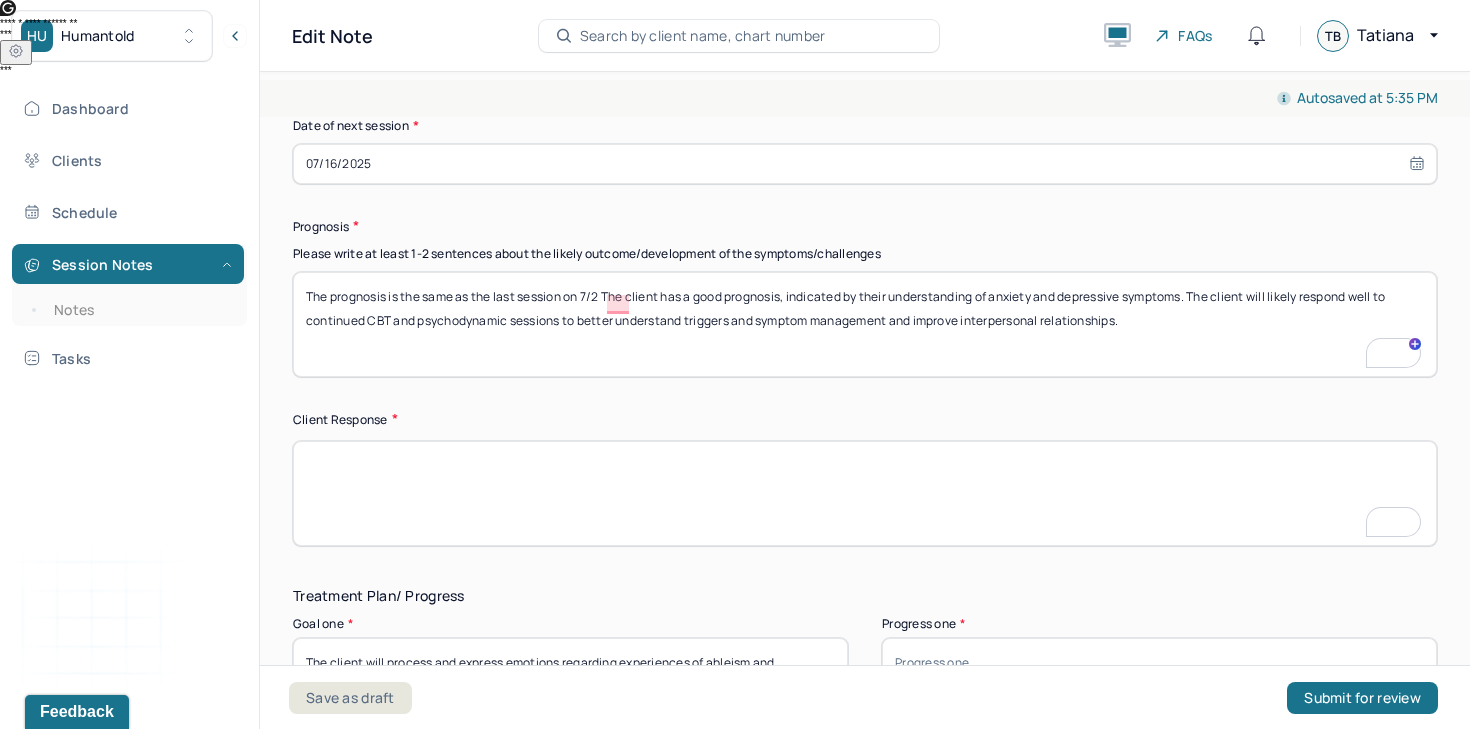 scroll, scrollTop: 2742, scrollLeft: 0, axis: vertical 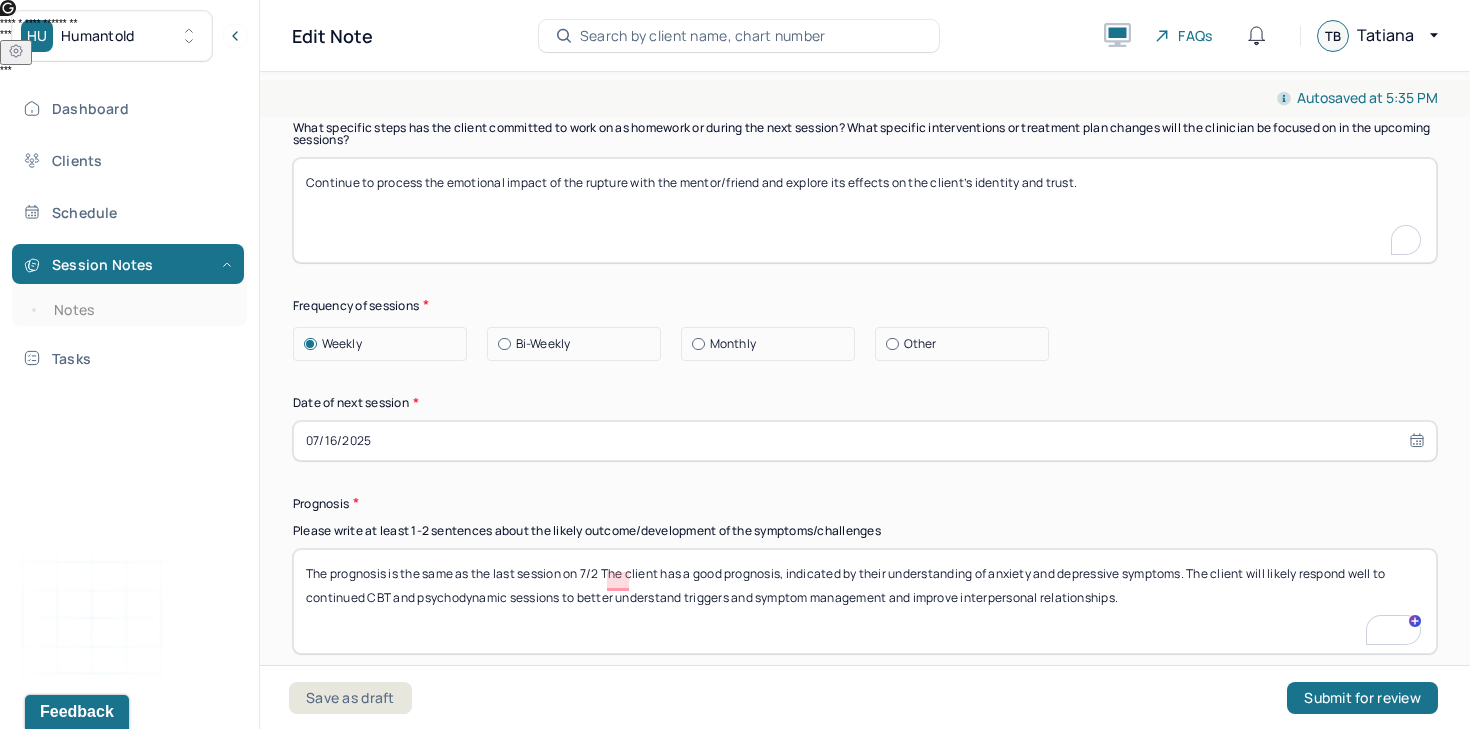 click on "Continue to process the emotional impact of the rupture with the mentor/friend and explore its effects on the client’s identity and trust." at bounding box center [865, 210] 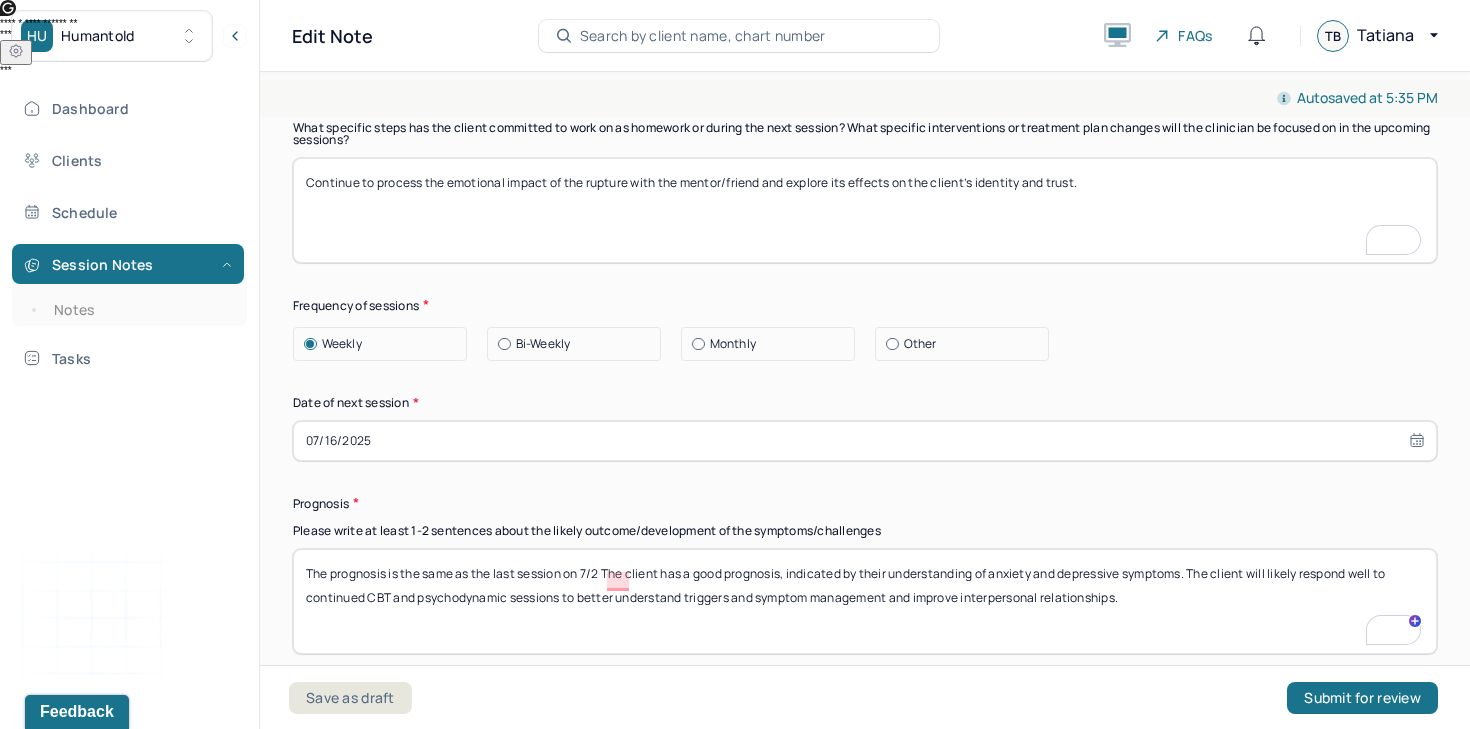 click on "Continue to process the emotional impact of the rupture with the mentor/friend and explore its effects on the client’s identity and trust." at bounding box center [865, 210] 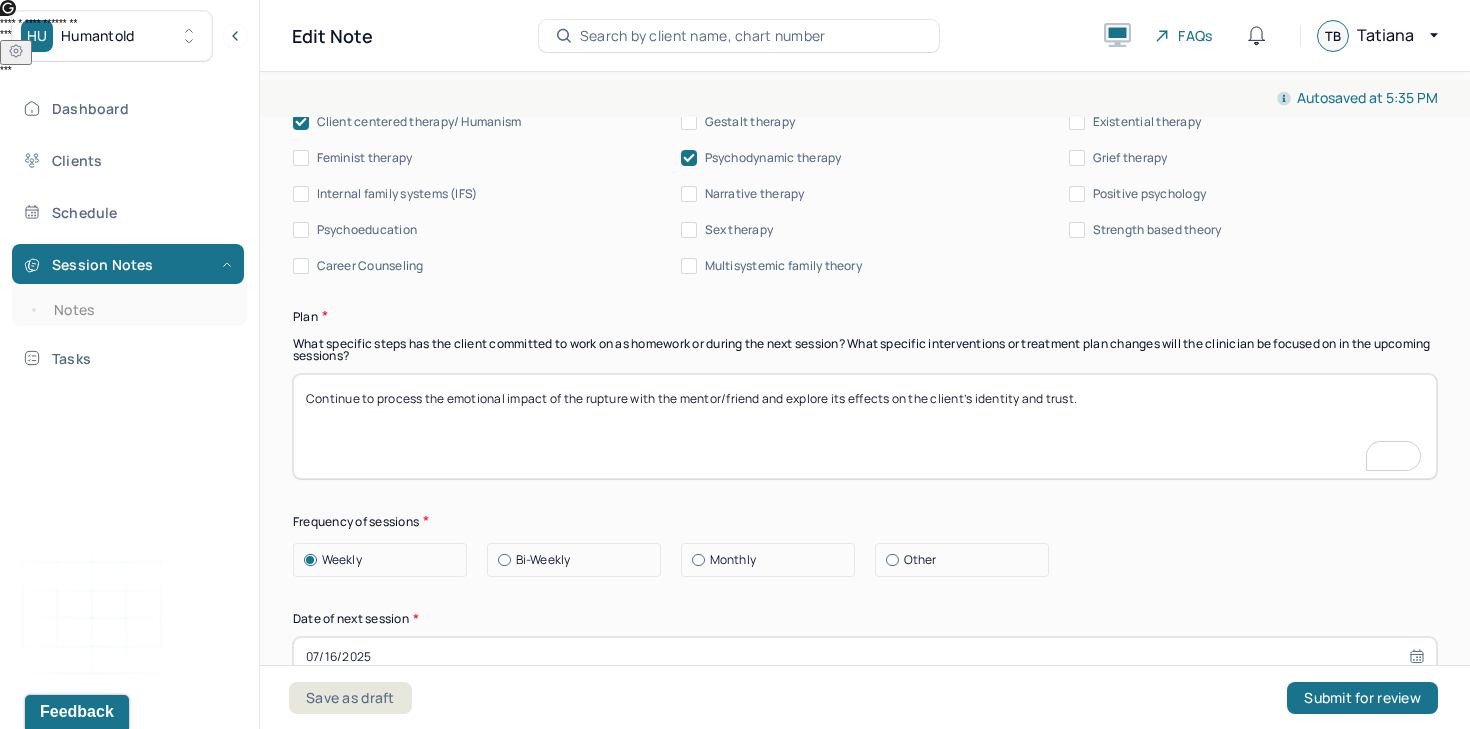 scroll, scrollTop: 2345, scrollLeft: 0, axis: vertical 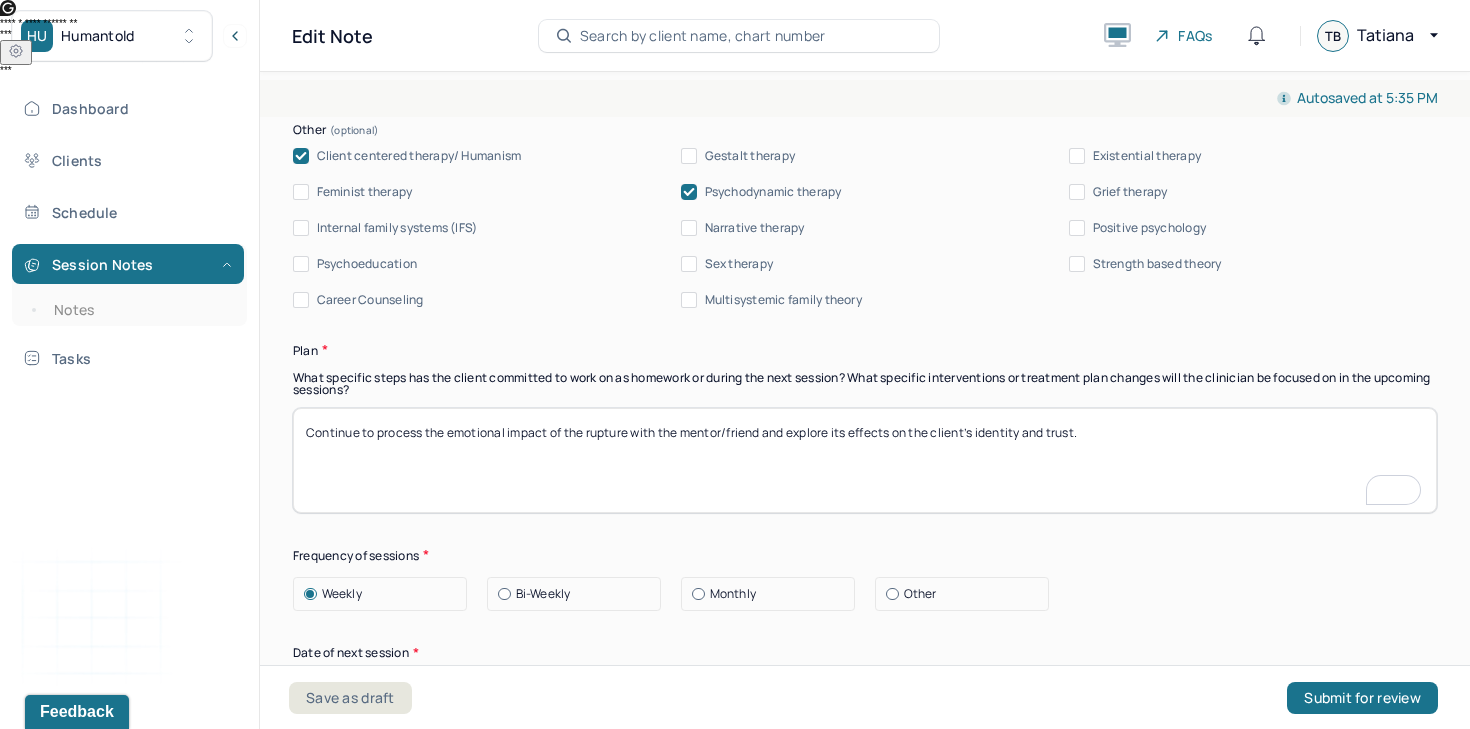 click on "Continue to process the emotional impact of the rupture with the mentor/friend and explore its effects on the client’s identity and trust." at bounding box center [865, 460] 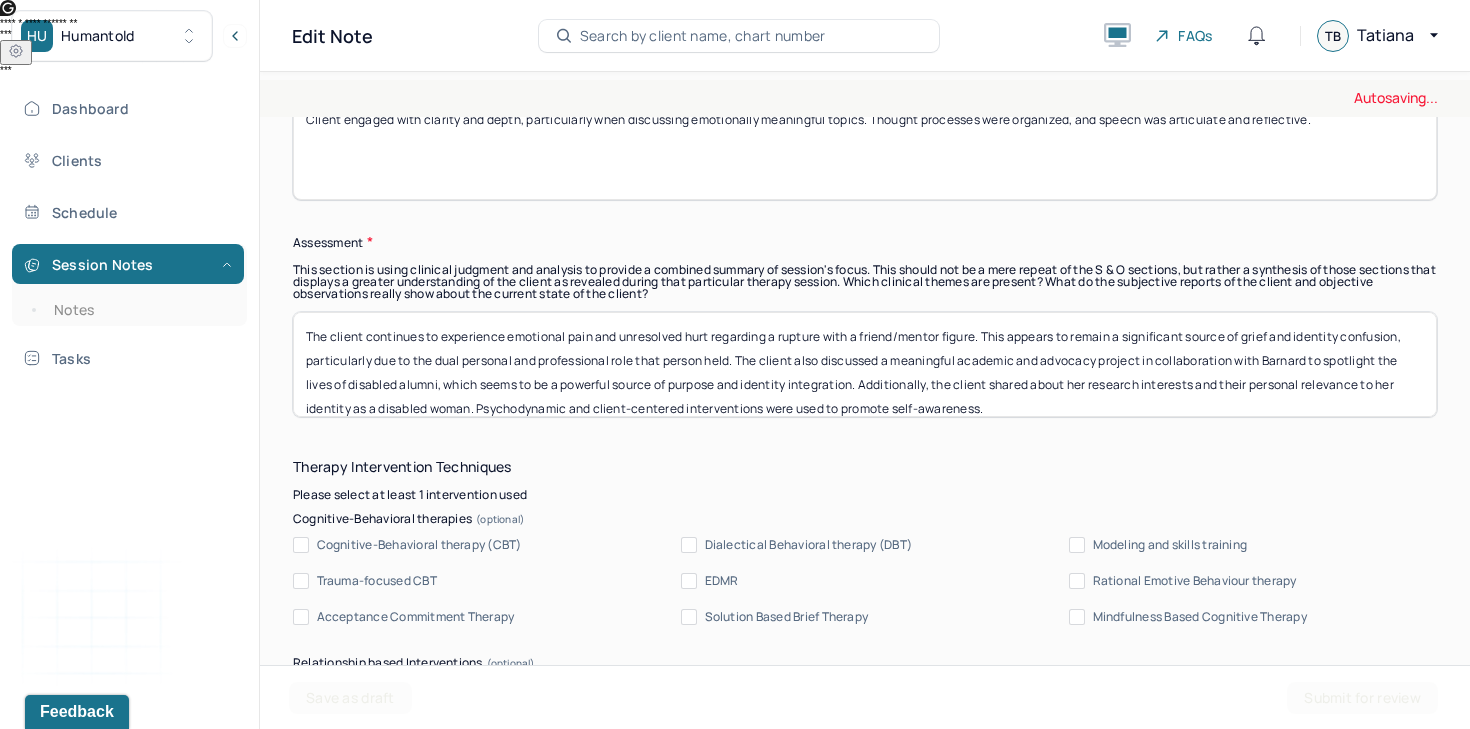type 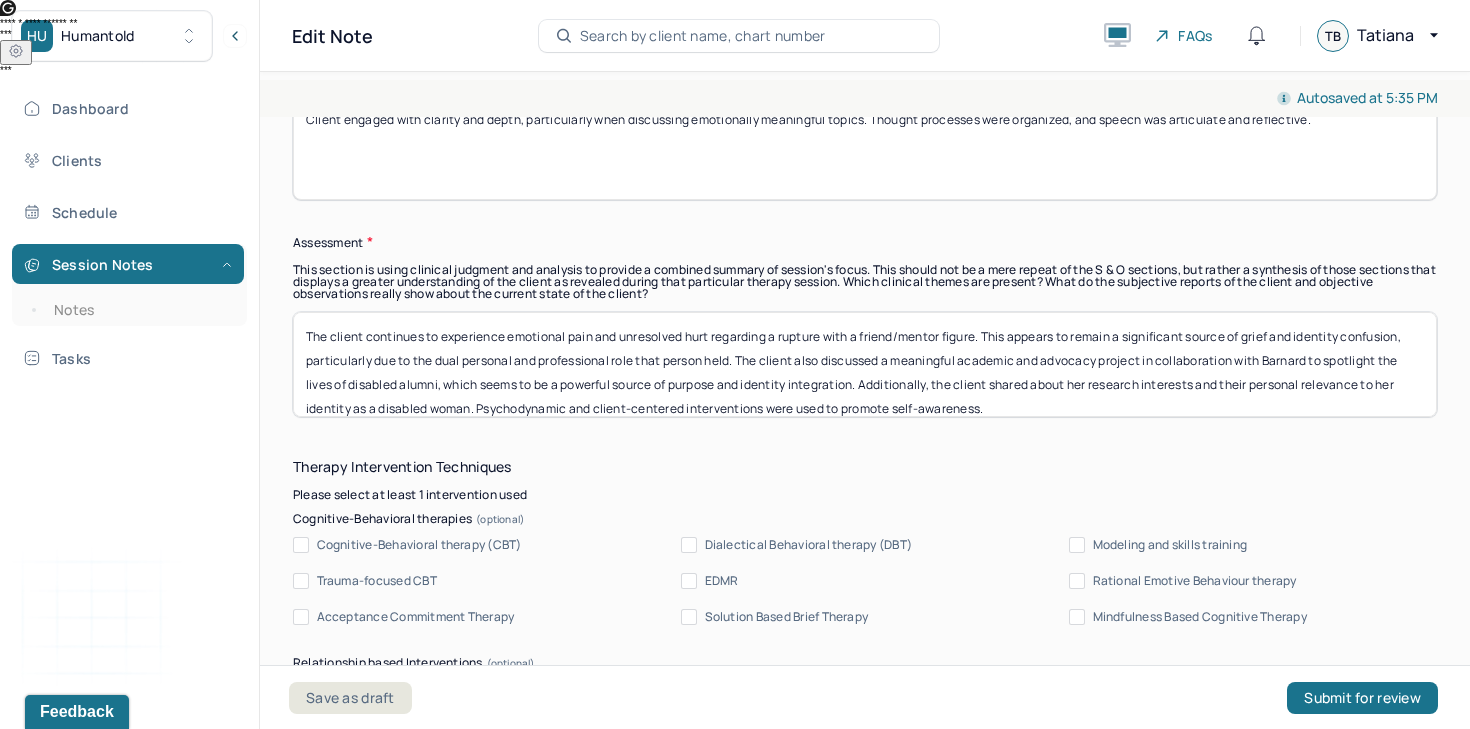 click on "The client continues to experience emotional pain and unresolved hurt regarding a rupture with a friend/mentor figure. This appears to remain a significant source of grief and identity confusion, particularly due to the dual personal and professional role that person held. The client also discussed a meaningful academic and advocacy project in collaboration with Barnard to spotlight the lives of disabled alumni, which seems to be a powerful source of purpose and identity integration. Additionally, the client shared about her research interests and their personal relevance to her identity as a disabled woman. Psychodynamic and client-centered interventions were used to promote self-awareness." at bounding box center (865, 364) 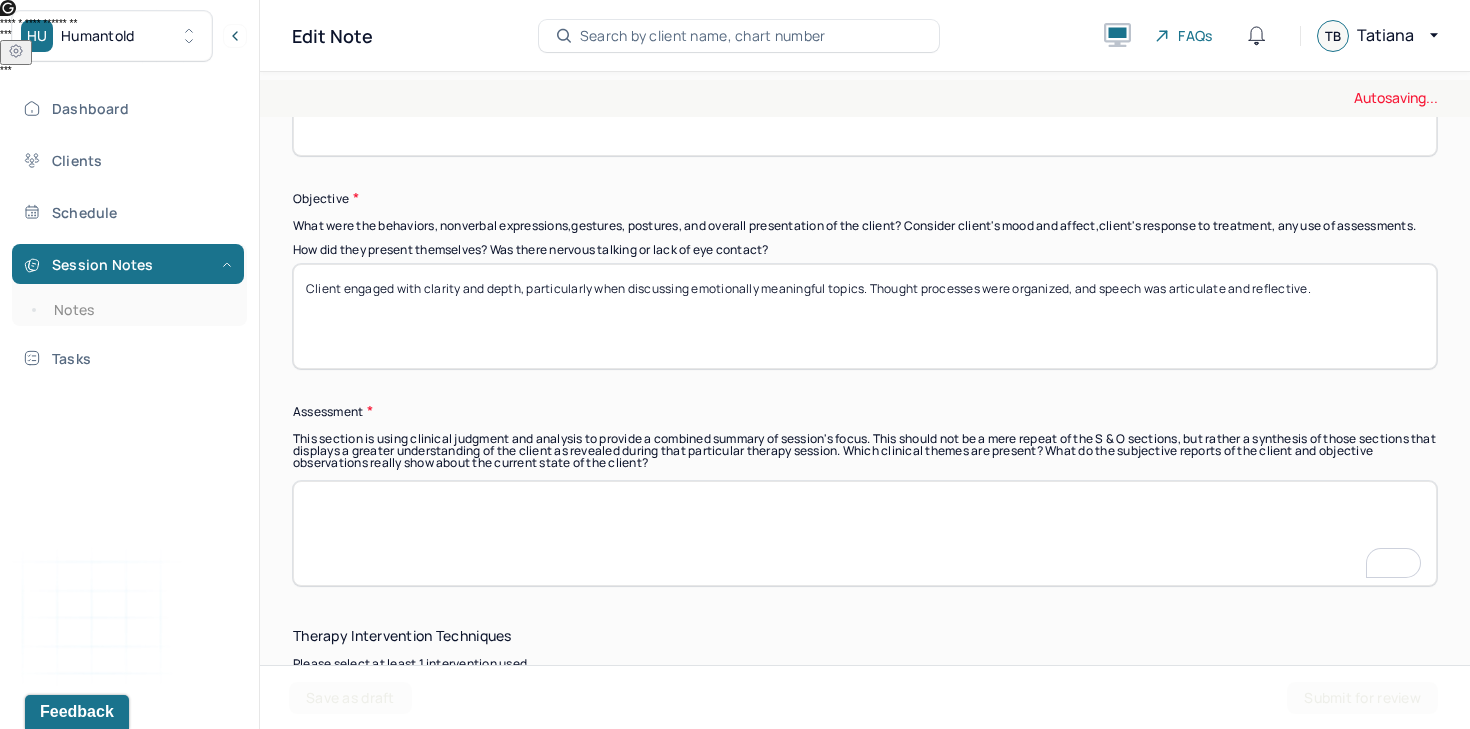 type 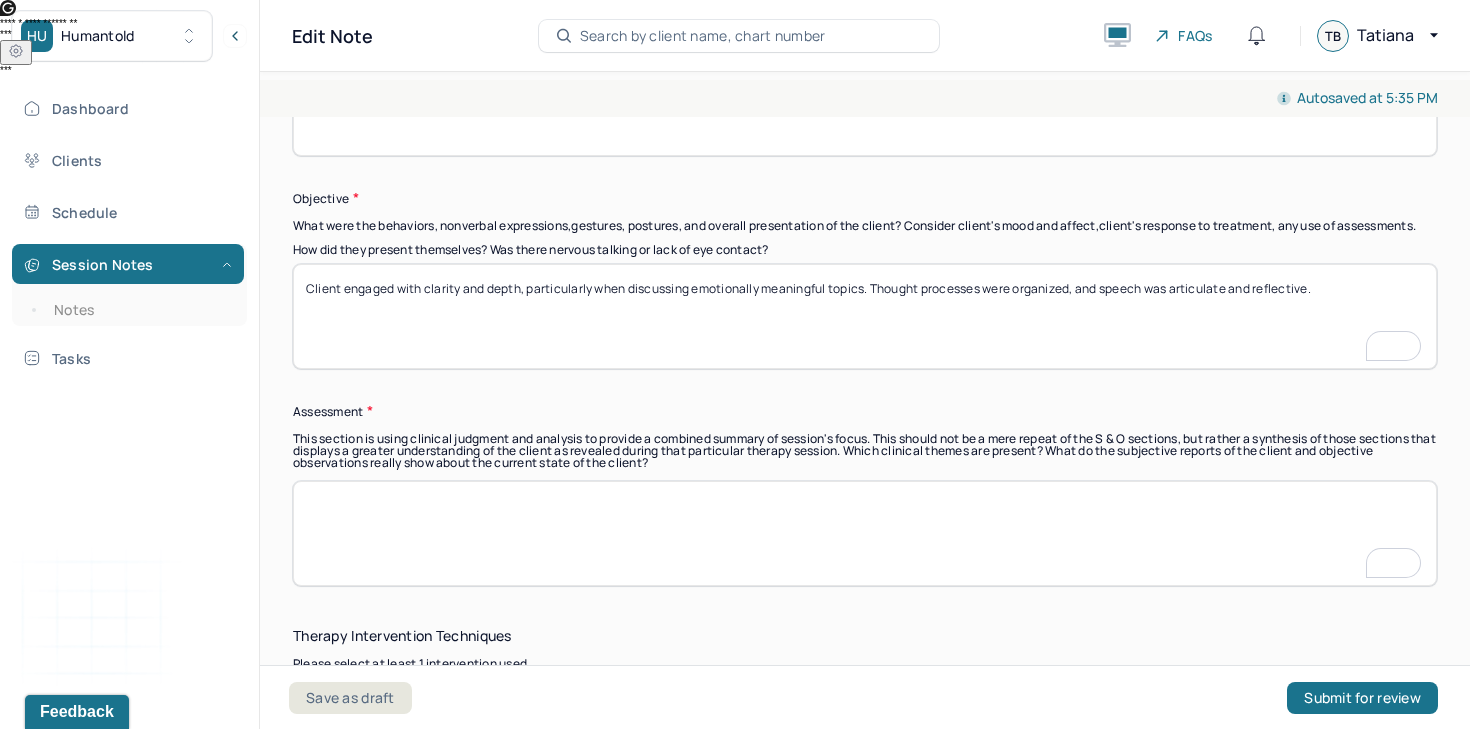 click on "Client engaged with clarity and depth, particularly when discussing emotionally meaningful topics. Thought processes were organized, and speech was articulate and reflective." at bounding box center [865, 316] 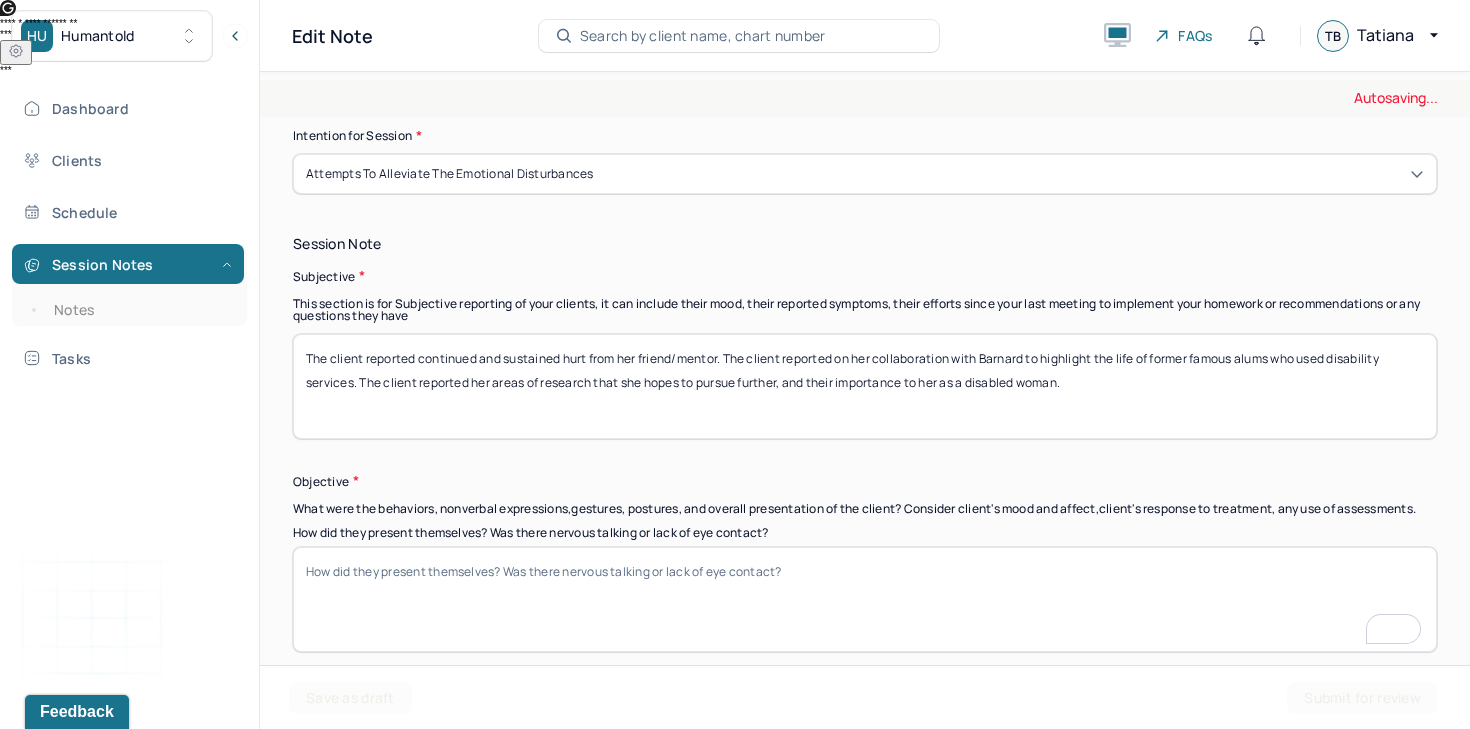 type 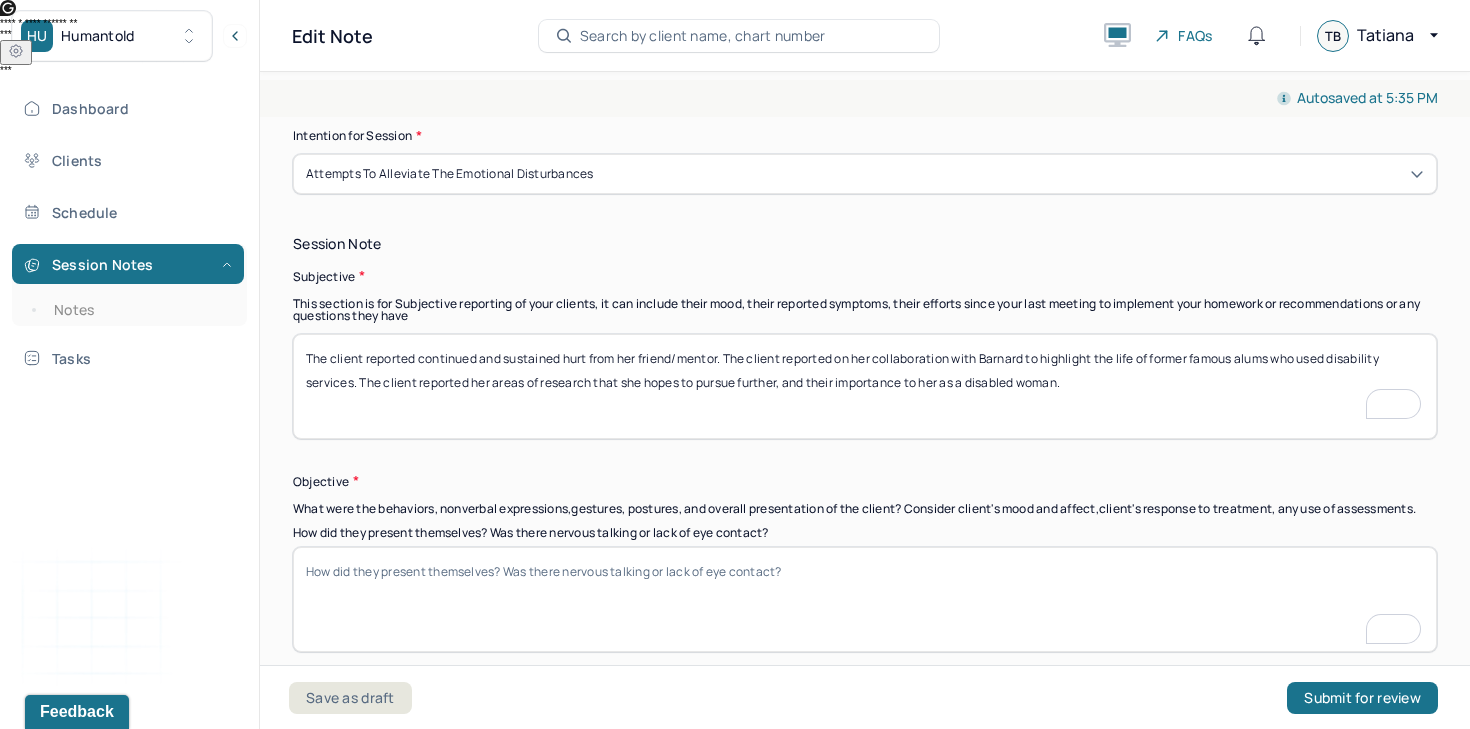 click on "The client reported continued and sustained hurt from her friend/mentor. The client reported on her collaboration with Barnard to highlight the life of former famous alums who used disability services. The client reported her areas of research that she hopes to pursue further, and their importance to her as a disabled woman." at bounding box center (865, 386) 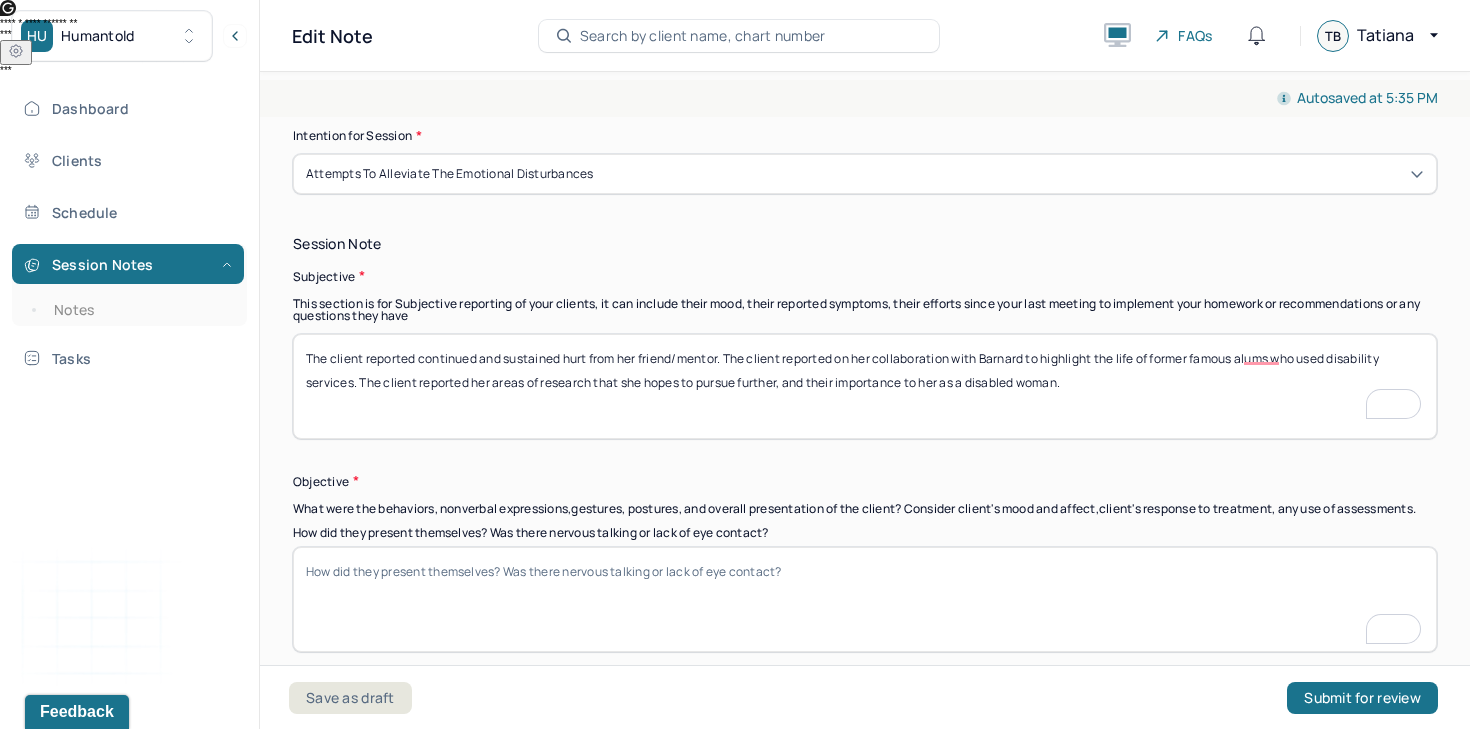 click on "The client reported continued and sustained hurt from her friend/mentor. The client reported on her collaboration with Barnard to highlight the life of former famous alums who used disability services. The client reported her areas of research that she hopes to pursue further, and their importance to her as a disabled woman." at bounding box center (865, 386) 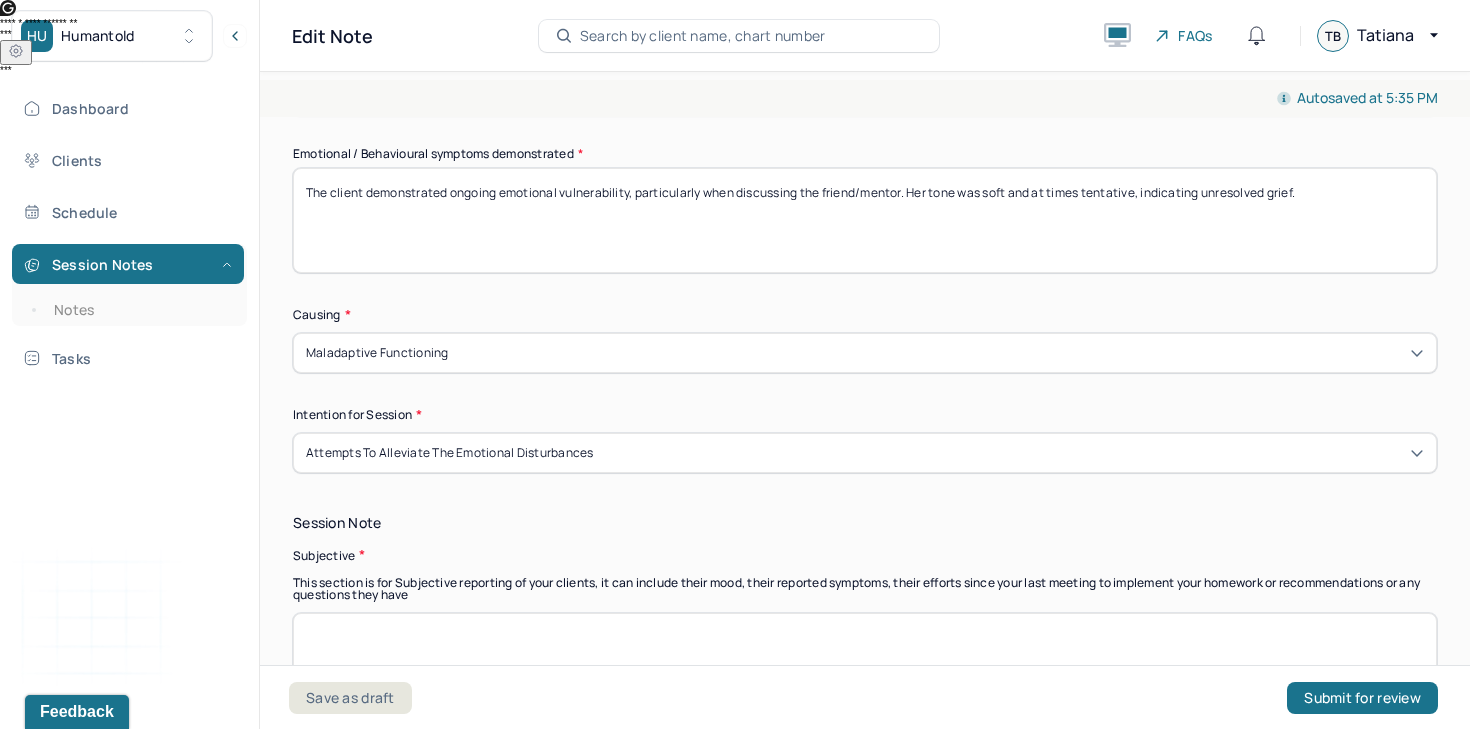 type 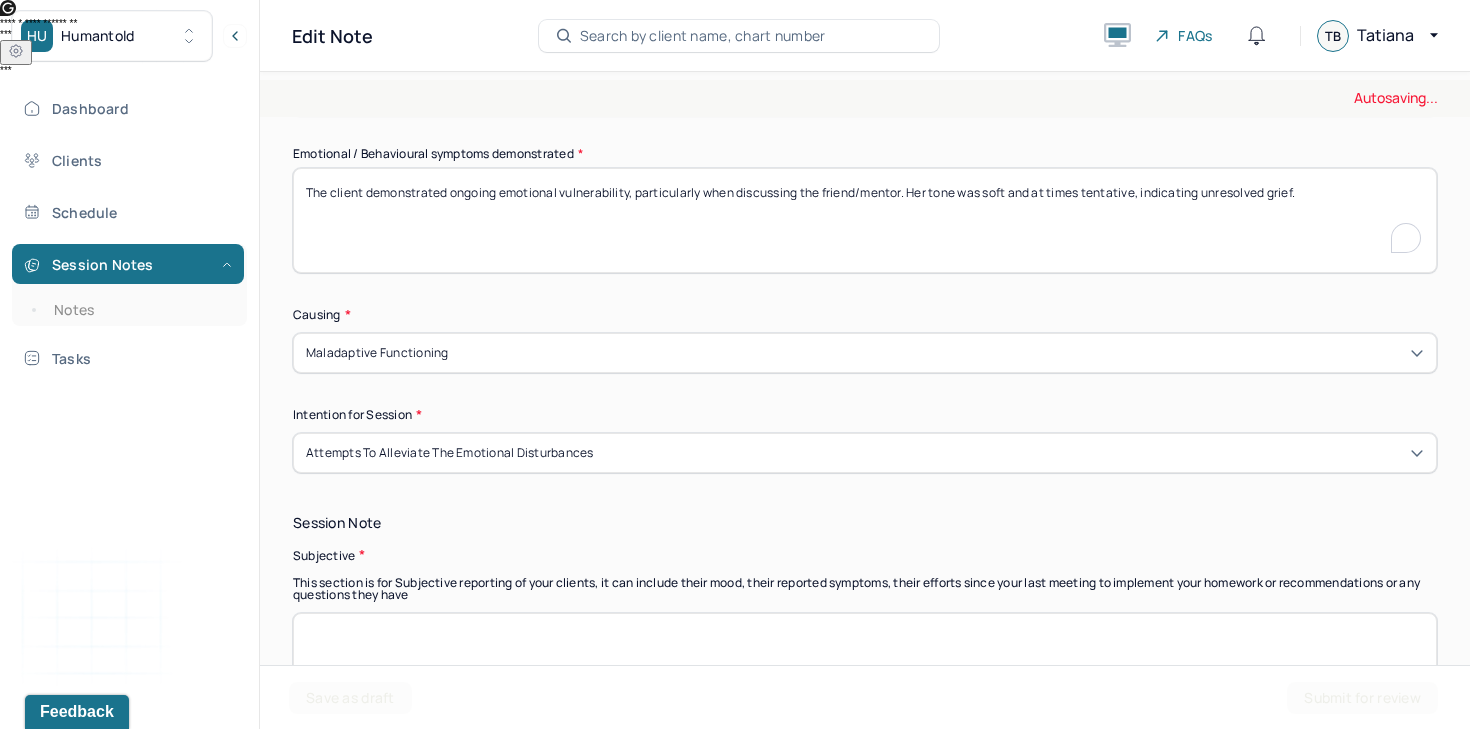 click on "The client demonstrated ongoing emotional vulnerability, particularly when discussing the friend/mentor. Her tone was soft and at times tentative, indicating unresolved grief." at bounding box center [865, 220] 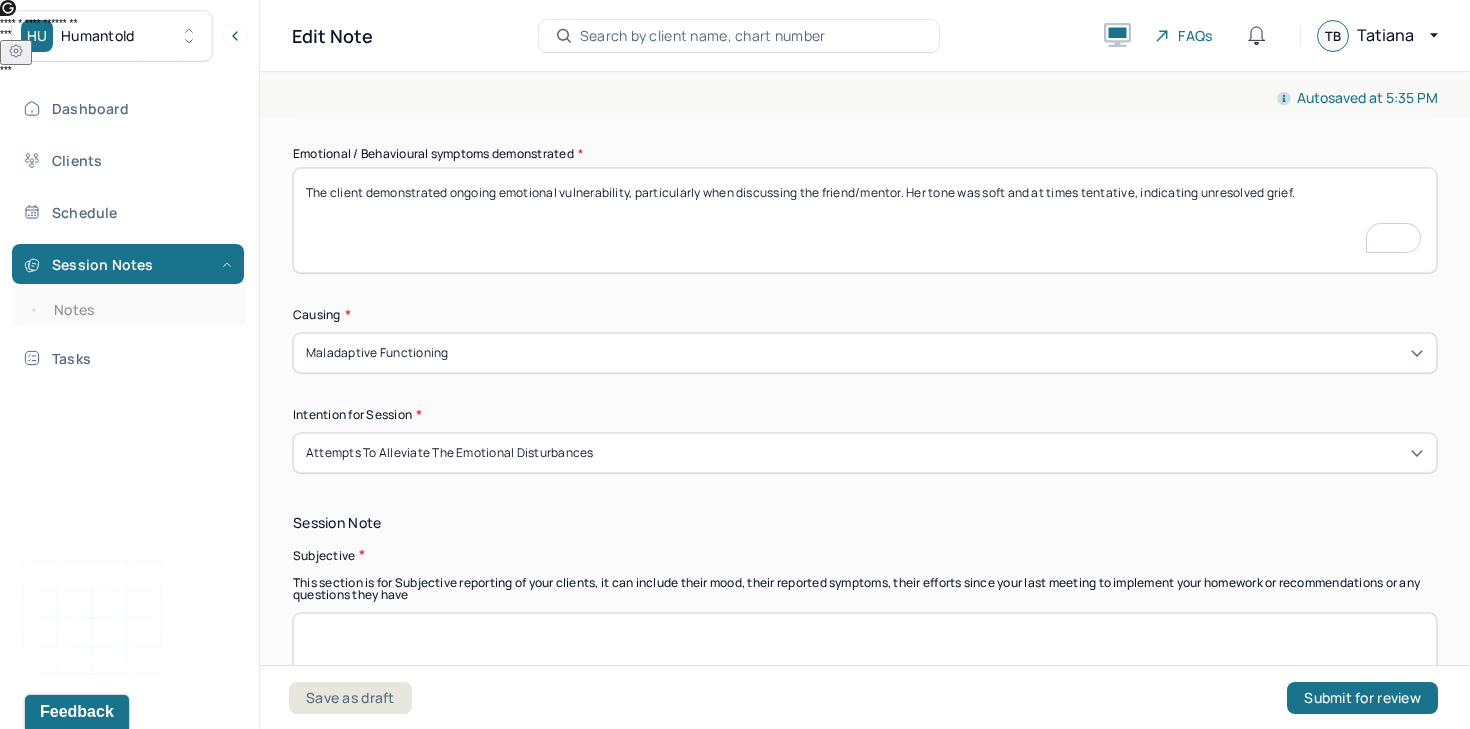 click on "The client demonstrated ongoing emotional vulnerability, particularly when discussing the friend/mentor. Her tone was soft and at times tentative, indicating unresolved grief." at bounding box center (865, 220) 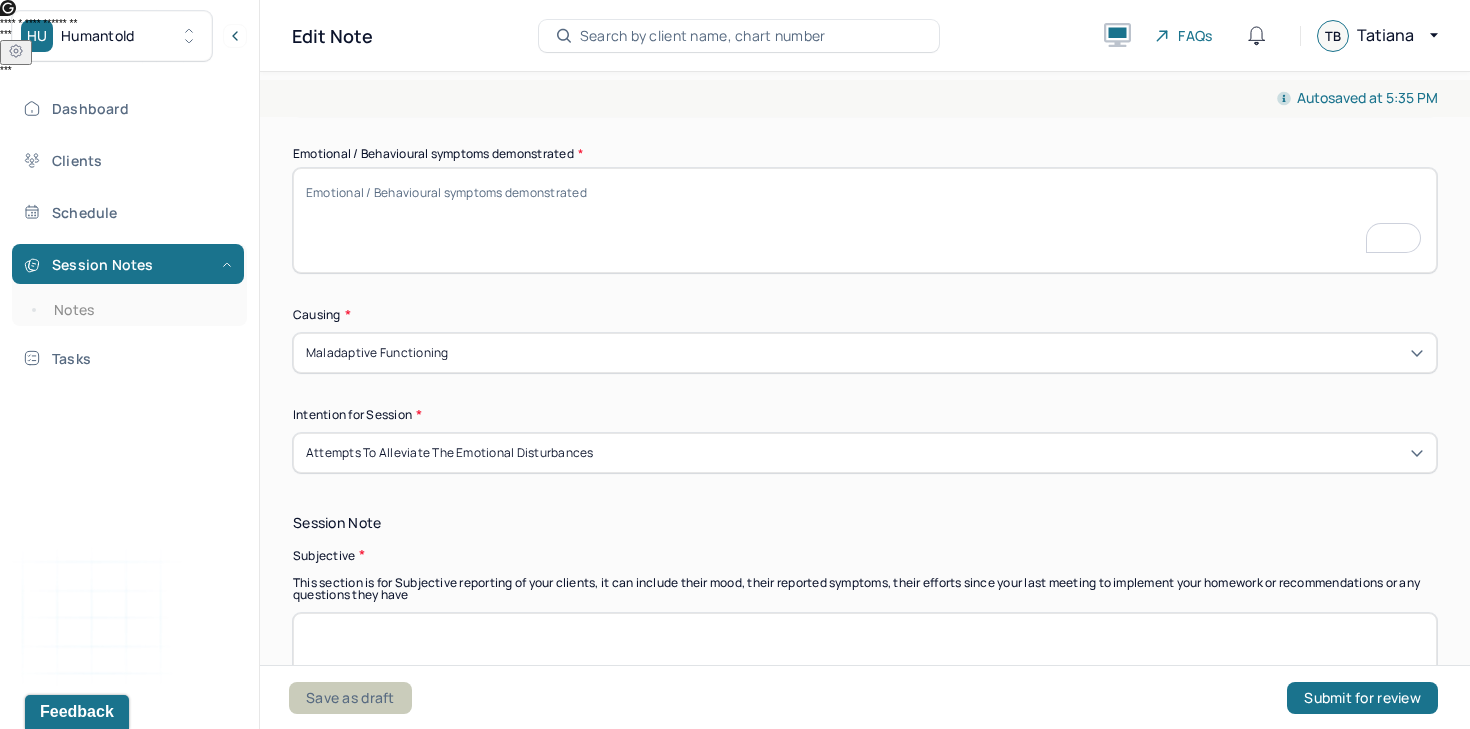 type 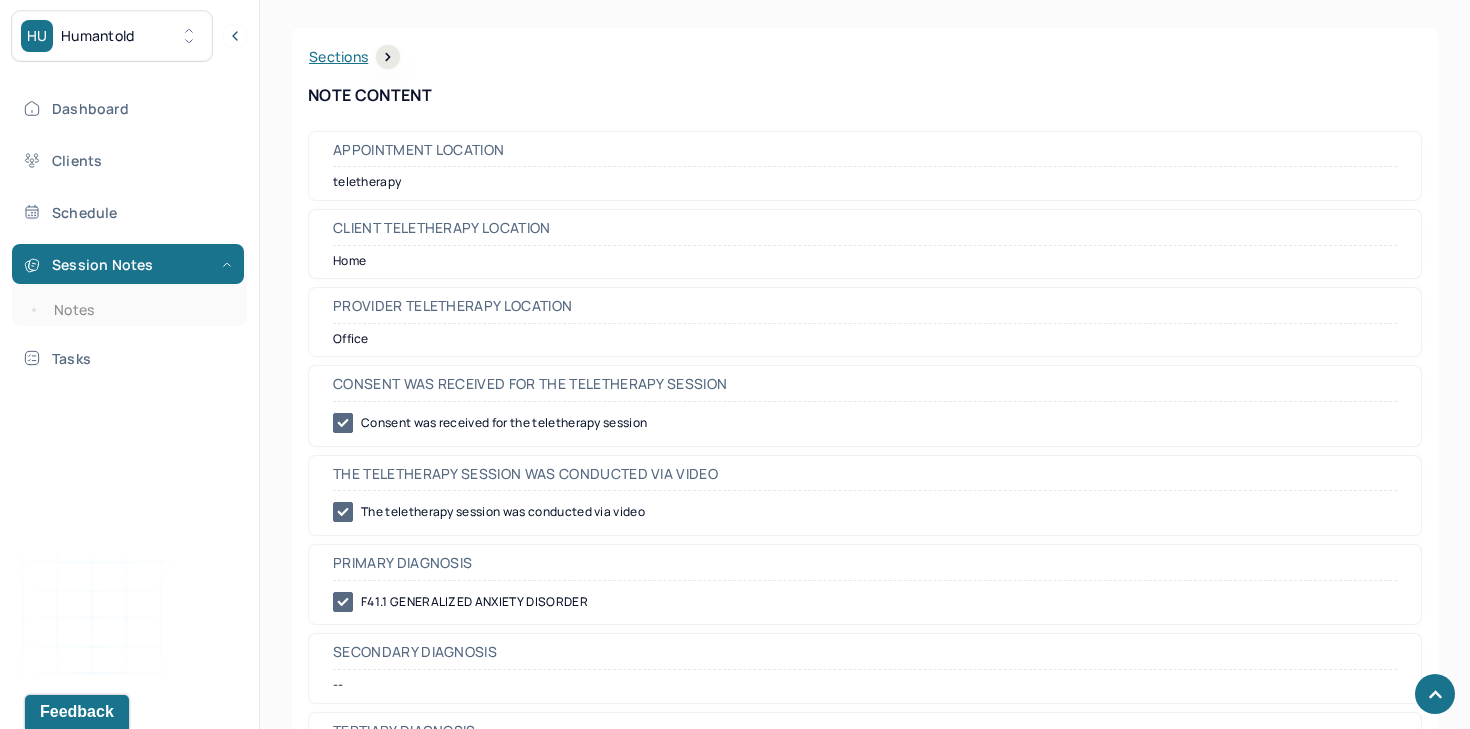 scroll, scrollTop: 648, scrollLeft: 0, axis: vertical 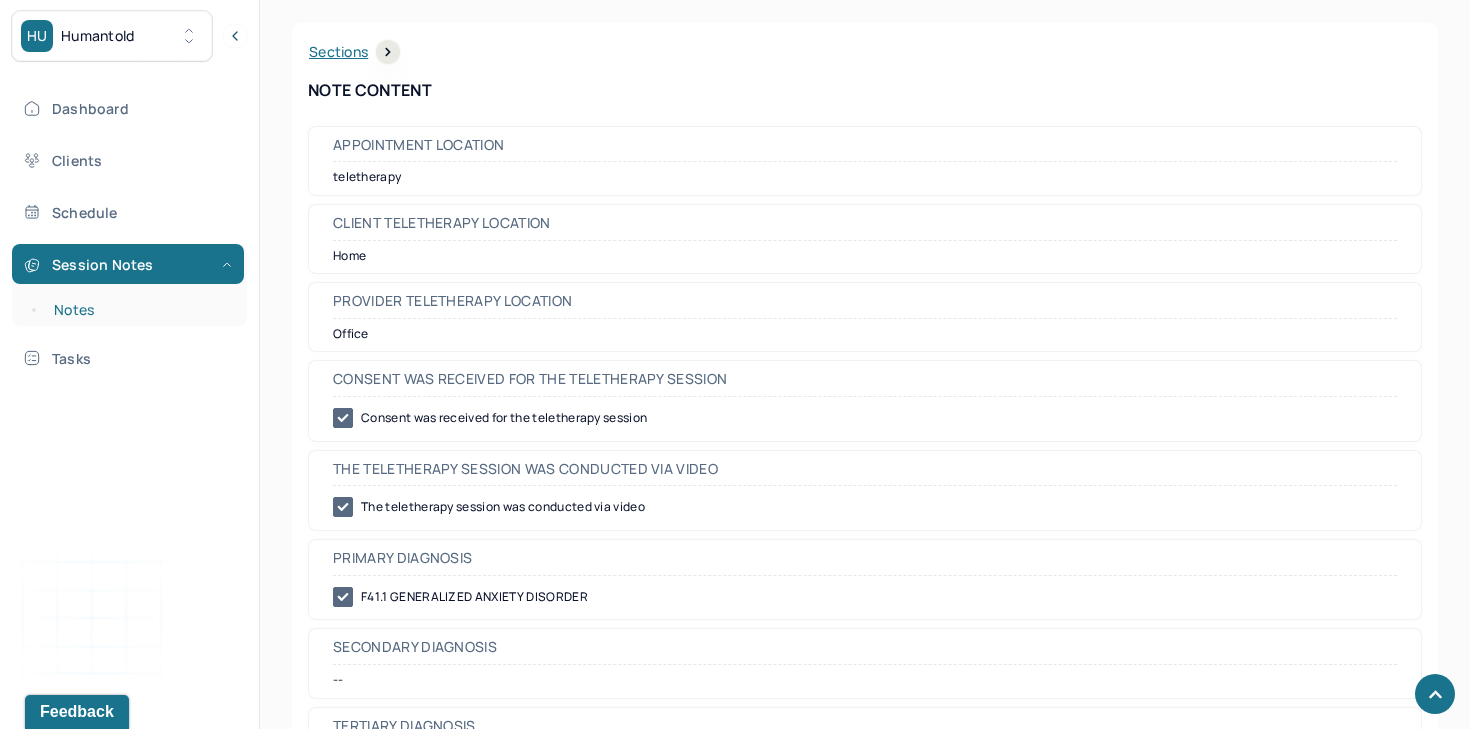 click on "Notes" at bounding box center (139, 310) 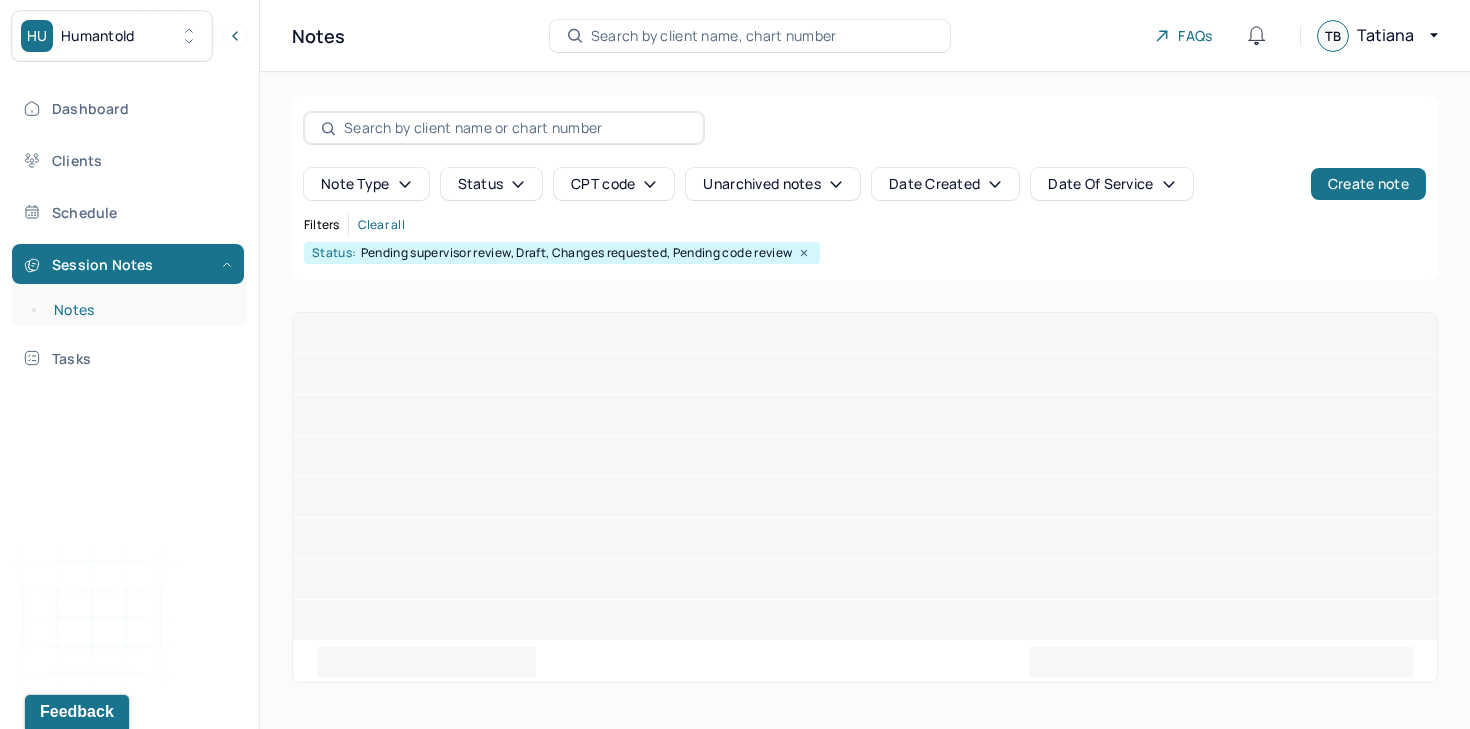 scroll, scrollTop: 0, scrollLeft: 0, axis: both 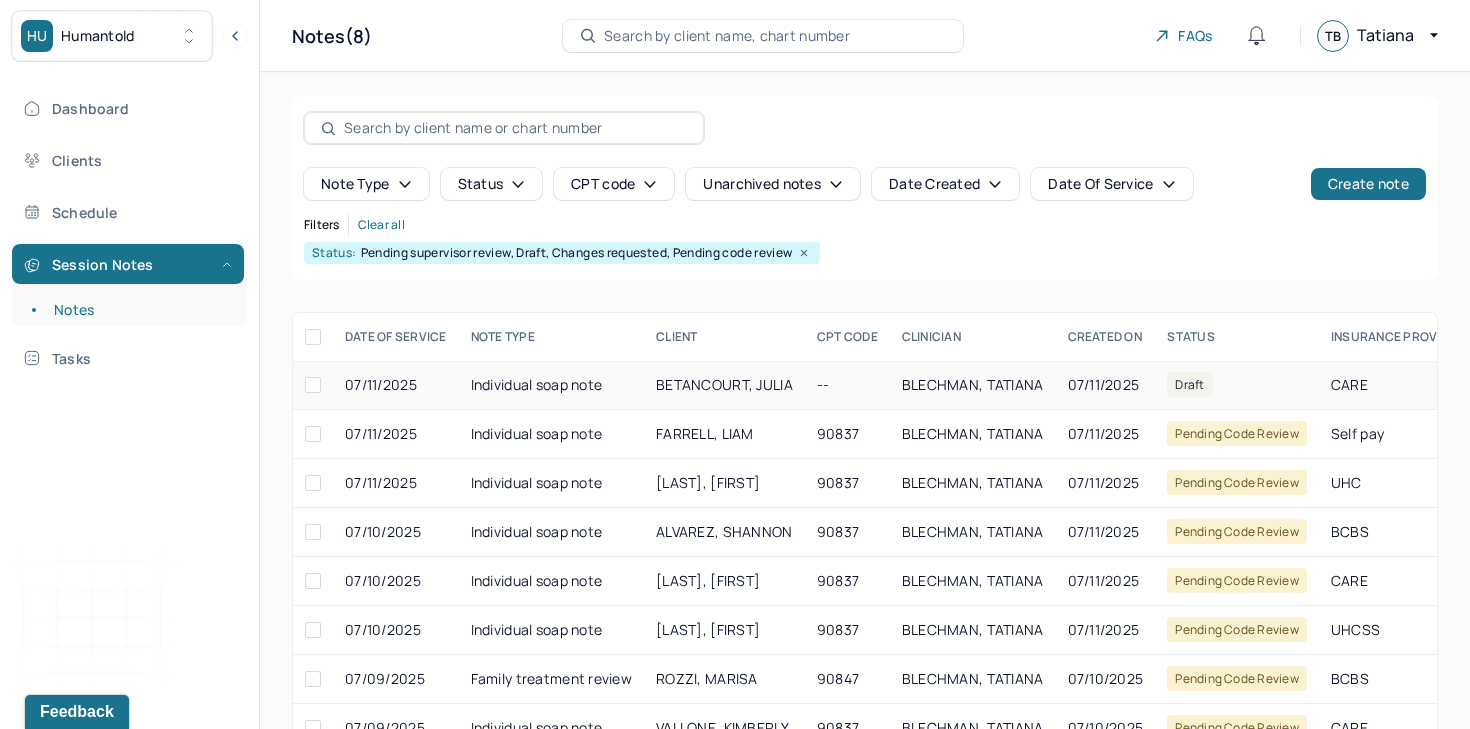 click on "BETANCOURT, JULIA" at bounding box center [724, 385] 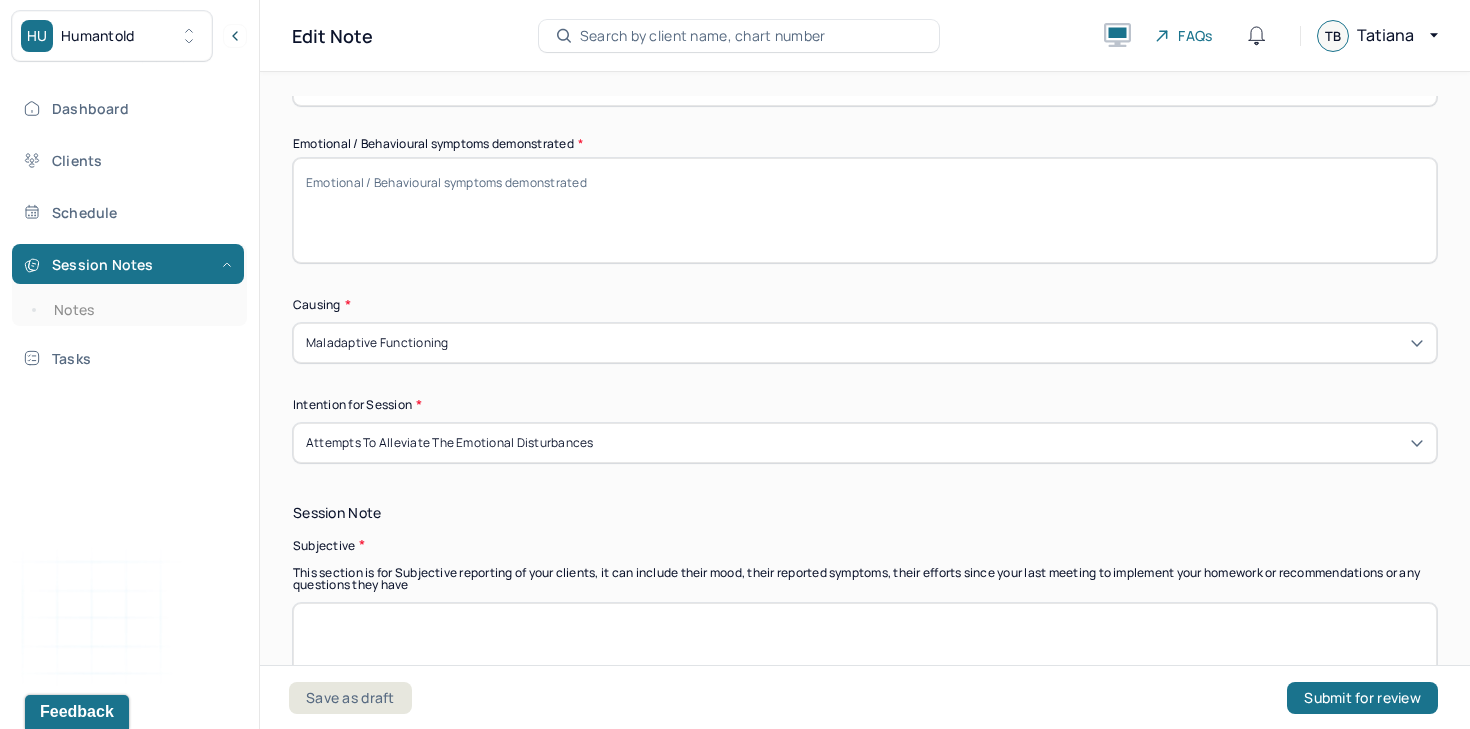 scroll, scrollTop: 1182, scrollLeft: 0, axis: vertical 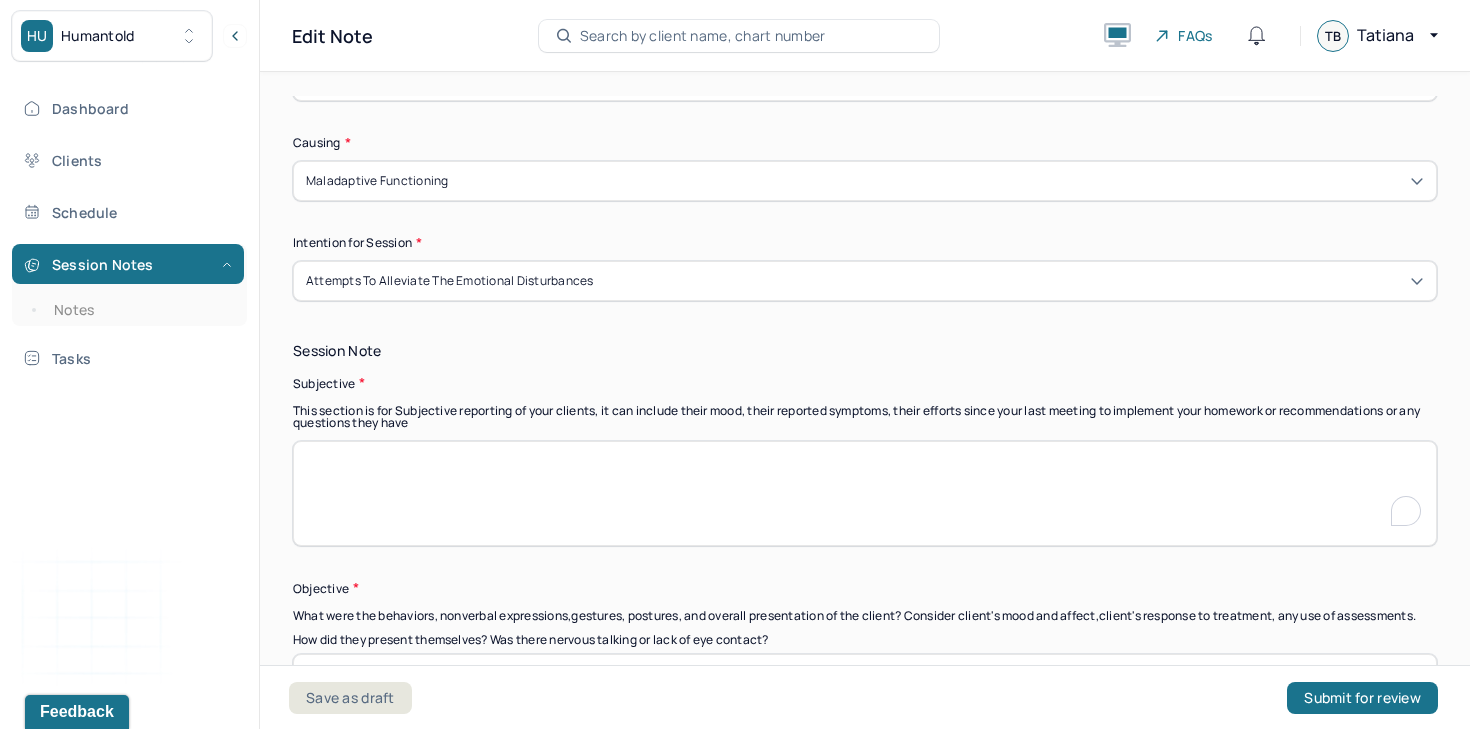 click at bounding box center (865, 493) 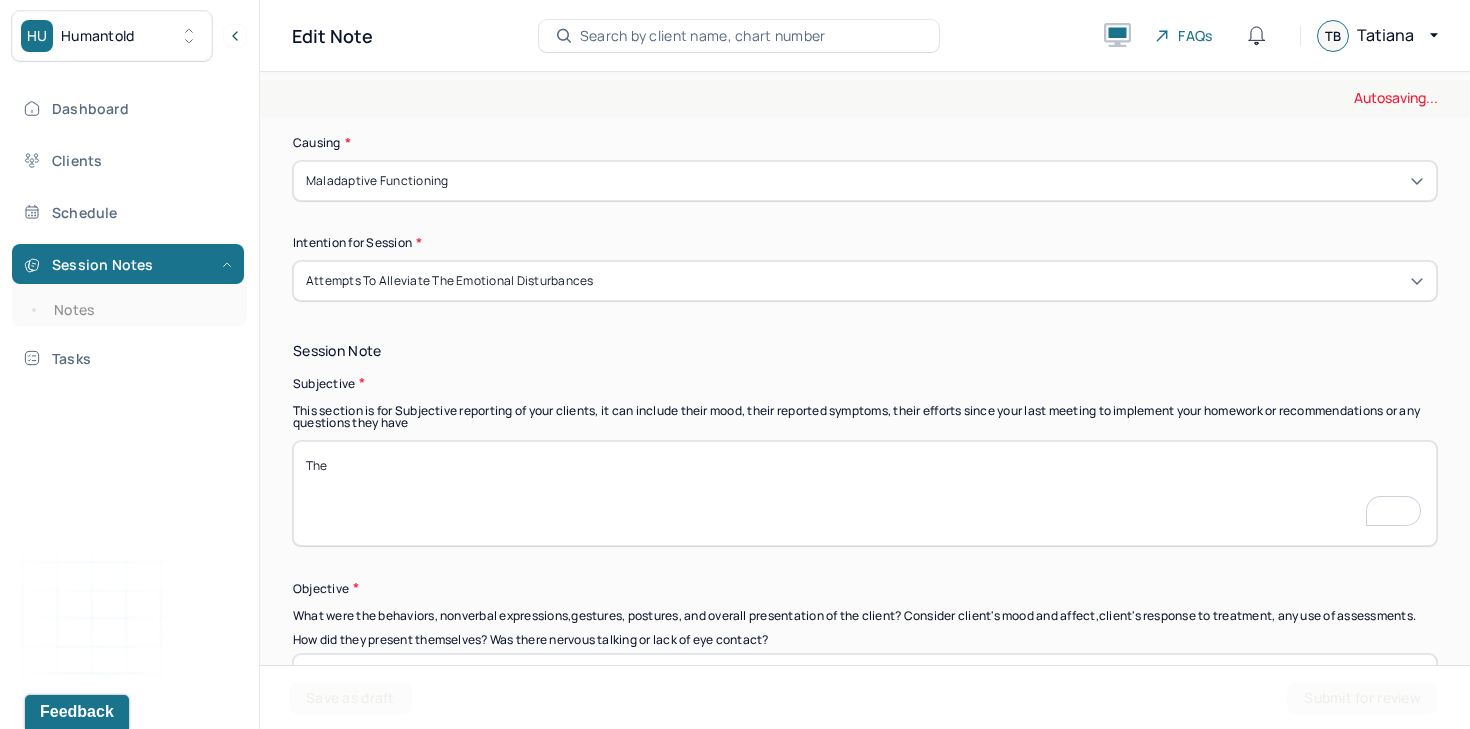 scroll, scrollTop: 1182, scrollLeft: 0, axis: vertical 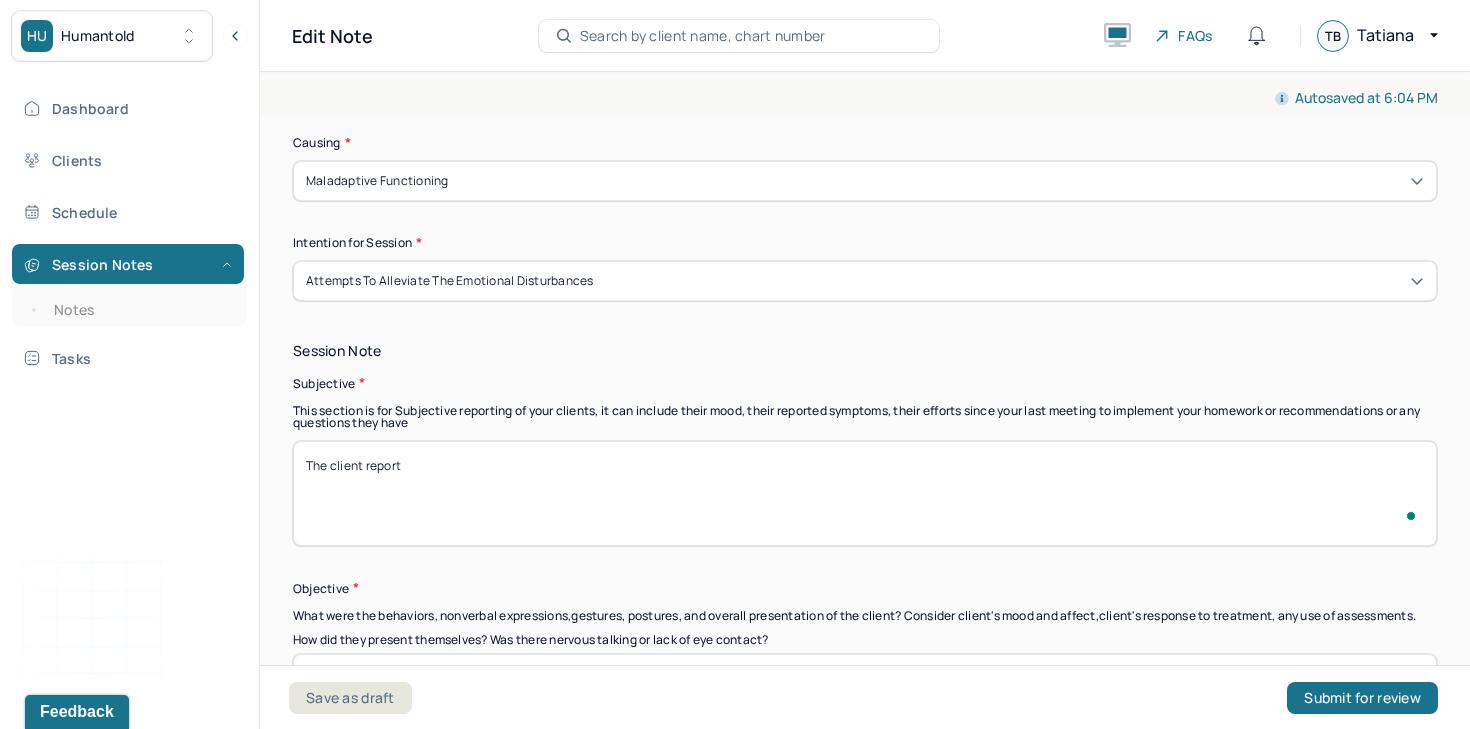 type on "The client reporte" 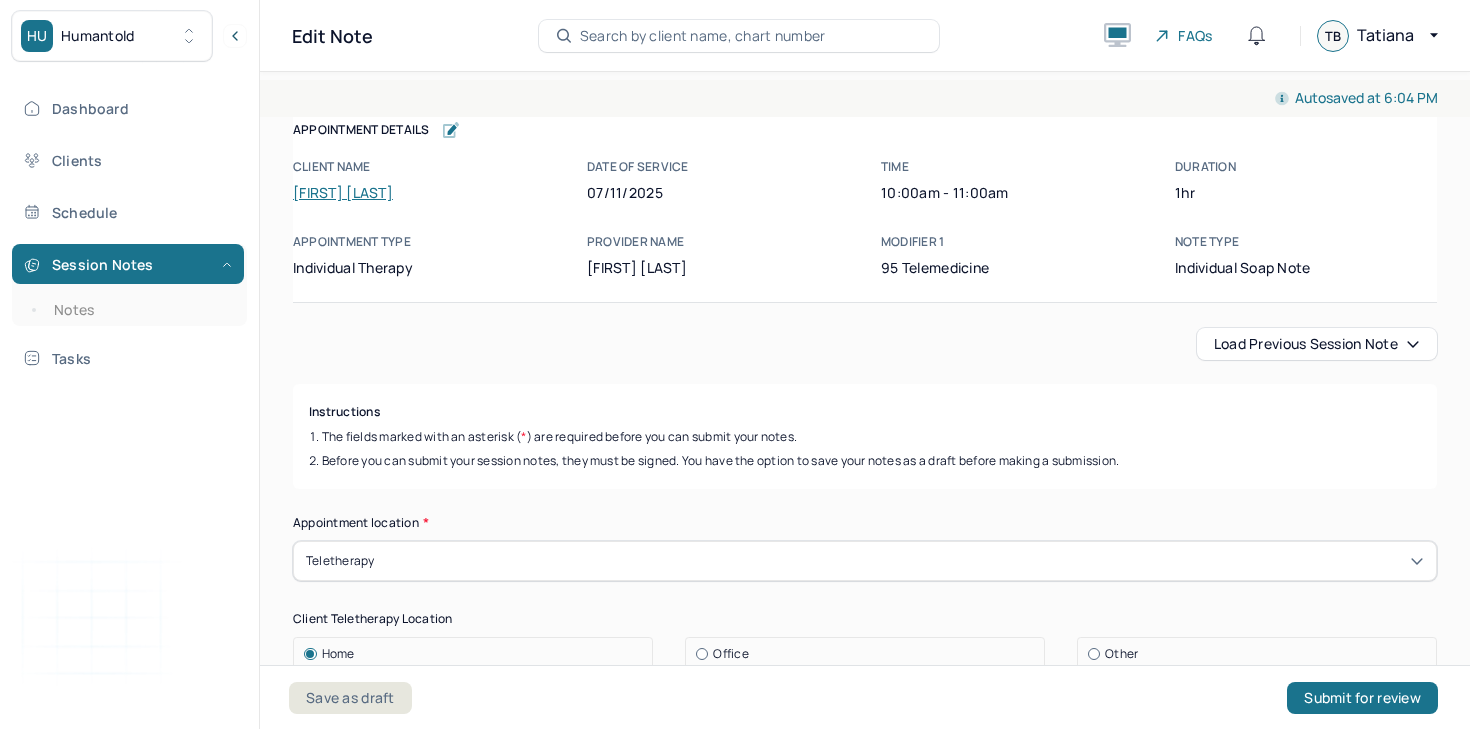 scroll, scrollTop: 0, scrollLeft: 0, axis: both 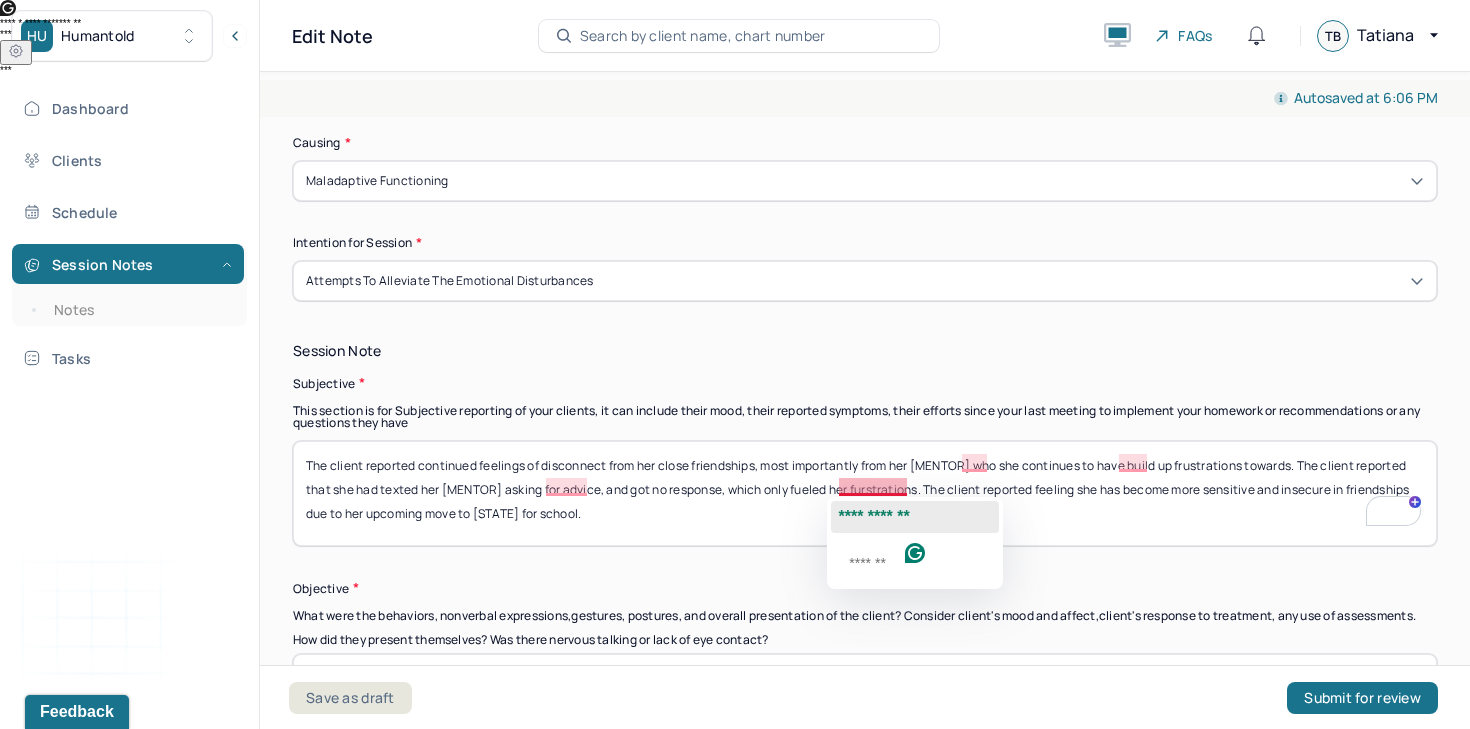click on "**********" 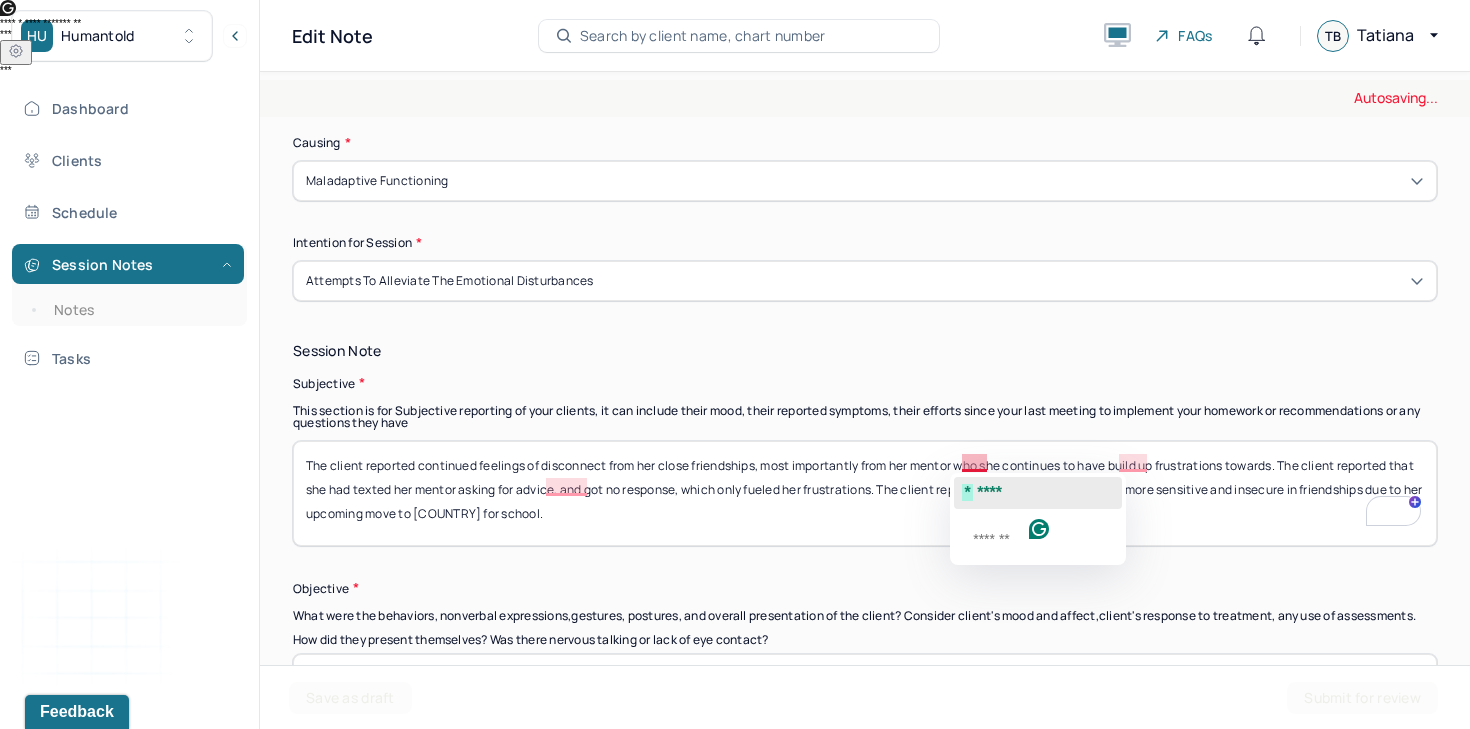 click 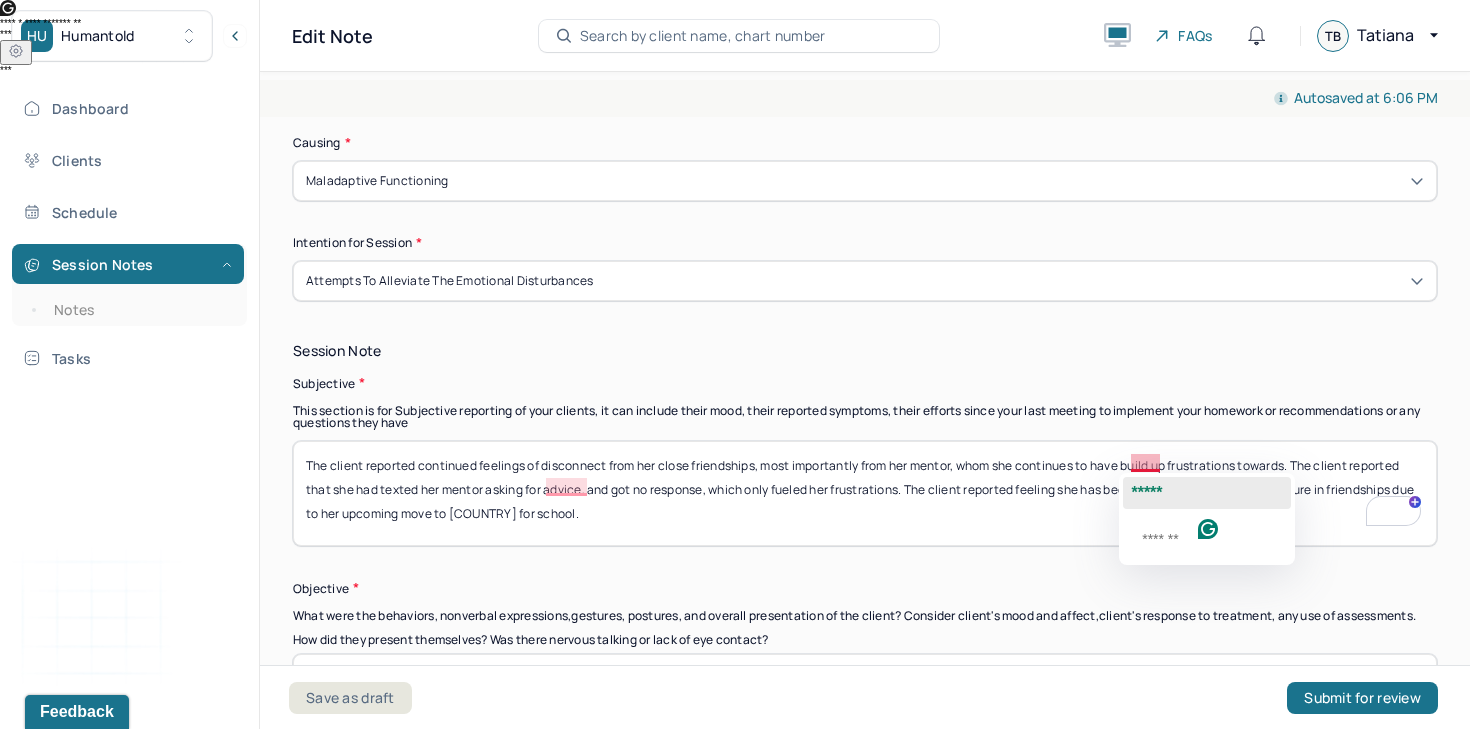 click on "*****" 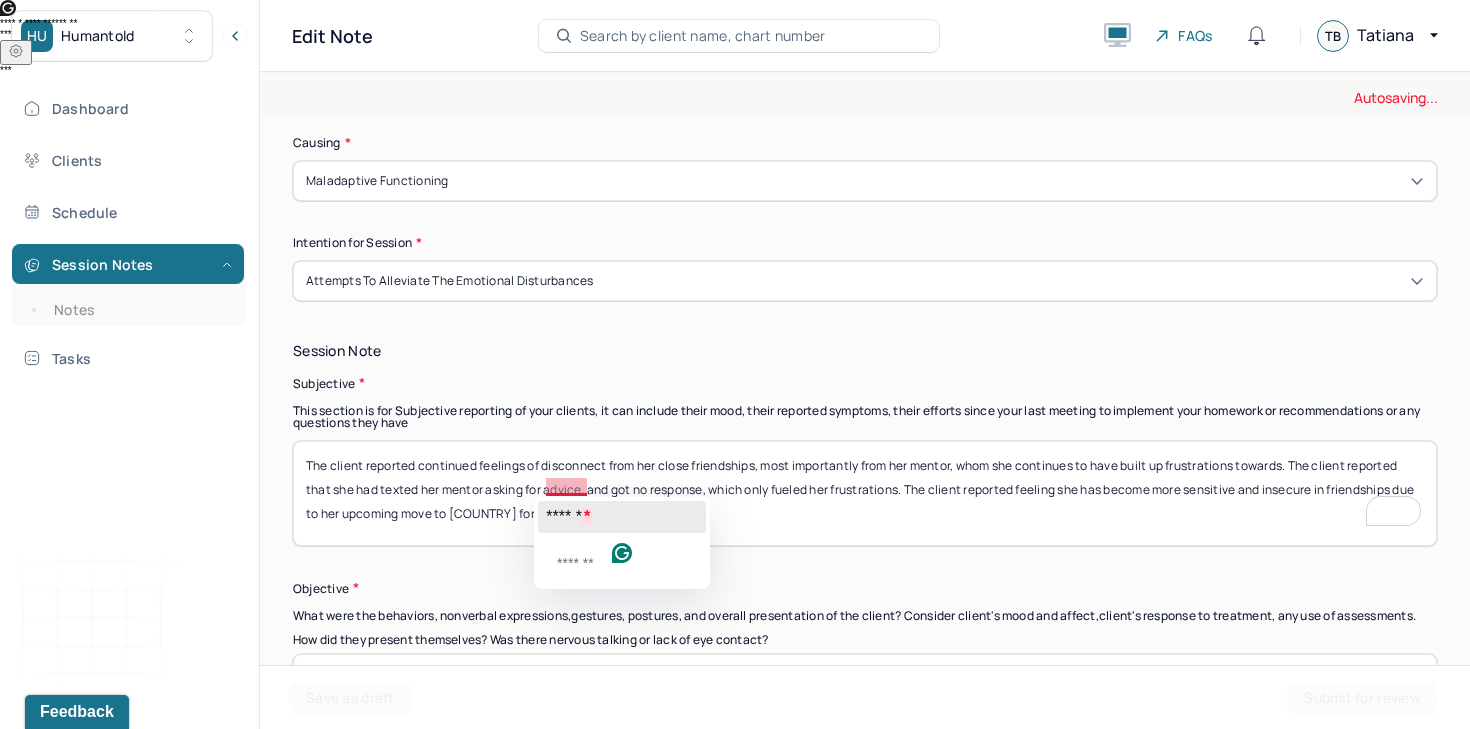 click on "******" 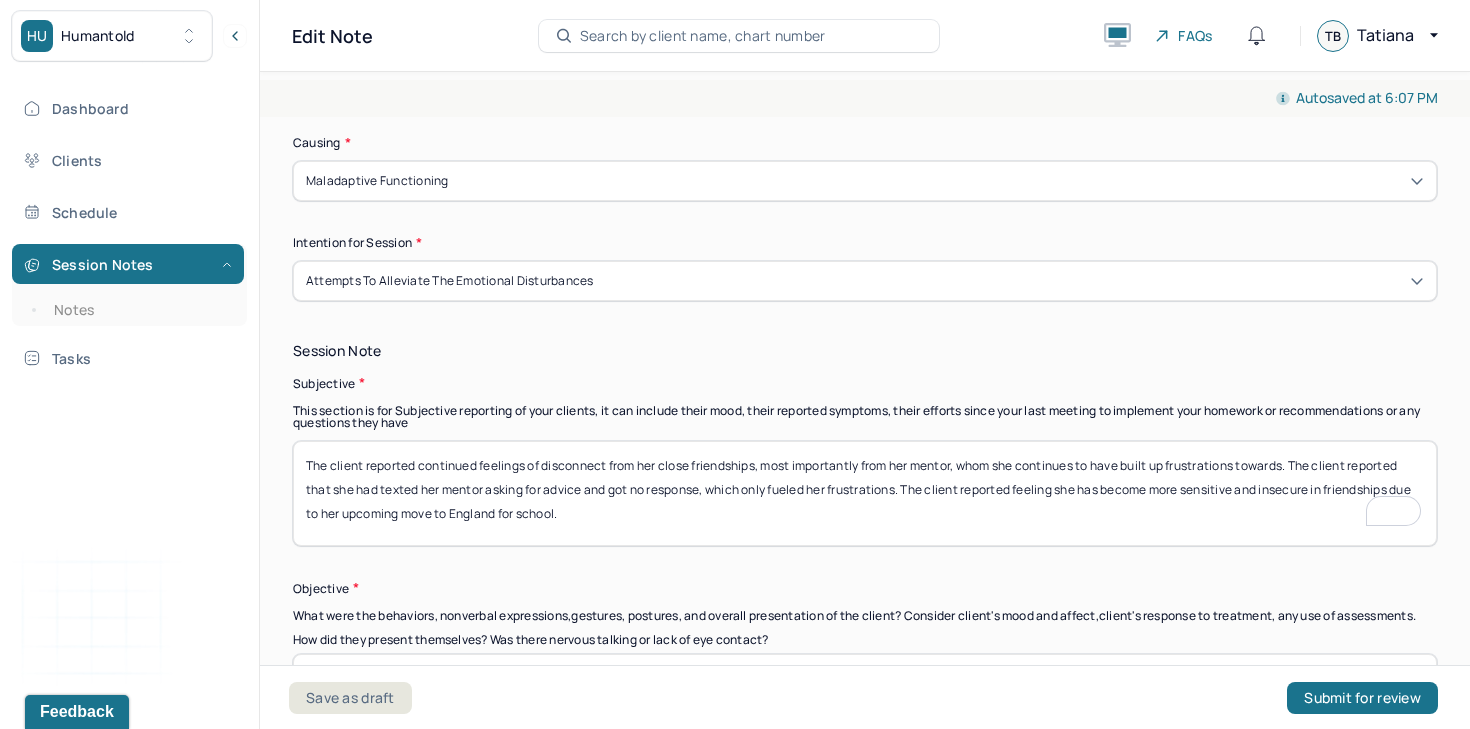 click on "The client reported continued feelings of disconnect from her close friendships, most importantly from her mentor, whom she continues to have built up frustrations towards. The client reported that she had texted her mentor asking for advice, and got no response, which only fueled her frustrations. The client reported feeling she has become more sensitive and insecure in friendships due to her upcoming move to England for school." at bounding box center (865, 493) 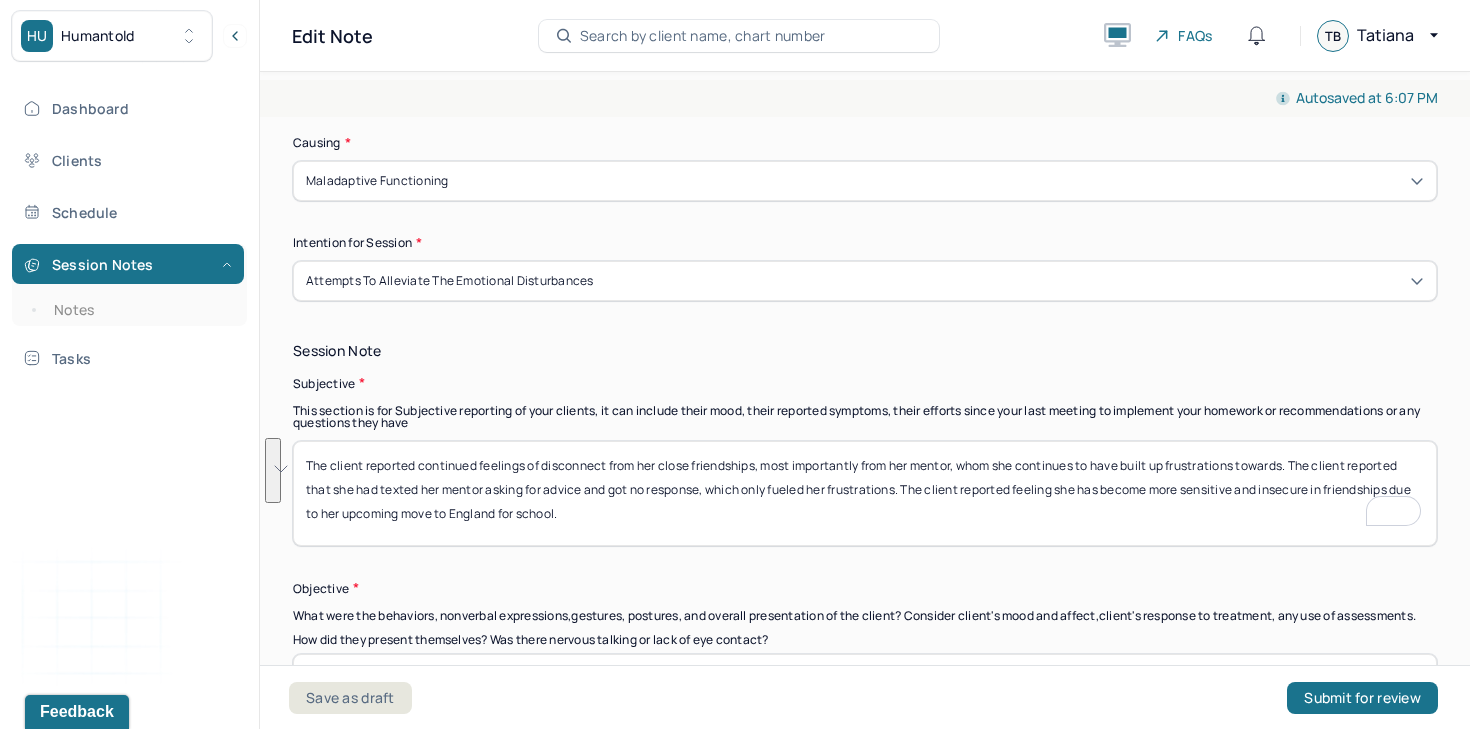 type on "The client reported continued feelings of disconnect from her close friendships, most importantly from her mentor, whom she continues to have built up frustrations towards. The client reported that she had texted her mentor asking for advice and got no response, which only fueled her frustrations. The client reported feeling she has become more sensitive and insecure in friendships due to her upcoming move to England for school." 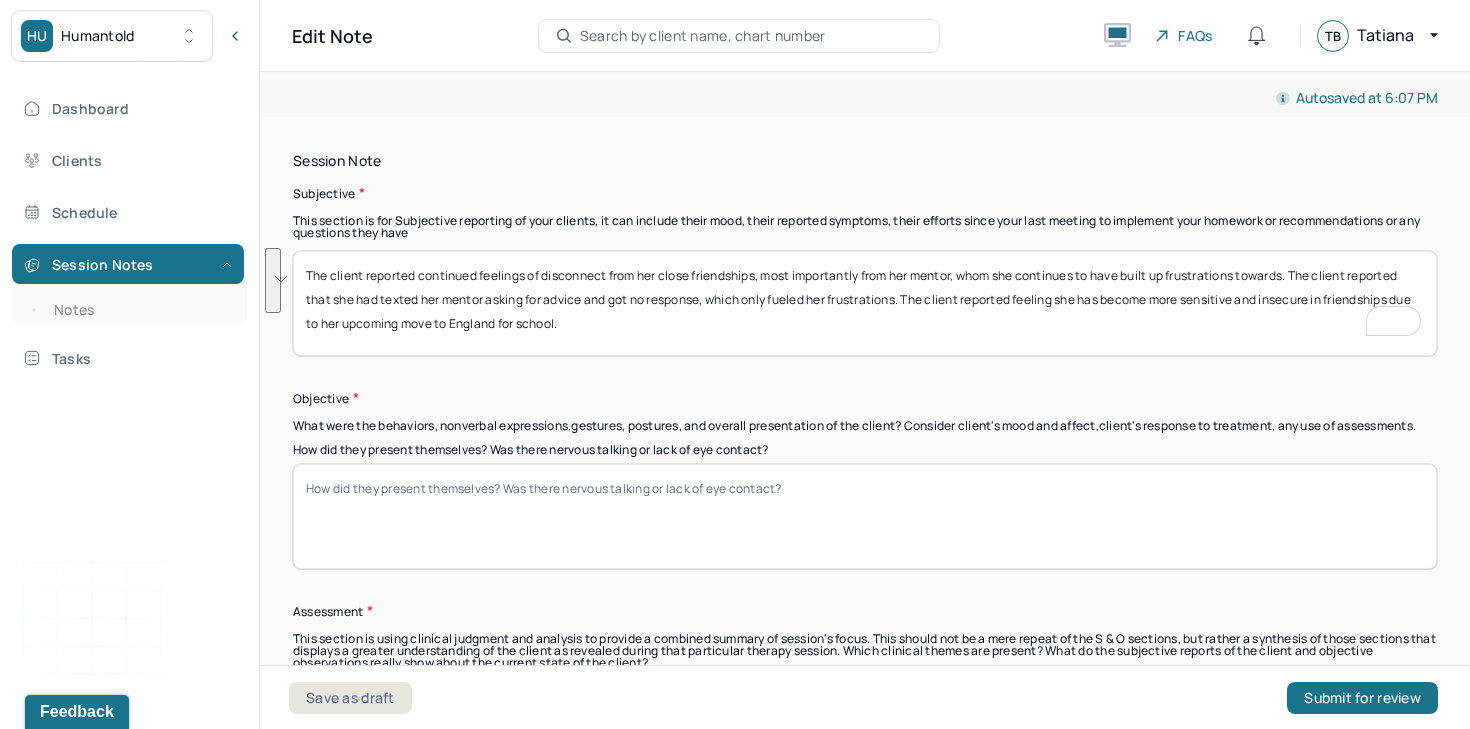 scroll, scrollTop: 1389, scrollLeft: 0, axis: vertical 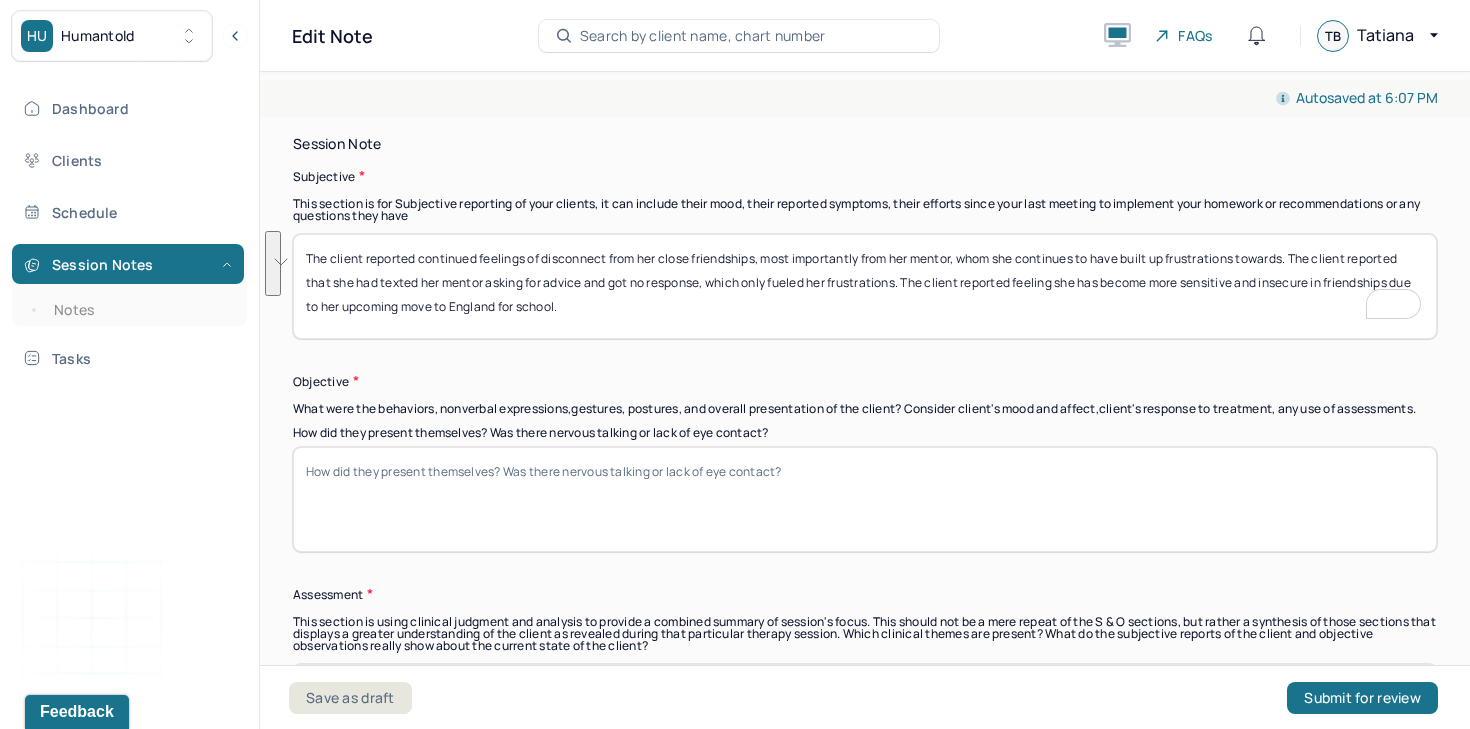 click on "How did they present themselves? Was there nervous talking or lack of eye contact?" at bounding box center (865, 499) 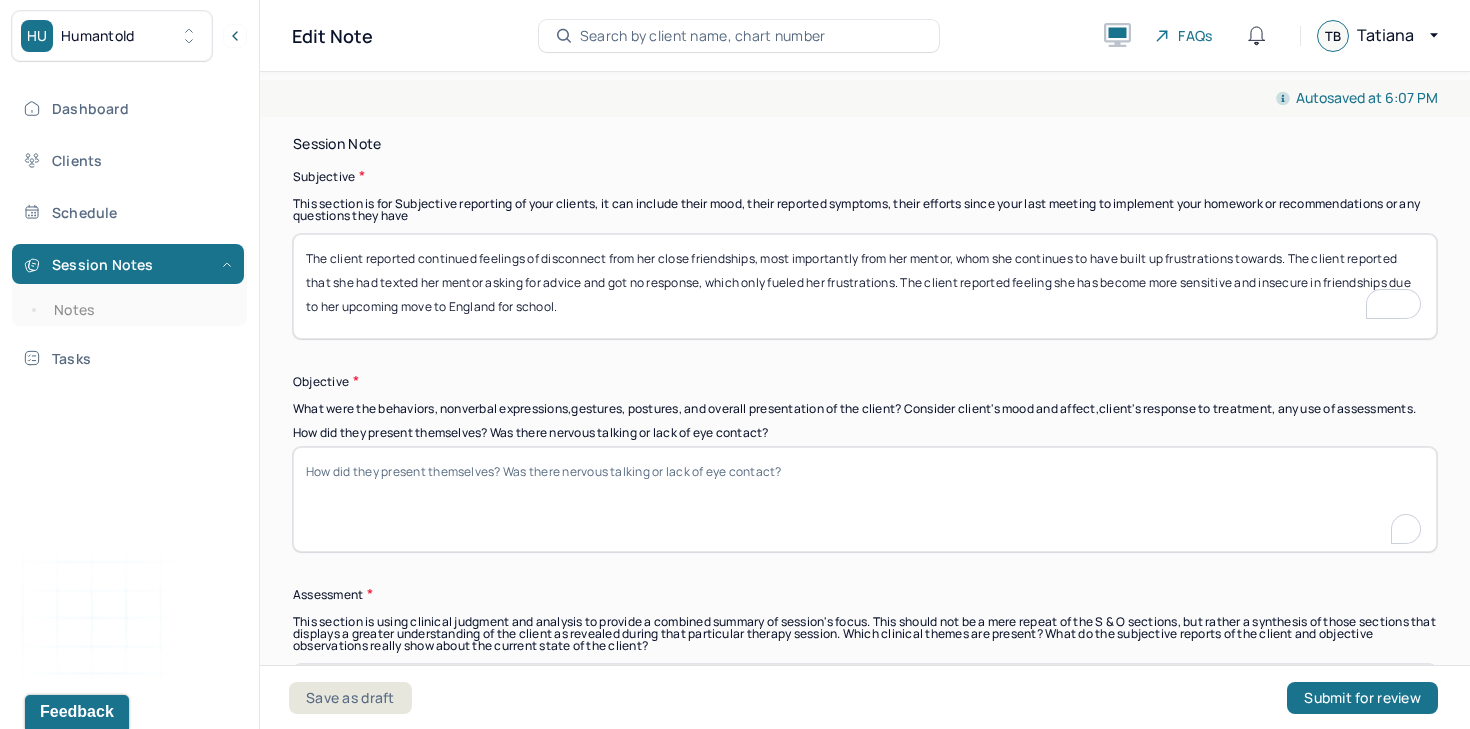 paste on "Client presented with euthymic mood and congruent affect. She maintained appropriate eye contact, tone, and posture throughout the session. Her speech was coherent and reflective, and she demonstrated insight into her emotional experiences." 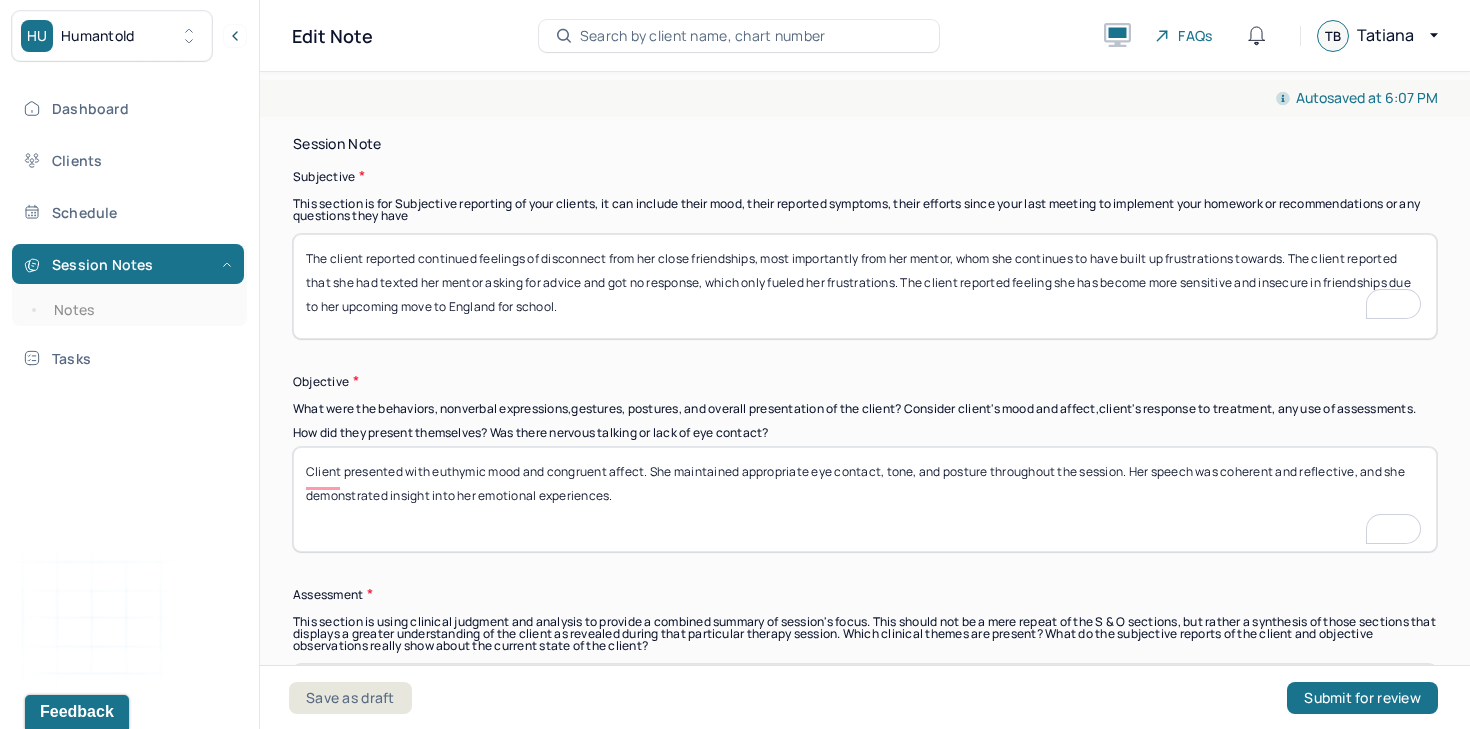 scroll, scrollTop: 1389, scrollLeft: 0, axis: vertical 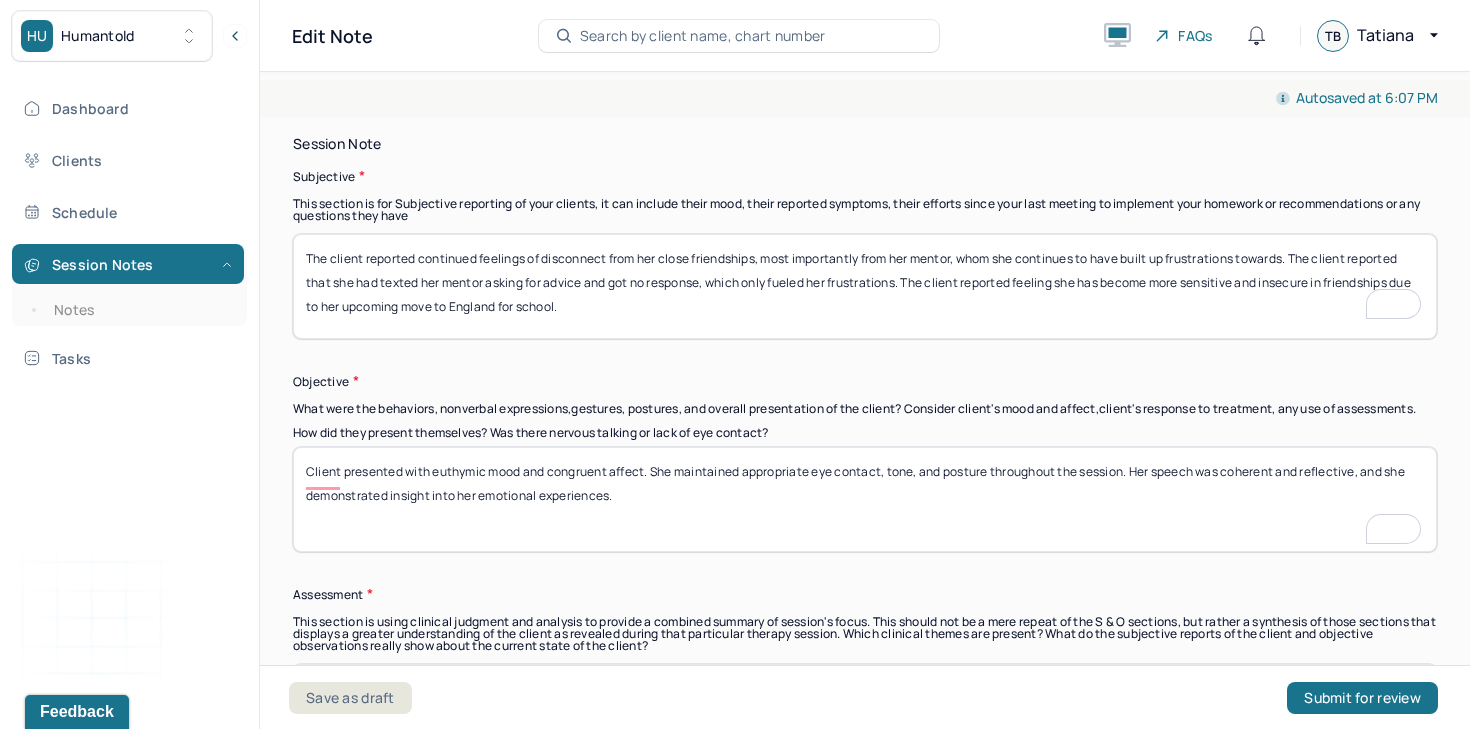 click on "Client presented with euthymic mood and congruent affect. She maintained appropriate eye contact, tone, and posture throughout the session. Her speech was coherent and reflective, and she demonstrated insight into her emotional experiences." at bounding box center (865, 499) 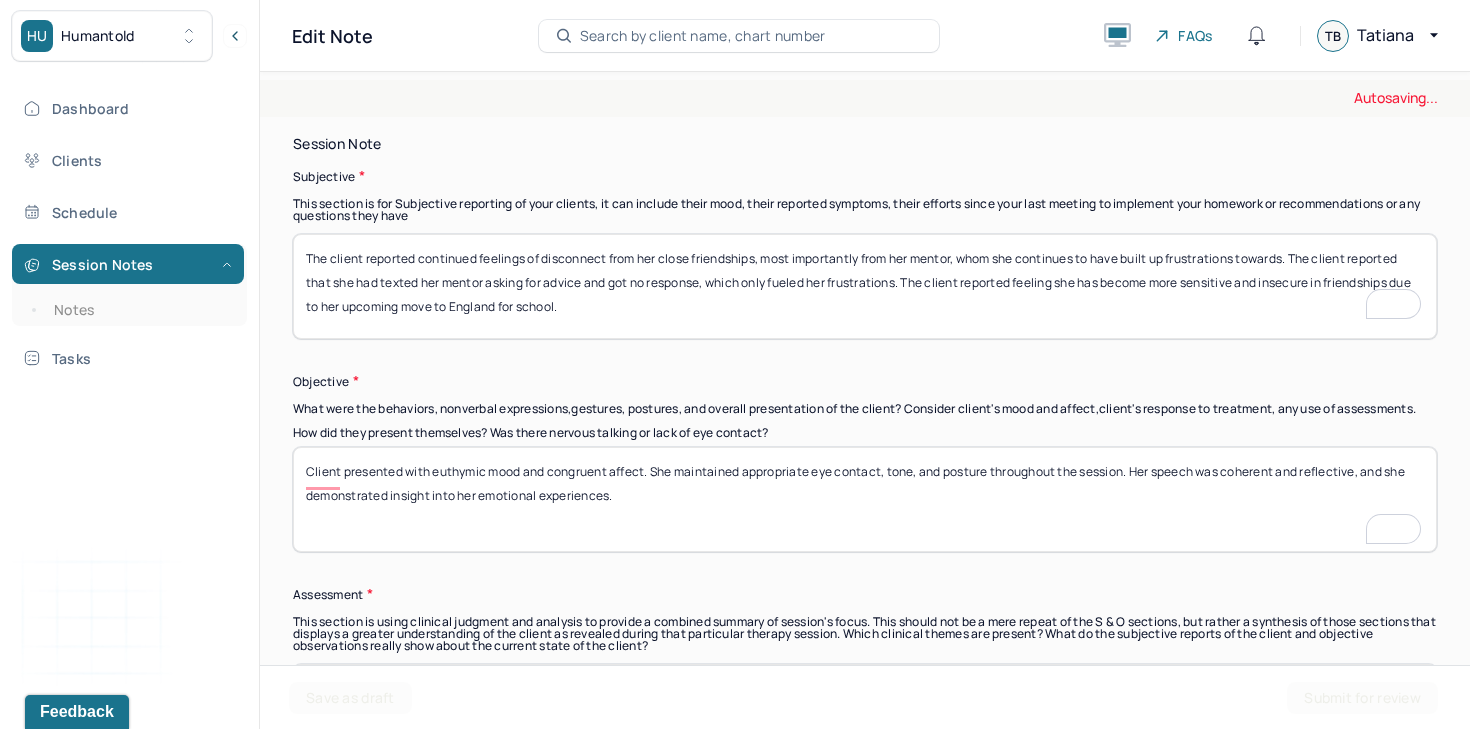 click on "Client presented with euthymic mood and congruent affect. She maintained appropriate eye contact, tone, and posture throughout the session. Her speech was coherent and reflective, and she demonstrated insight into her emotional experiences." at bounding box center [865, 499] 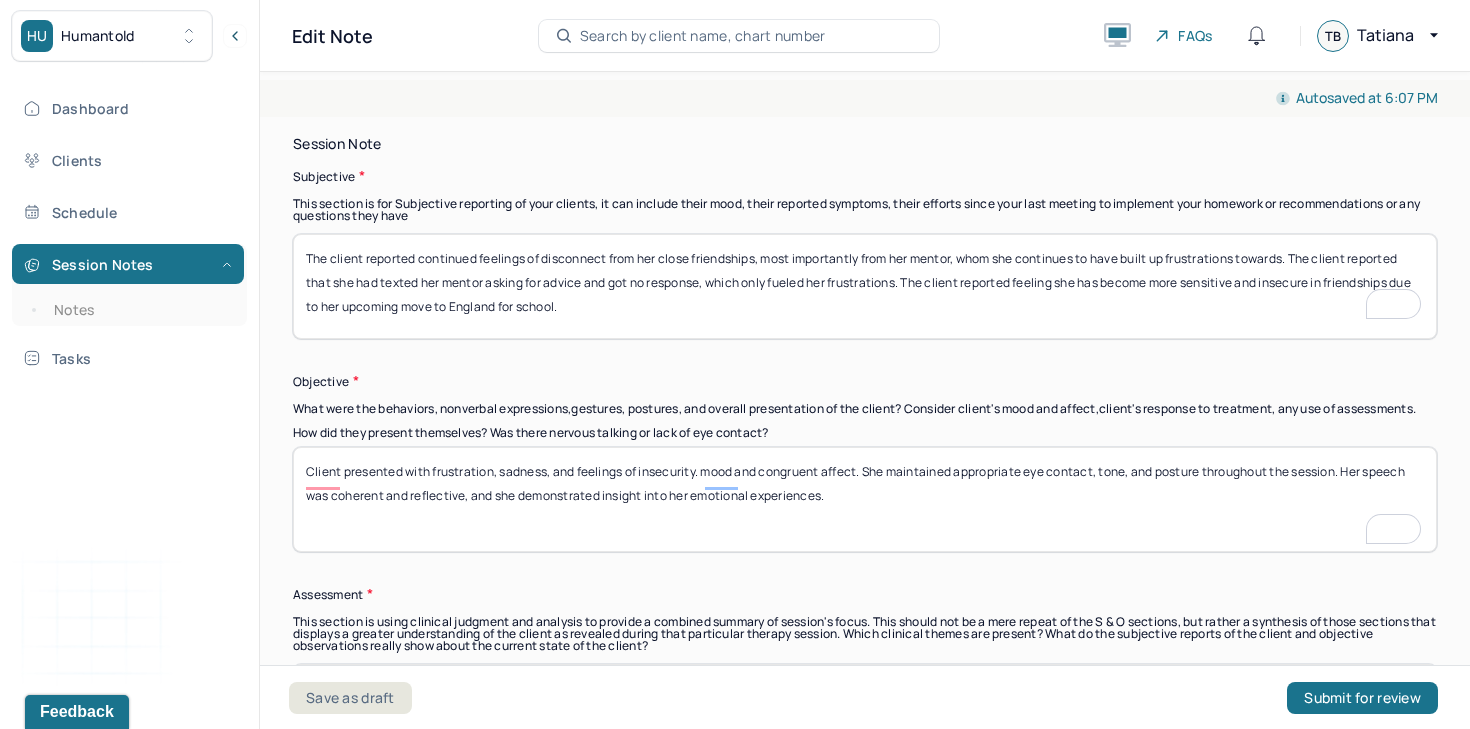 type on "Client presented with frustration, sadness, and feelings of insecurity. mood and congruent affect. She maintained appropriate eye contact, tone, and posture throughout the session. Her speech was coherent and reflective, and she demonstrated insight into her emotional experiences." 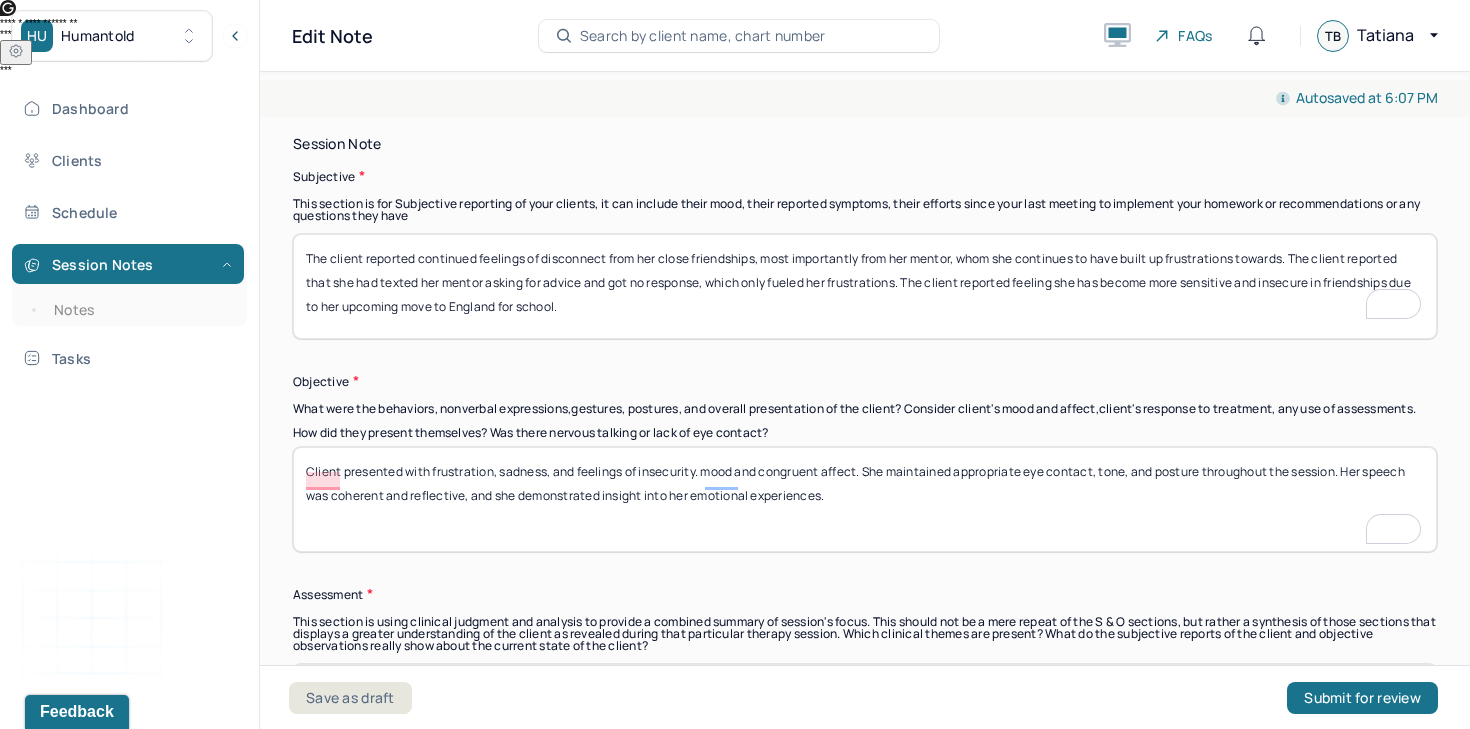 scroll, scrollTop: 1589, scrollLeft: 0, axis: vertical 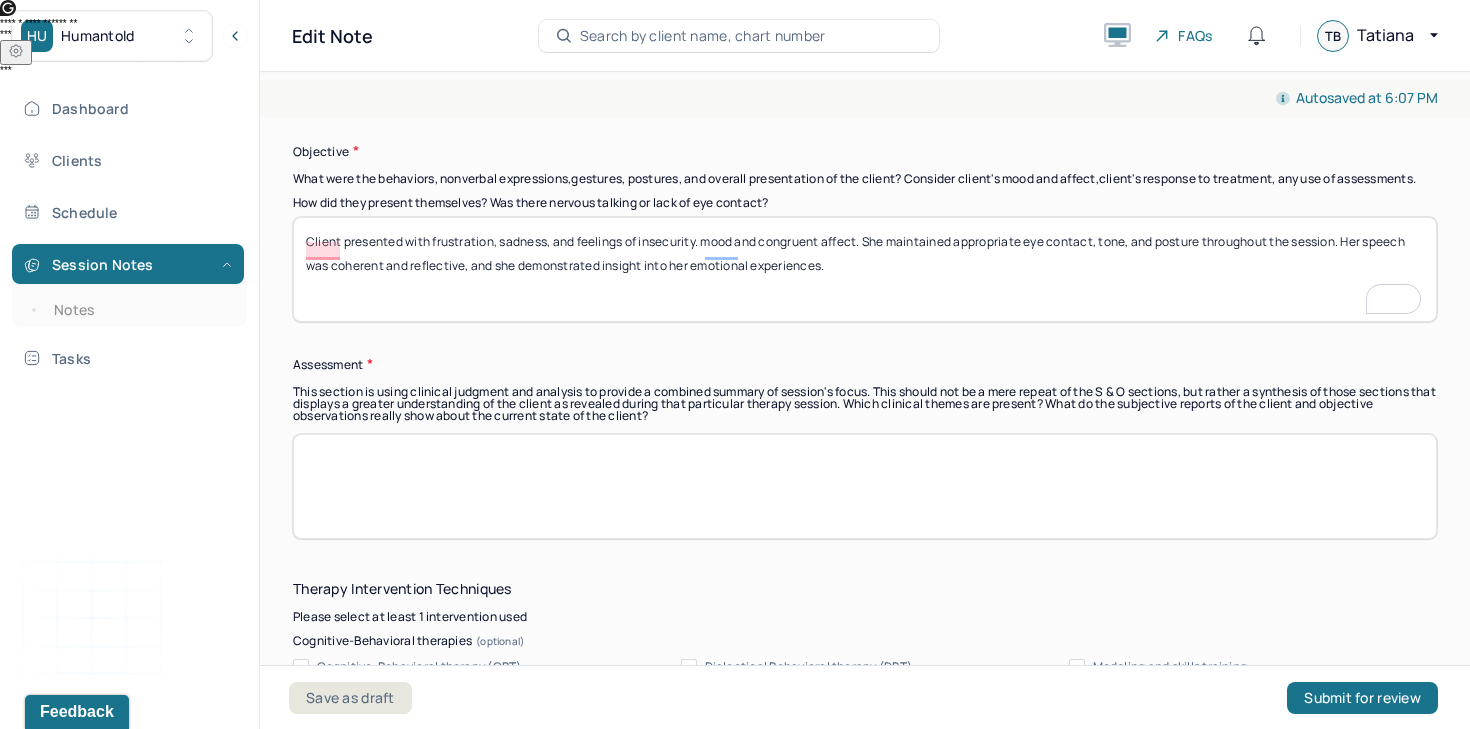 click at bounding box center (865, 486) 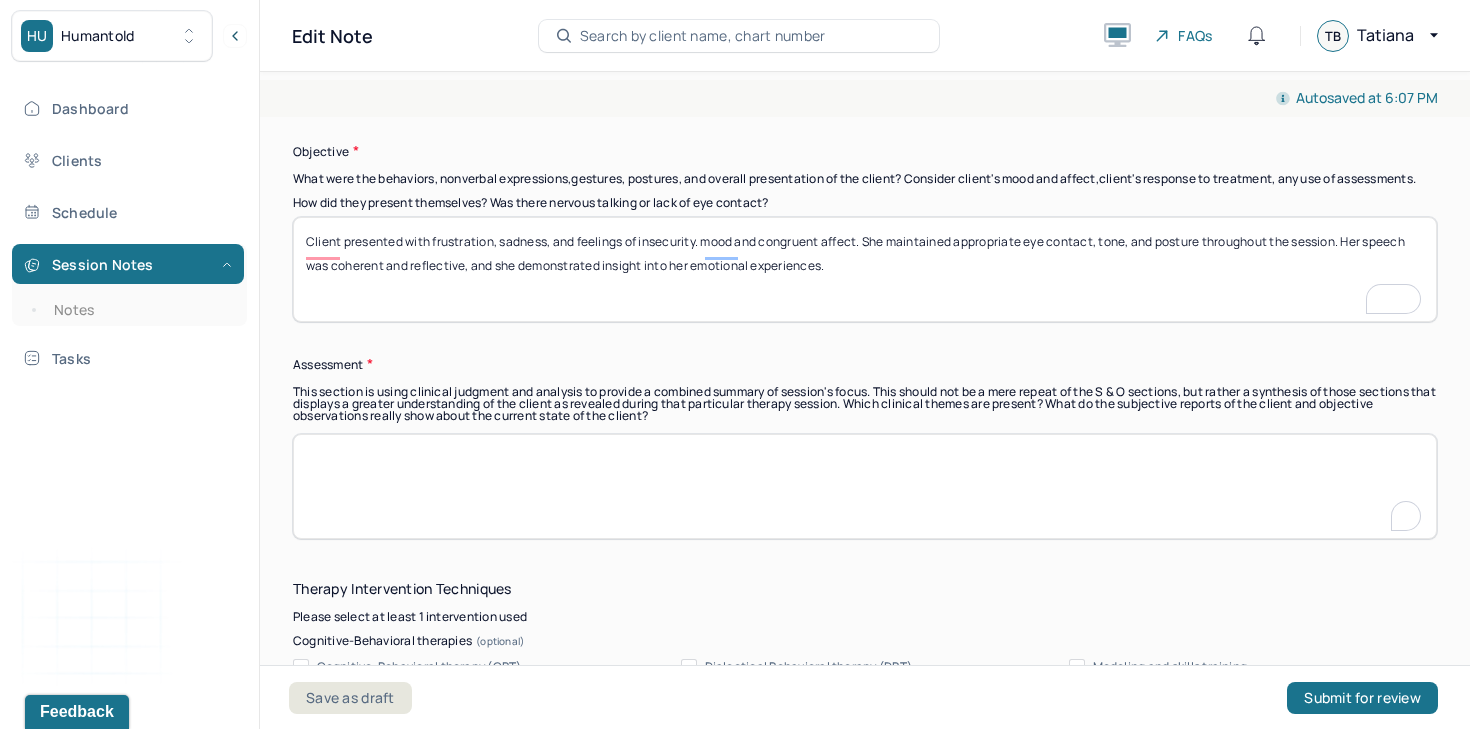 paste on "Client is processing feelings of emotional distance and interpersonal disconnection, particularly in close friendships. Her ongoing frustration with a mentor—intensified by a recent lack of response to a request for advice—suggests unresolved relational tension. The client appears to be emotionally impacted by the anticipation of her upcoming move to England, which may be heightening her sensitivity and insecurity within friendships. These reactions are indicative of transitional stress, attachment-based concerns, and emerging vulnerabilities around belonging and connection" 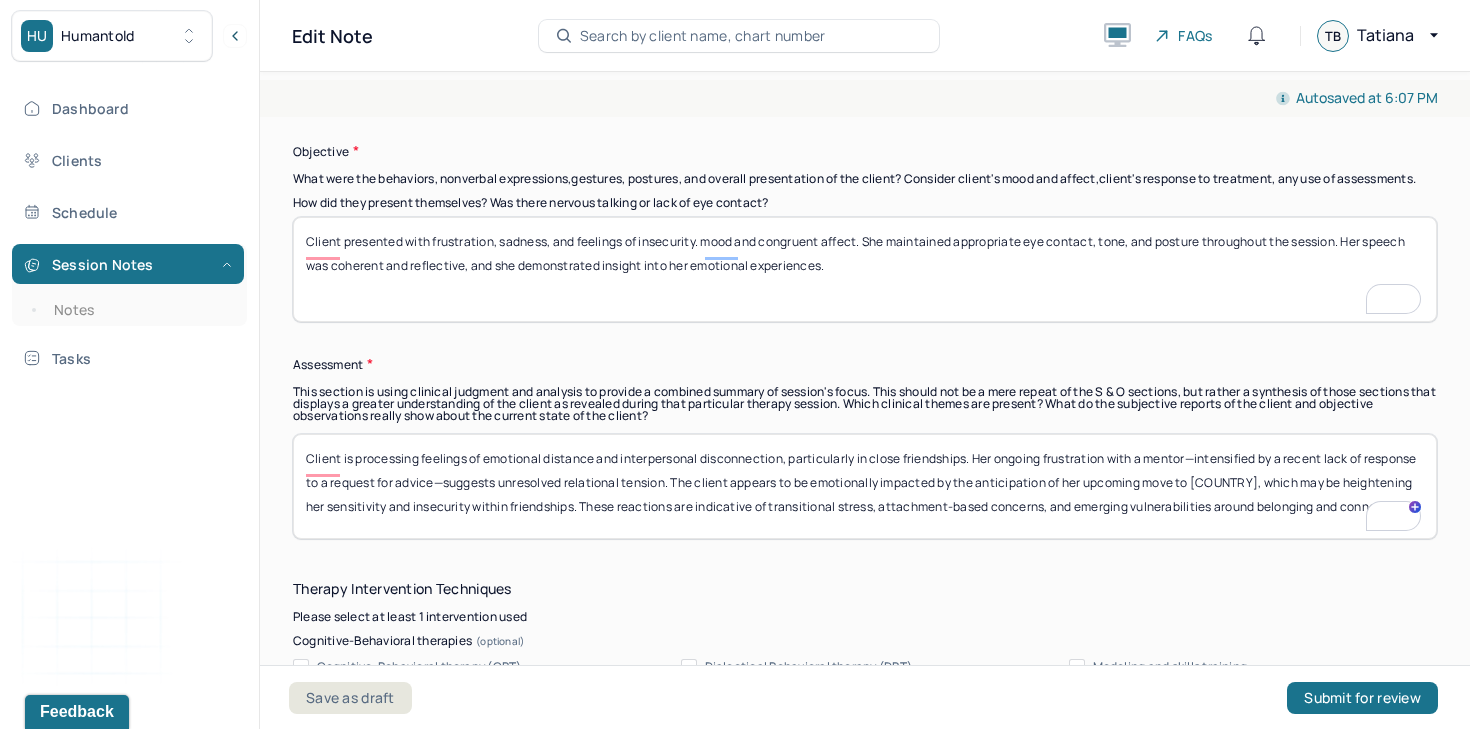 scroll, scrollTop: 1619, scrollLeft: 0, axis: vertical 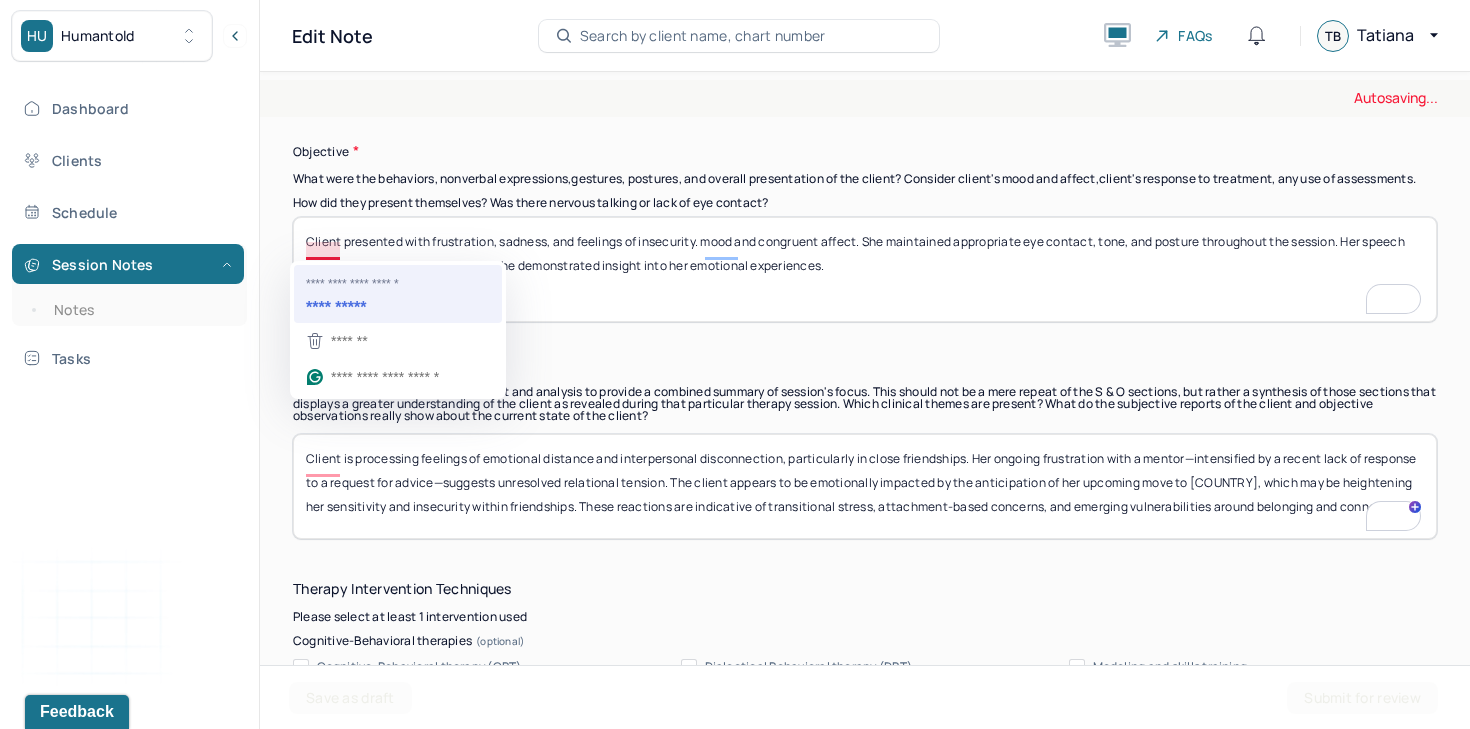 type on "Client is processing feelings of emotional distance and interpersonal disconnection, particularly in close friendships. Her ongoing frustration with a mentor—intensified by a recent lack of response to a request for advice—suggests unresolved relational tension. The client appears to be emotionally impacted by the anticipation of her upcoming move to England, which may be heightening her sensitivity and insecurity within friendships. These reactions are indicative of transitional stress, attachment-based concerns, and emerging vulnerabilities around belonging and connection" 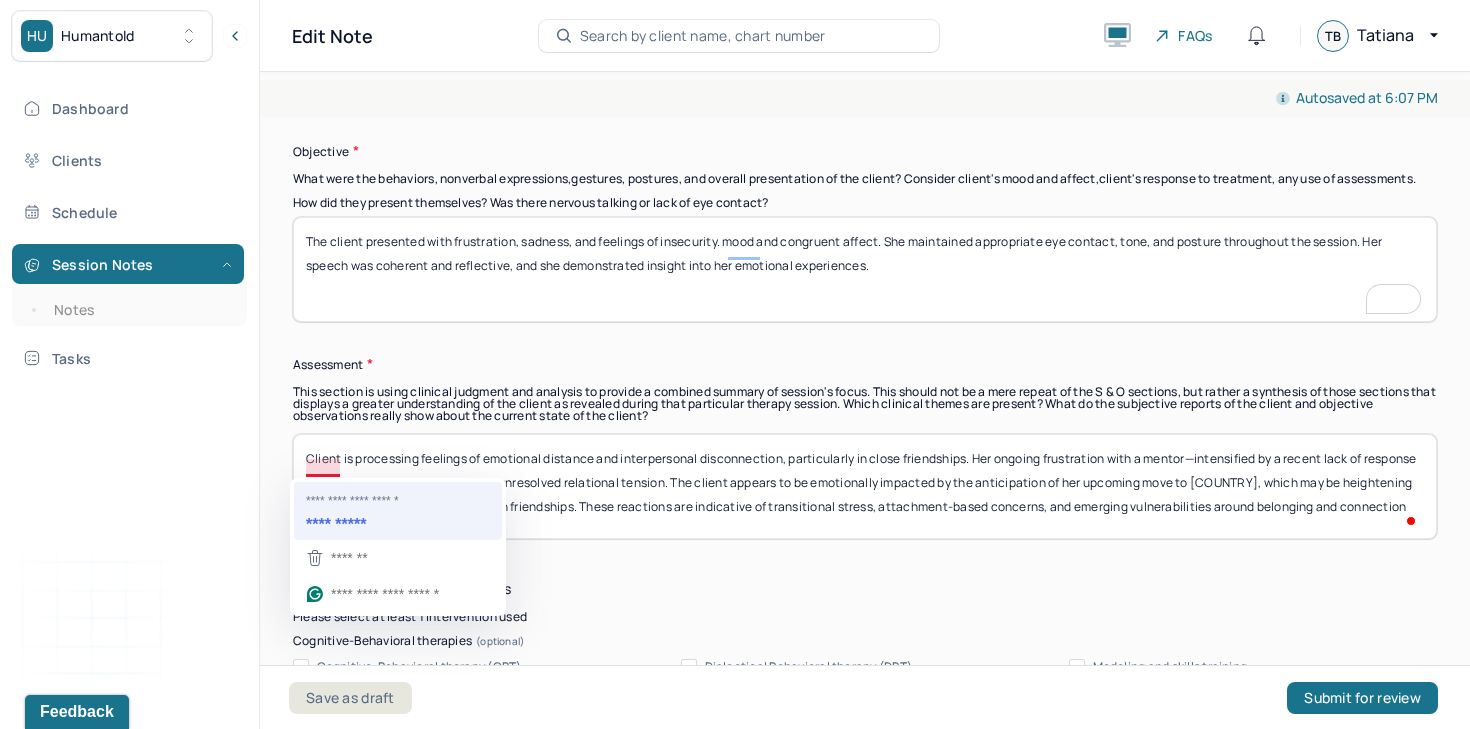 type on "The client presented with frustration, sadness, and feelings of insecurity. mood and congruent affect. She maintained appropriate eye contact, tone, and posture throughout the session. Her speech was coherent and reflective, and she demonstrated insight into her emotional experiences." 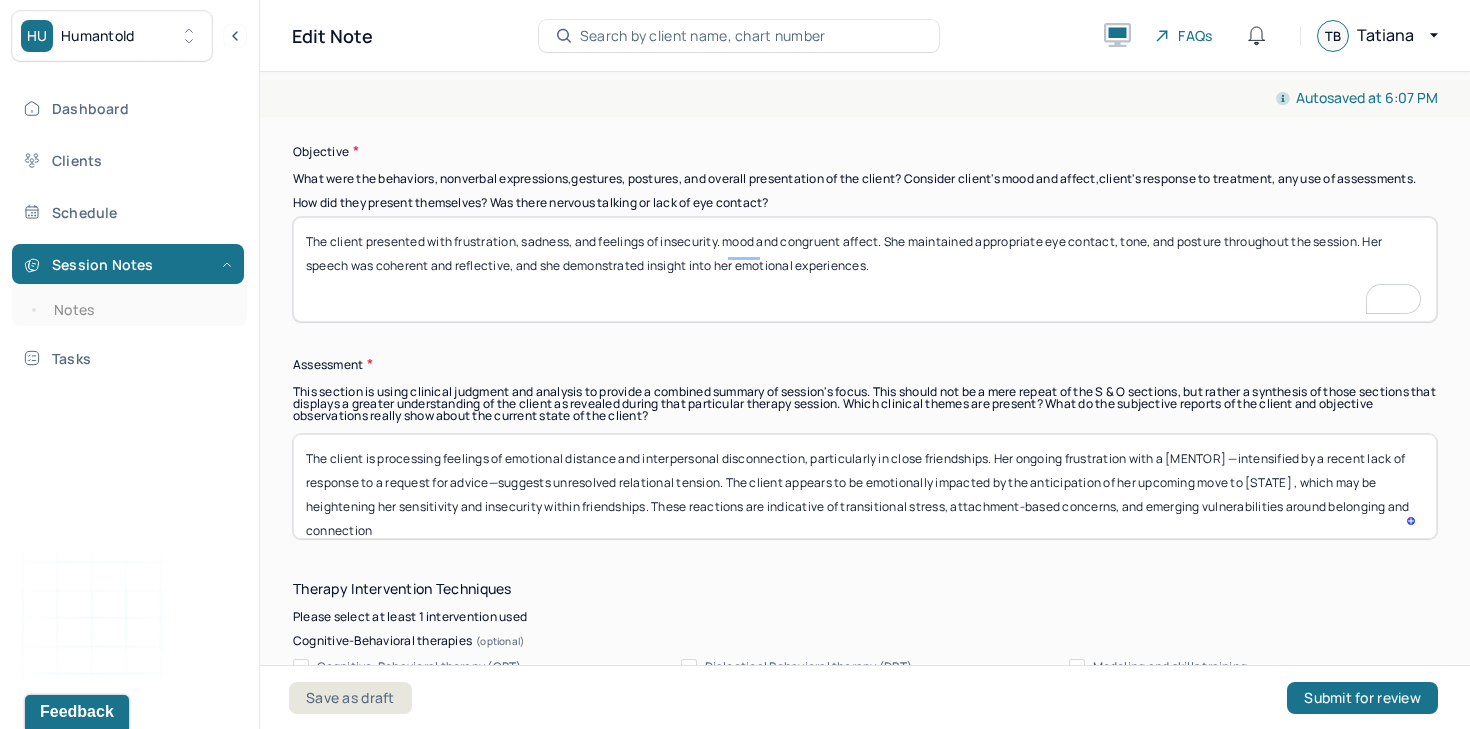 click on "Client is processing feelings of emotional distance and interpersonal disconnection, particularly in close friendships. Her ongoing frustration with a mentor—intensified by a recent lack of response to a request for advice—suggests unresolved relational tension. The client appears to be emotionally impacted by the anticipation of her upcoming move to England, which may be heightening her sensitivity and insecurity within friendships. These reactions are indicative of transitional stress, attachment-based concerns, and emerging vulnerabilities around belonging and connection" at bounding box center [865, 486] 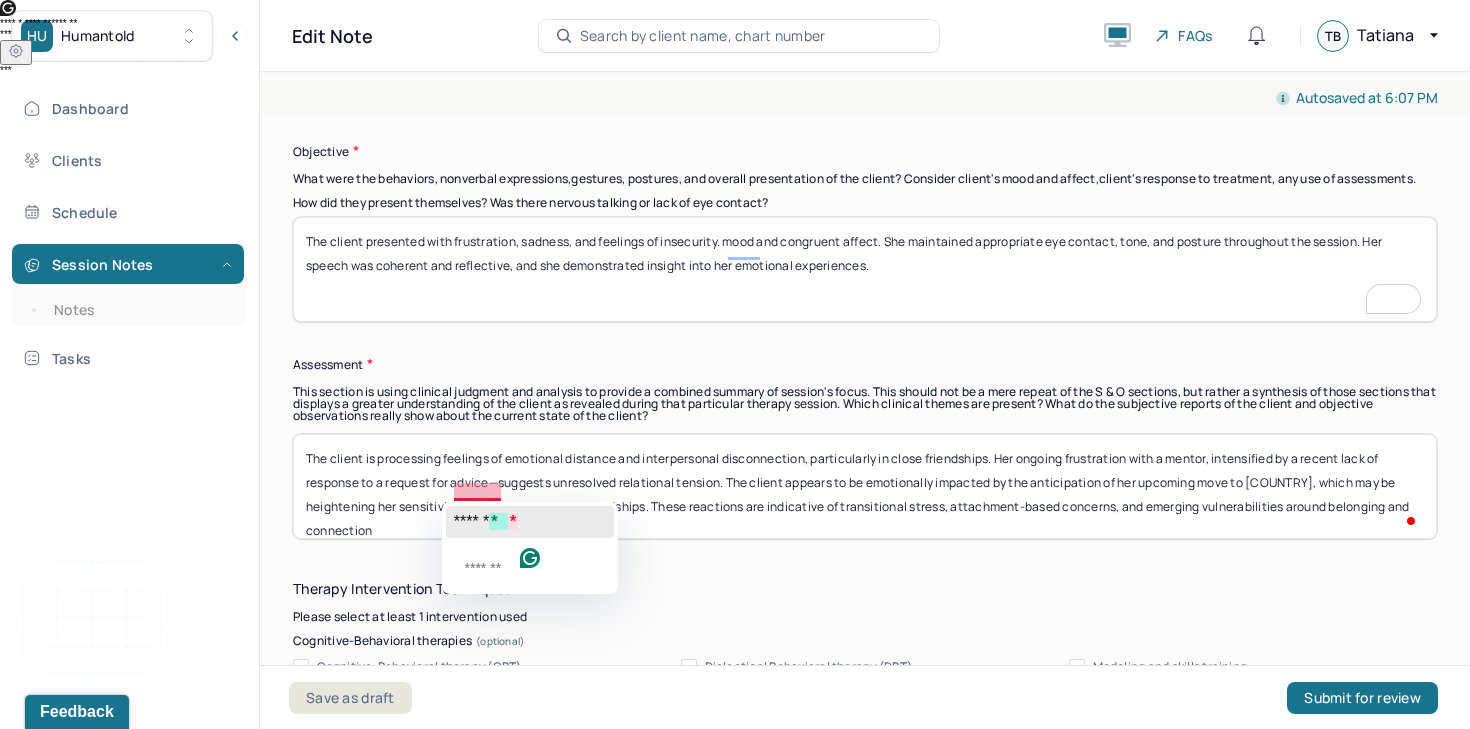 click on "****** *   *" 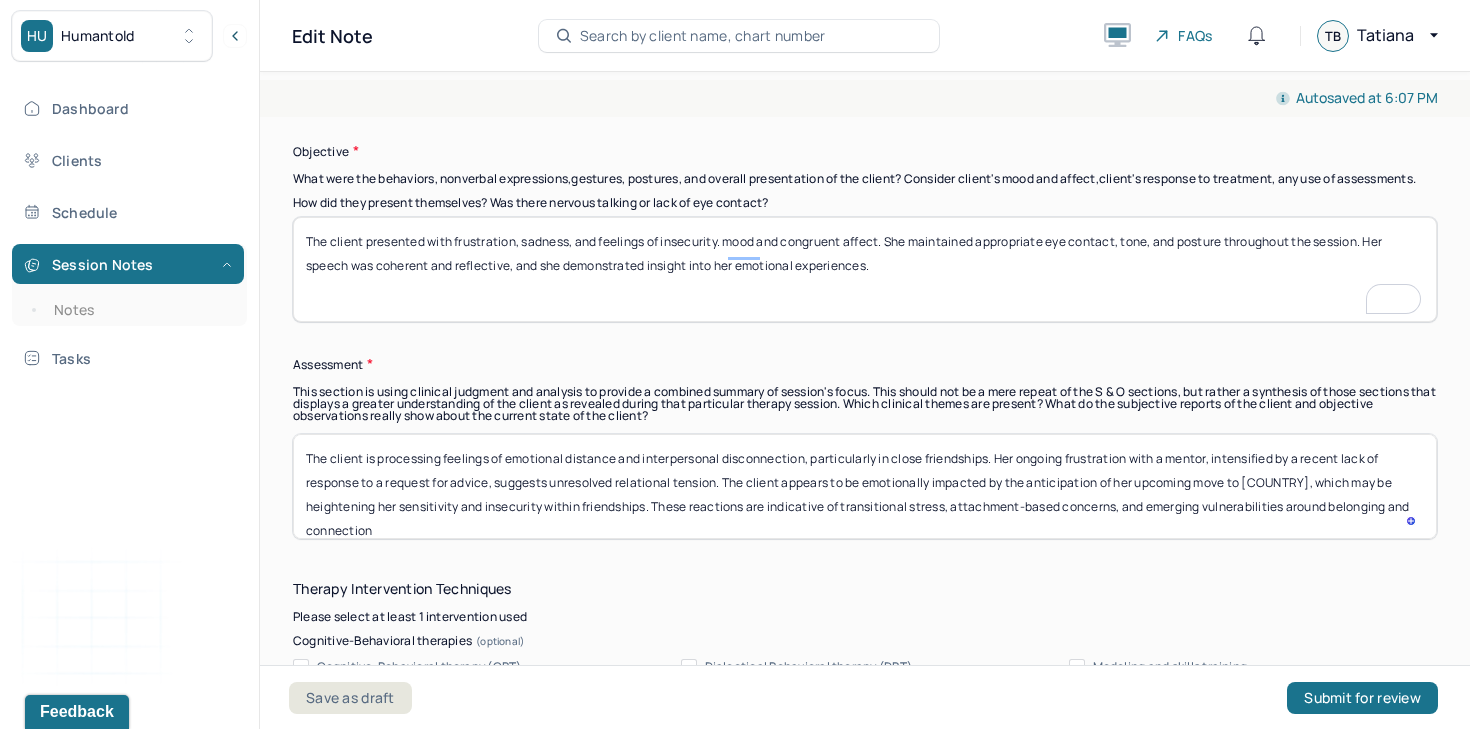 click on "The client is processing feelings of emotional distance and interpersonal disconnection, particularly in close friendships. Her ongoing frustration with a mentor, intensified by a recent lack of response to a request for advice—suggests unresolved relational tension. The client appears to be emotionally impacted by the anticipation of her upcoming move to England, which may be heightening her sensitivity and insecurity within friendships. These reactions are indicative of transitional stress, attachment-based concerns, and emerging vulnerabilities around belonging and connection" at bounding box center [865, 486] 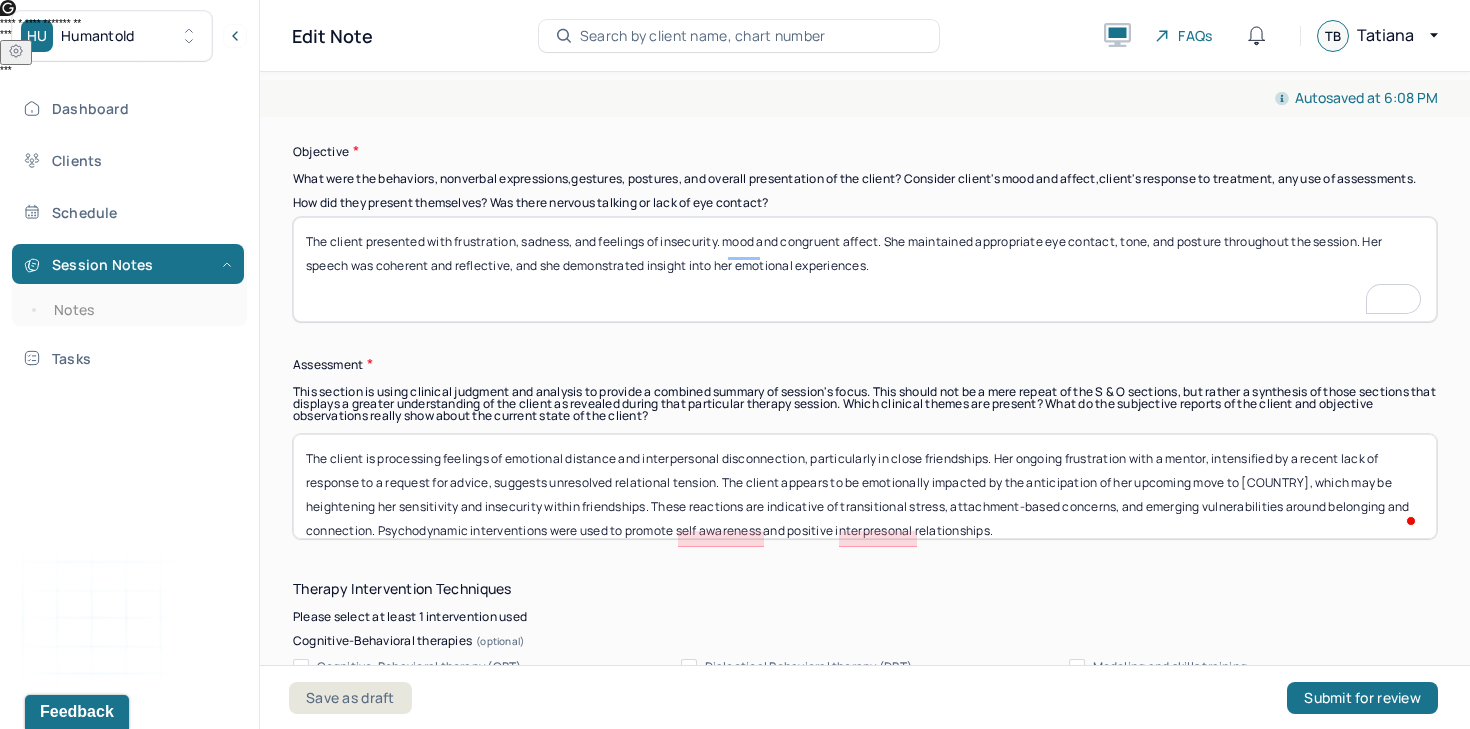 scroll, scrollTop: 16, scrollLeft: 0, axis: vertical 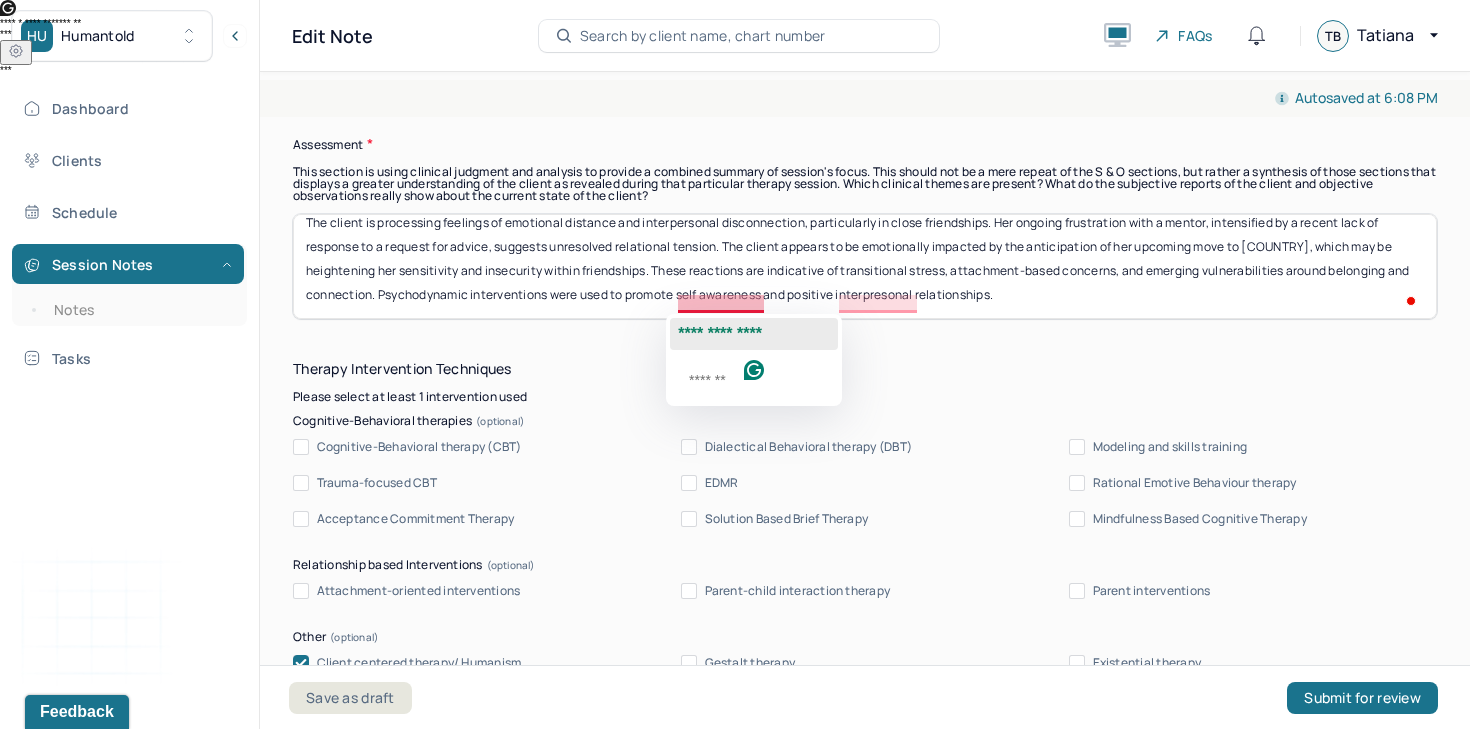 click on "**********" 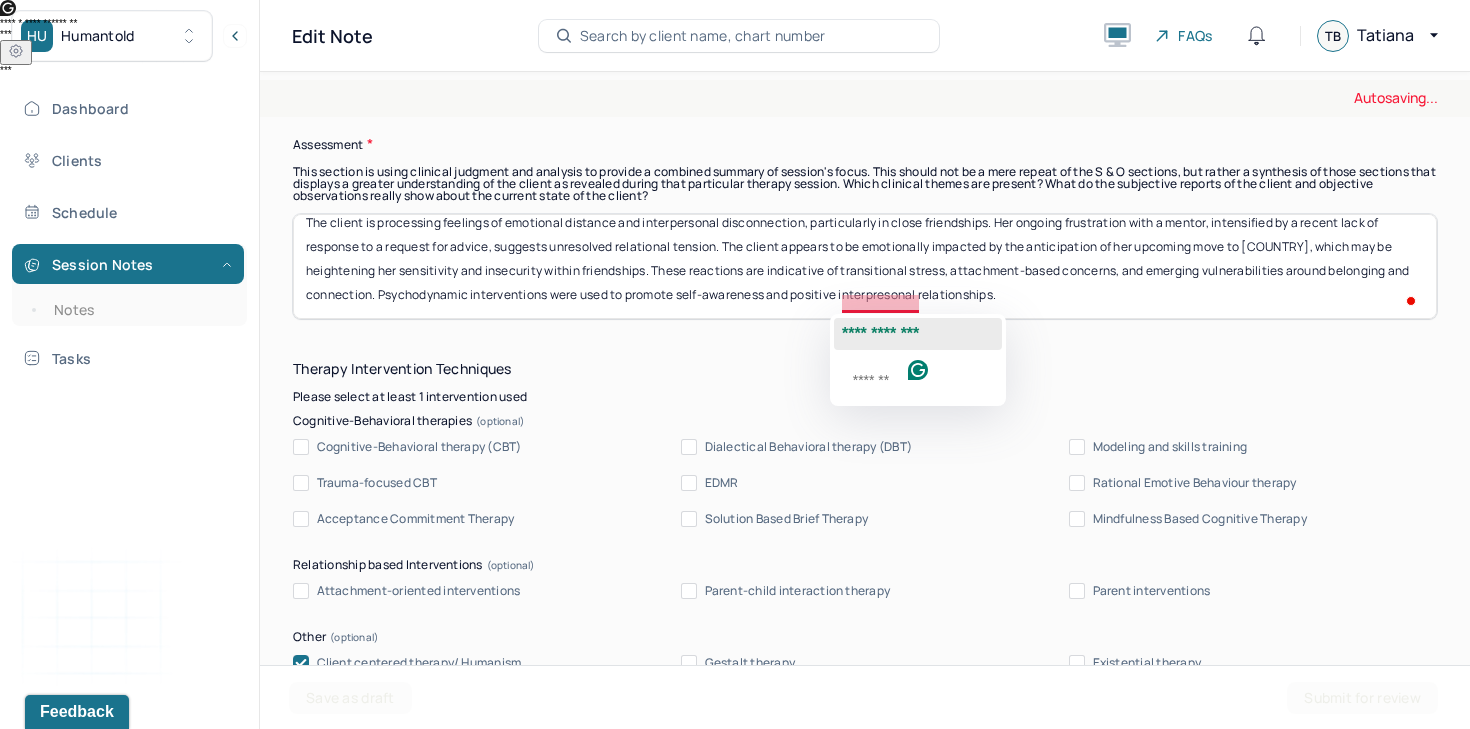 click on "**********" 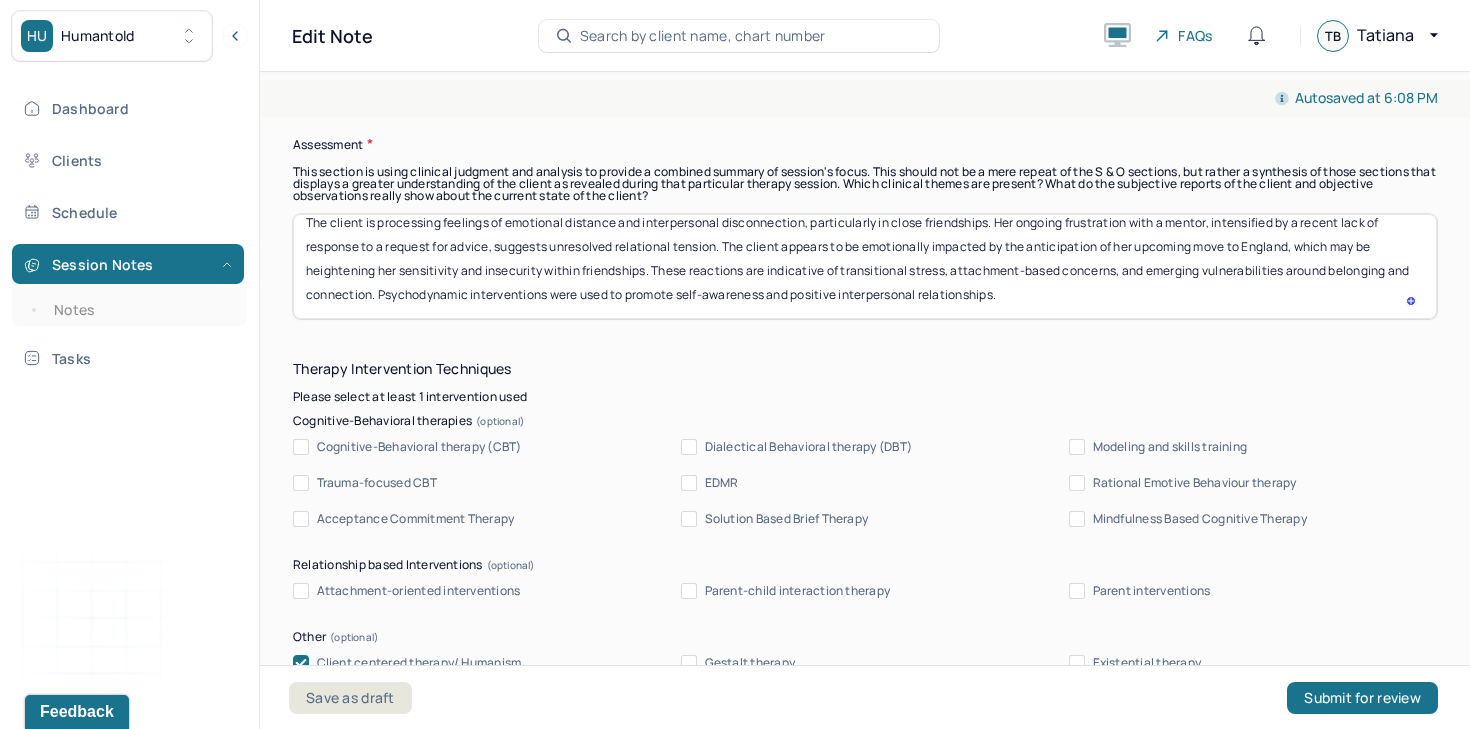 scroll, scrollTop: 1943, scrollLeft: 0, axis: vertical 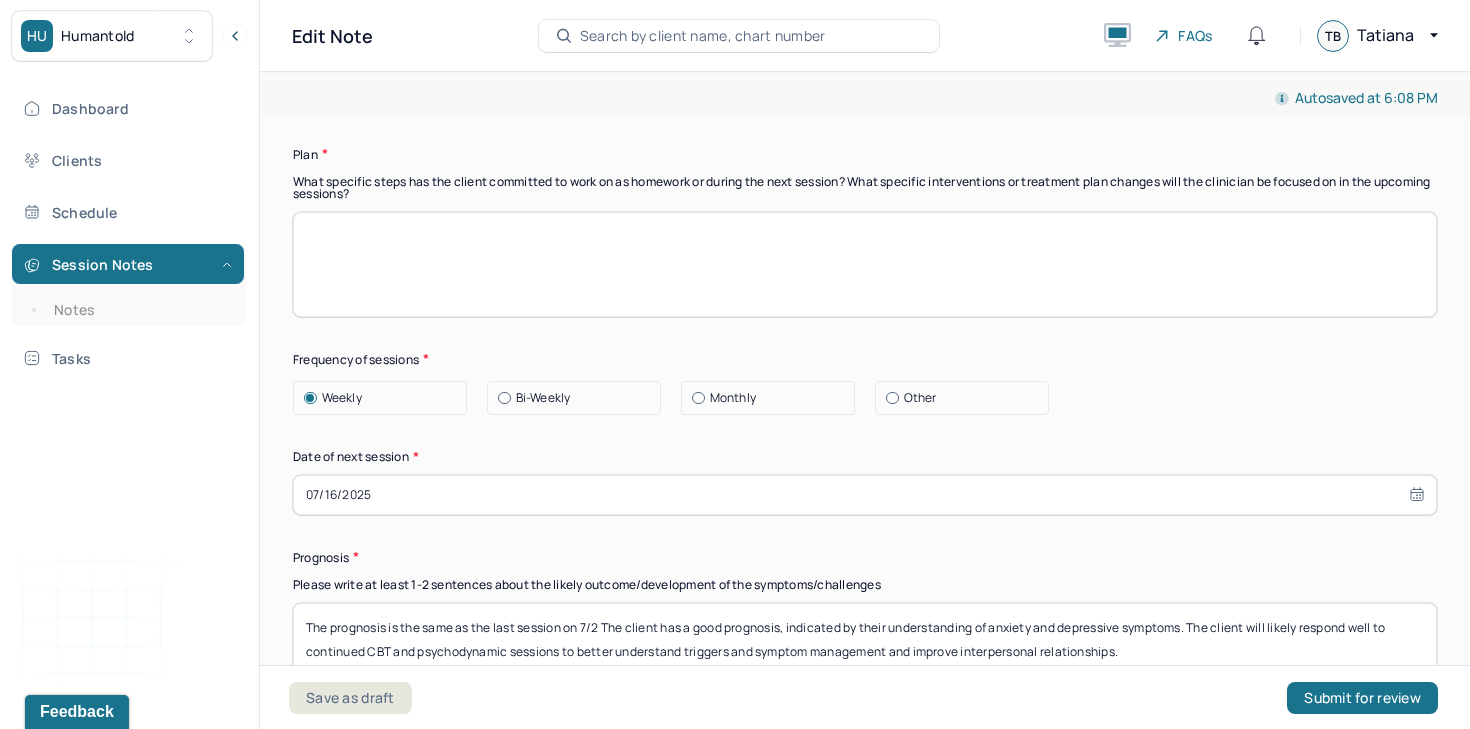 type on "The client is processing feelings of emotional distance and interpersonal disconnection, particularly in close friendships. Her ongoing frustration with a mentor, intensified by a recent lack of response to a request for advice, suggests unresolved relational tension. The client appears to be emotionally impacted by the anticipation of her upcoming move to England, which may be heightening her sensitivity and insecurity within friendships. These reactions are indicative of transitional stress, attachment-based concerns, and emerging vulnerabilities around belonging and connection. Psychodynamic interventions were used to promote self-awareness and positive interpersonal relationships." 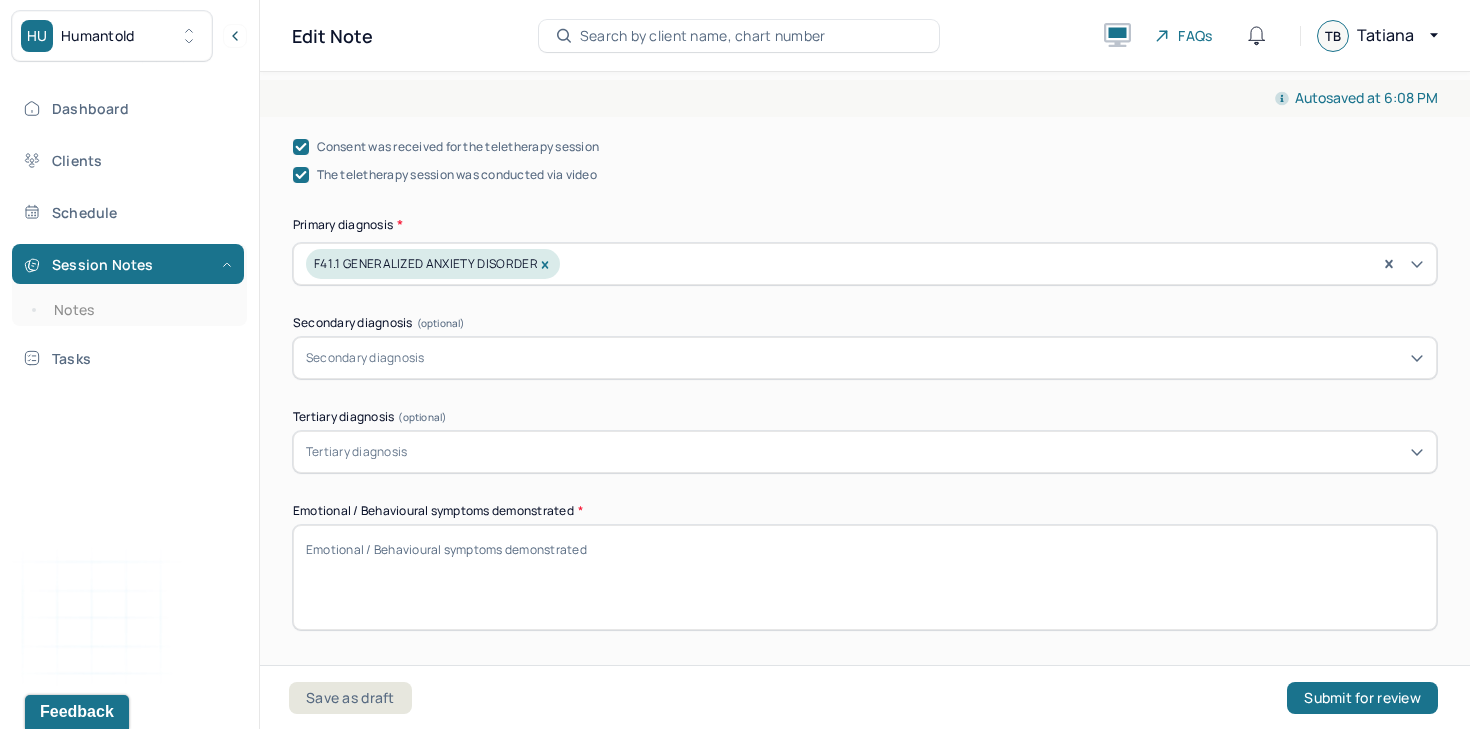 click on "Emotional / Behavioural symptoms demonstrated *" at bounding box center (865, 577) 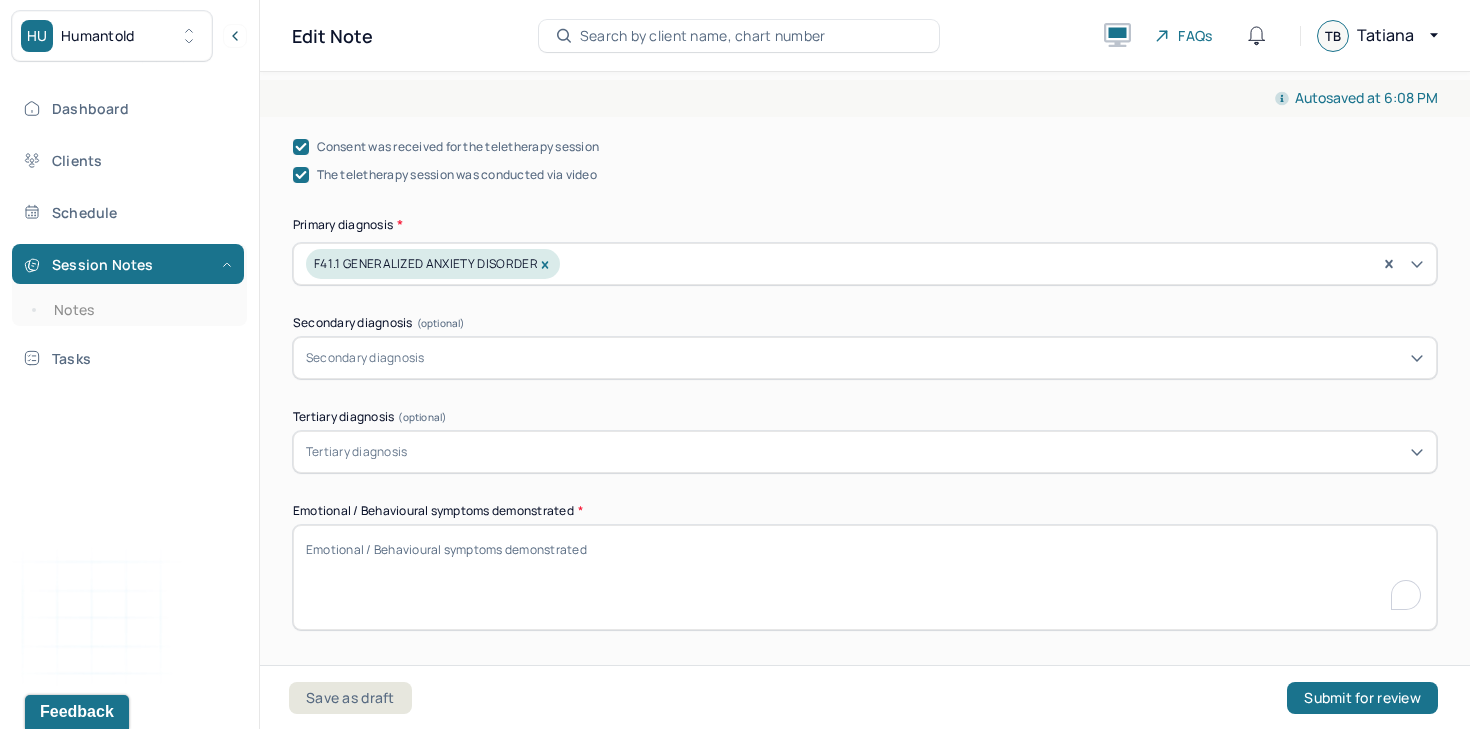 paste on "During the session, the client appeared emotionally composed but expressed growing feelings of frustration, disappointment, and sensitivity surrounding her relationships. When discussing her mentor, she became more visibly tense and expressed repeated feelings of being ignored and let down." 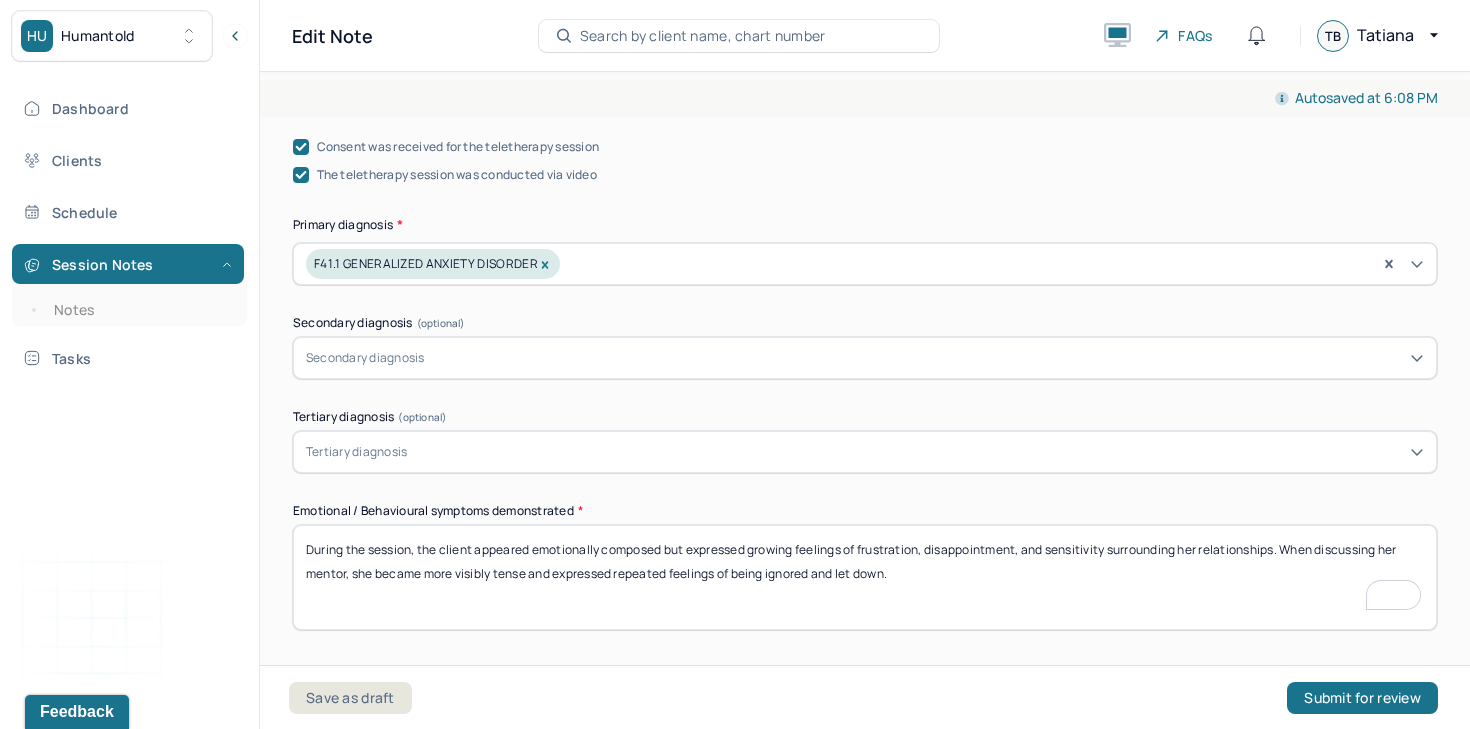 type on "During the session, the client appeared emotionally composed but expressed growing feelings of frustration, disappointment, and sensitivity surrounding her relationships. When discussing her mentor, she became more visibly tense and expressed repeated feelings of being ignored and let down." 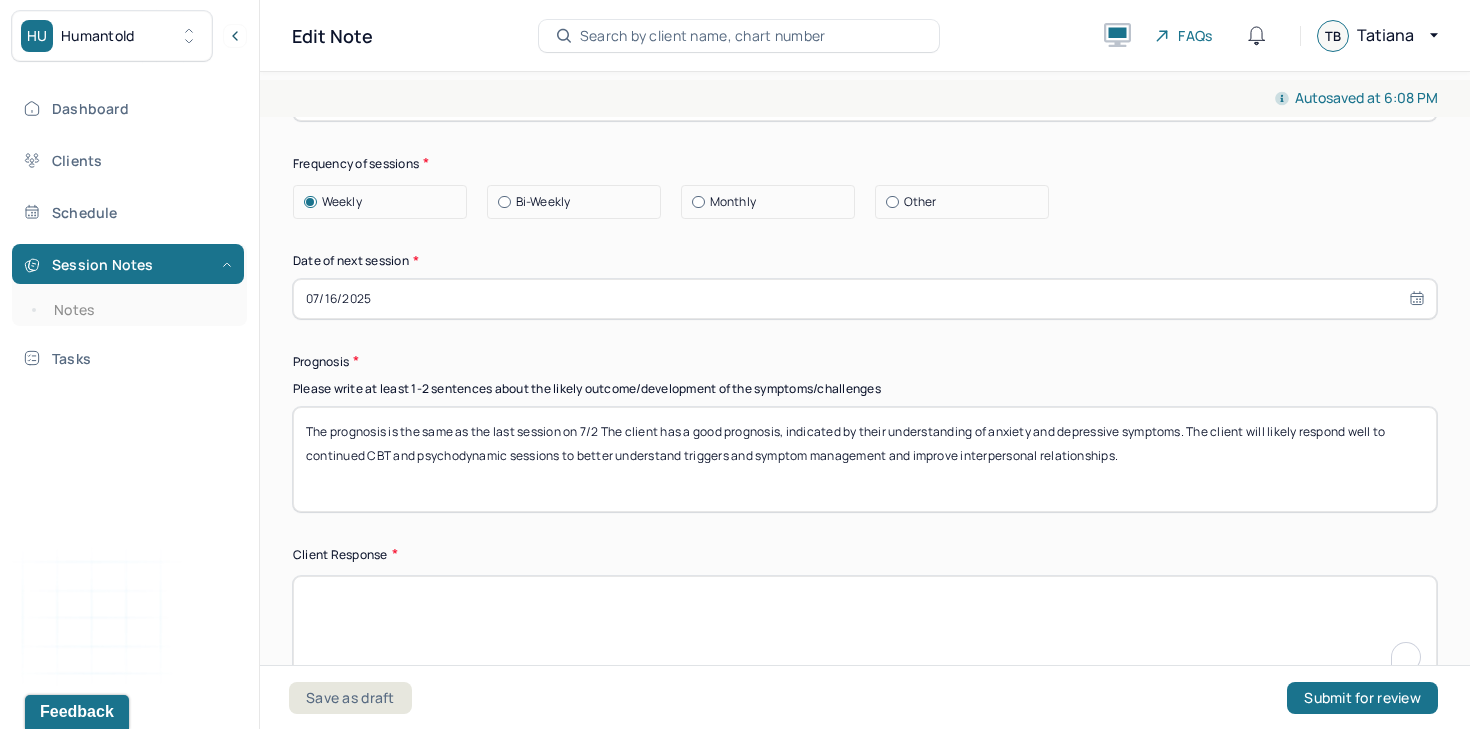 click at bounding box center [865, 628] 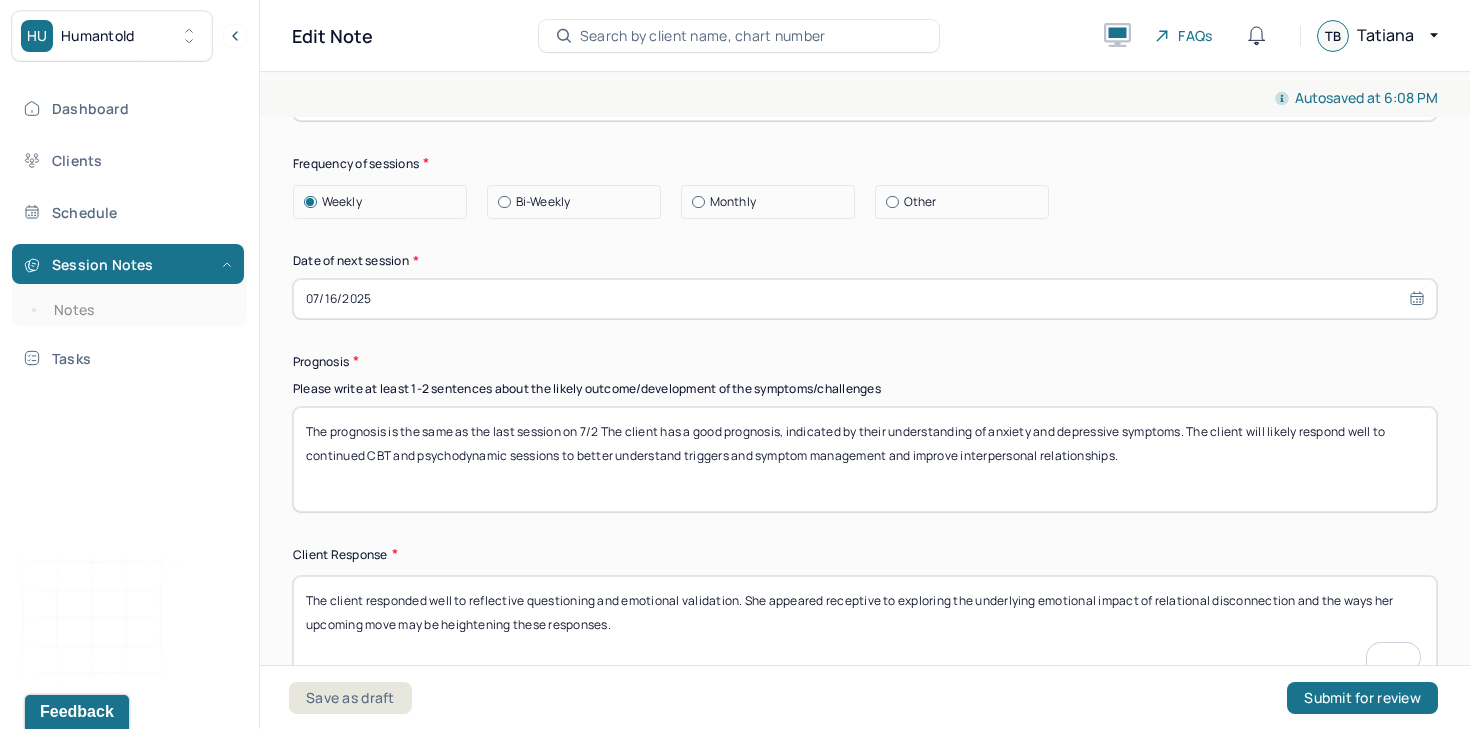 type on "The client responded well to reflective questioning and emotional validation. She appeared receptive to exploring the underlying emotional impact of relational disconnection and the ways her upcoming move may be heightening these responses." 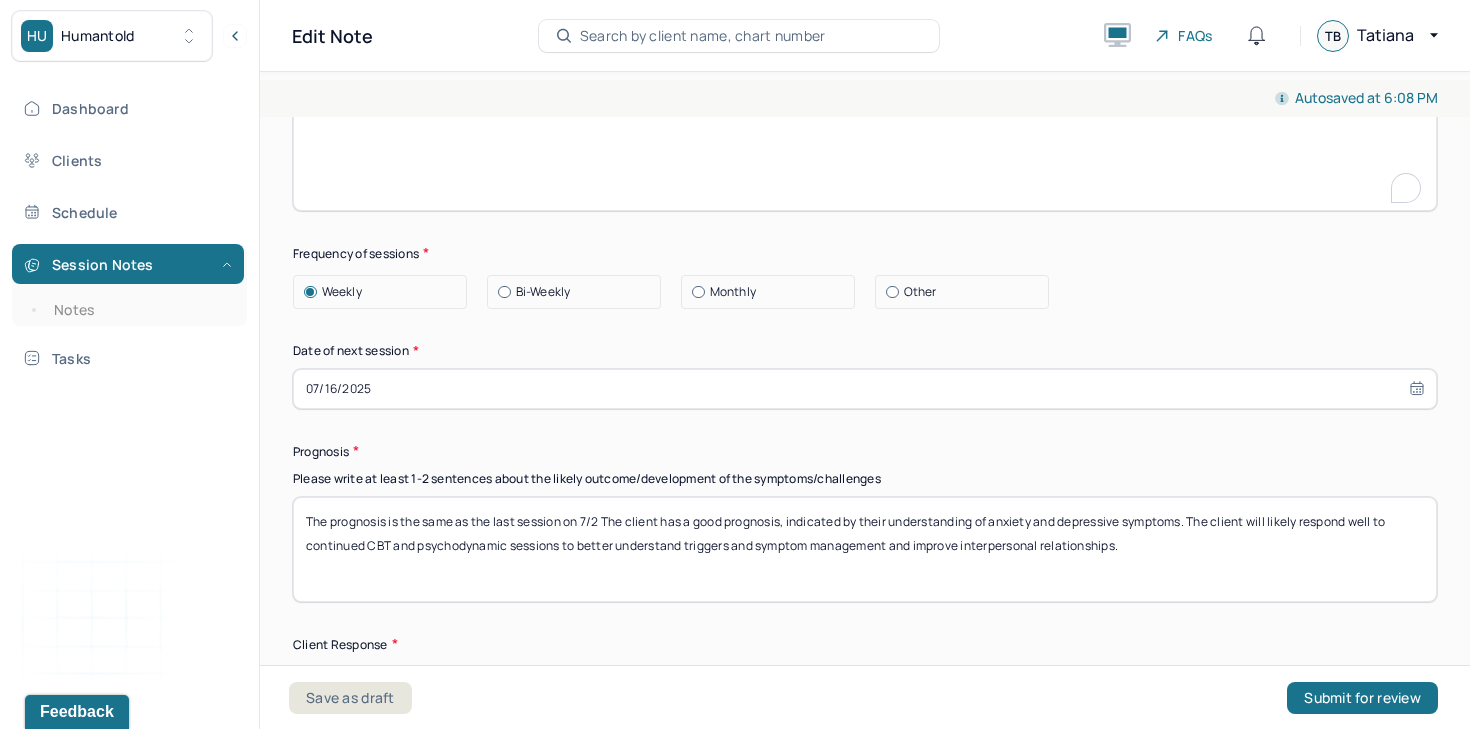 click at bounding box center (865, 158) 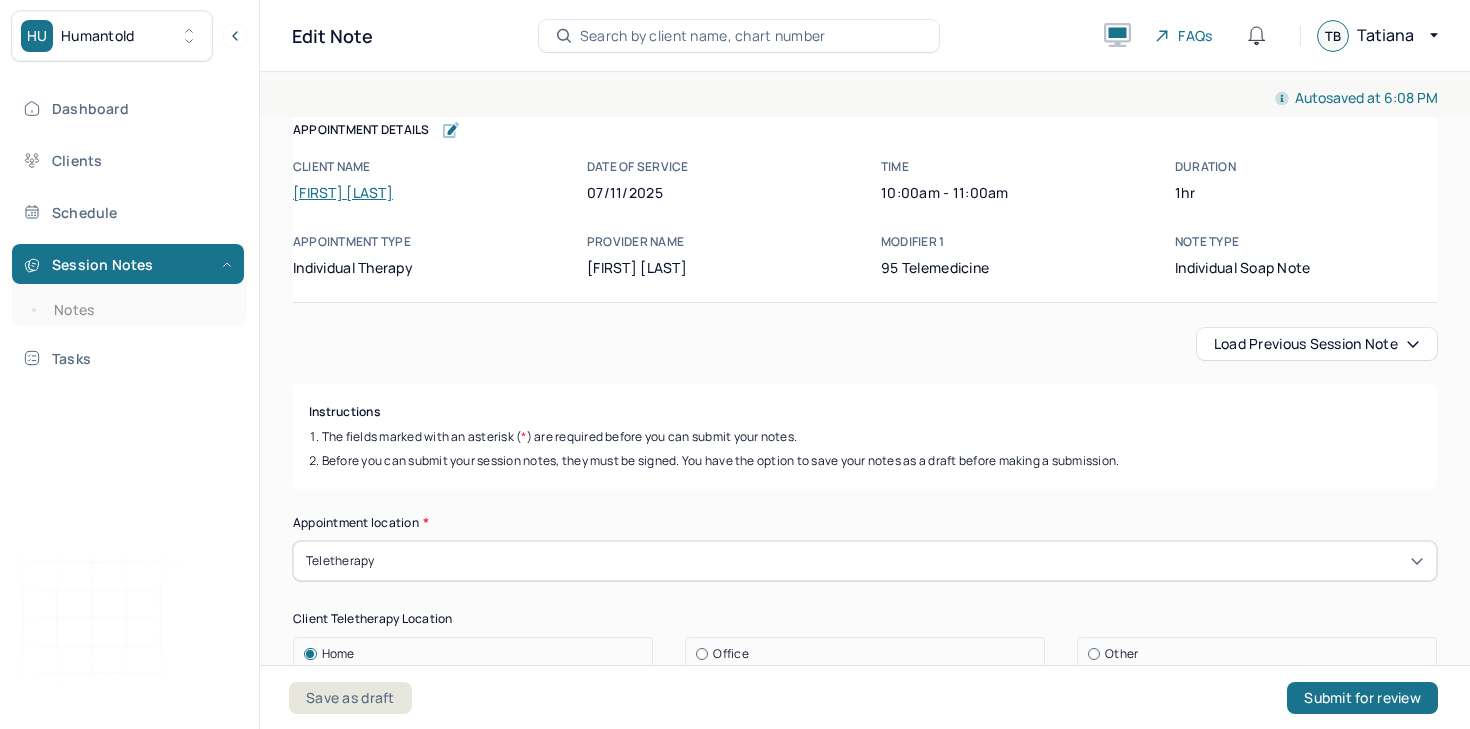 scroll, scrollTop: 0, scrollLeft: 0, axis: both 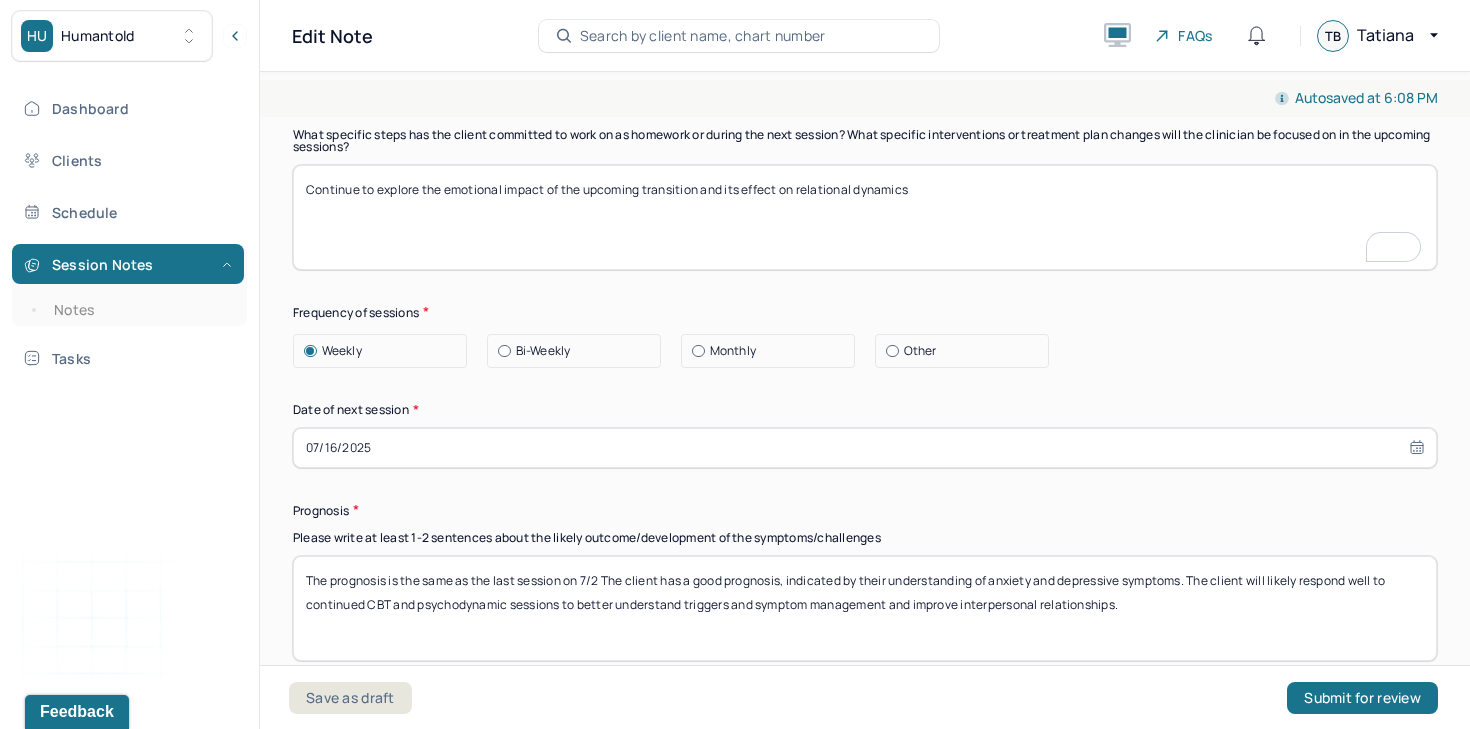 type on "Continue to explore the emotional impact of the upcoming transition and its effect on relational dynamics" 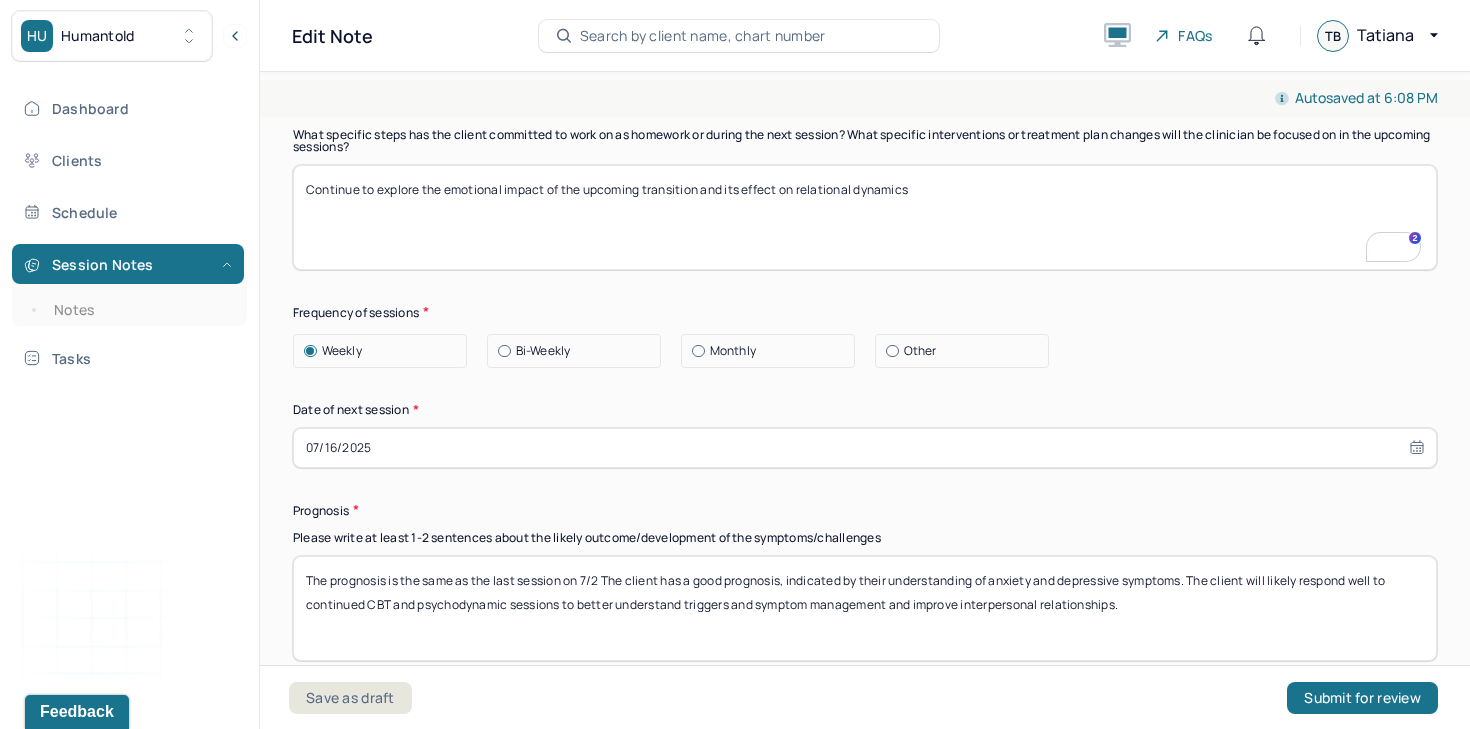 scroll, scrollTop: 2847, scrollLeft: 0, axis: vertical 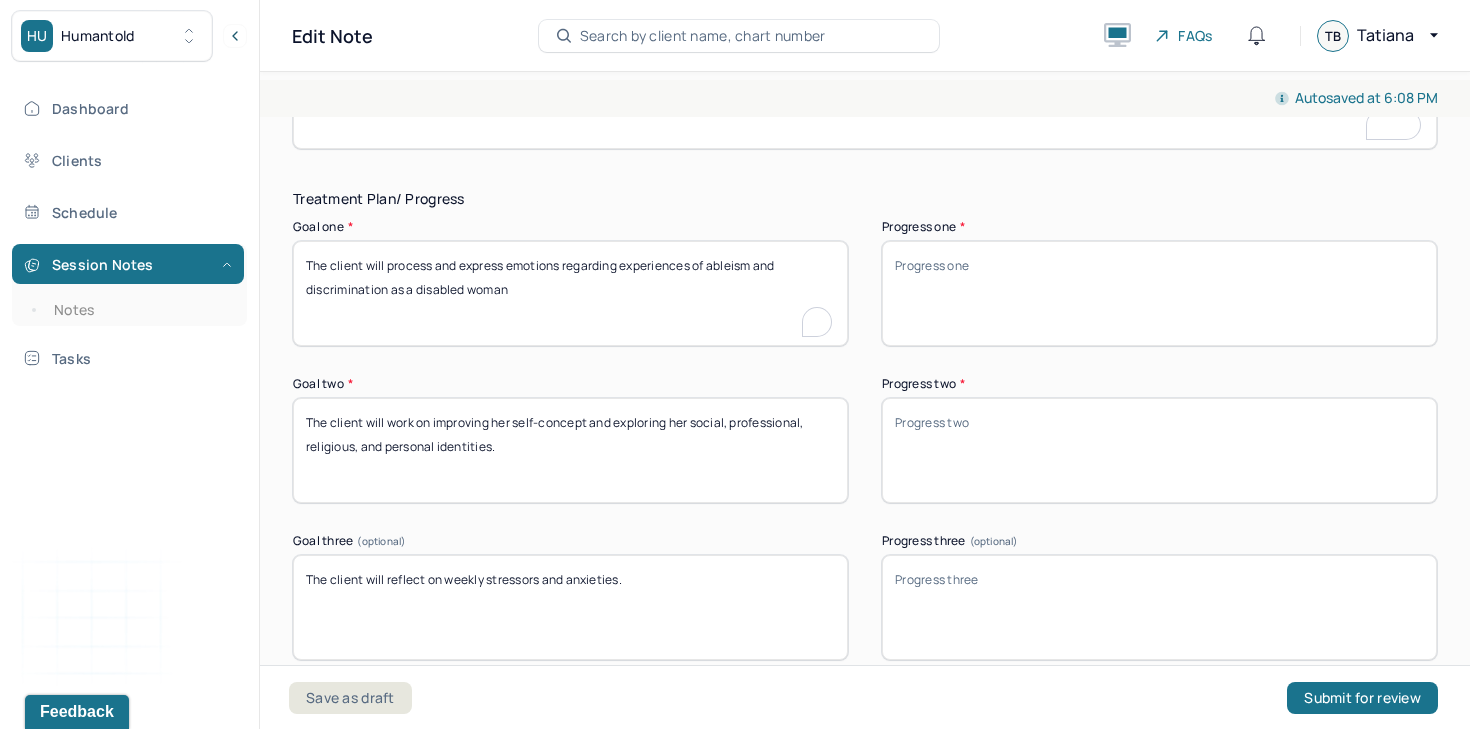 click on "The client will process and express emotions regarding experiences of ableism and discrimination as a disabled woman" at bounding box center (570, 293) 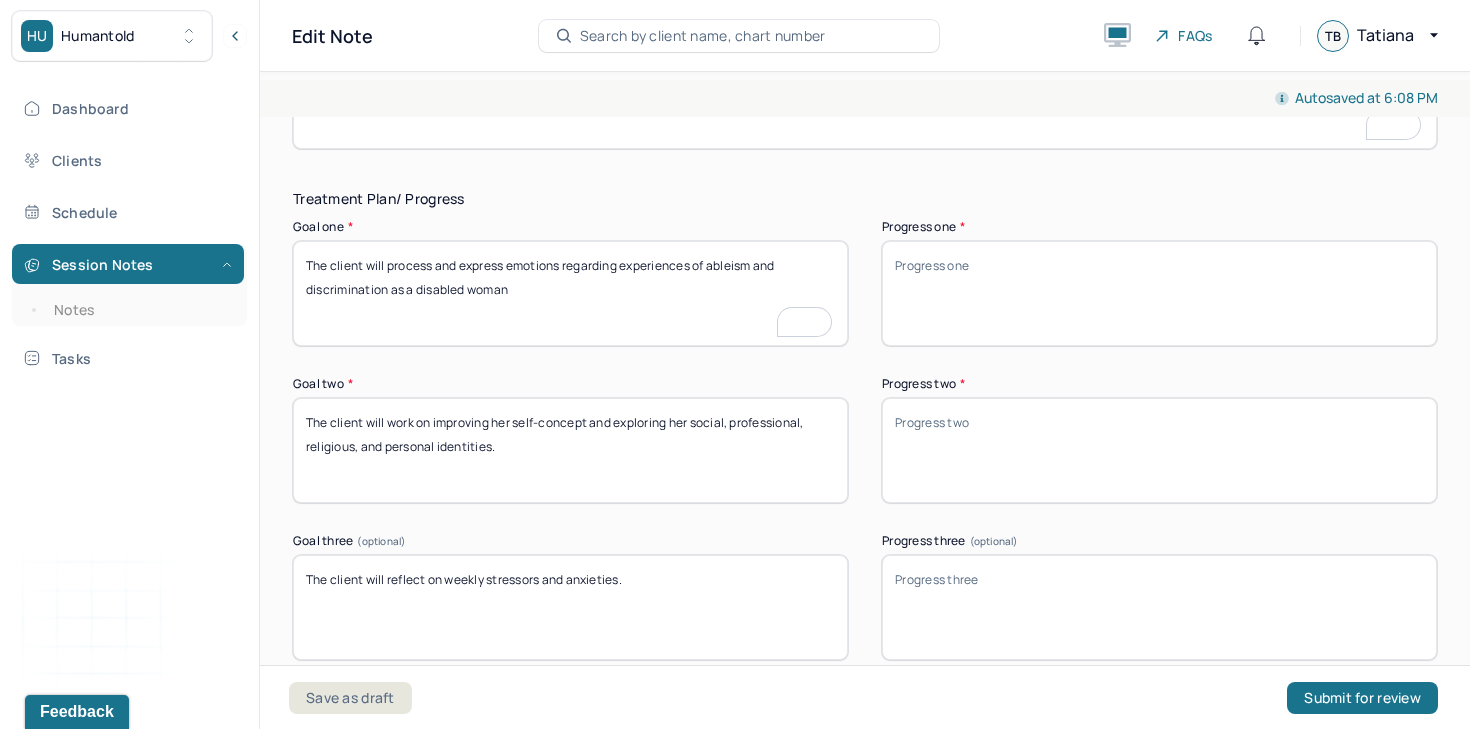 scroll, scrollTop: 3052, scrollLeft: 0, axis: vertical 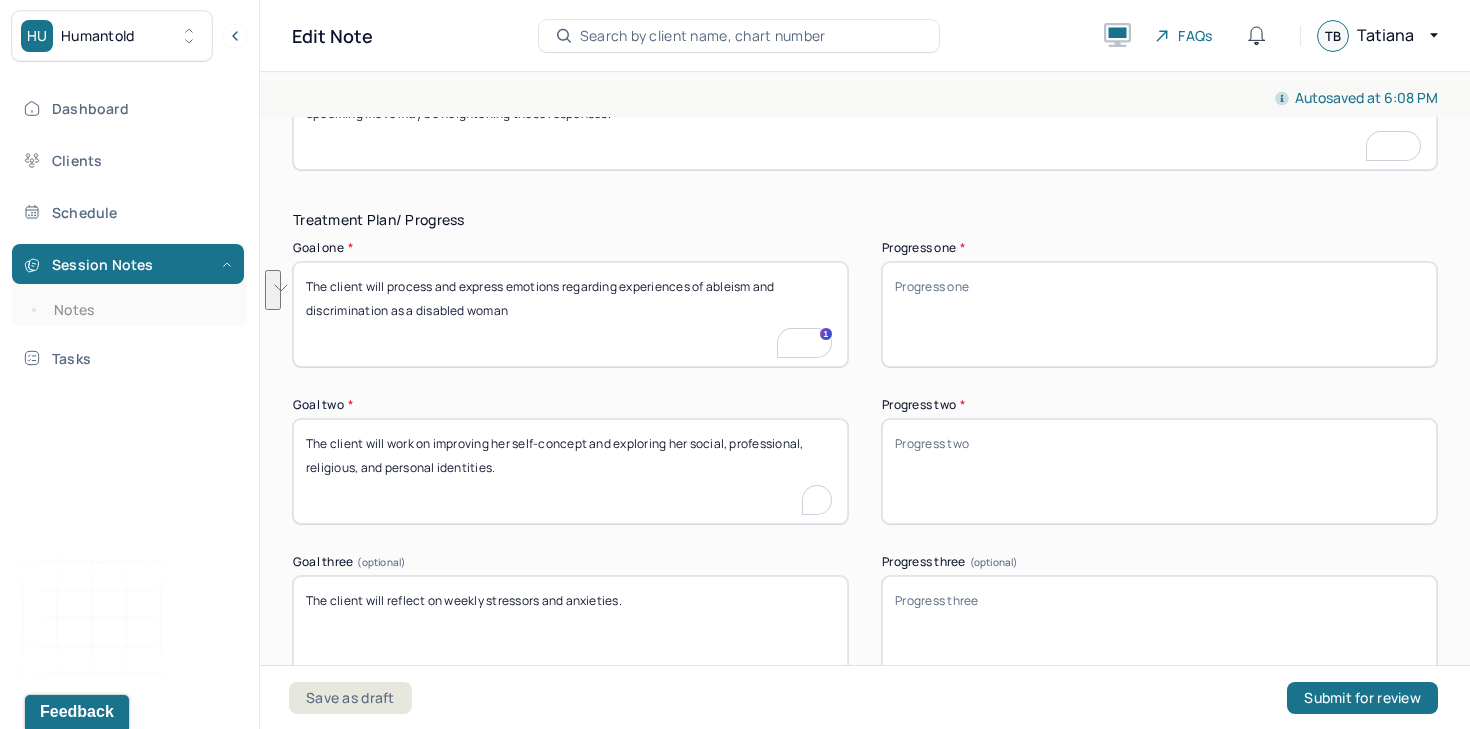 click on "The client will work on improving her self-concept and exploring her social, professional, religious, and personal identities." at bounding box center (570, 471) 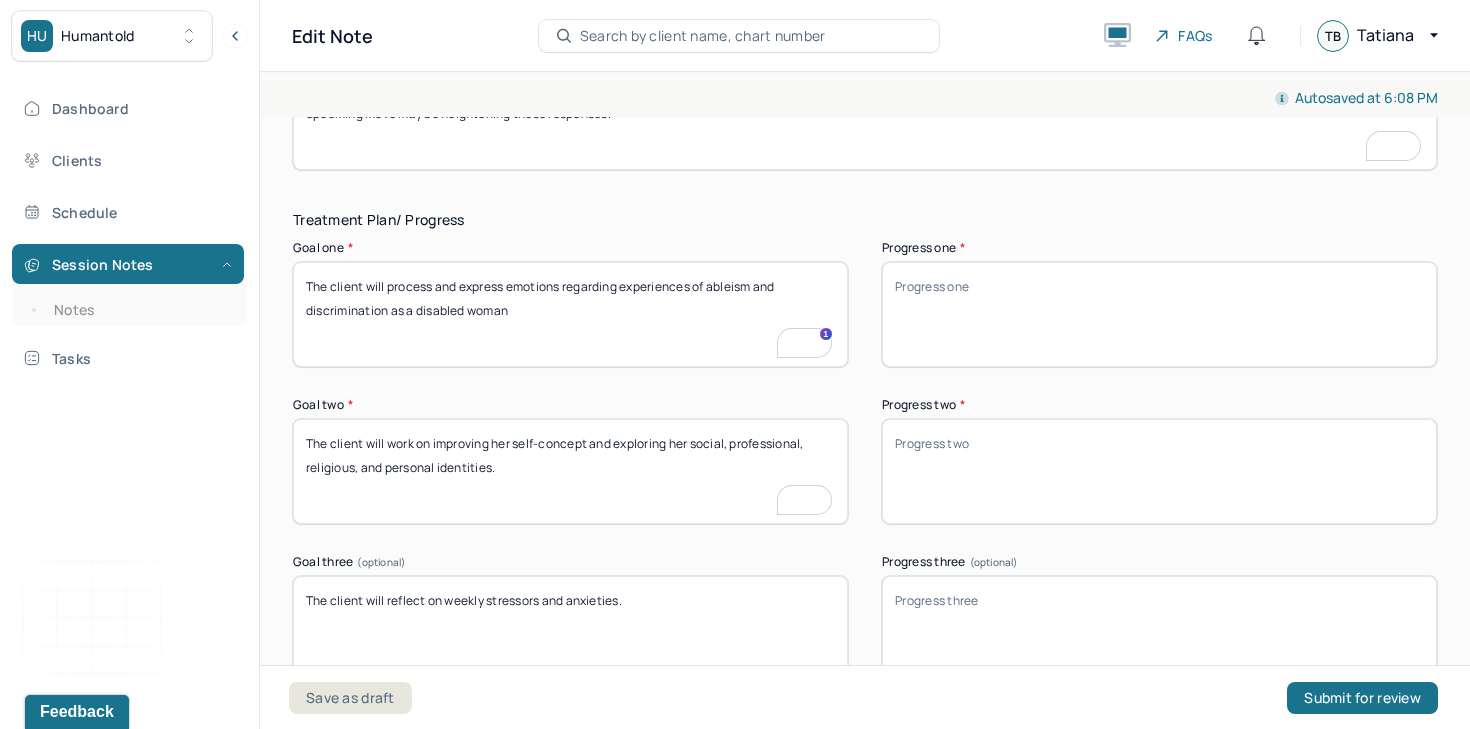 click on "The client will work on improving her self-concept and exploring her social, professional, religious, and personal identities." at bounding box center [570, 471] 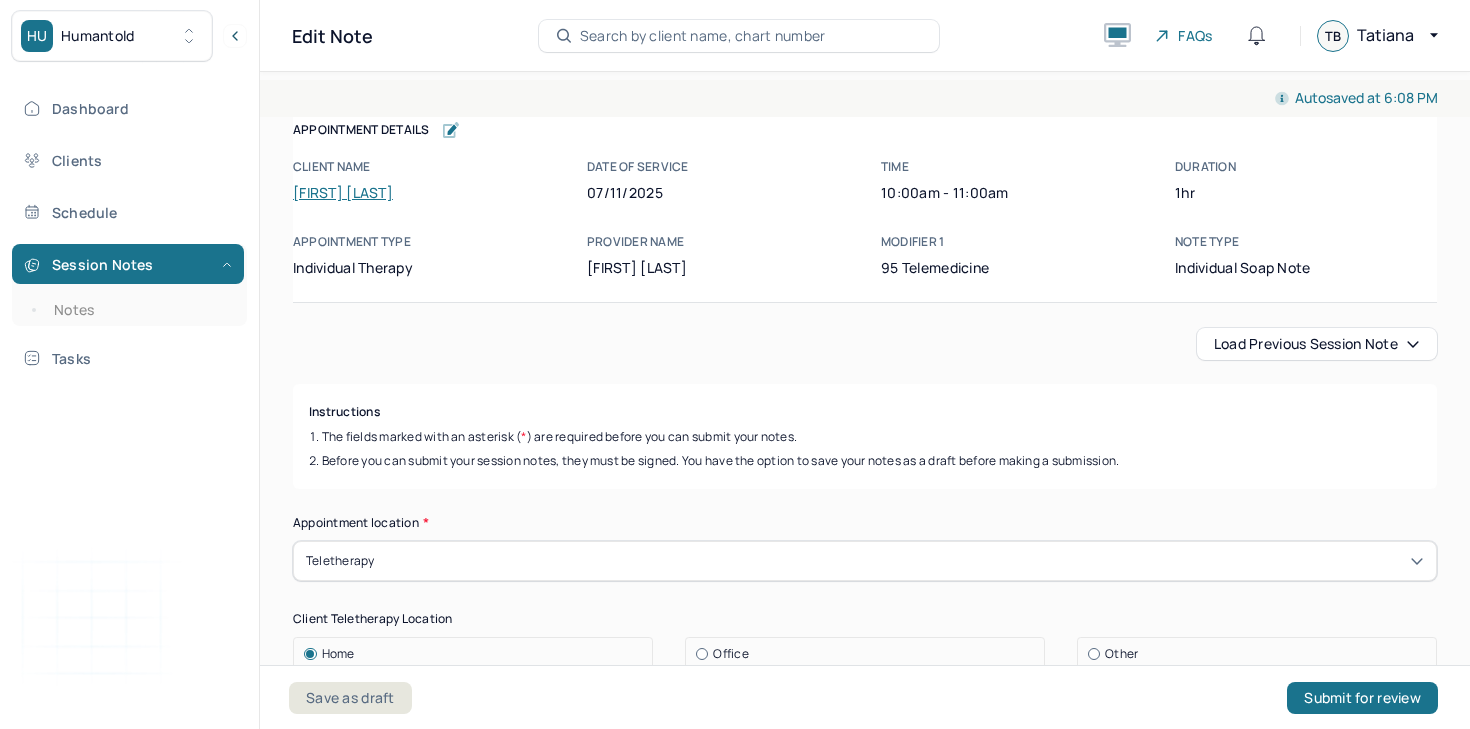 click on "The client will reflect on weekly stressors and anxieties." at bounding box center [570, 3877] 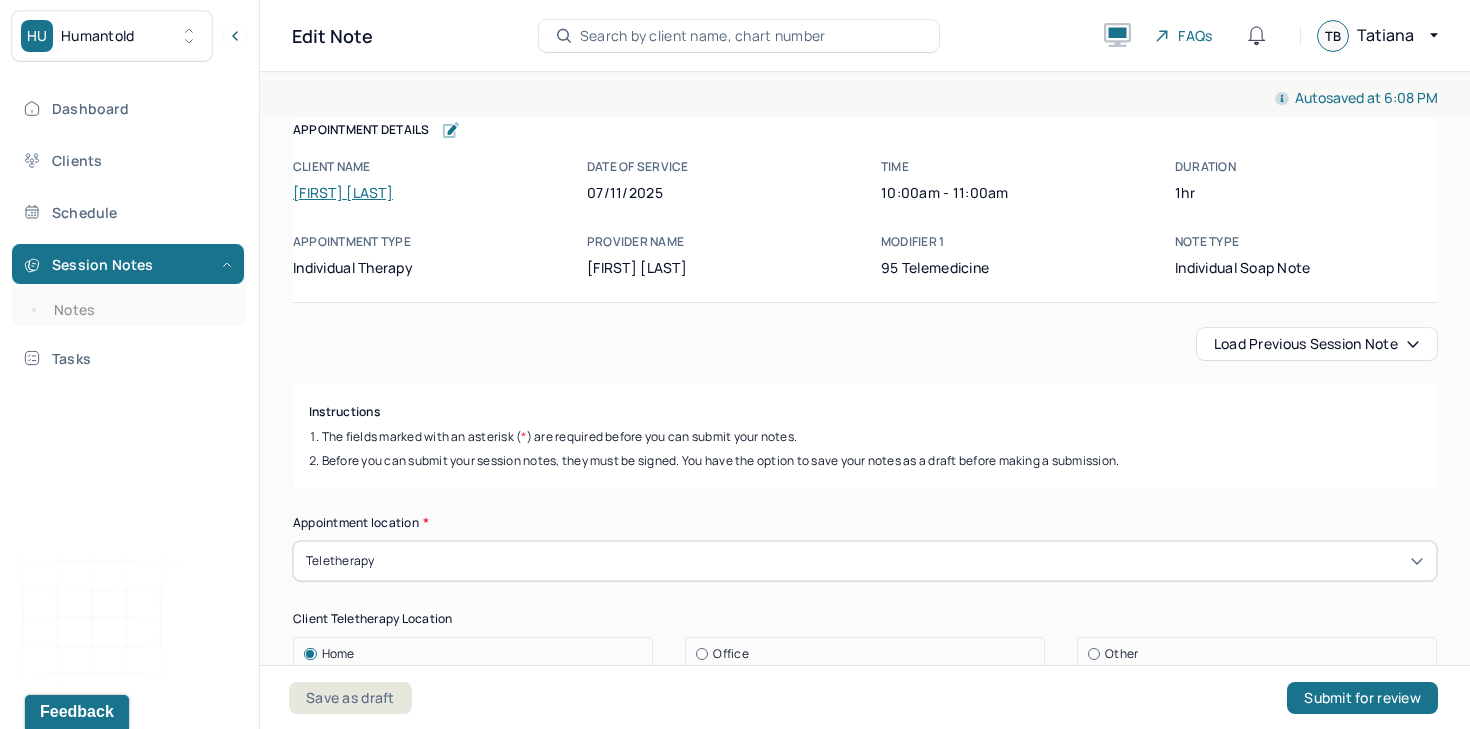 scroll, scrollTop: 3477, scrollLeft: 0, axis: vertical 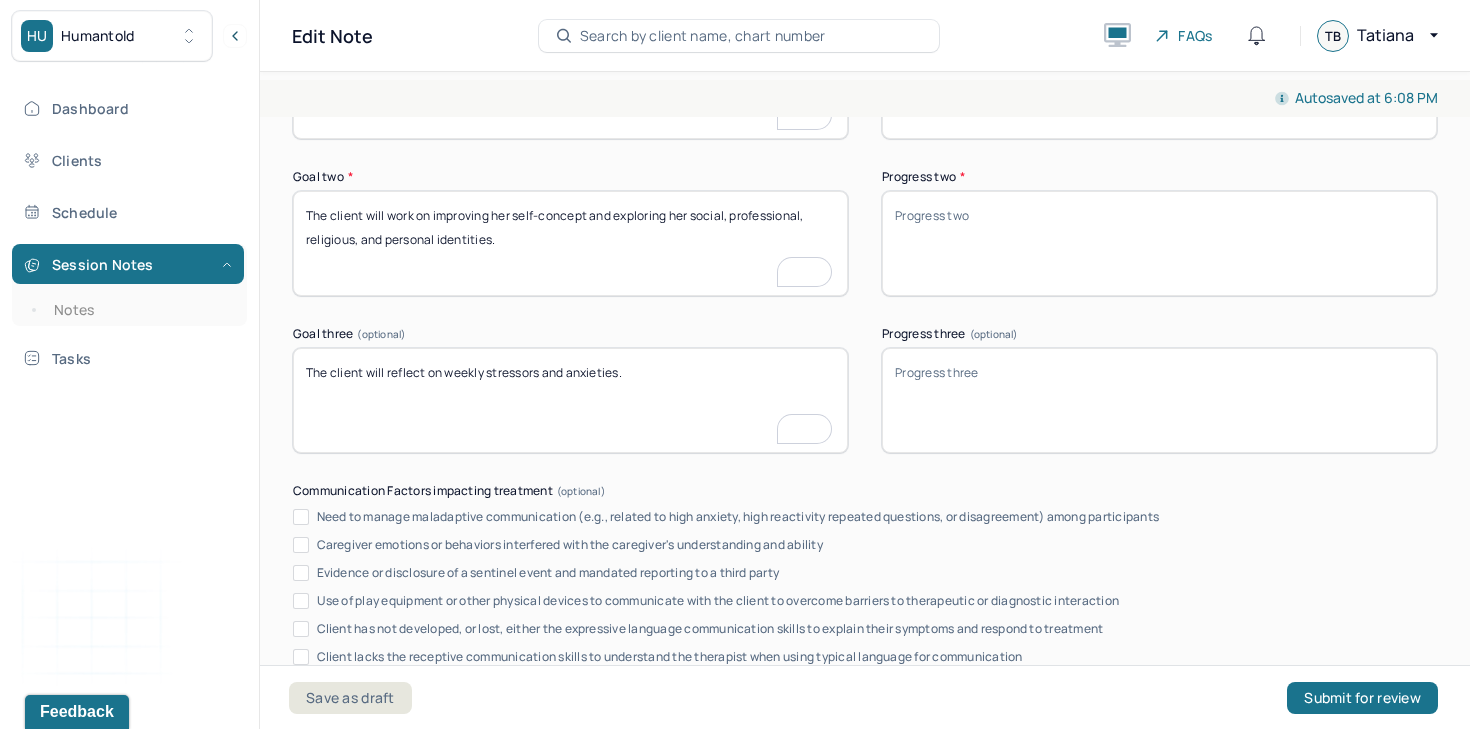 click on "The client will reflect on weekly stressors and anxieties." at bounding box center (570, 400) 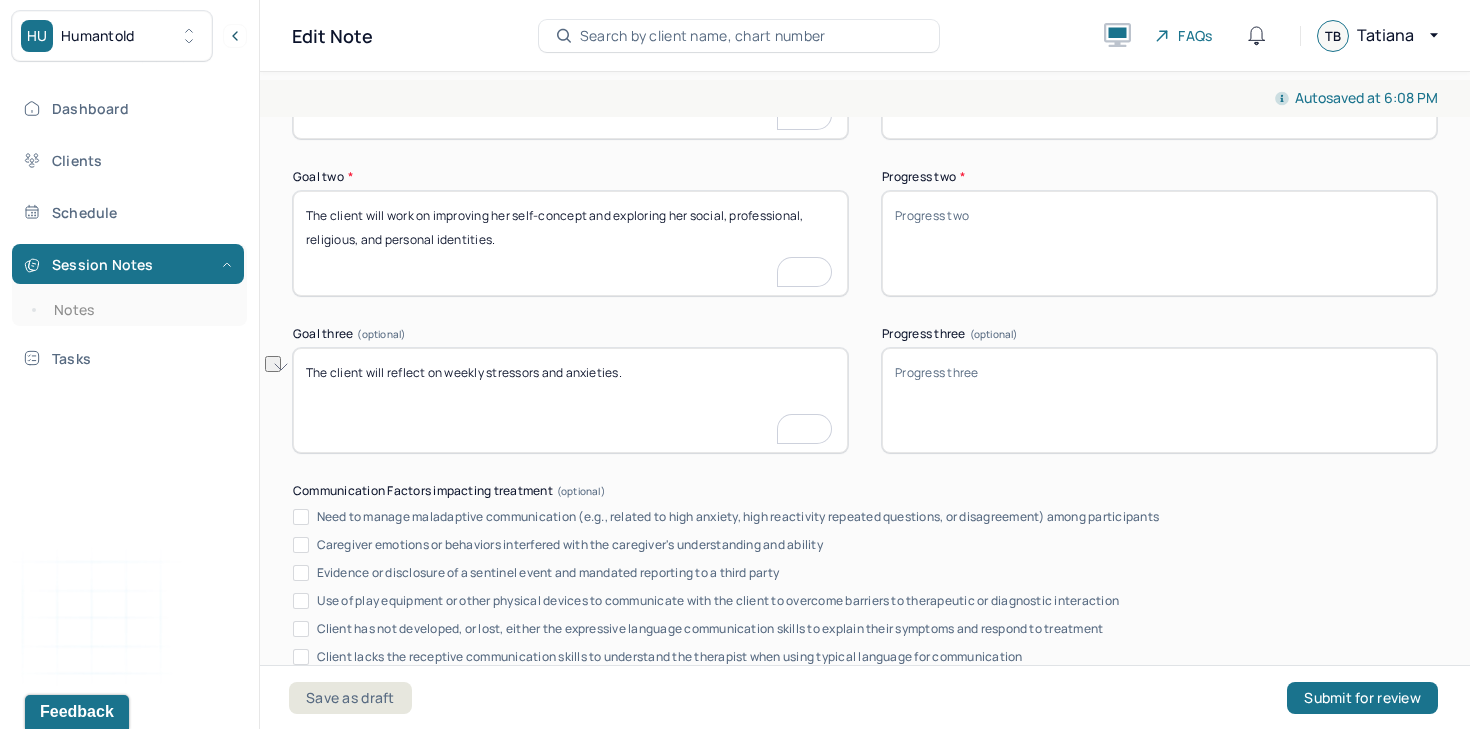 click on "Progress two *" at bounding box center [1159, 243] 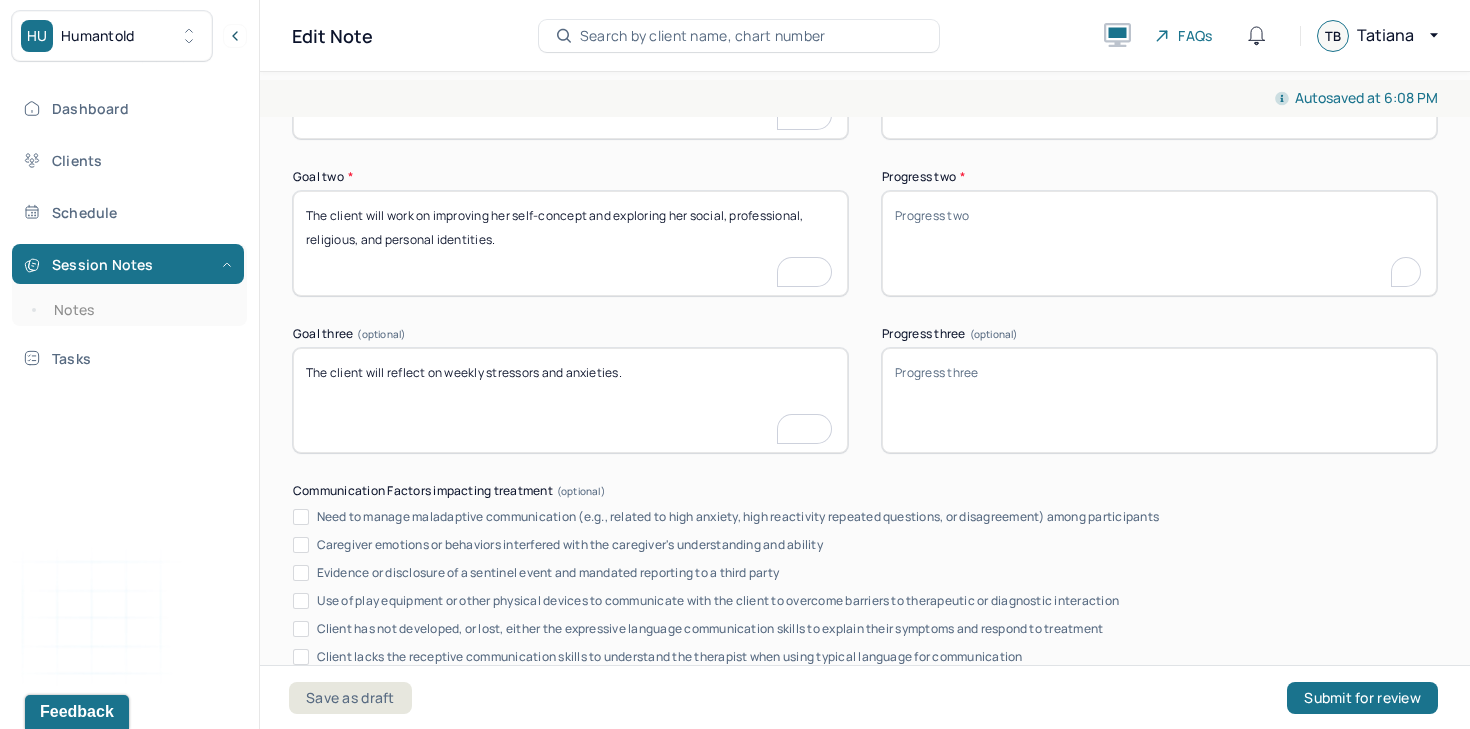 paste on "The session indirectly touched on aspects of self-concept, particularly in how the client sees herself within her friendships and in relation to her mentor." 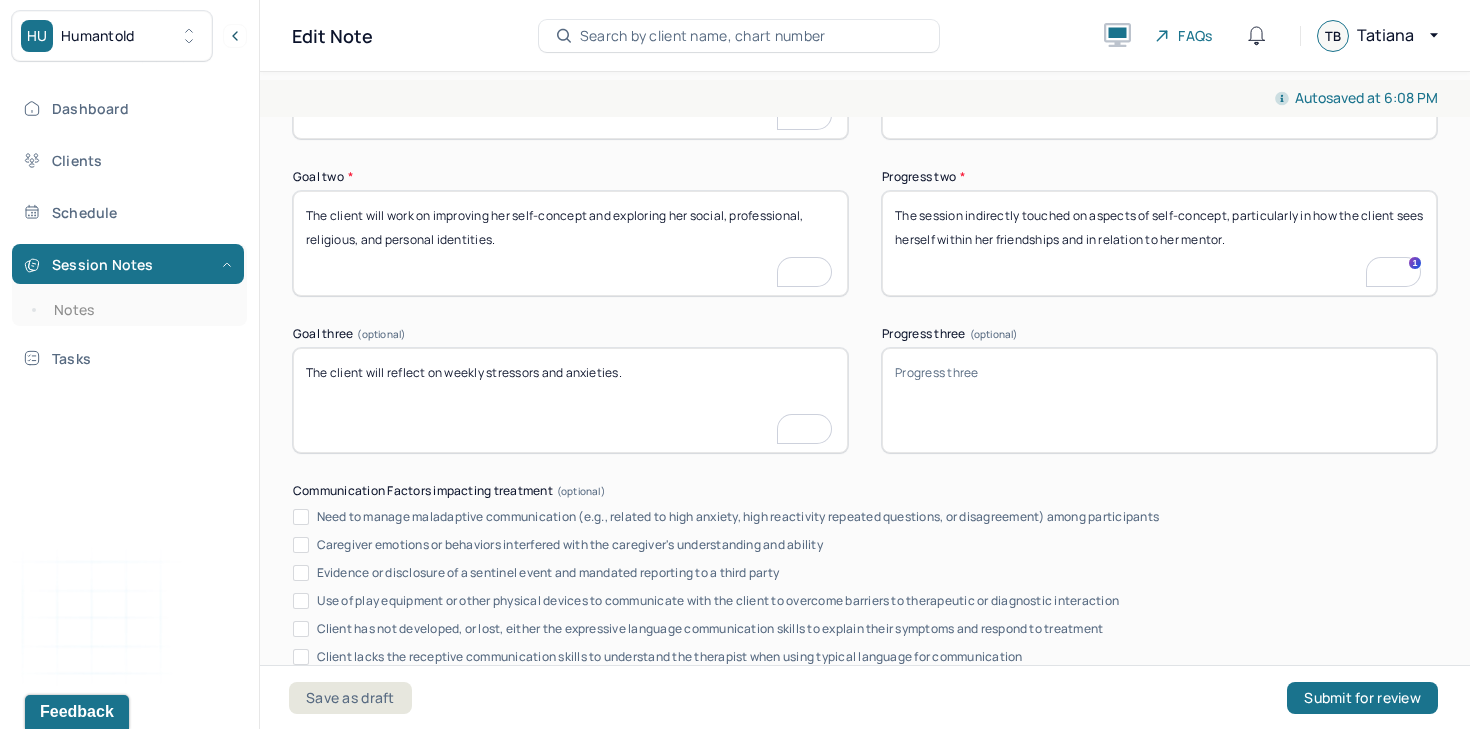 type on "The session indirectly touched on aspects of self-concept, particularly in how the client sees herself within her friendships and in relation to her mentor." 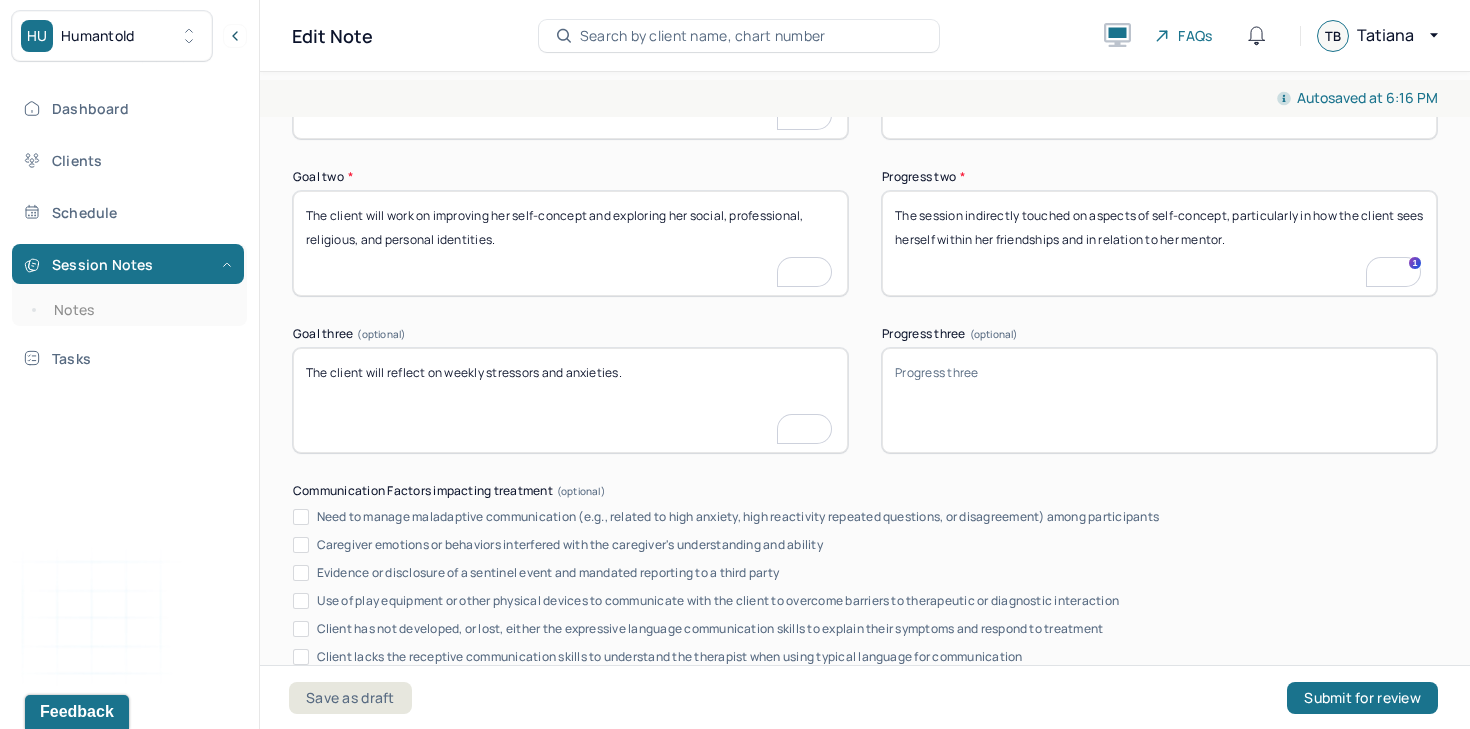 click on "Progress three (optional)" at bounding box center [1159, 400] 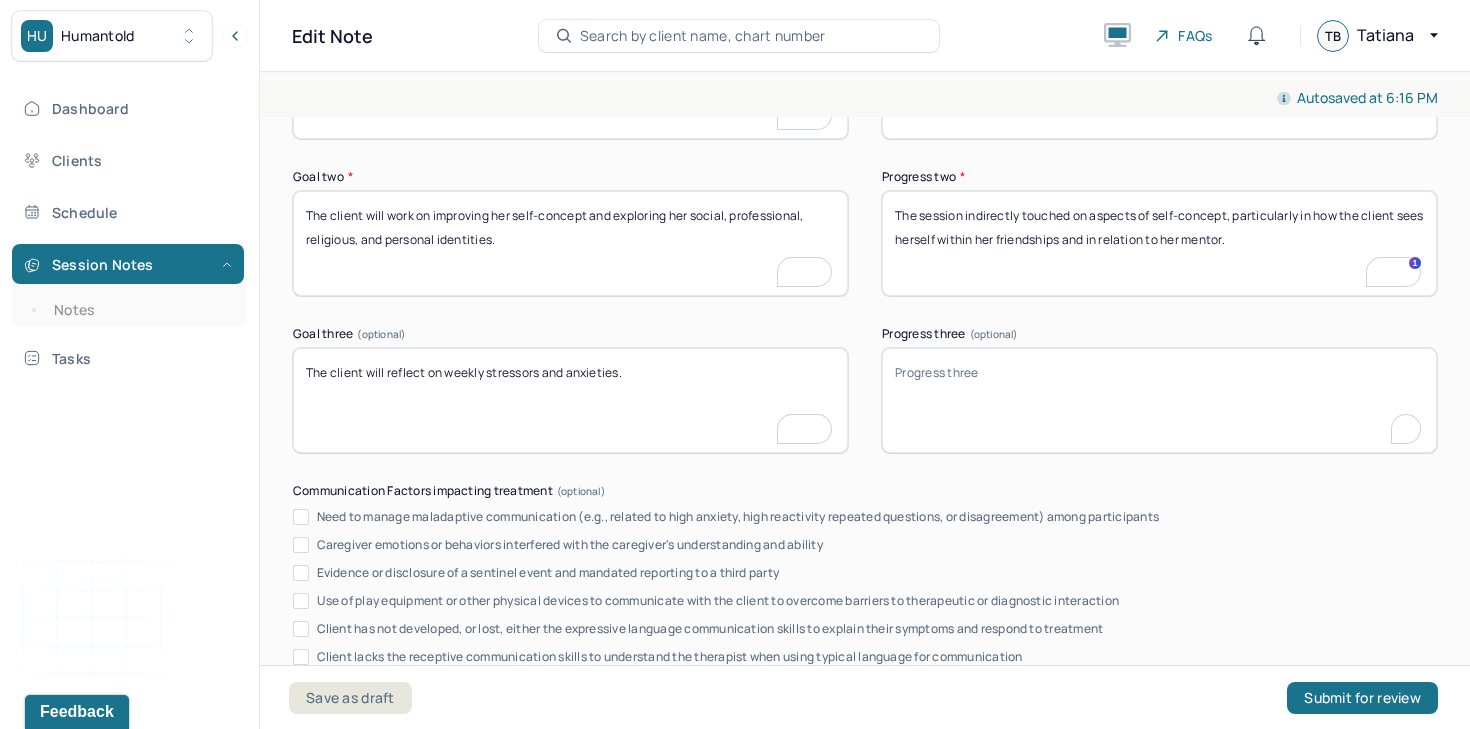 paste on "The client reflected on relational stress with her mentor and growing insecurities in her friendships." 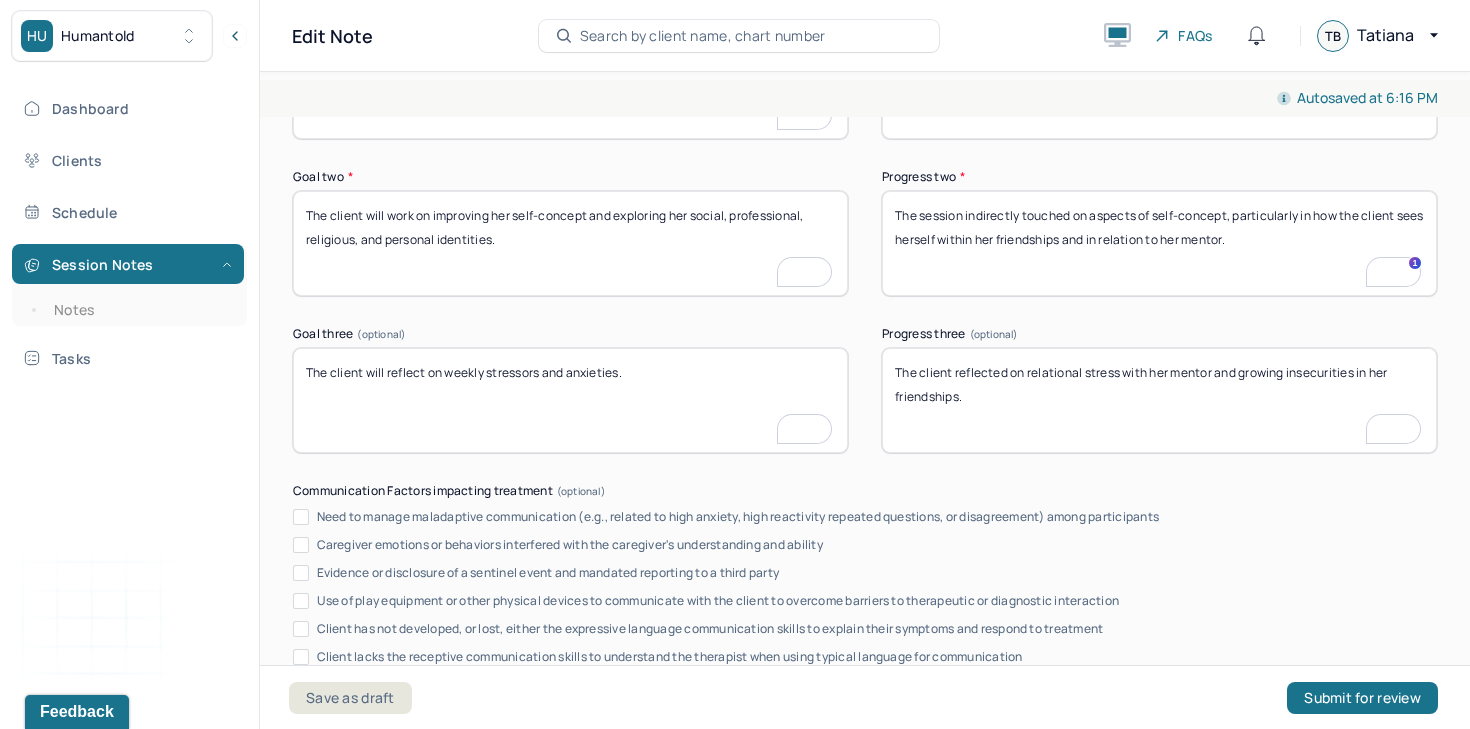 click on "The client reflected on relational stress with her mentor and growing insecurities in her friendships." at bounding box center (1159, 400) 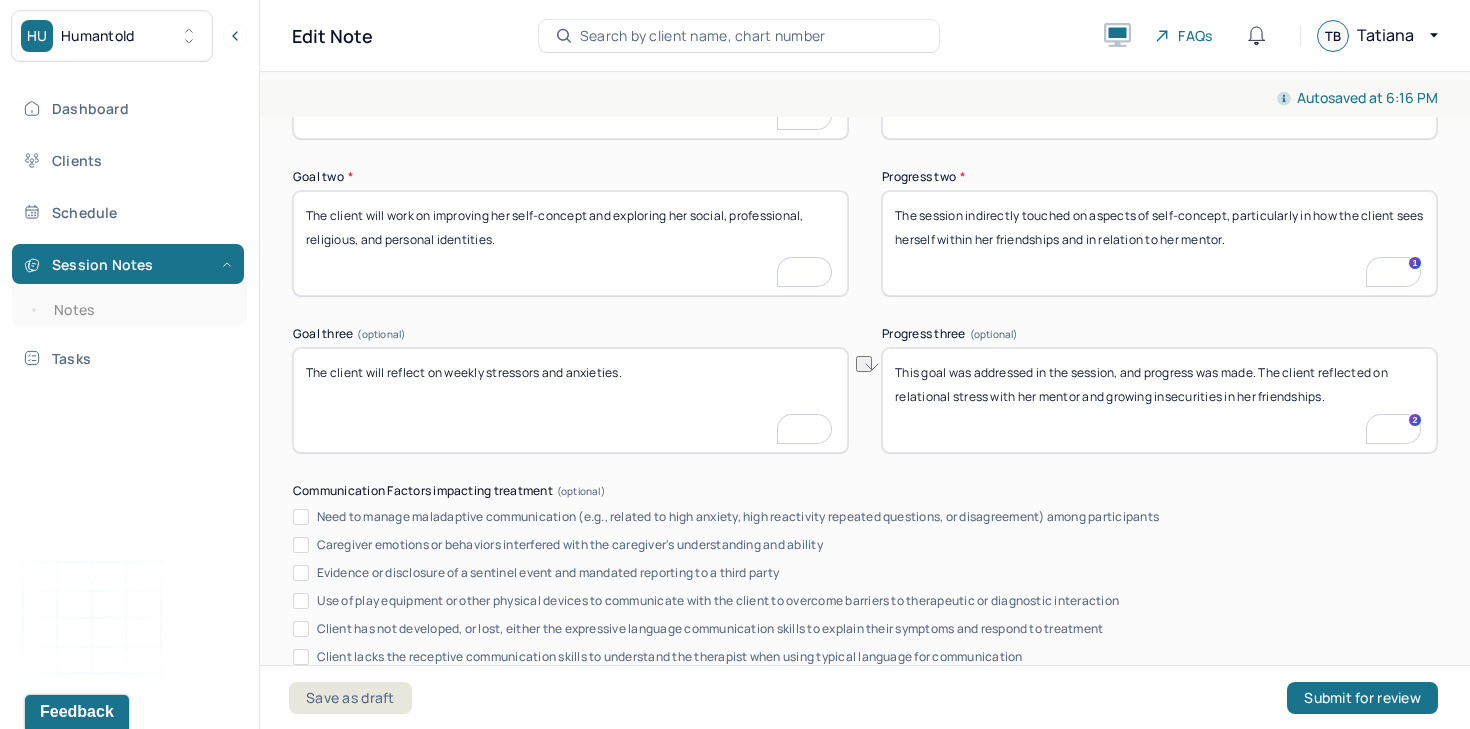 drag, startPoint x: 1261, startPoint y: 382, endPoint x: 870, endPoint y: 382, distance: 391 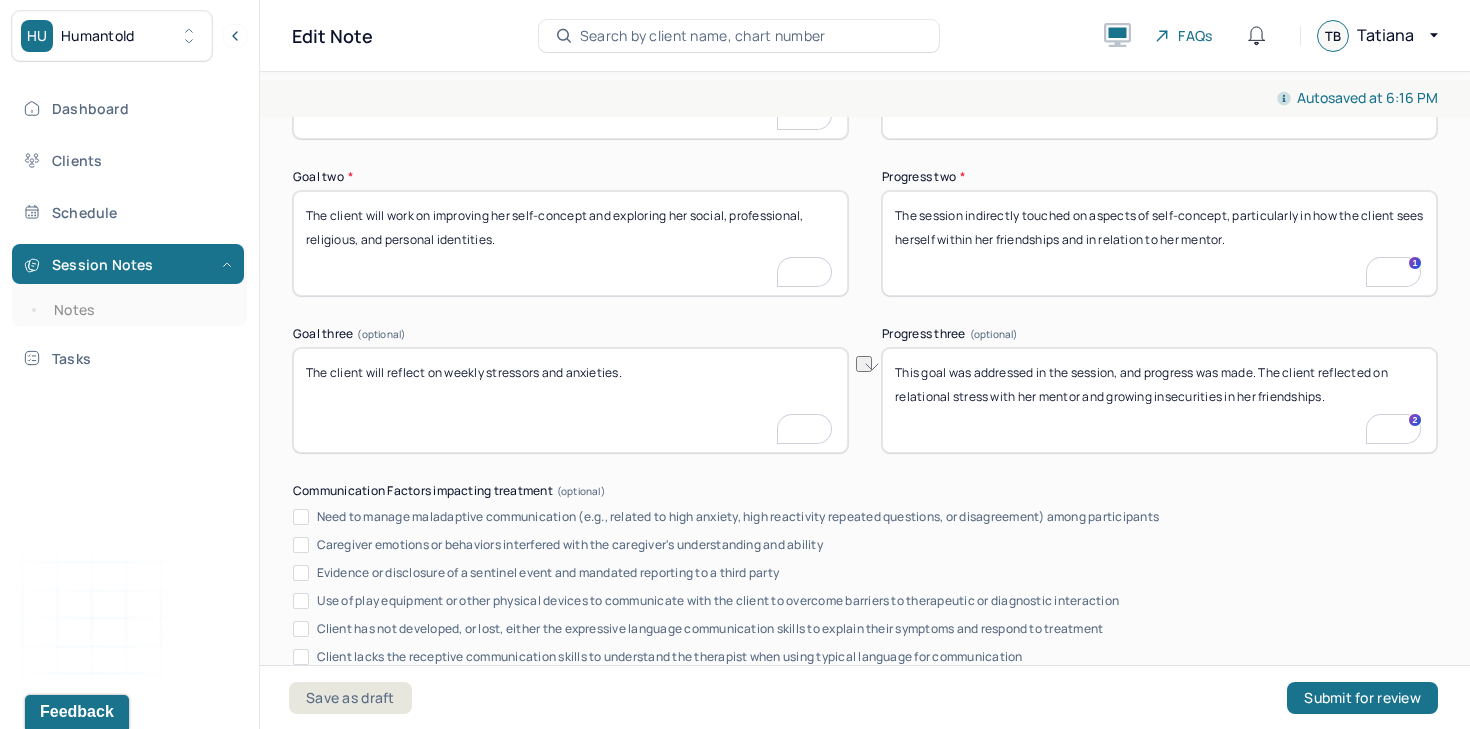 type on "This goal was addressed in the session, and progress was made. The client reflected on relational stress with her mentor and growing insecurities in her friendships." 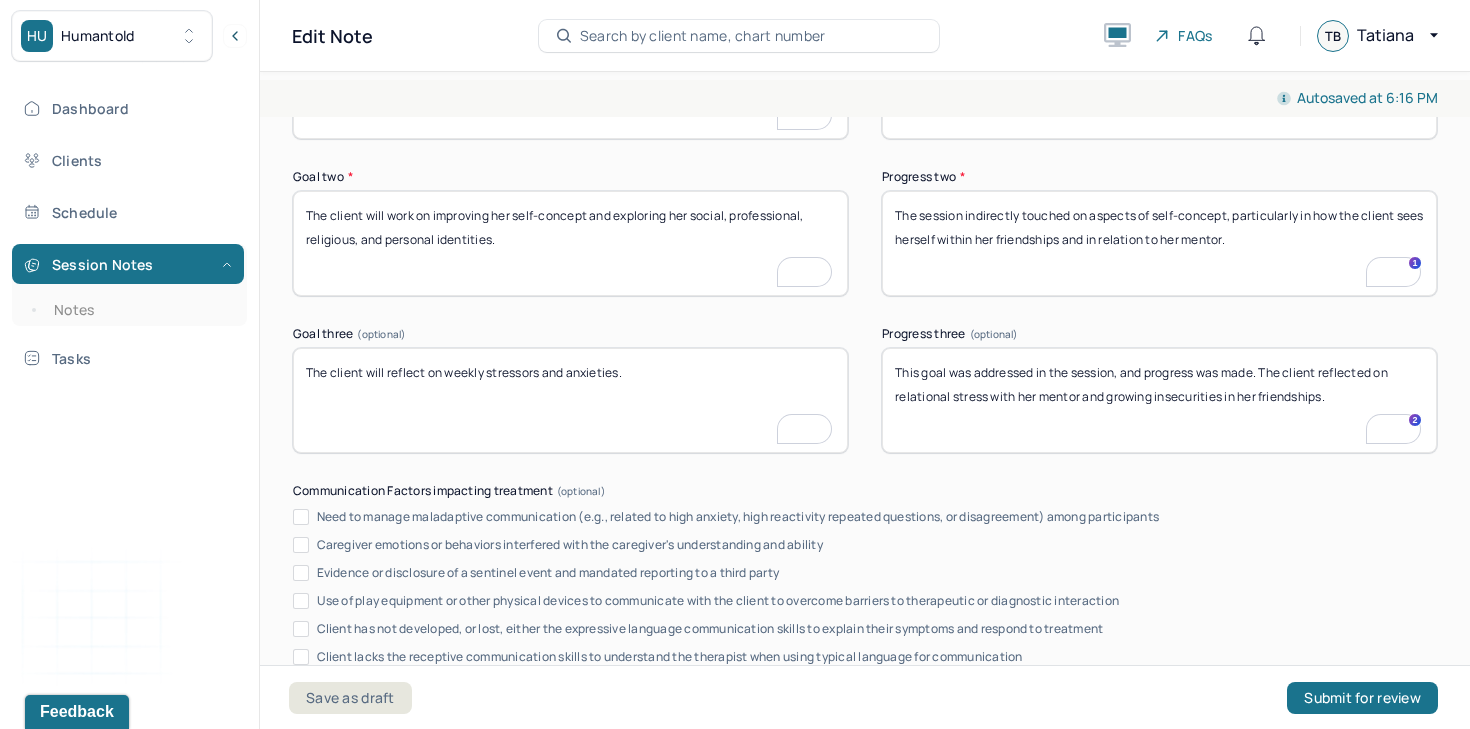 scroll, scrollTop: 3391, scrollLeft: 0, axis: vertical 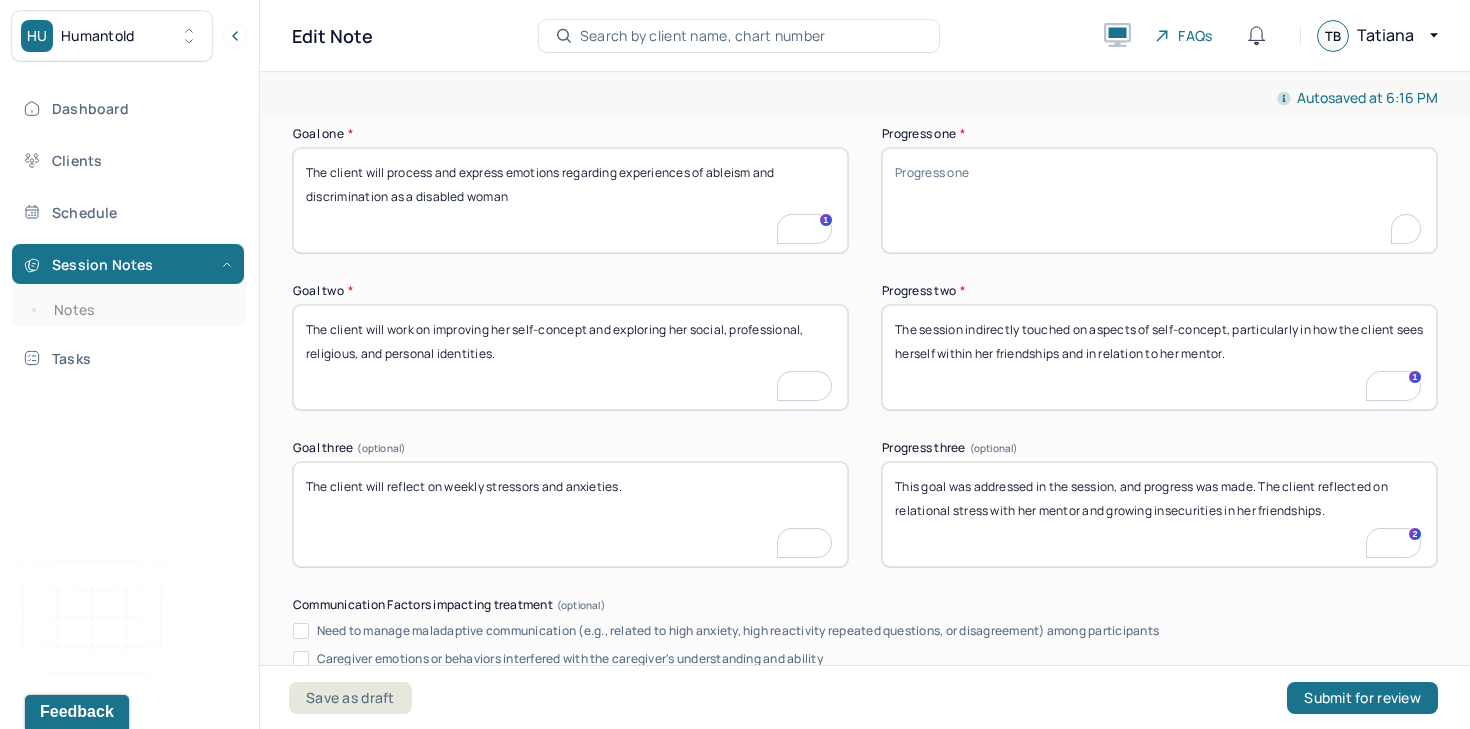 click on "Progress one *" at bounding box center (1159, 200) 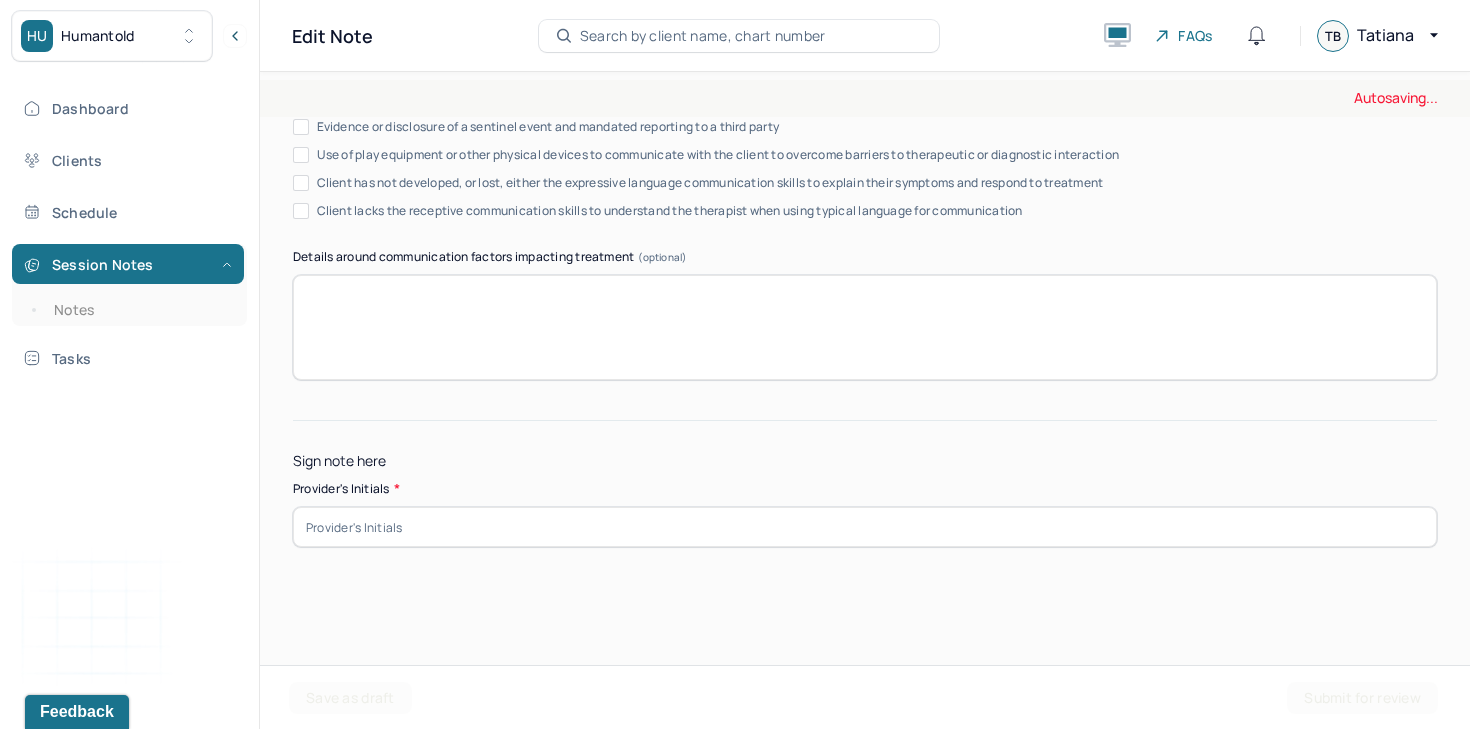type on "This goal was not addressed in the session." 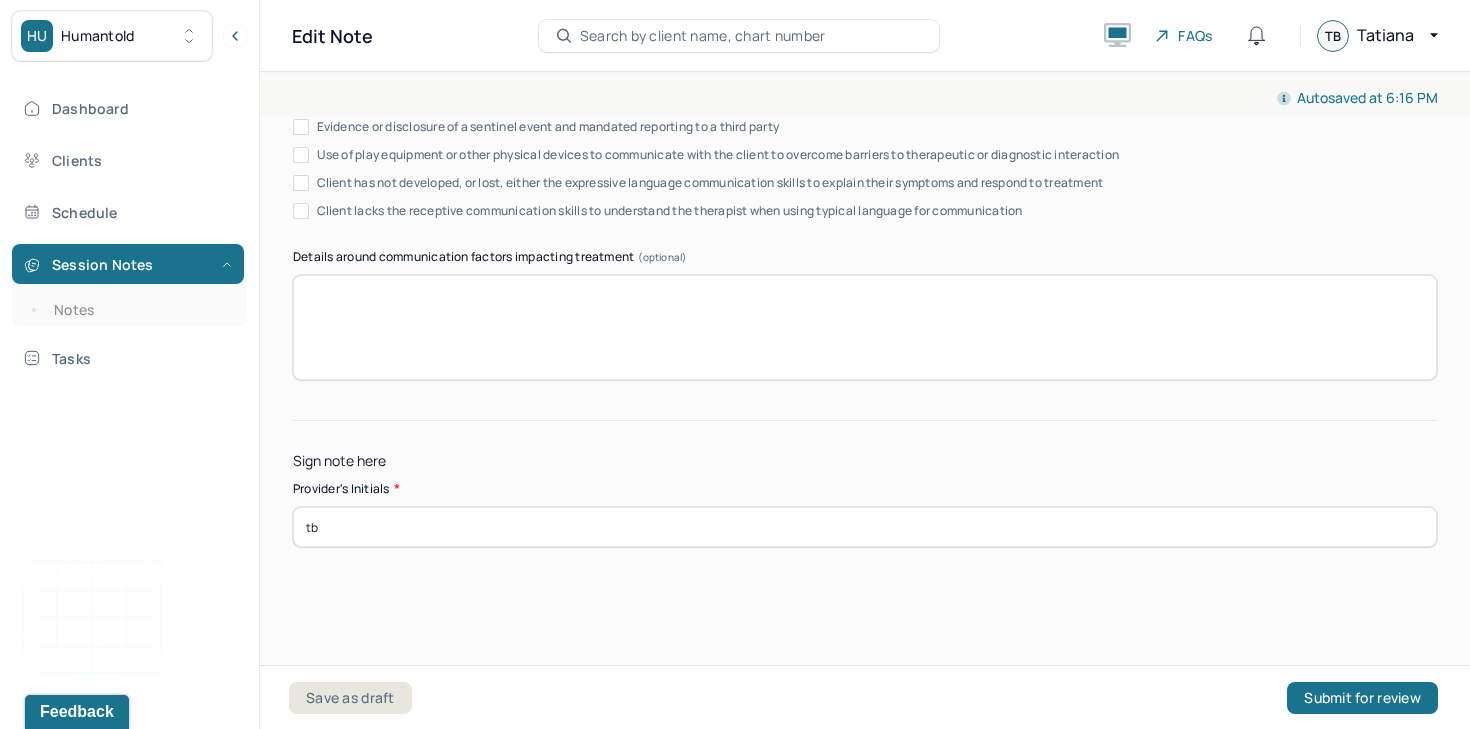 type on "tb" 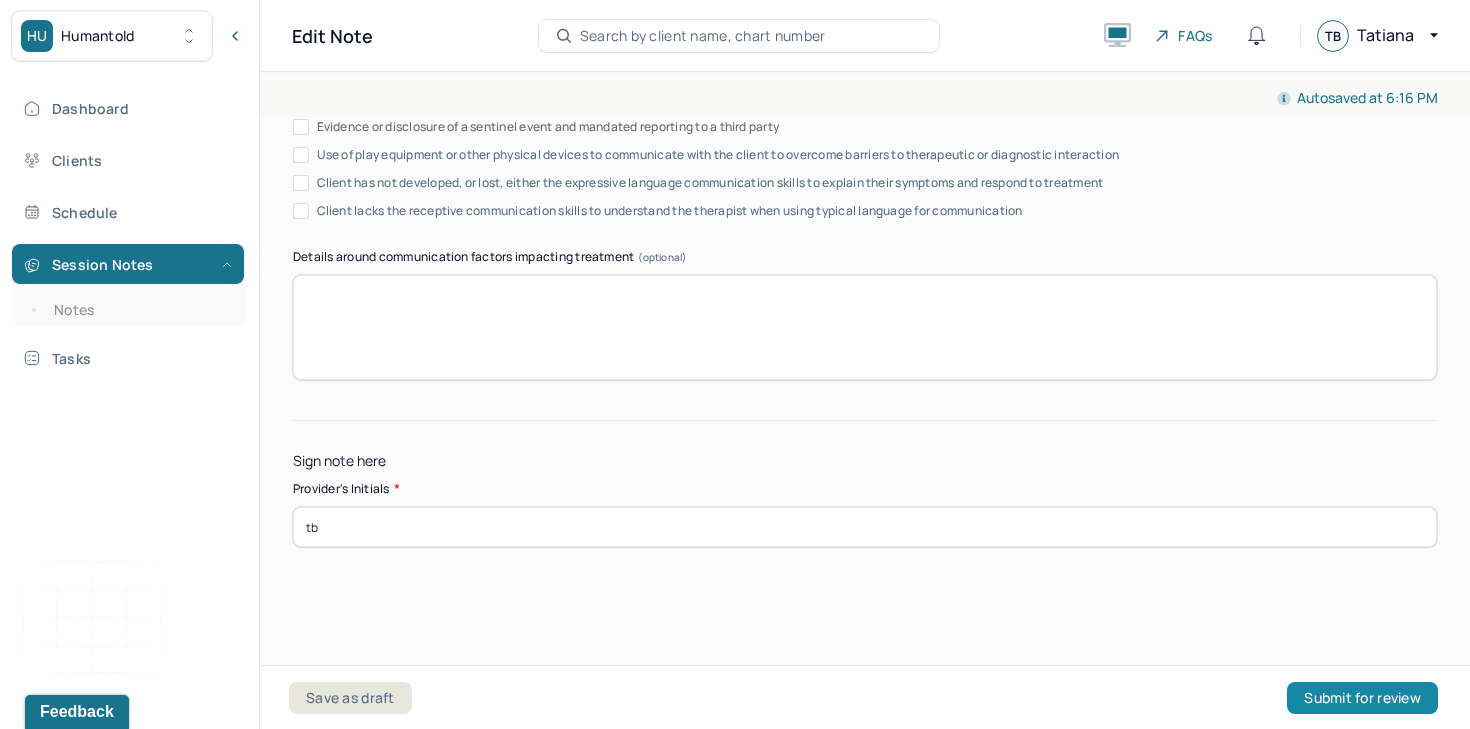 click on "Submit for review" at bounding box center [1362, 698] 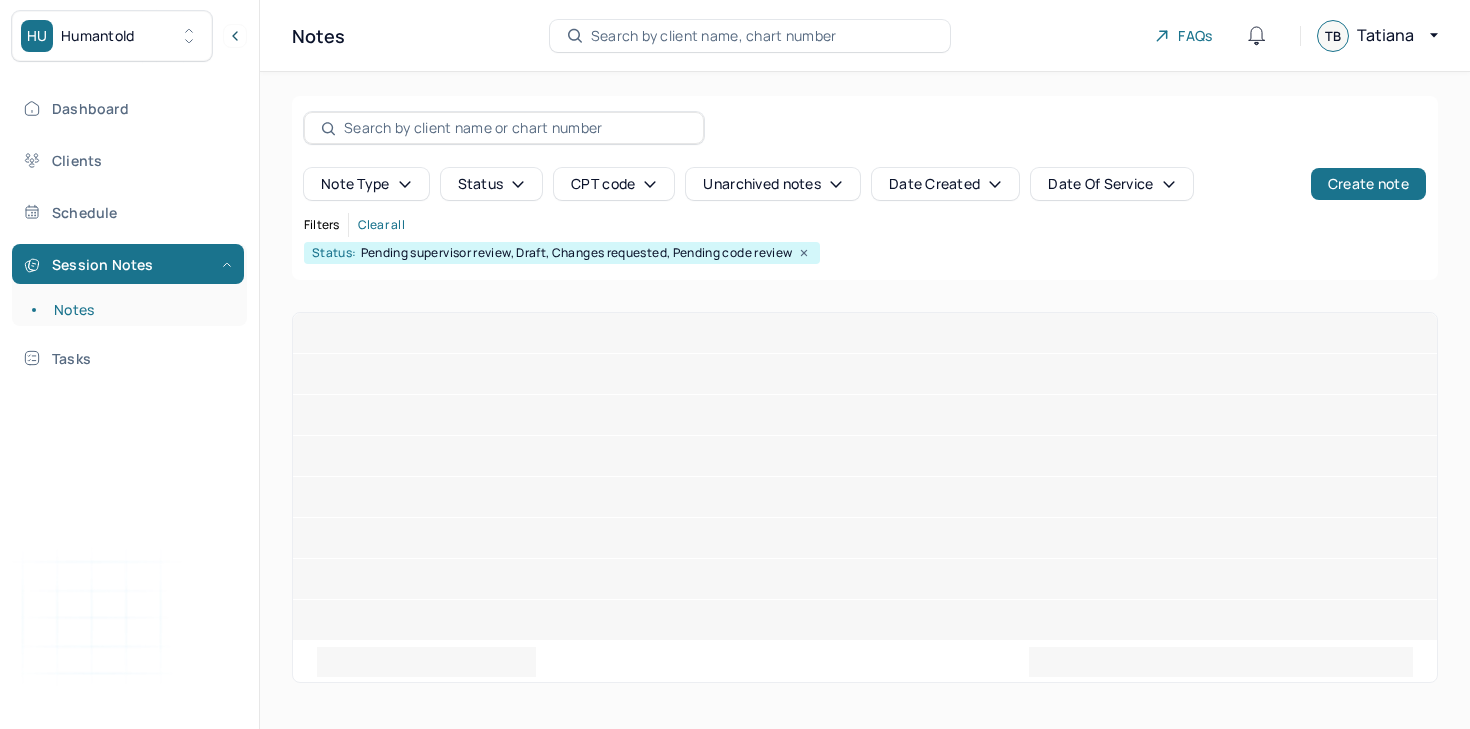 scroll, scrollTop: 0, scrollLeft: 0, axis: both 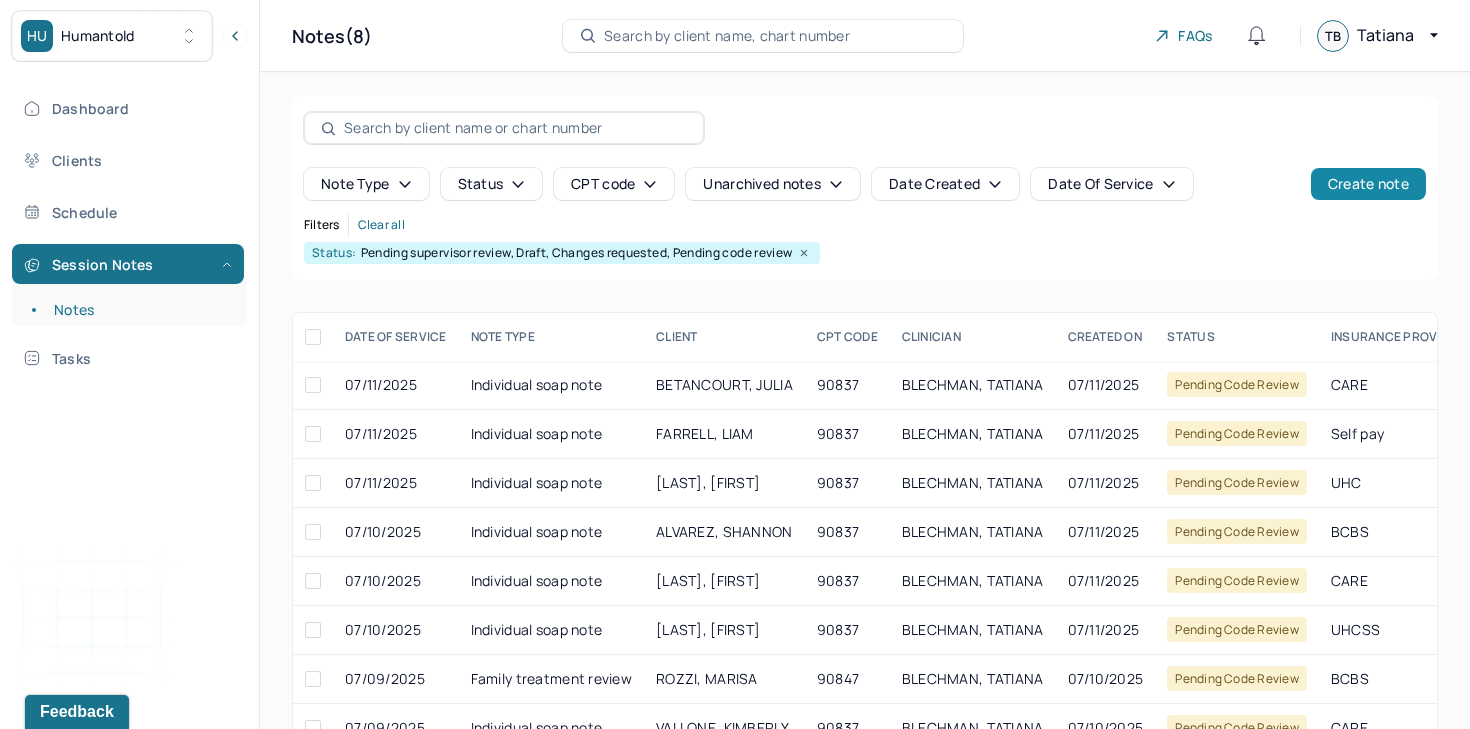 click on "Create note" at bounding box center [1368, 184] 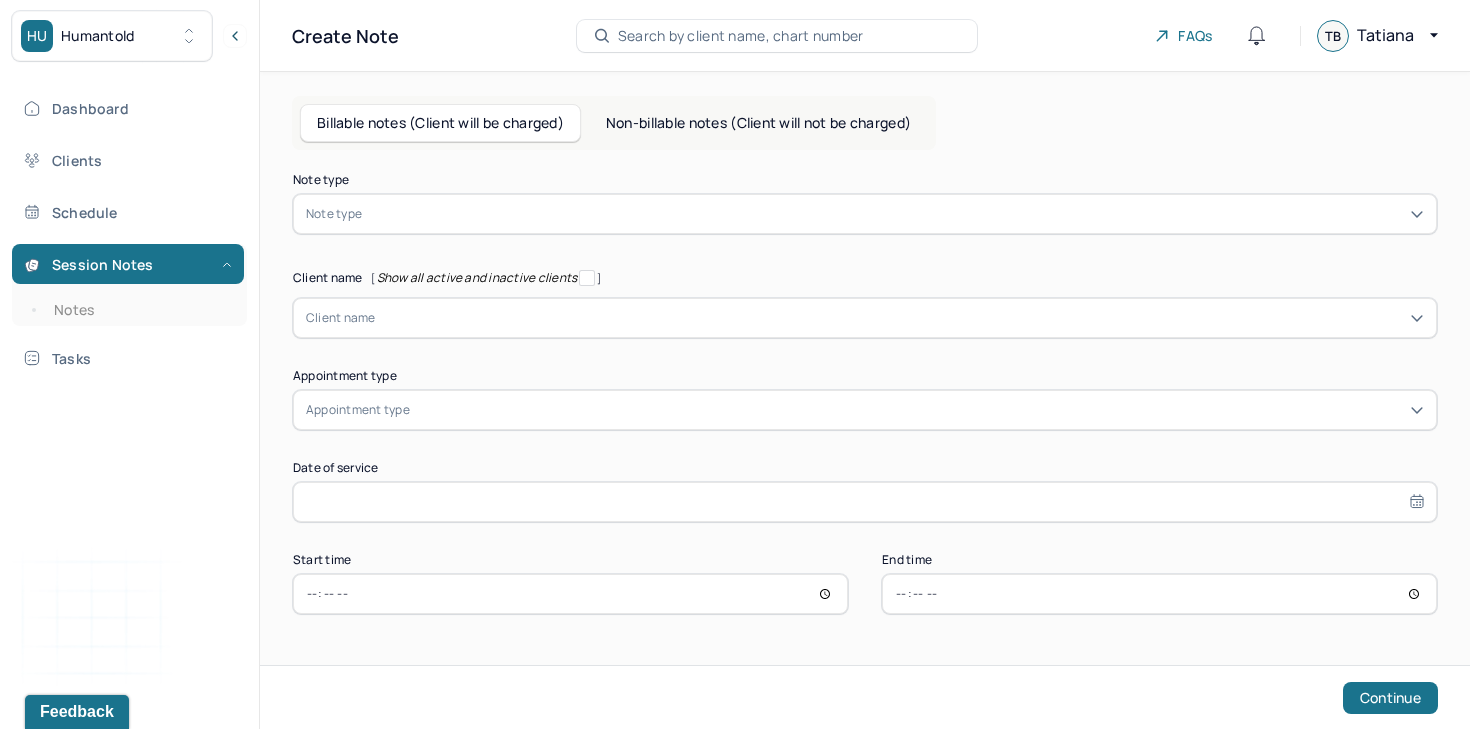 click at bounding box center (895, 214) 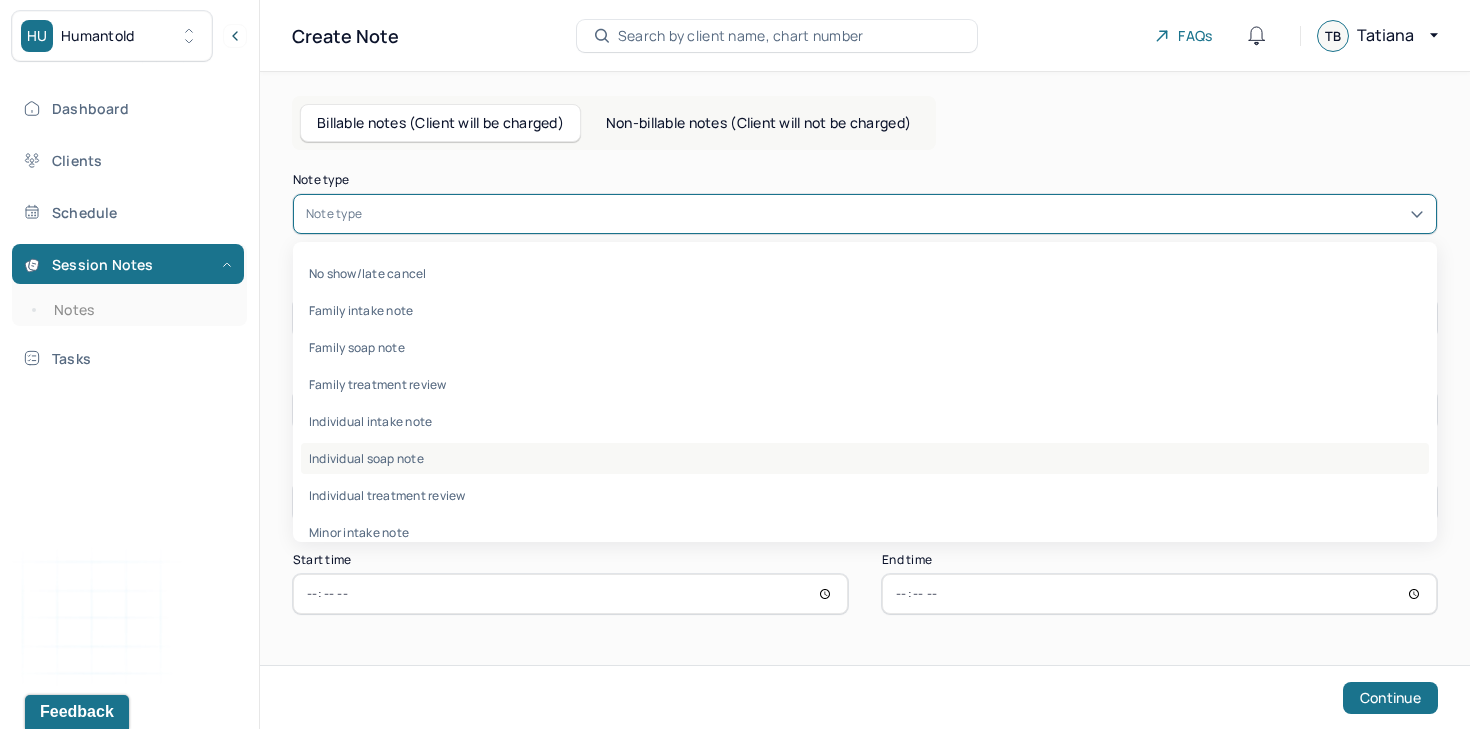 click on "Individual soap note" at bounding box center (865, 458) 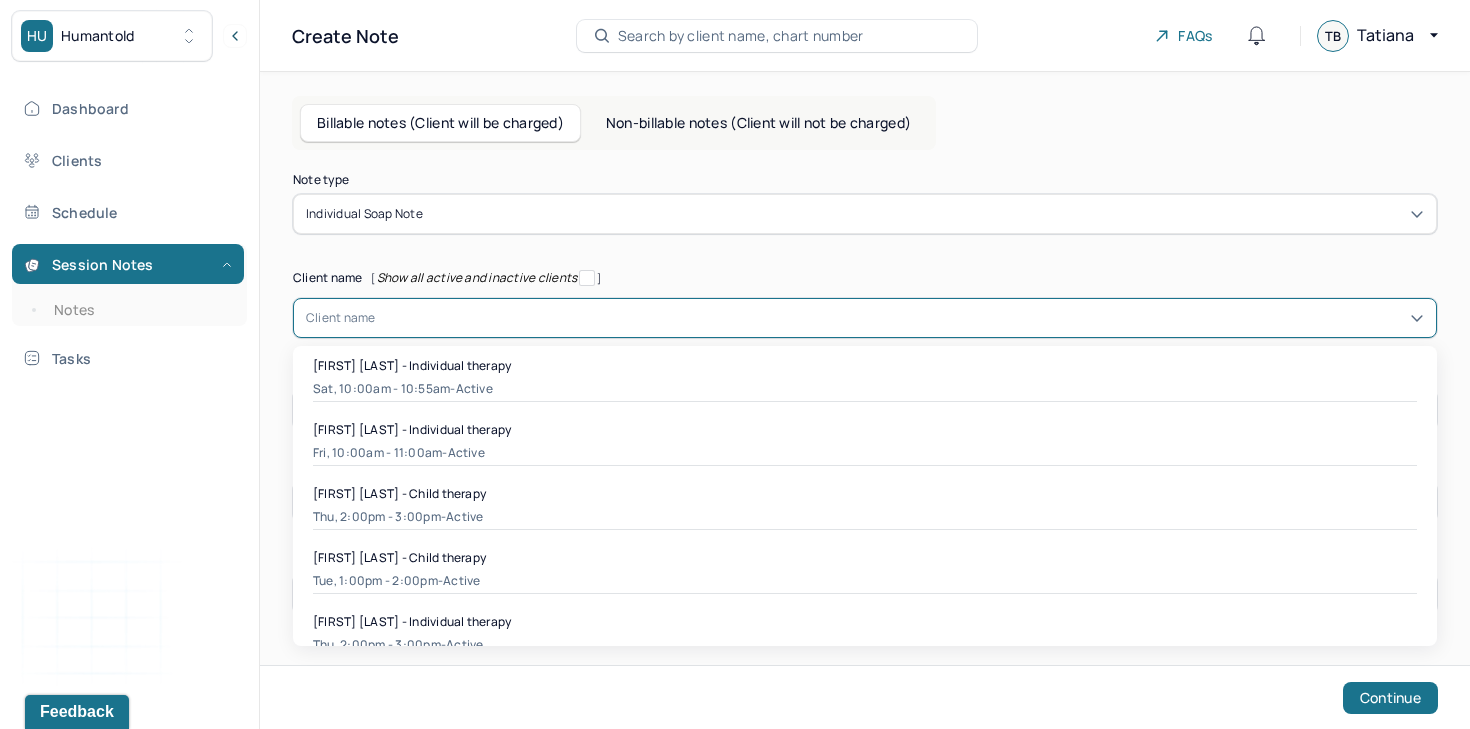 click at bounding box center [900, 318] 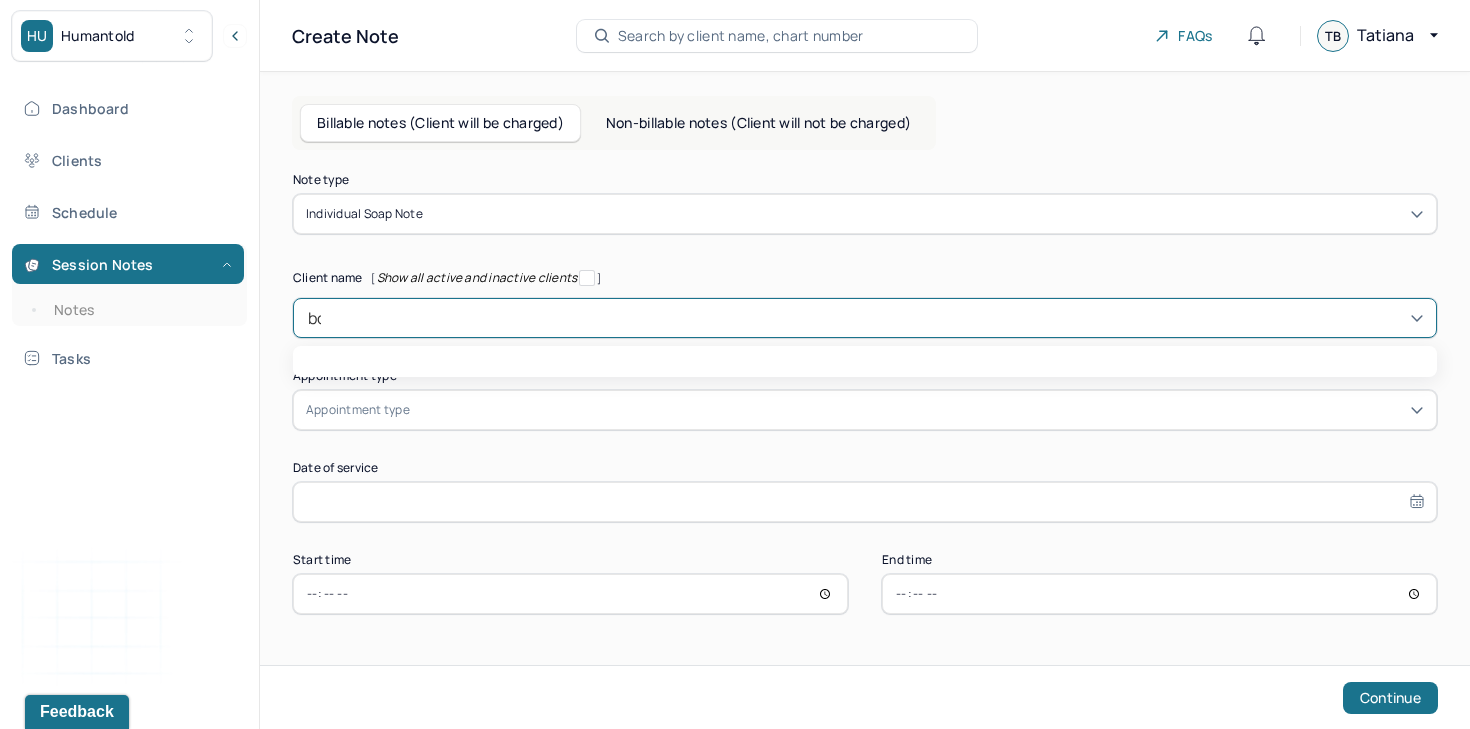 type on "[FIRST]" 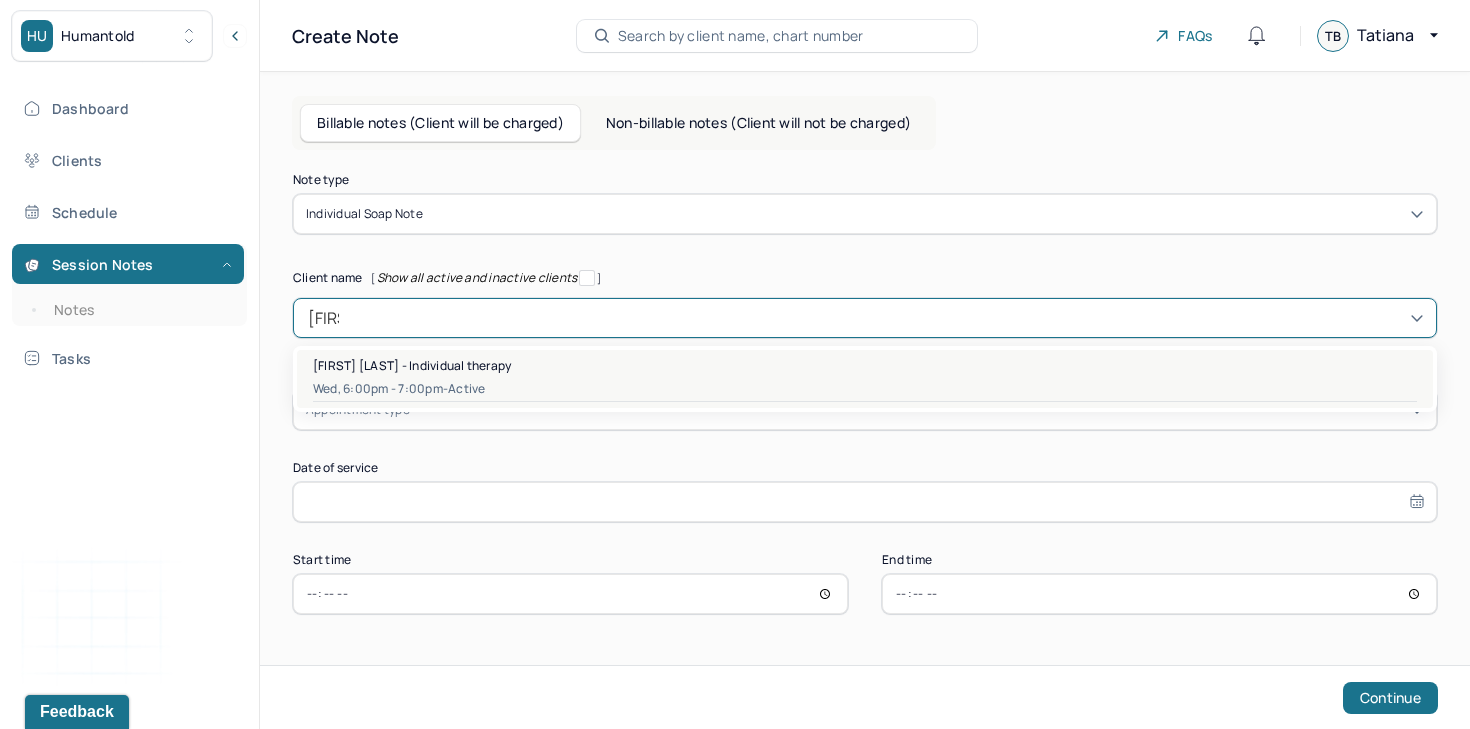 click on "Wed, 6:00pm - 7:00pm  -  active" at bounding box center (865, 389) 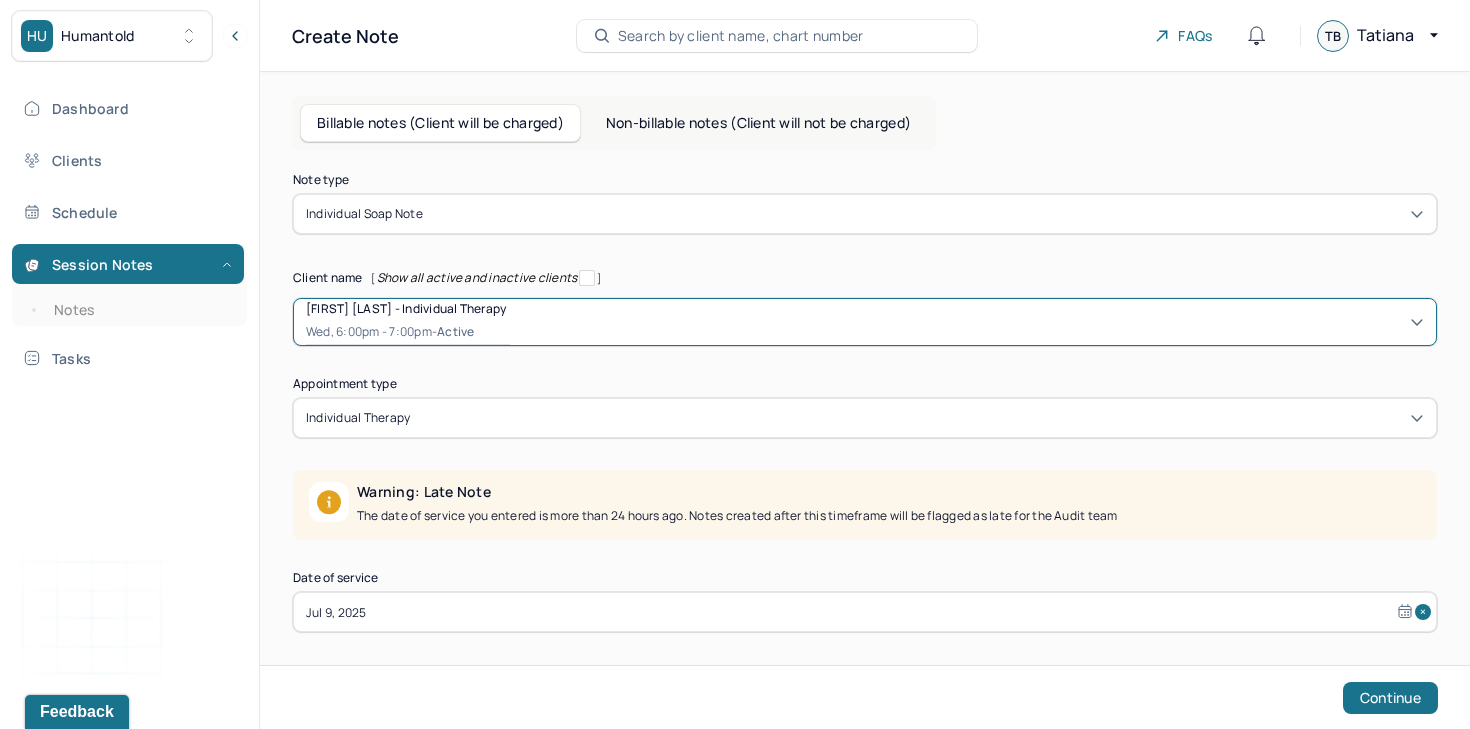 scroll, scrollTop: 100, scrollLeft: 0, axis: vertical 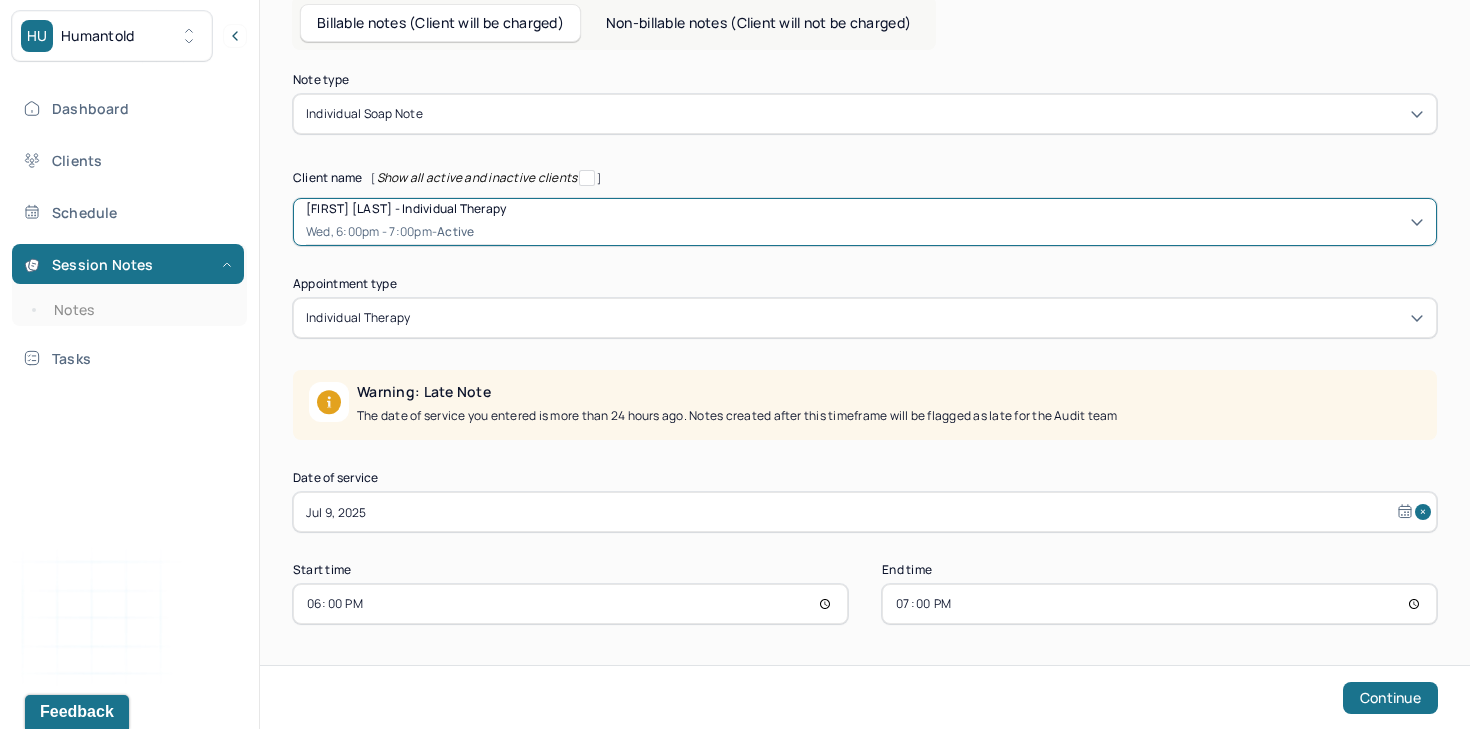 click on "Jul 9, 2025" at bounding box center (865, 512) 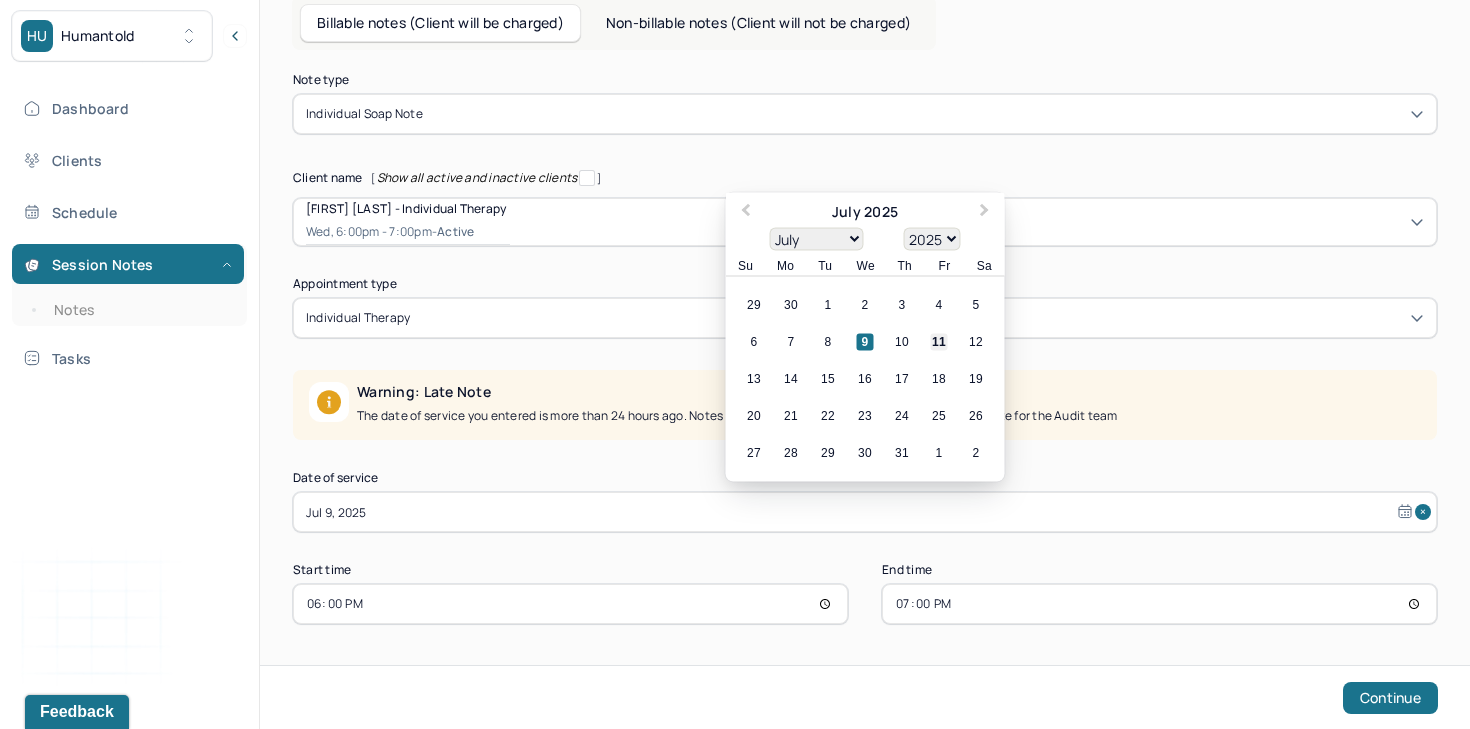 click on "11" at bounding box center (939, 342) 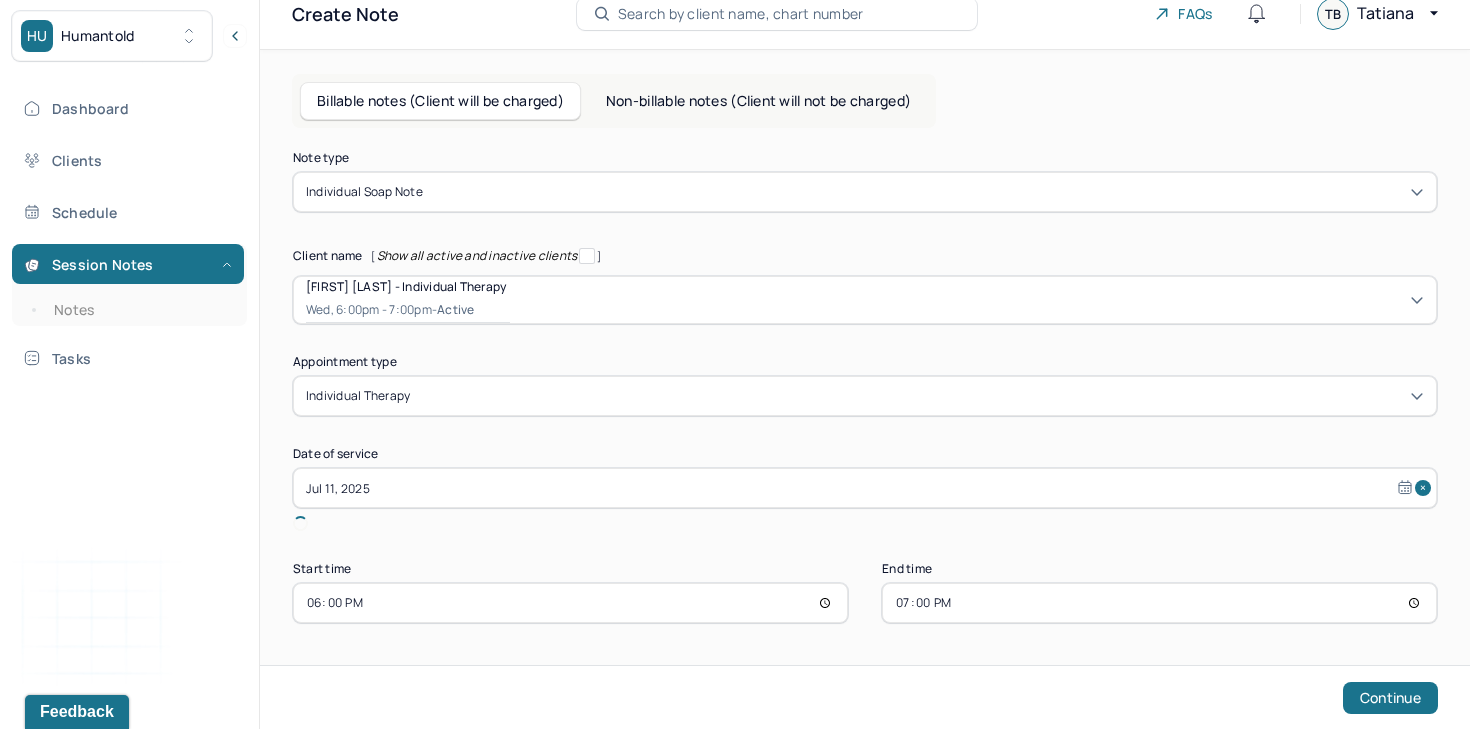 scroll, scrollTop: 0, scrollLeft: 0, axis: both 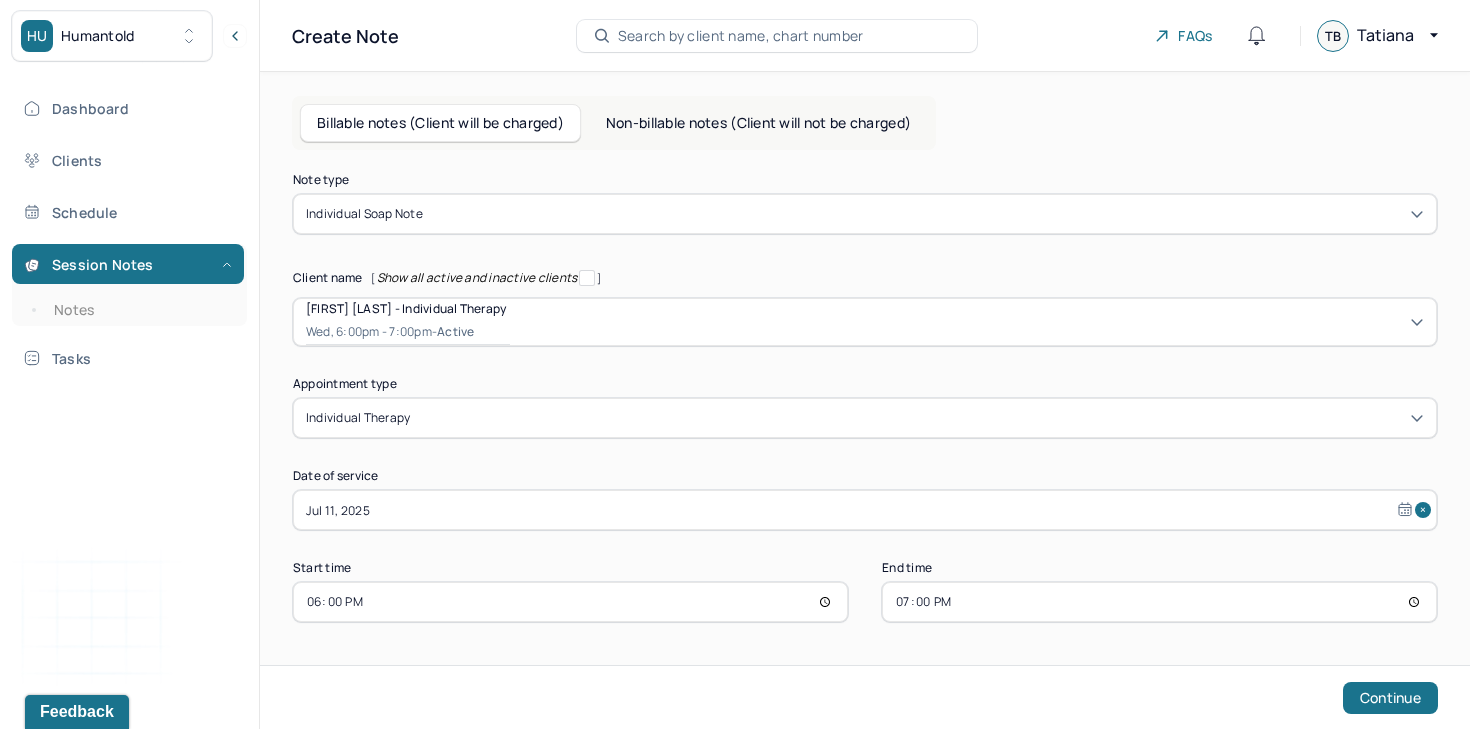 click on "18:00" at bounding box center (570, 602) 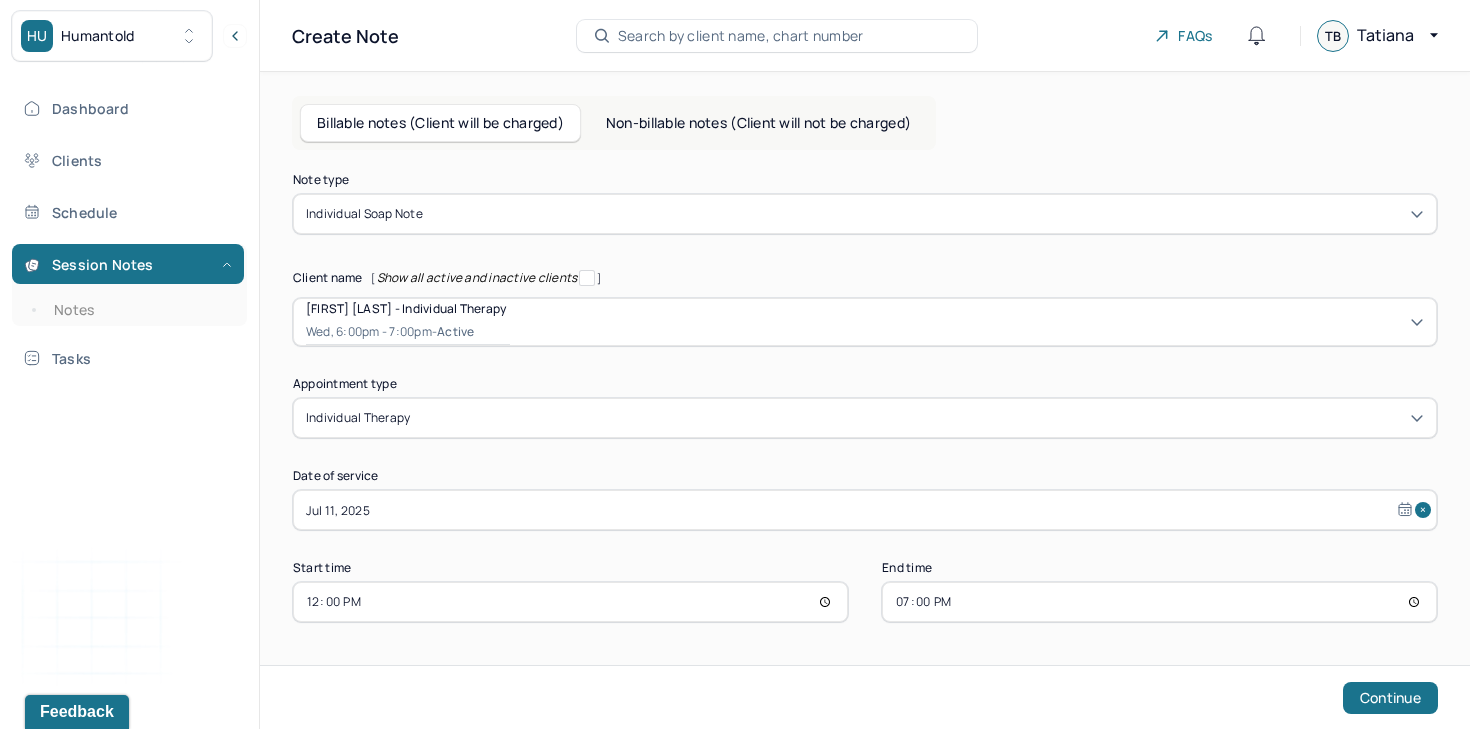 type on "12:00" 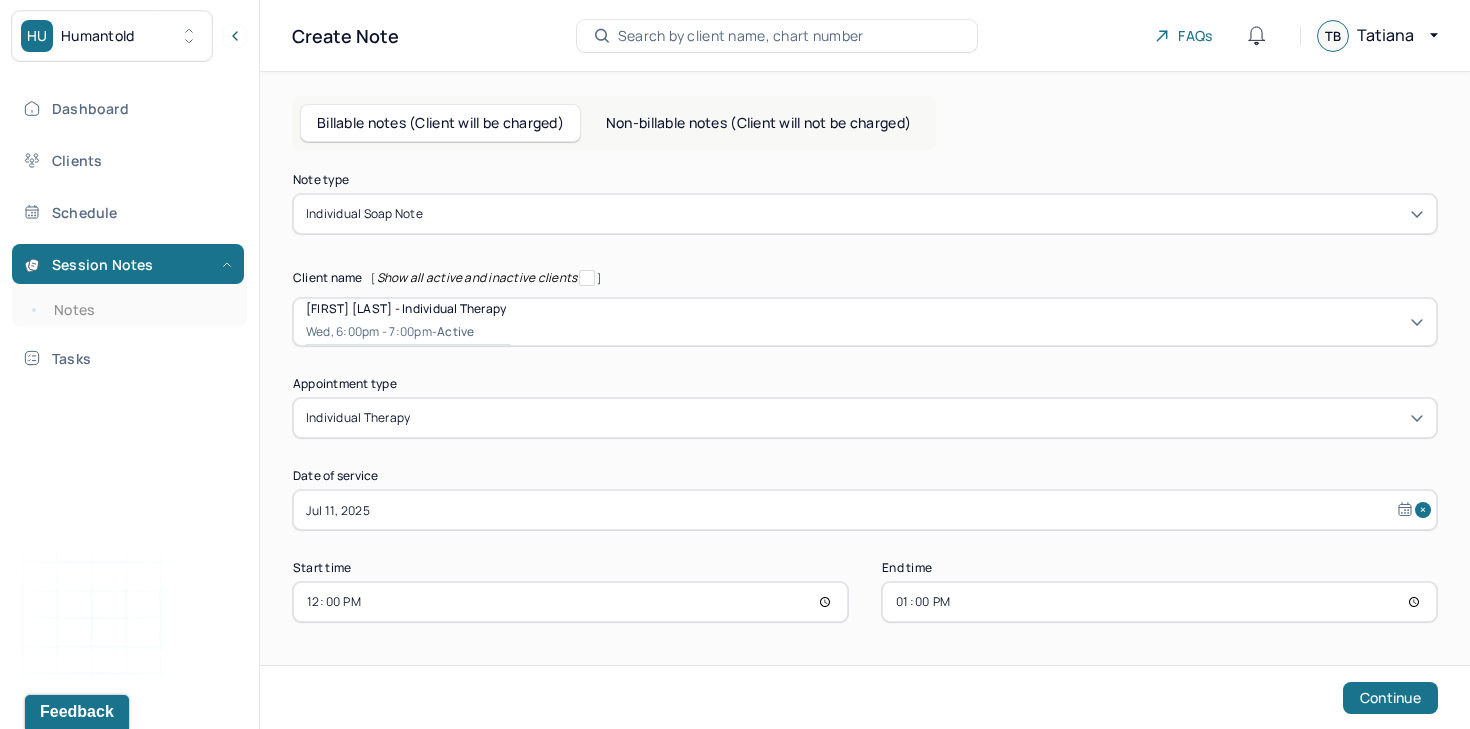 type on "13:00" 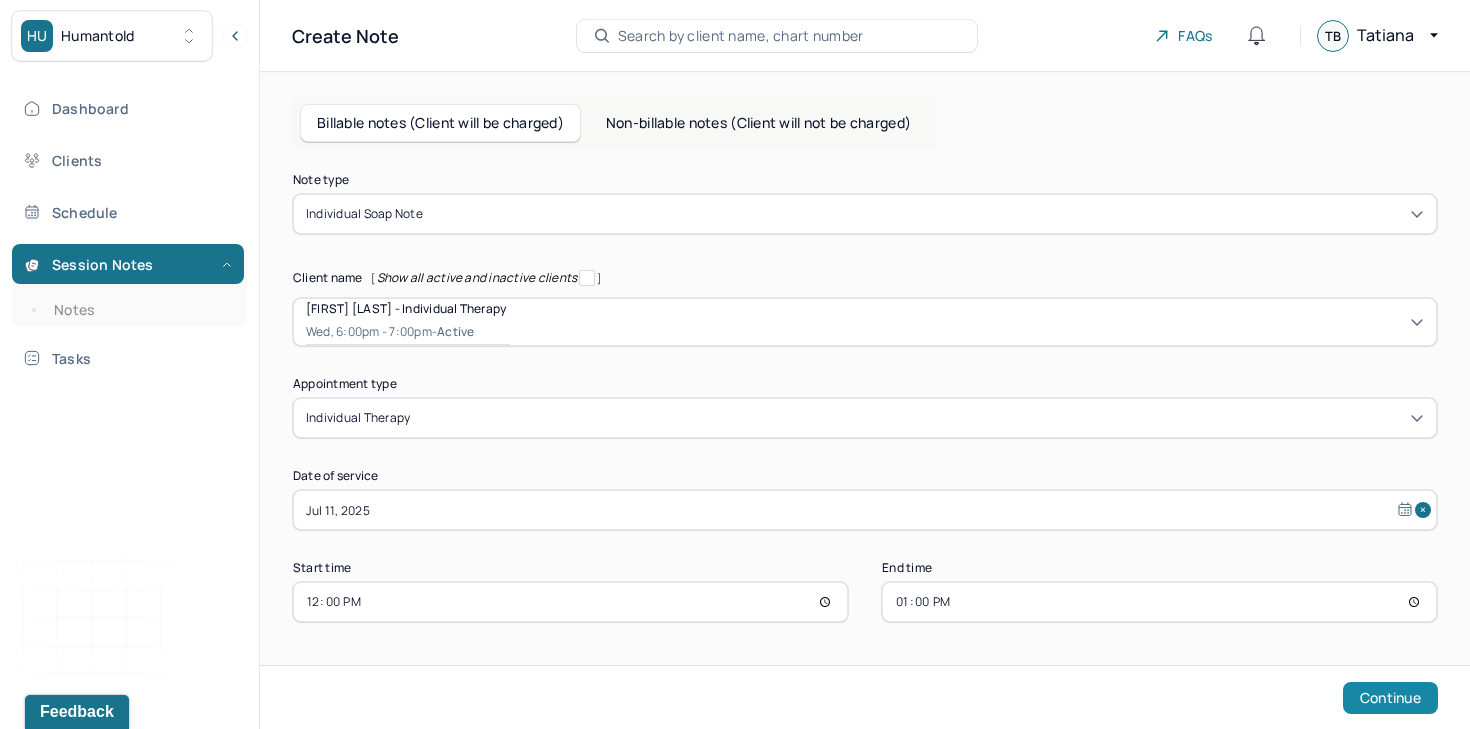 click on "Continue" at bounding box center (1390, 698) 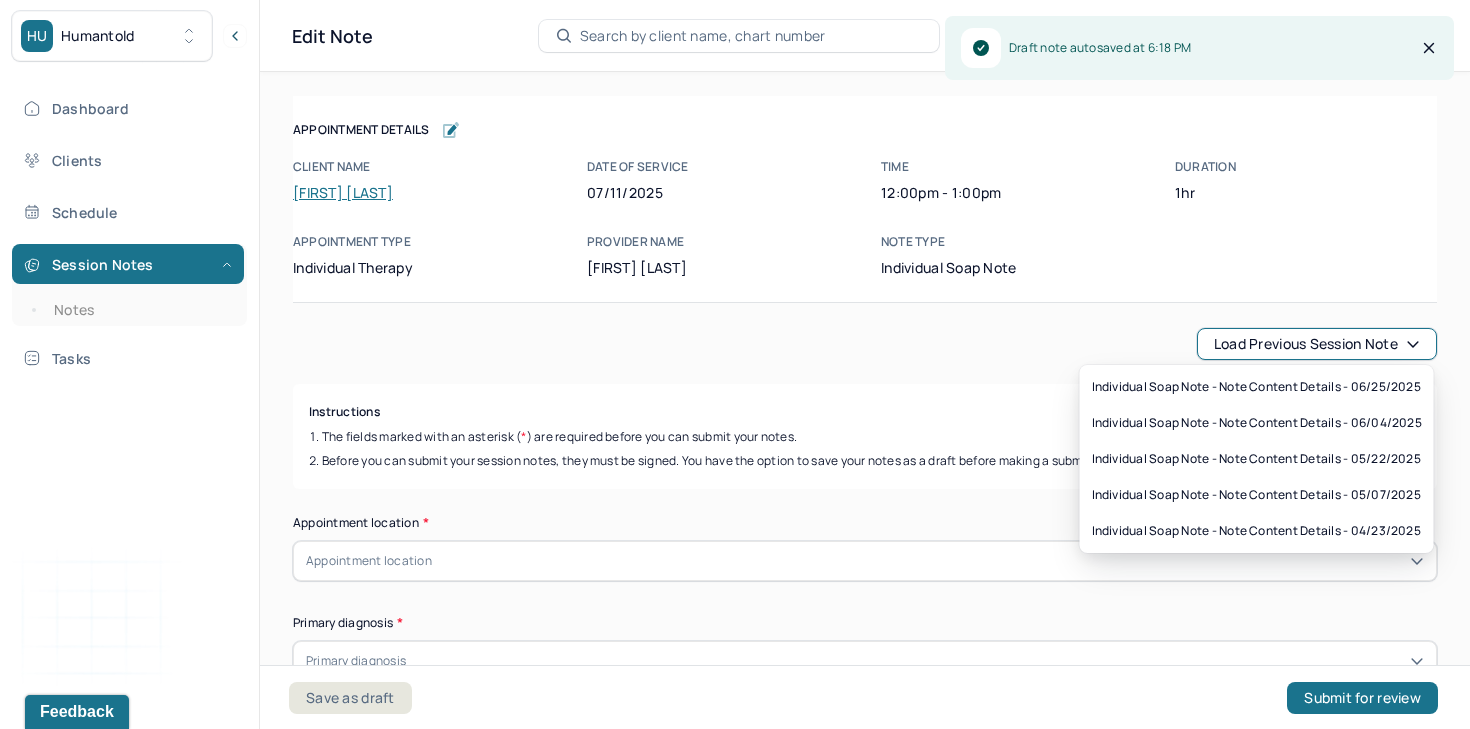 click on "Load previous session note" at bounding box center (1317, 344) 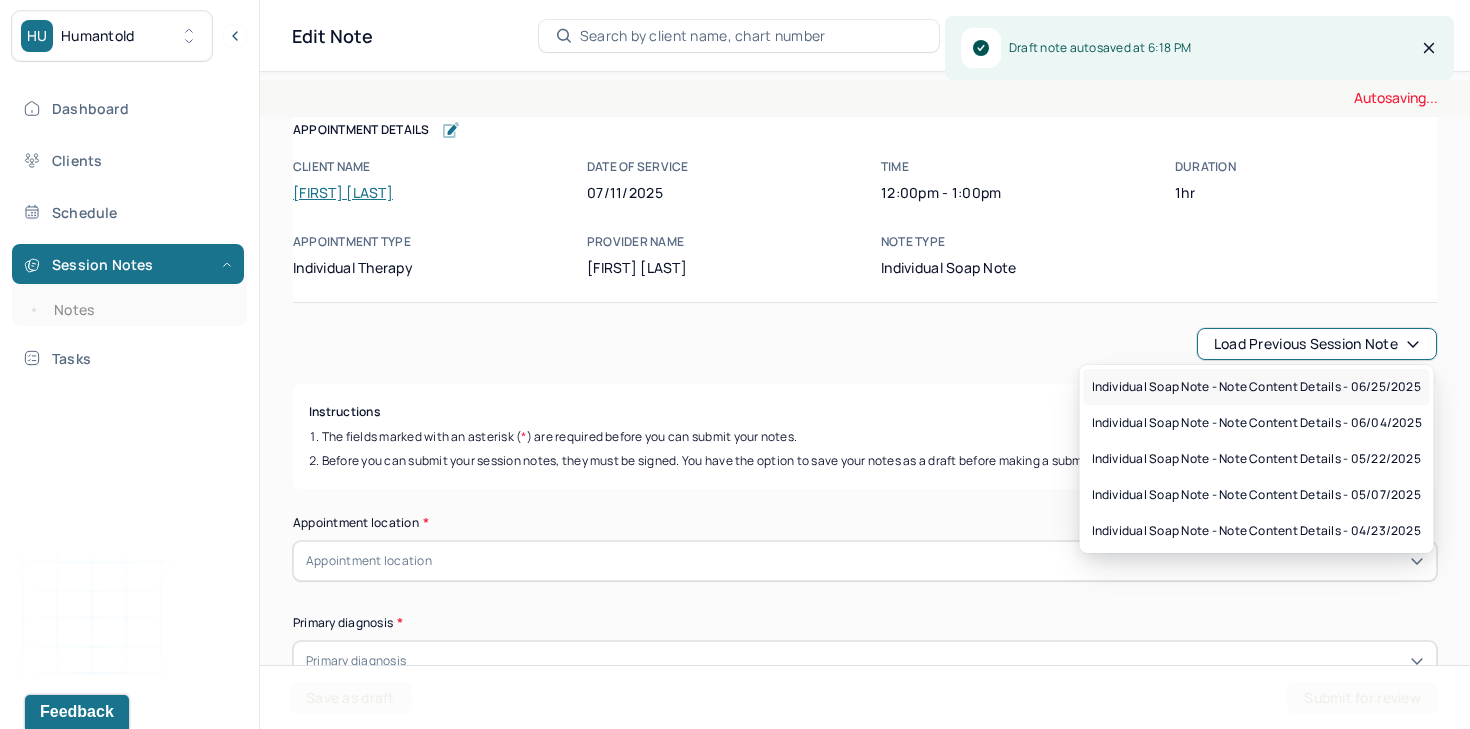click on "Individual soap note   - Note content Details -   06/25/2025" at bounding box center (1256, 387) 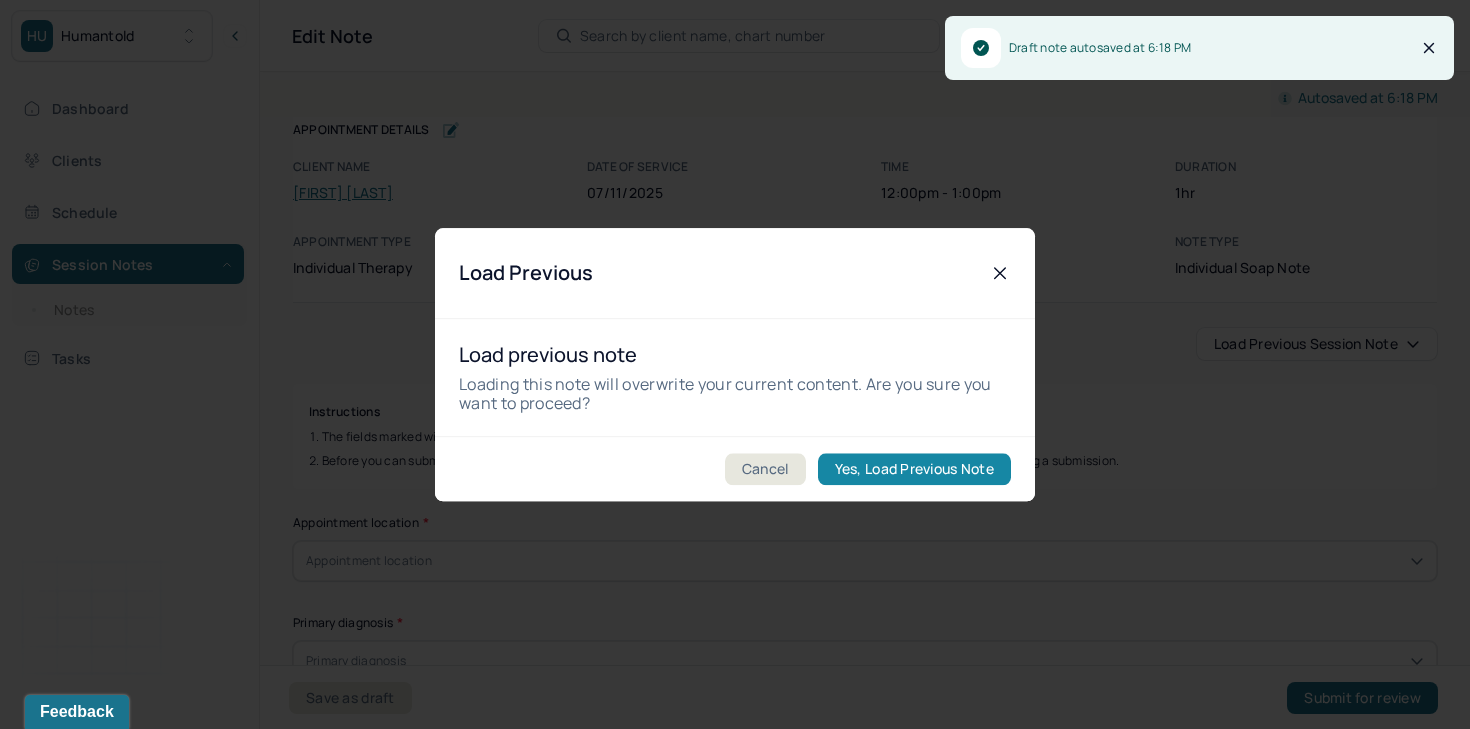click on "Yes, Load Previous Note" at bounding box center [914, 469] 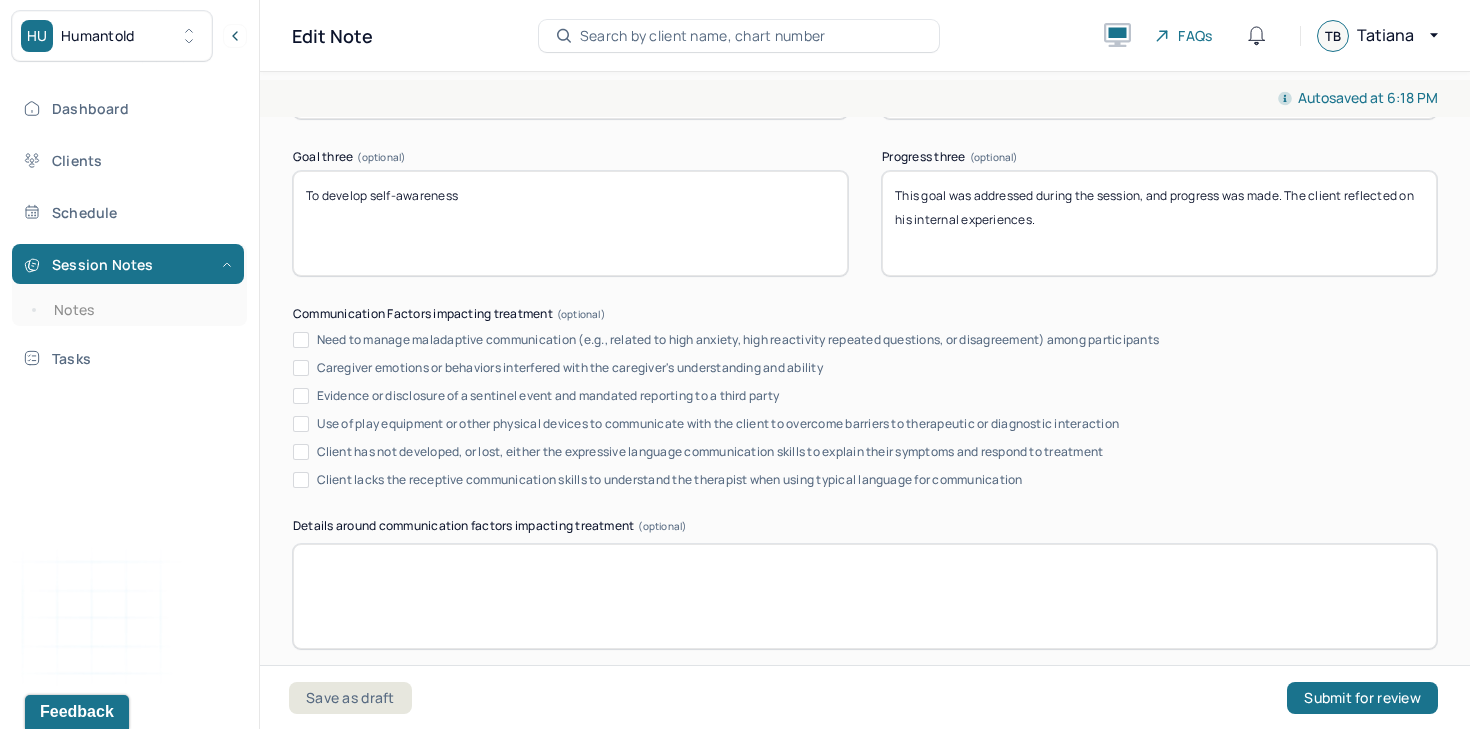 scroll, scrollTop: 3617, scrollLeft: 0, axis: vertical 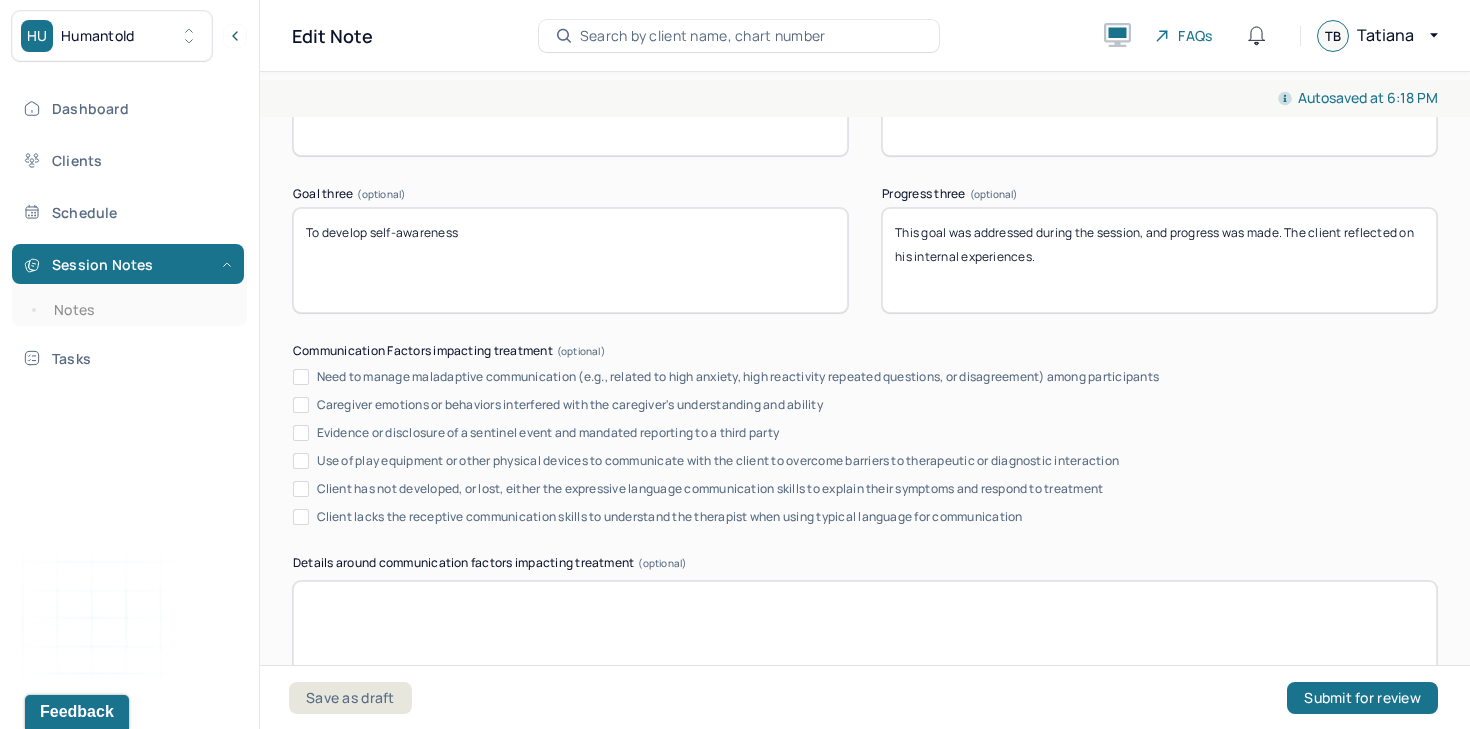 click on "Progress three (optional)" at bounding box center (1159, 194) 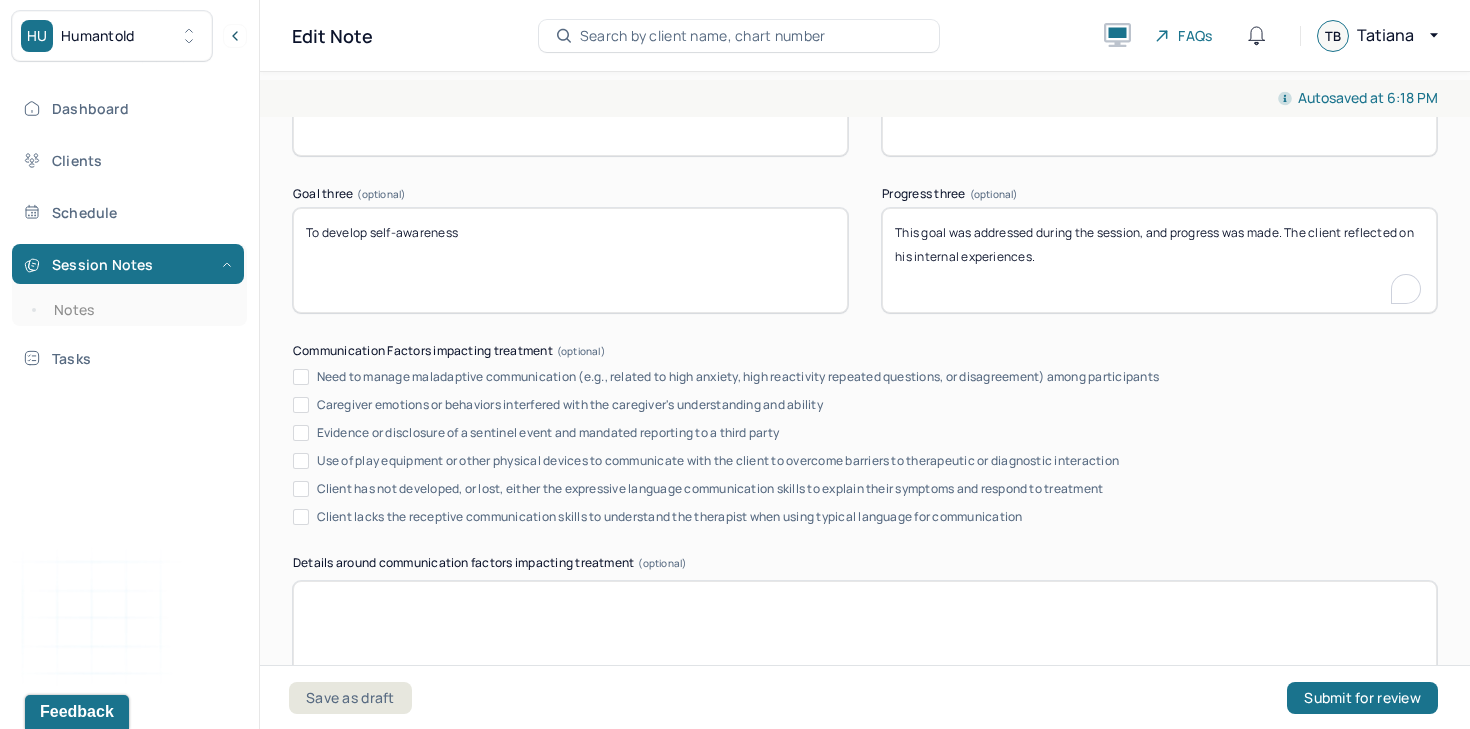 click on "This goal was addressed during the session, and progress was made. The client reflected on his internal experiences." at bounding box center [1159, 260] 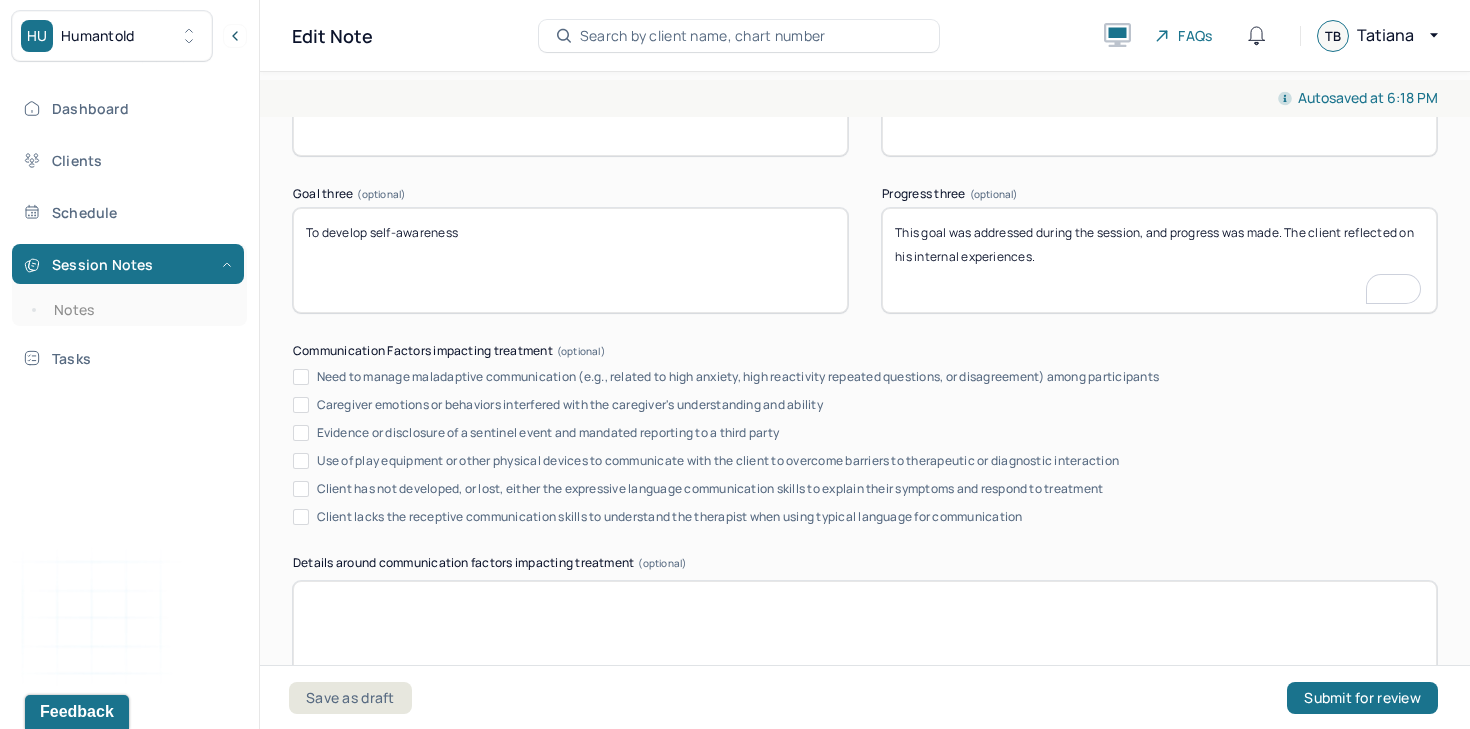 click on "This goal was addressed during the session, and progress was made. The client reflected on his internal experiences." at bounding box center (1159, 260) 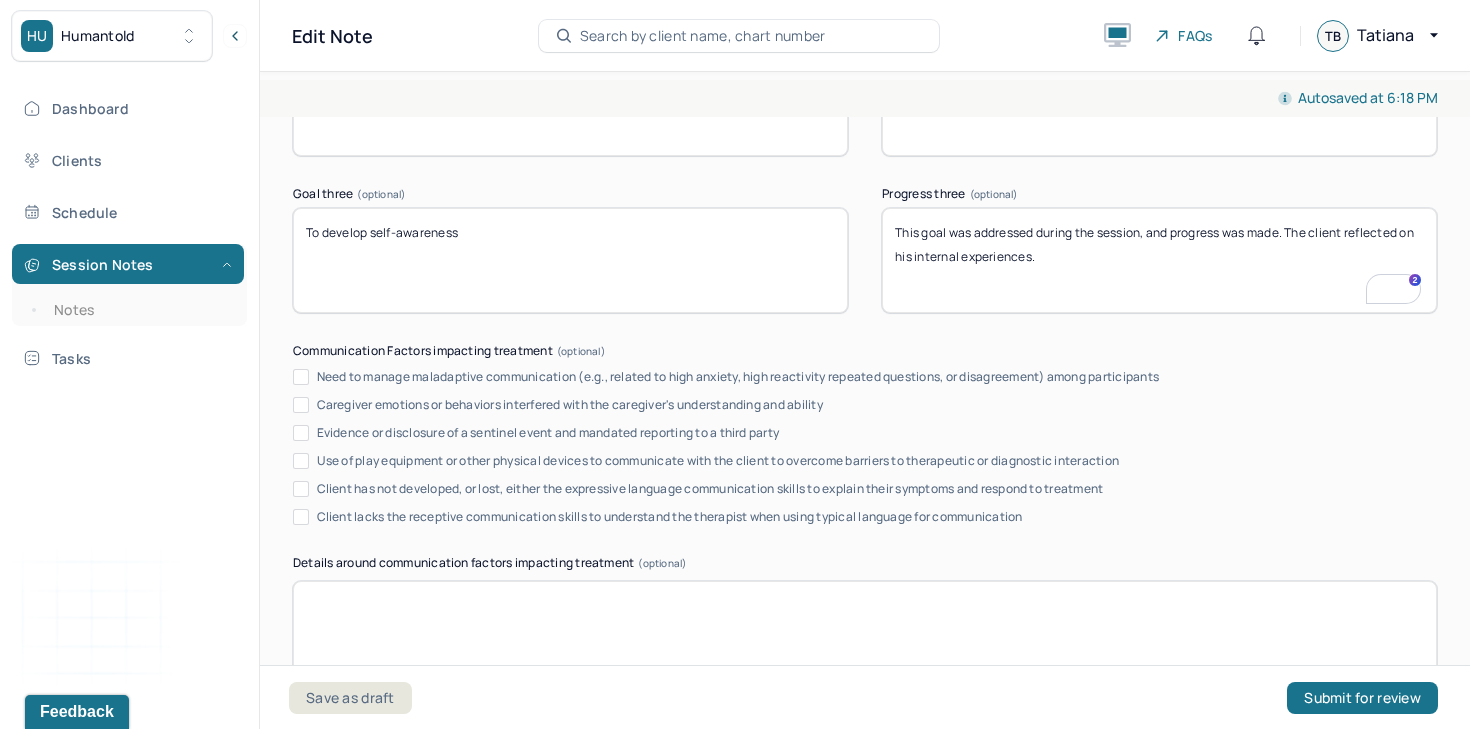 click on "This goal was addressed during the session, and progress was made. The client reflected on his internal experiences." at bounding box center [1159, 260] 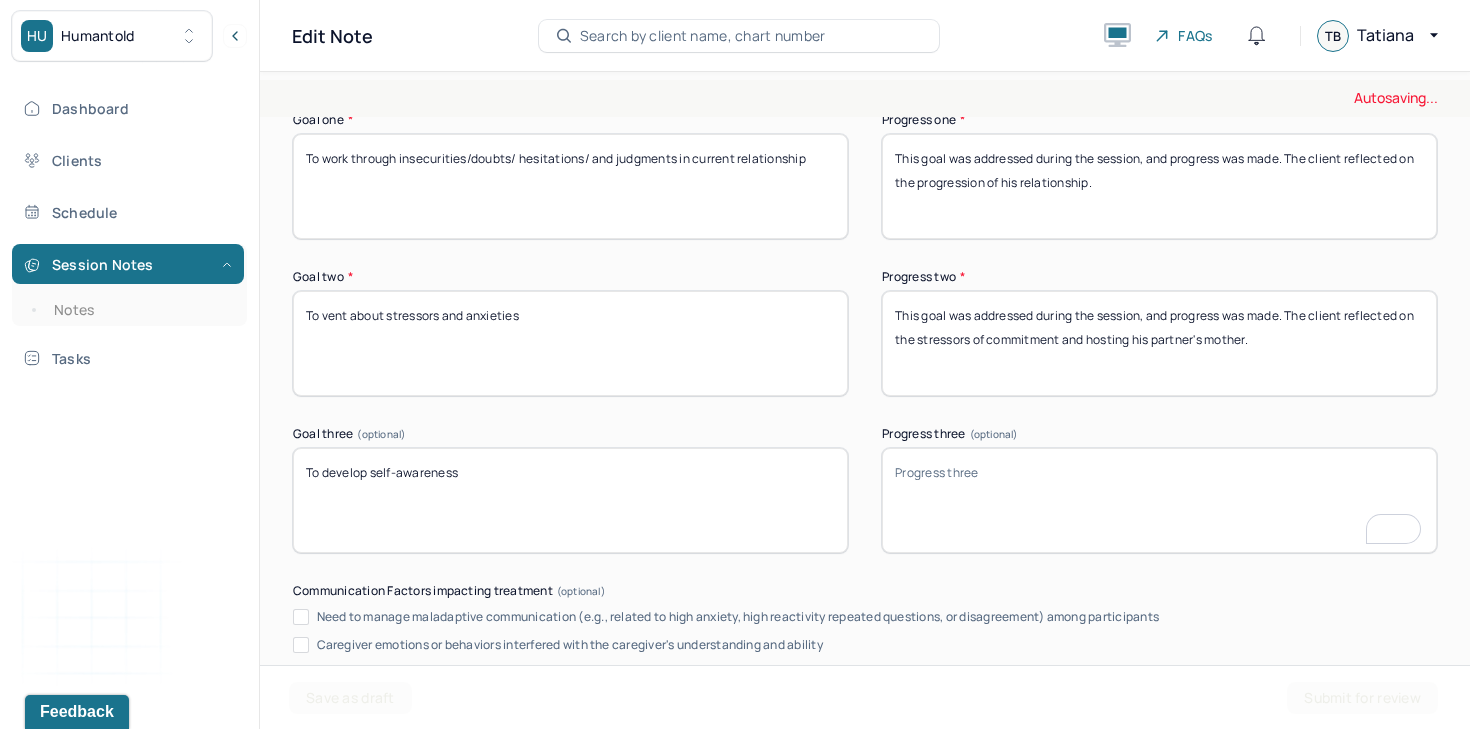 scroll, scrollTop: 3369, scrollLeft: 0, axis: vertical 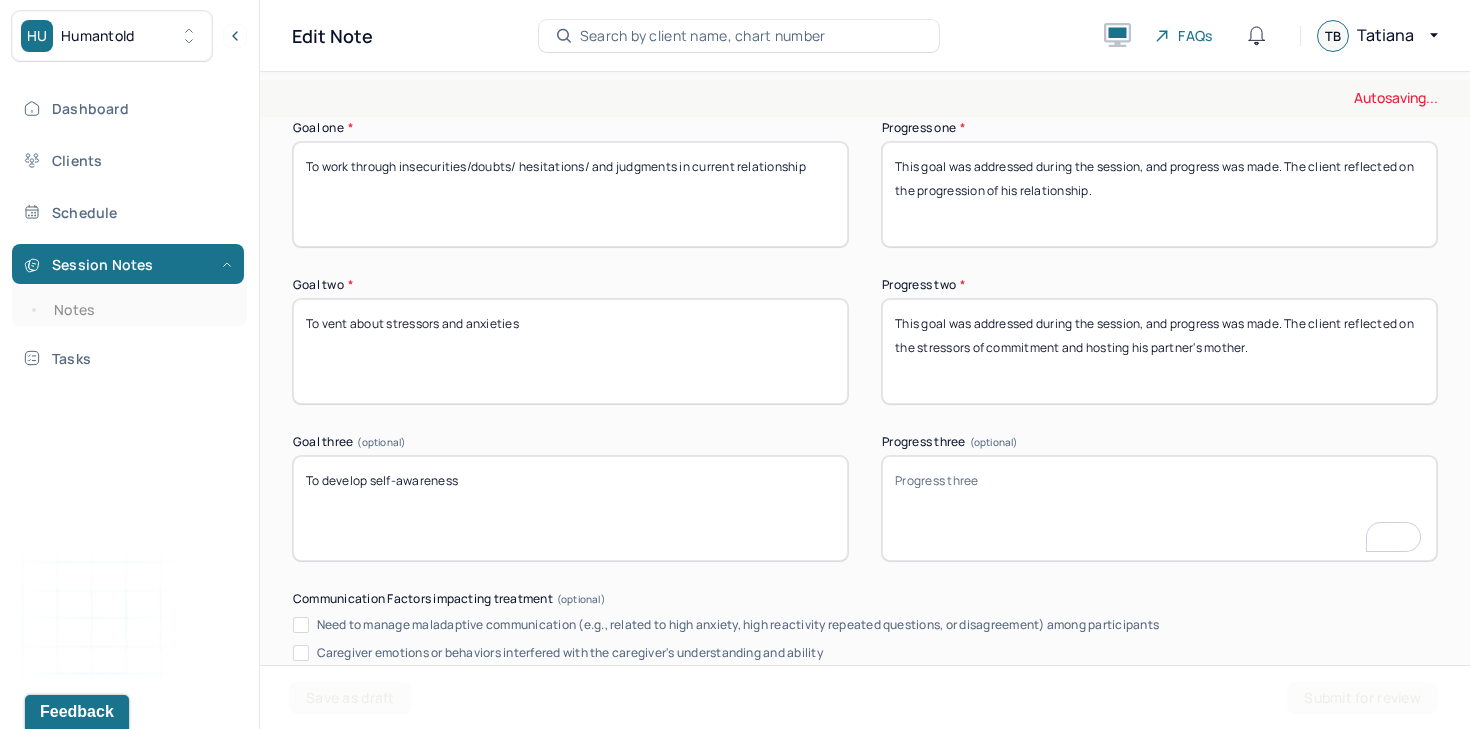 type 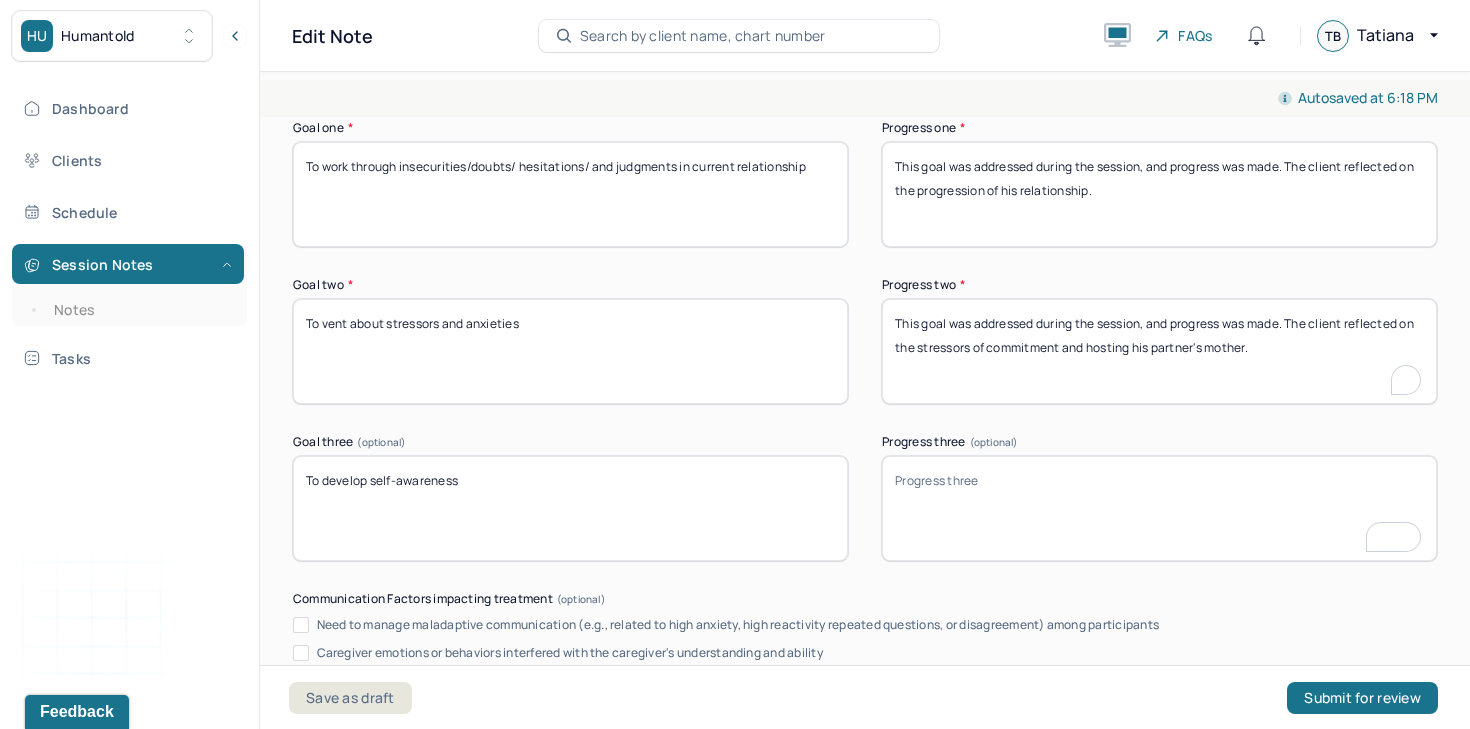 click on "This goal was addressed during the session, and progress was made. The client reflected on the stressors of commitment and hosting his partner's mother." at bounding box center [1159, 351] 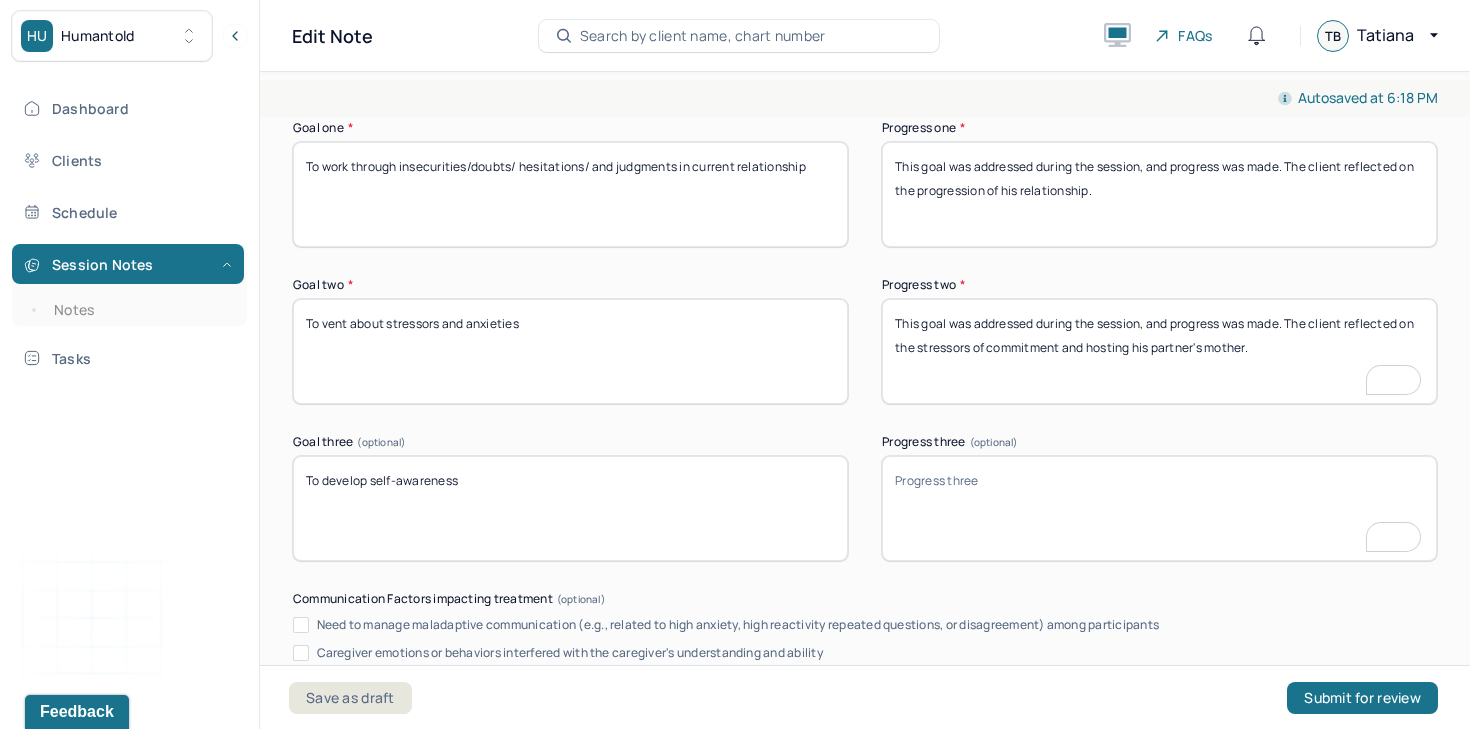 click on "This goal was addressed during the session, and progress was made. The client reflected on the stressors of commitment and hosting his partner's mother." at bounding box center (1159, 351) 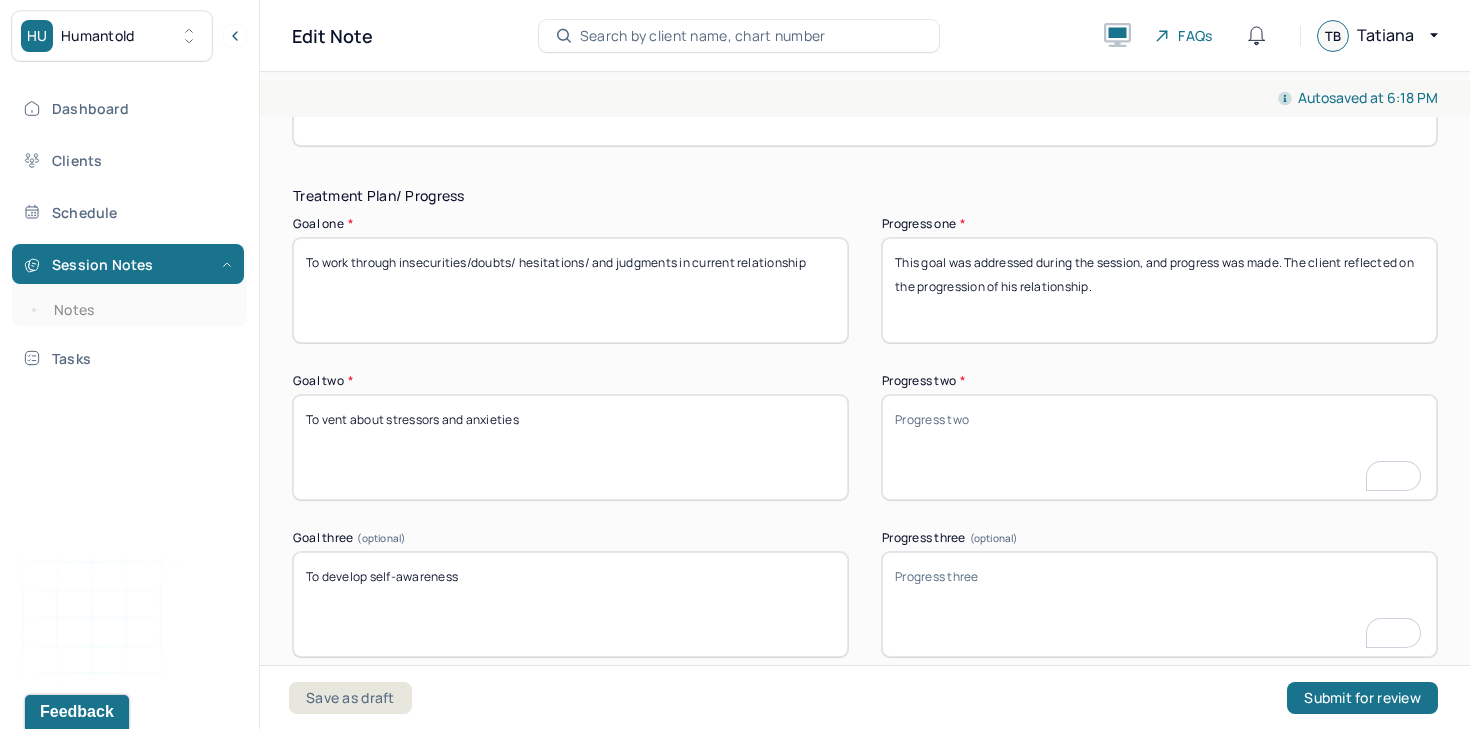 scroll, scrollTop: 3272, scrollLeft: 0, axis: vertical 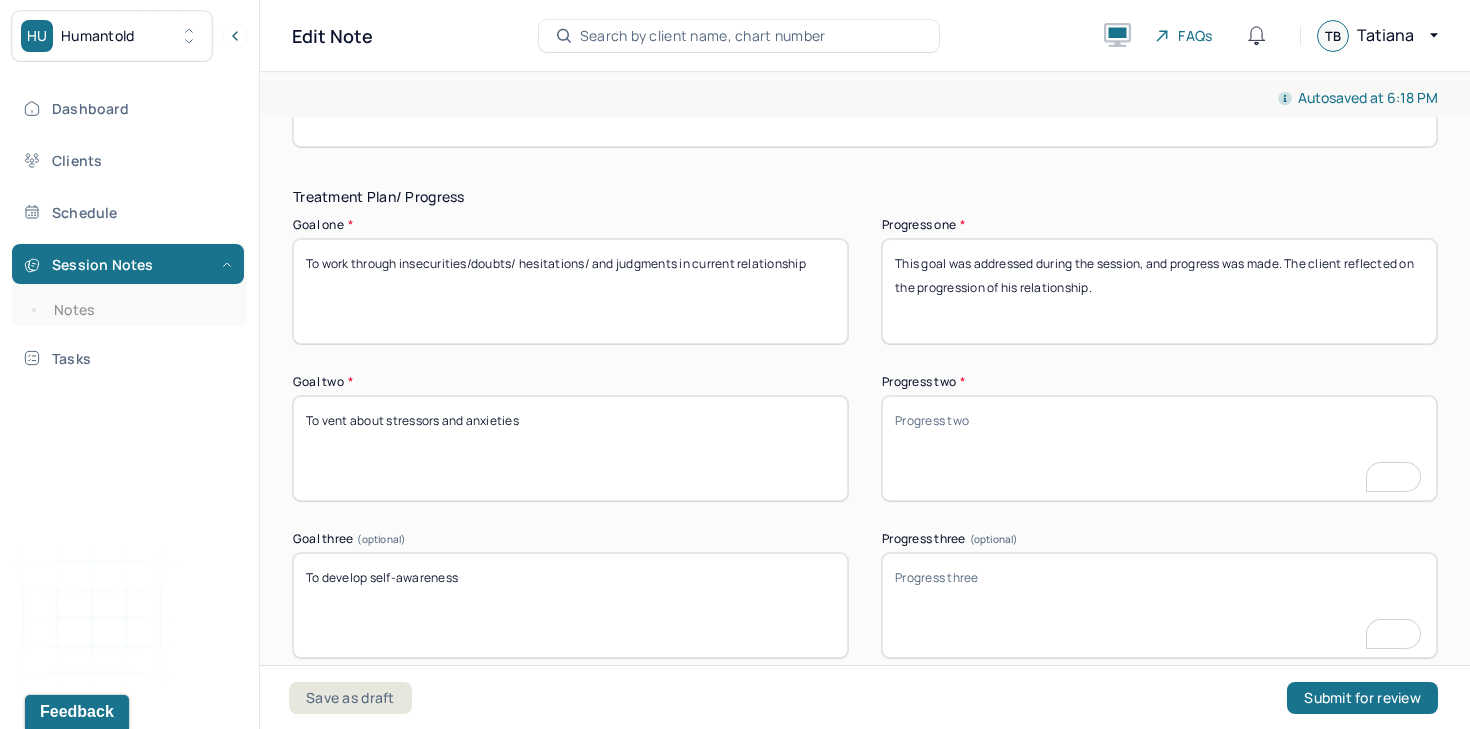 type 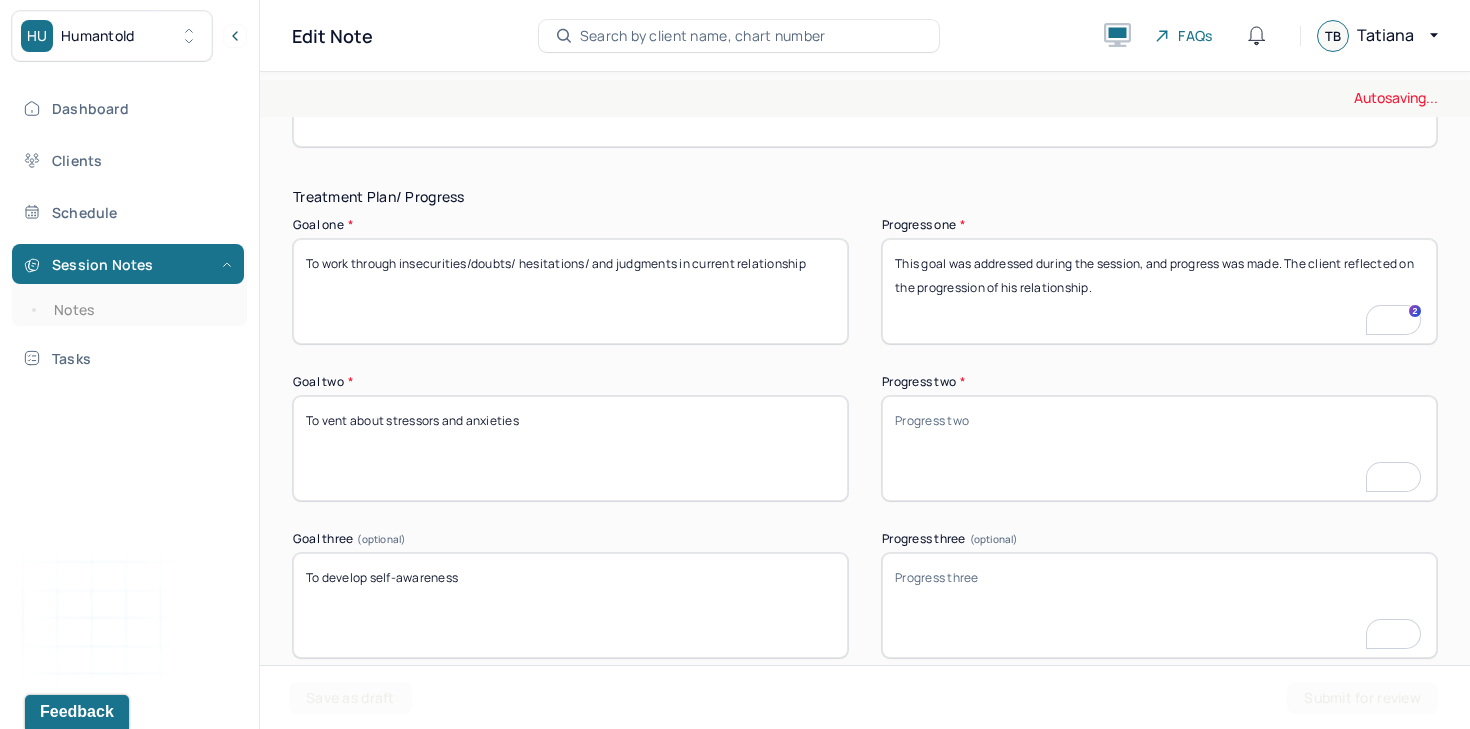 click on "This goal was addressed during the session, and progress was made. The client reflected on the progression of his relationship." at bounding box center [1159, 291] 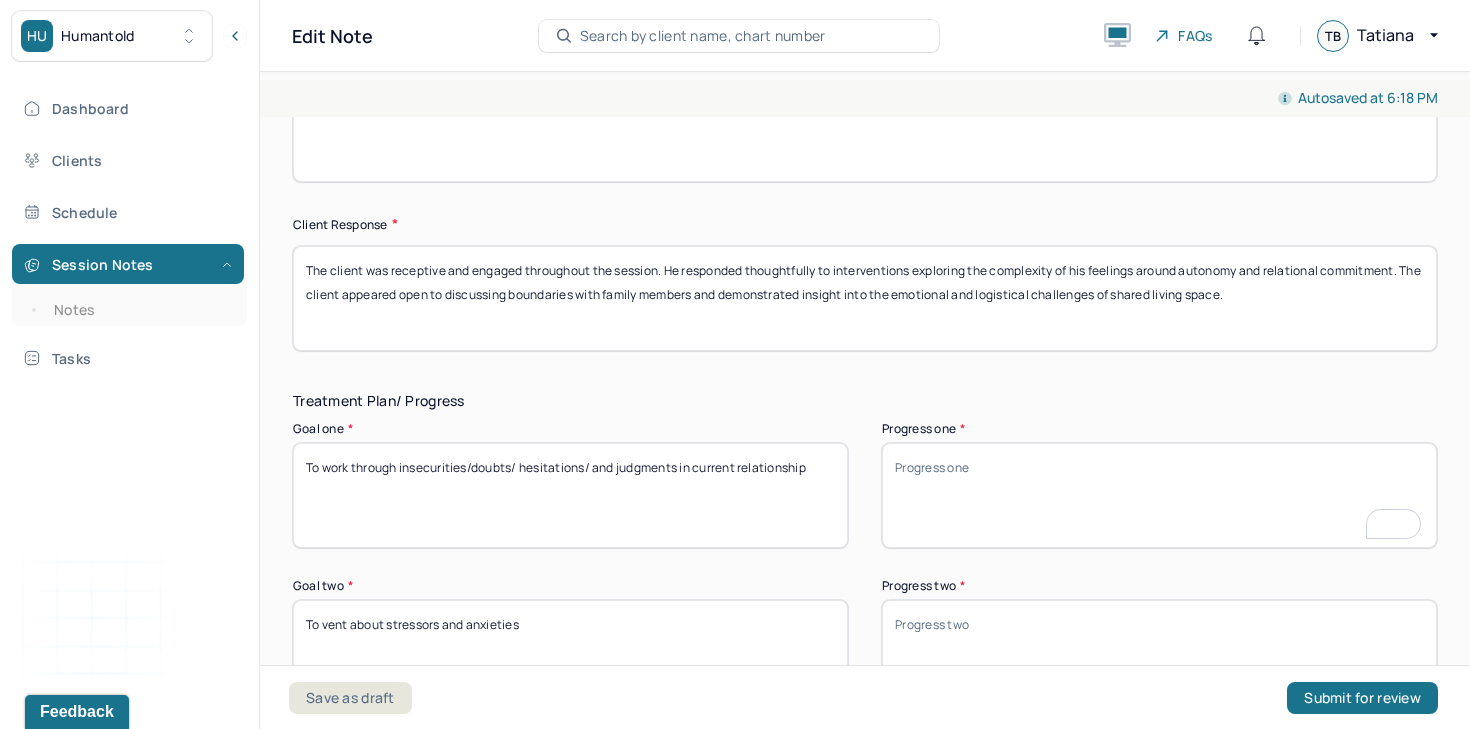 scroll, scrollTop: 3033, scrollLeft: 0, axis: vertical 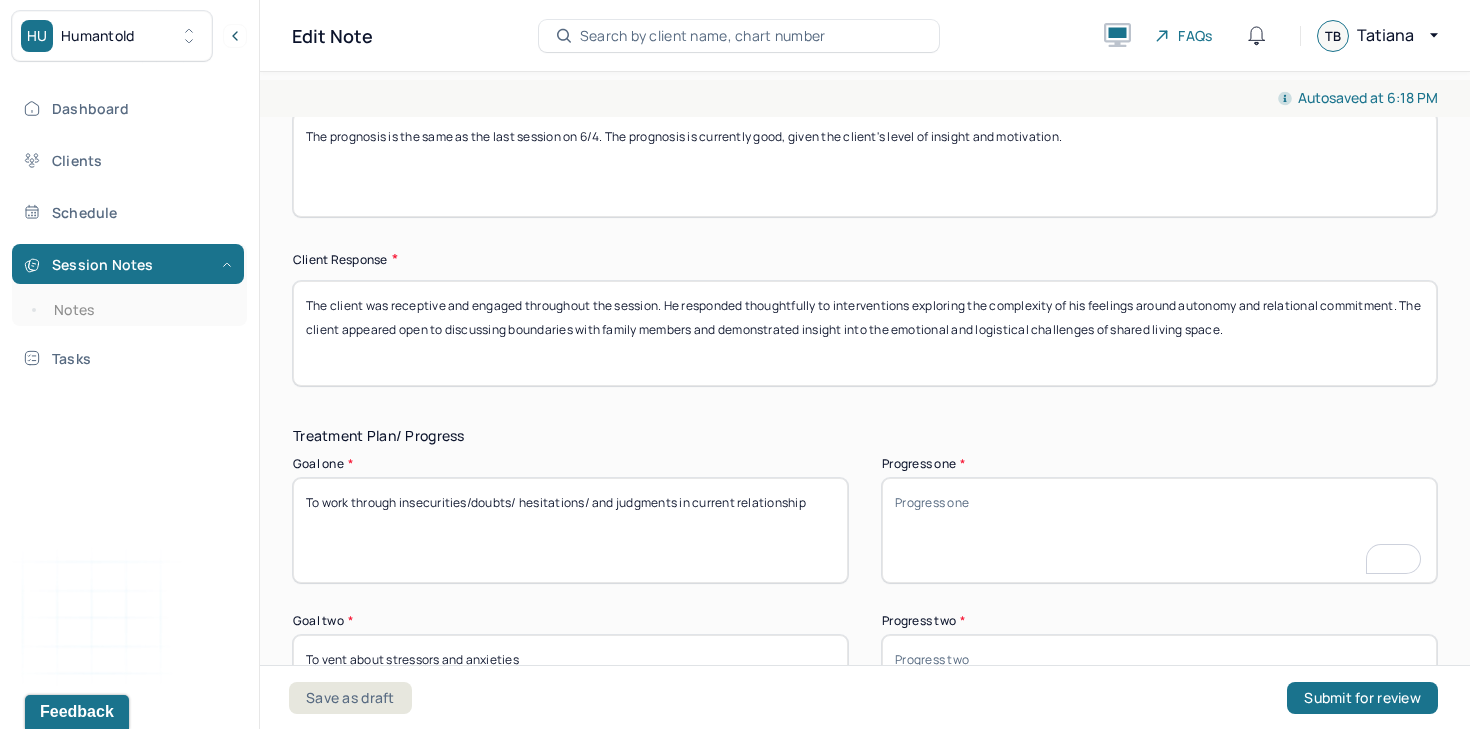 type 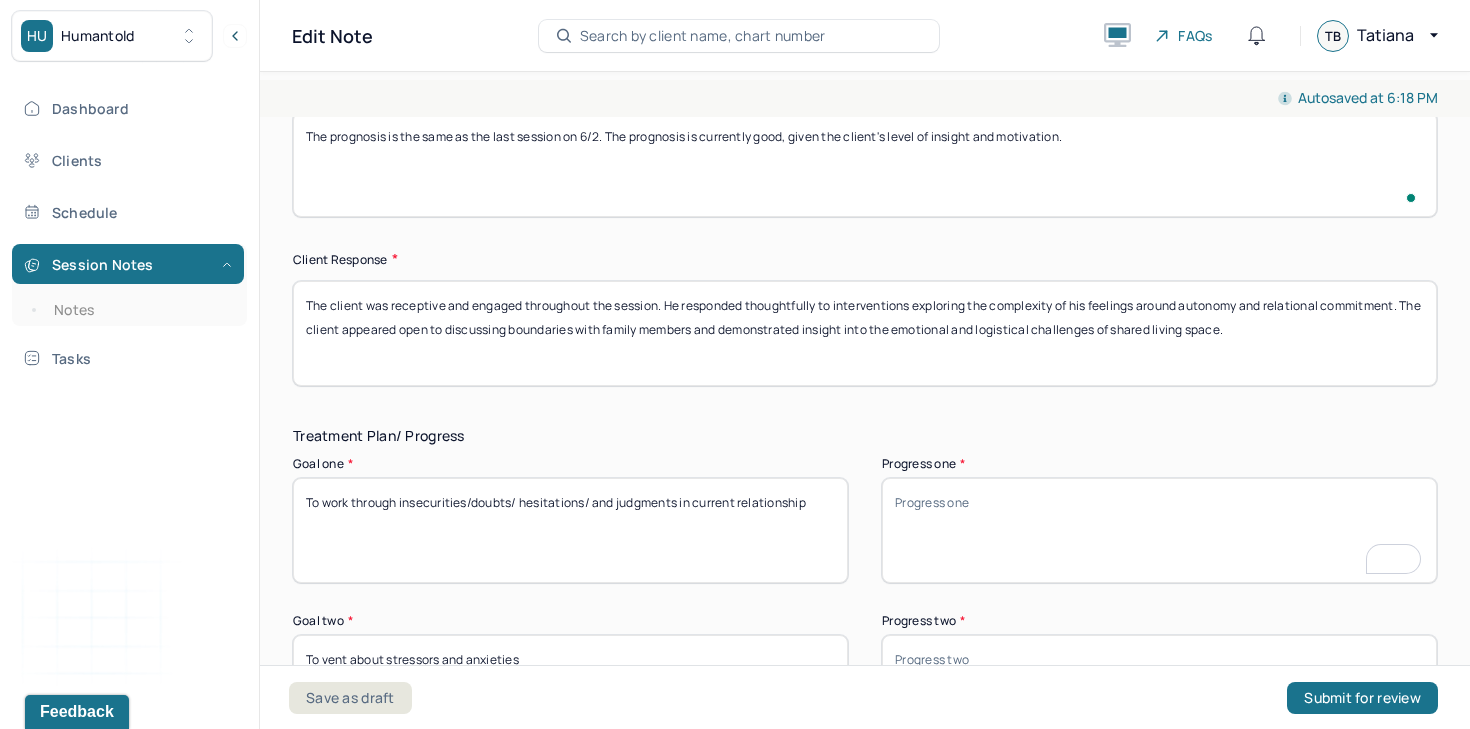 scroll, scrollTop: 3033, scrollLeft: 0, axis: vertical 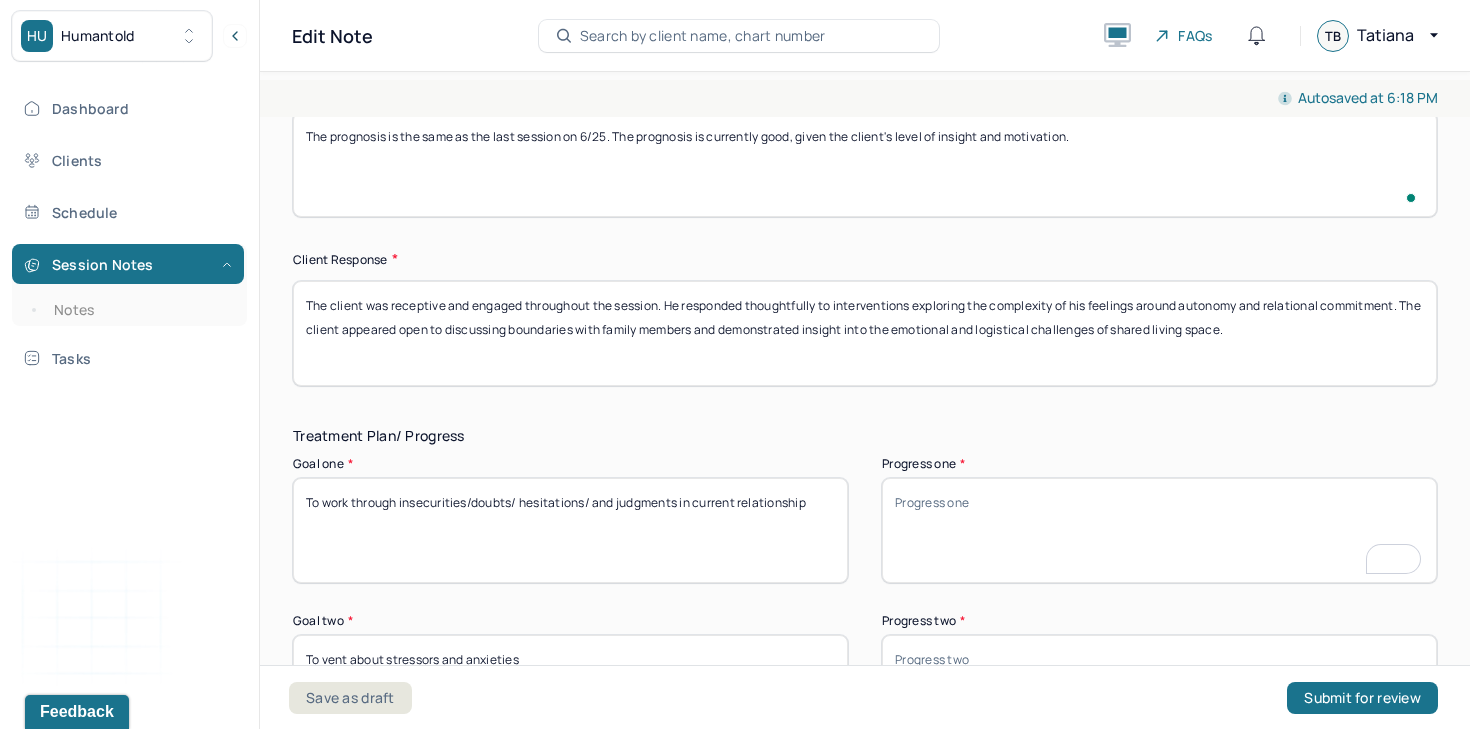 type on "The prognosis is the same as the last session on 6/25. The prognosis is currently good, given the client's level of insight and motivation." 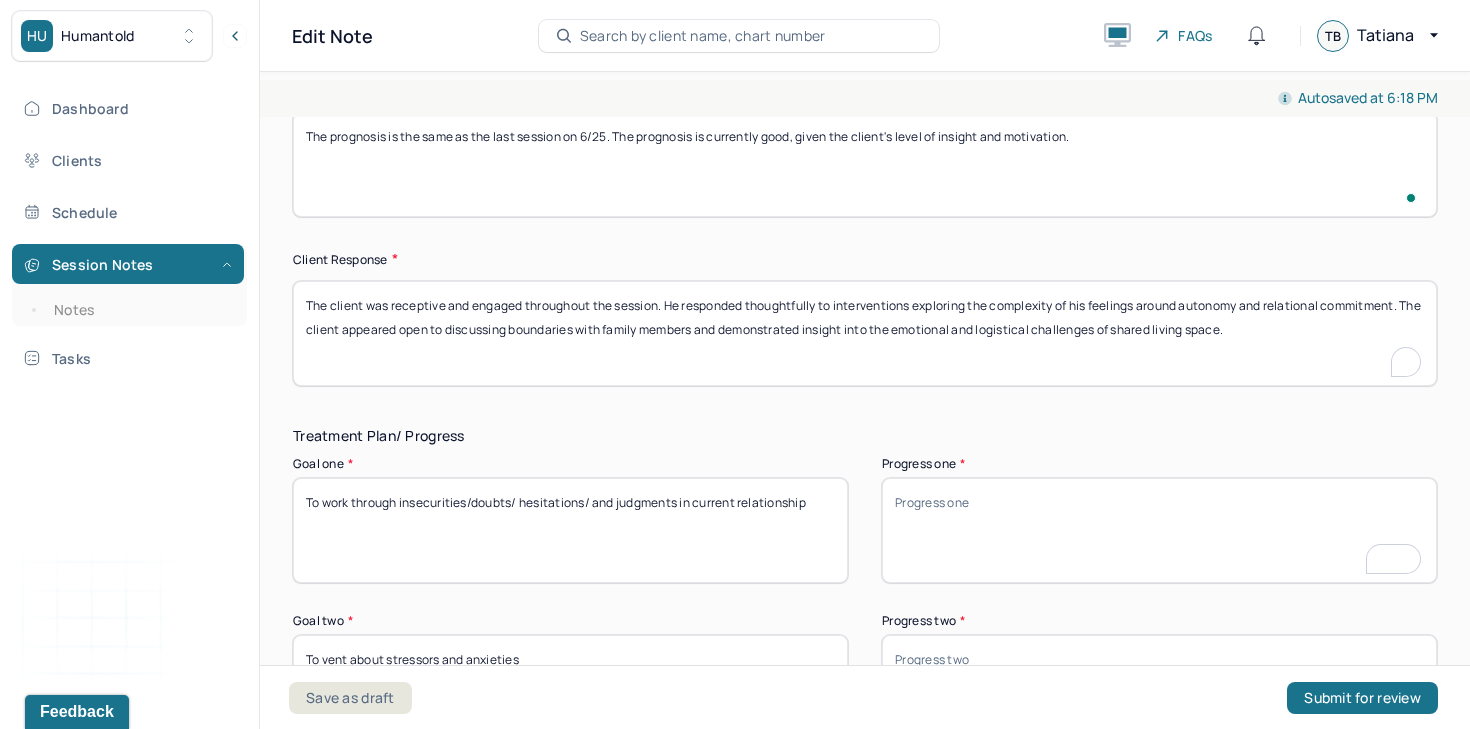 click on "The client was receptive and engaged throughout the session. He responded thoughtfully to interventions exploring the complexity of his feelings around autonomy and relational commitment. The client appeared open to discussing boundaries with family members and demonstrated insight into the emotional and logistical challenges of shared living space." at bounding box center [865, 333] 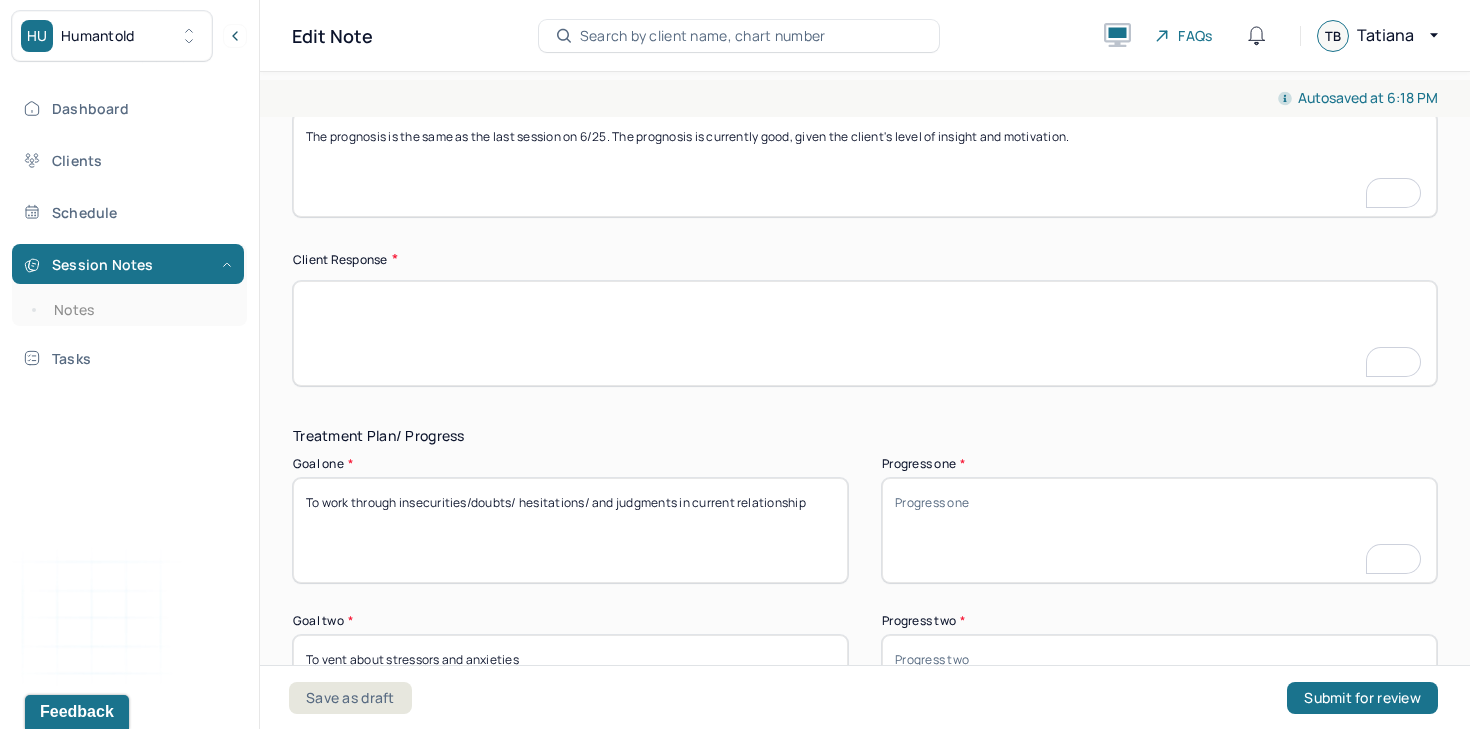 scroll, scrollTop: 2835, scrollLeft: 0, axis: vertical 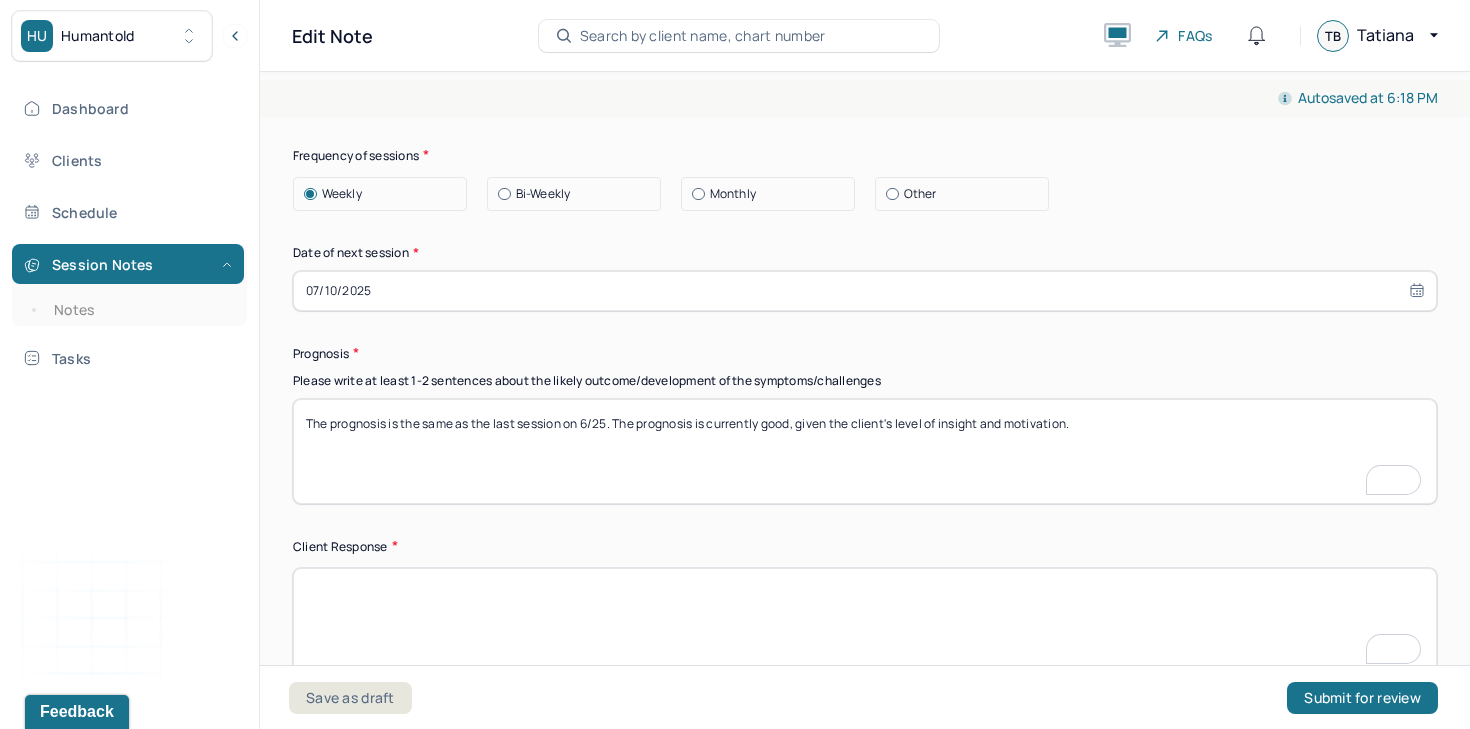 type 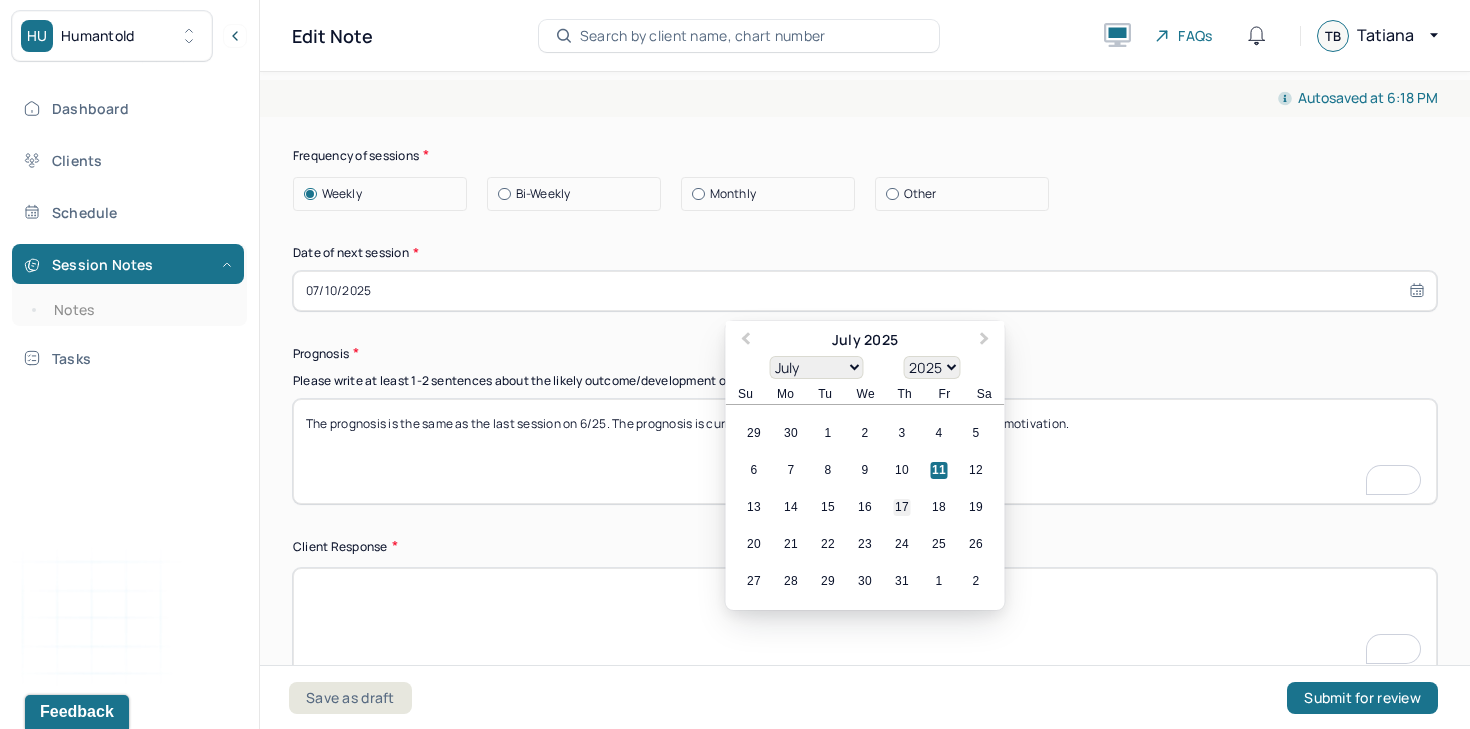 click on "17" at bounding box center [902, 507] 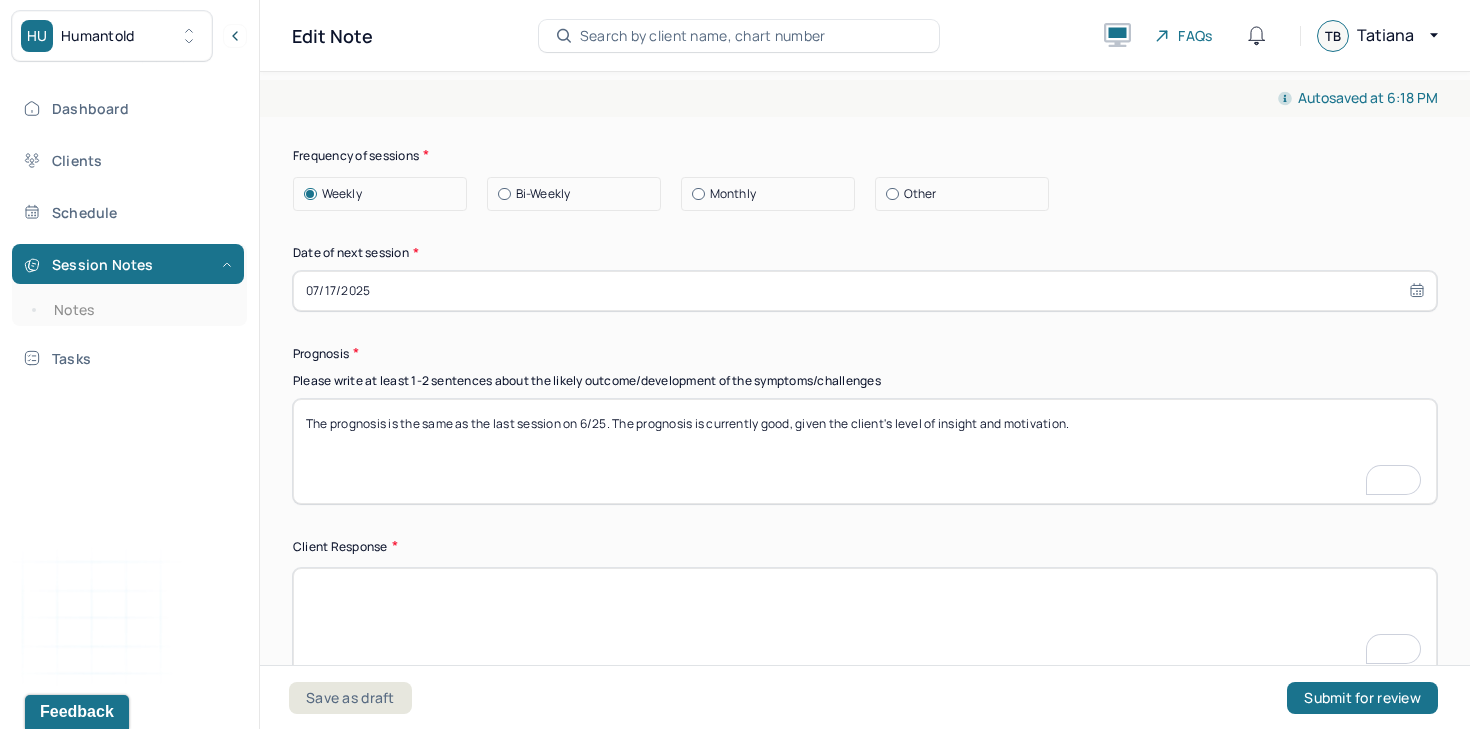 scroll, scrollTop: 2552, scrollLeft: 0, axis: vertical 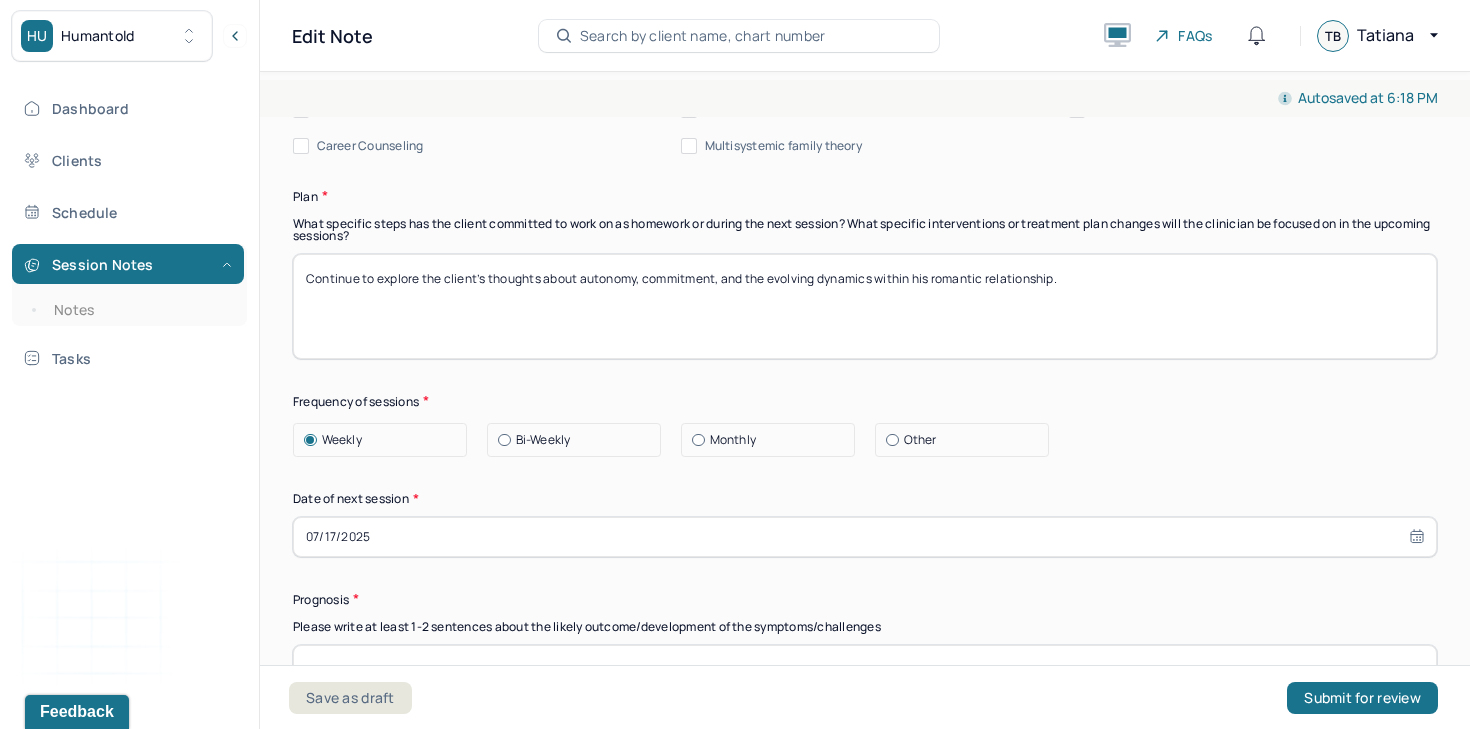 click on "Continue to explore the client’s thoughts about autonomy, commitment, and the evolving dynamics within his romantic relationship." at bounding box center [865, 306] 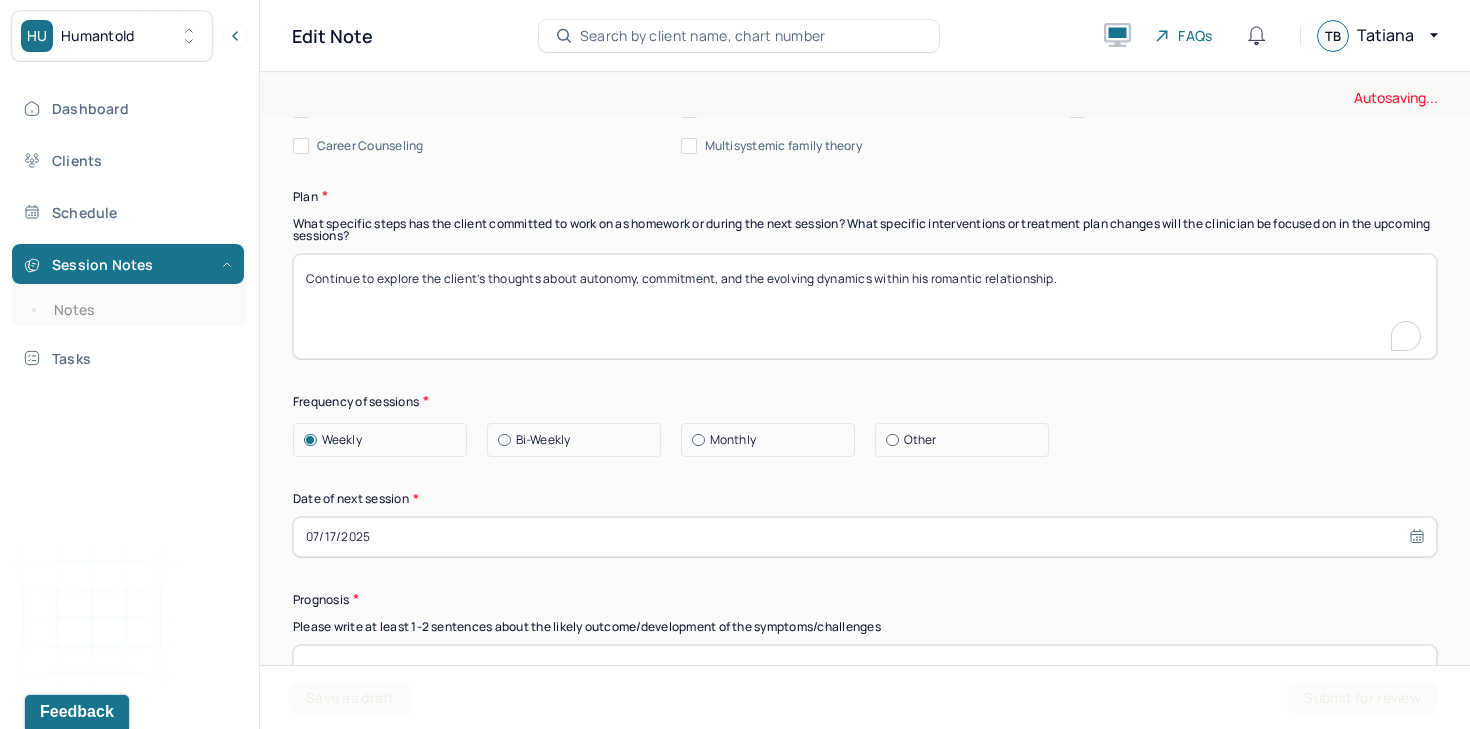 click on "Continue to explore the client’s thoughts about autonomy, commitment, and the evolving dynamics within his romantic relationship." at bounding box center [865, 306] 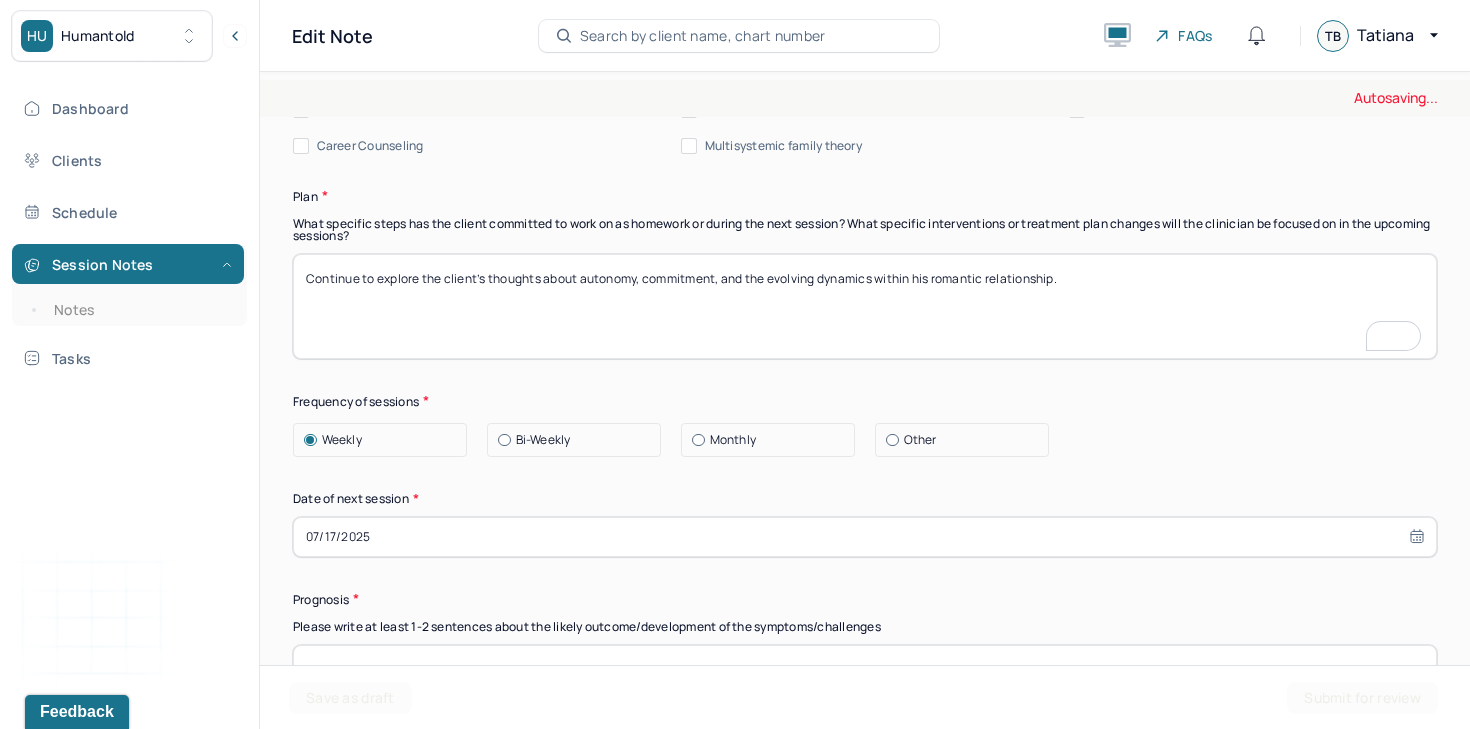 click on "Continue to explore the client’s thoughts about autonomy, commitment, and the evolving dynamics within his romantic relationship." at bounding box center [865, 306] 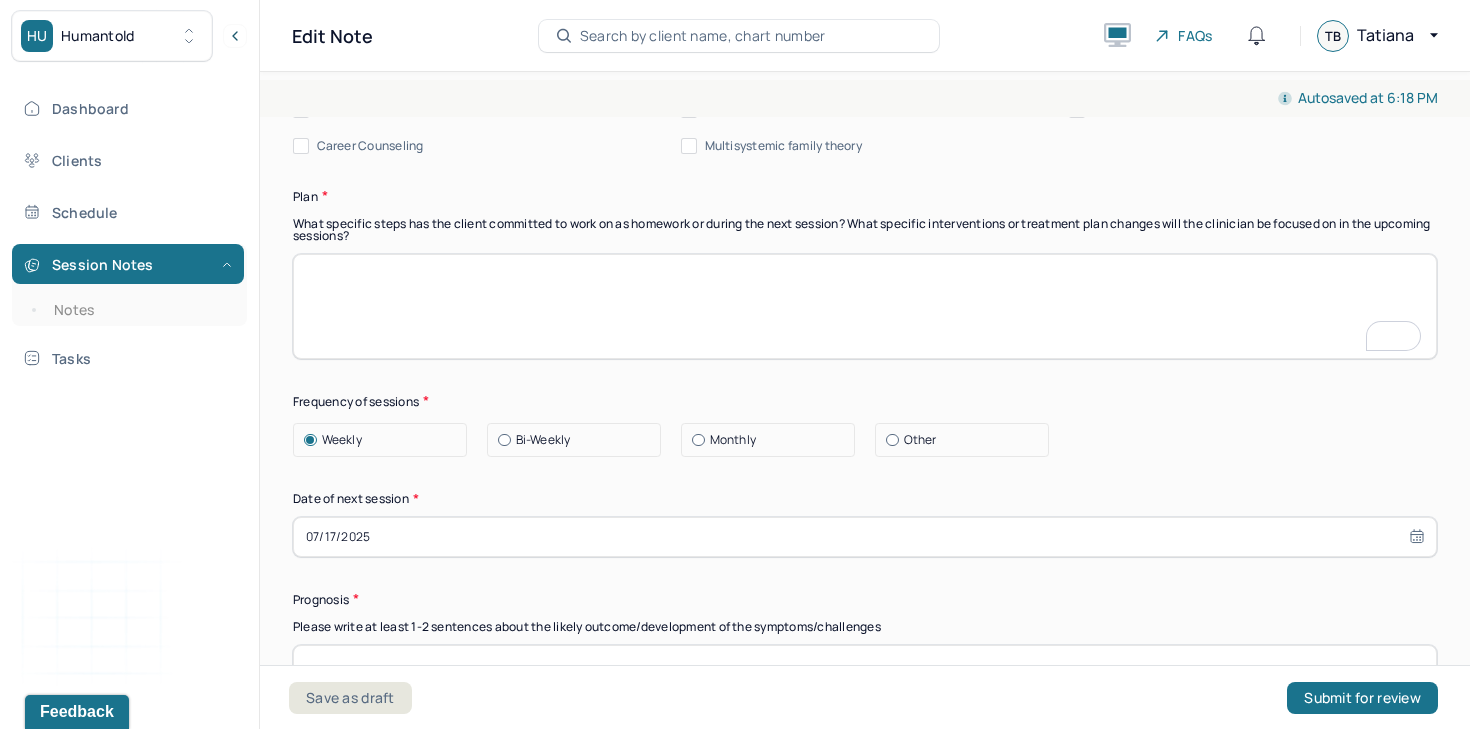 scroll, scrollTop: 2500, scrollLeft: 0, axis: vertical 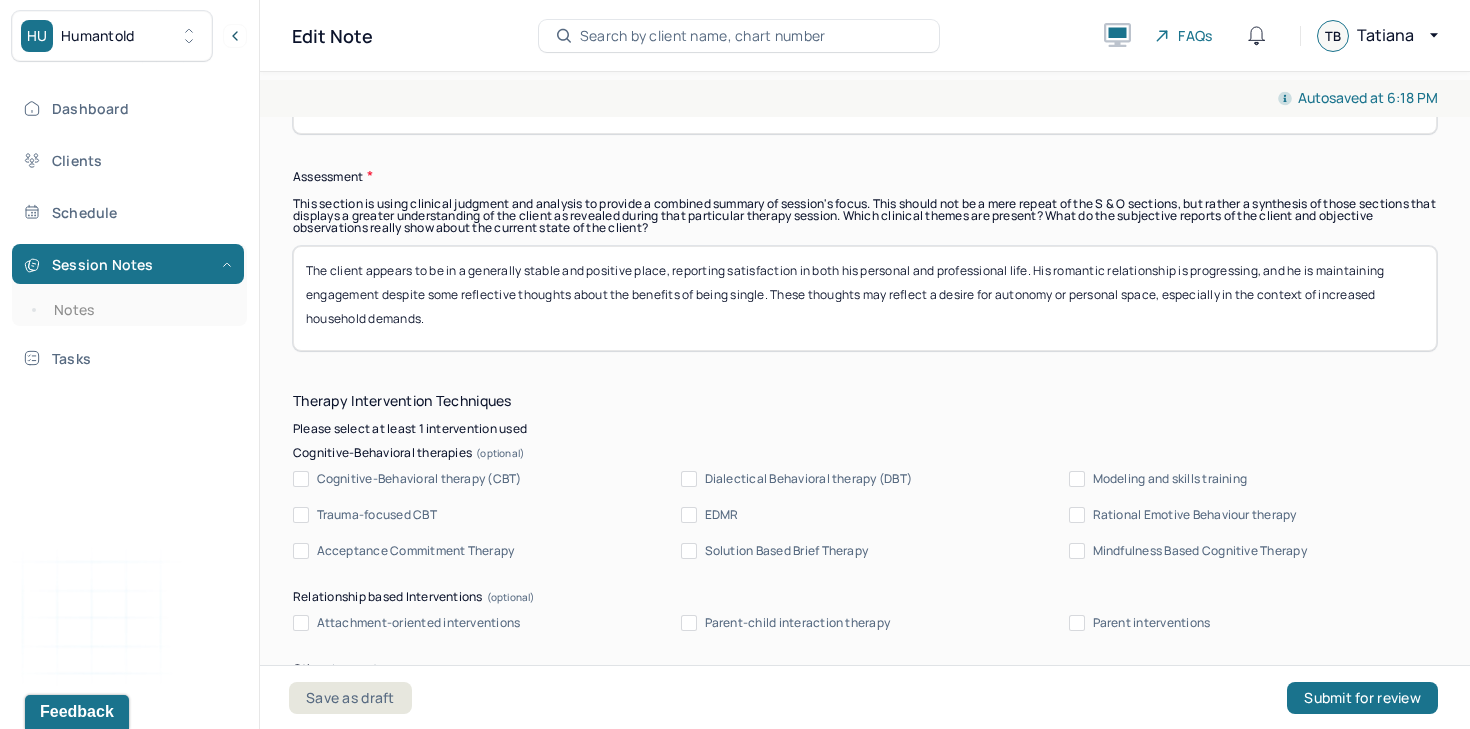type 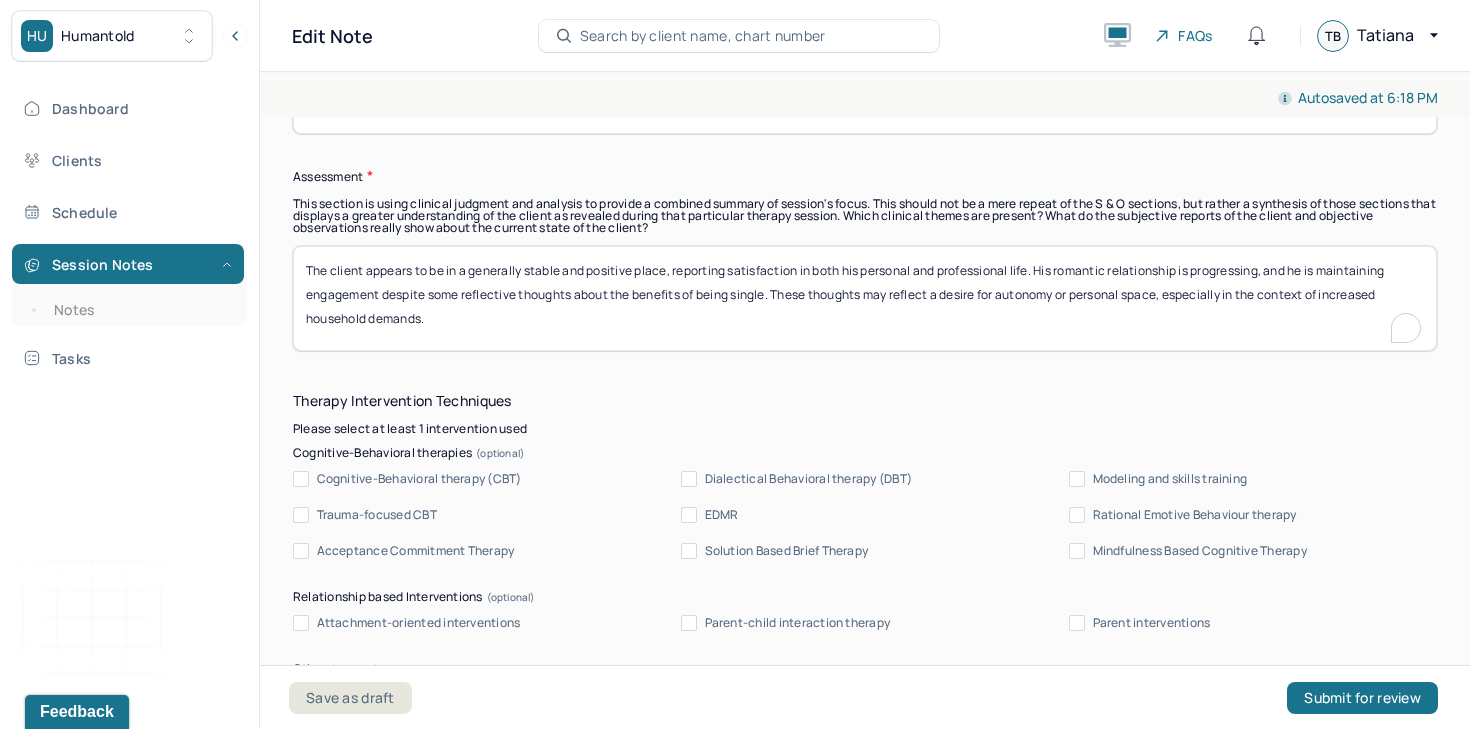 click on "The client appears to be in a generally stable and positive place, reporting satisfaction in both his personal and professional life. His romantic relationship is progressing, and he is maintaining engagement despite some reflective thoughts about the benefits of being single. These thoughts may reflect a desire for autonomy or personal space, especially in the context of increased household demands." at bounding box center (865, 298) 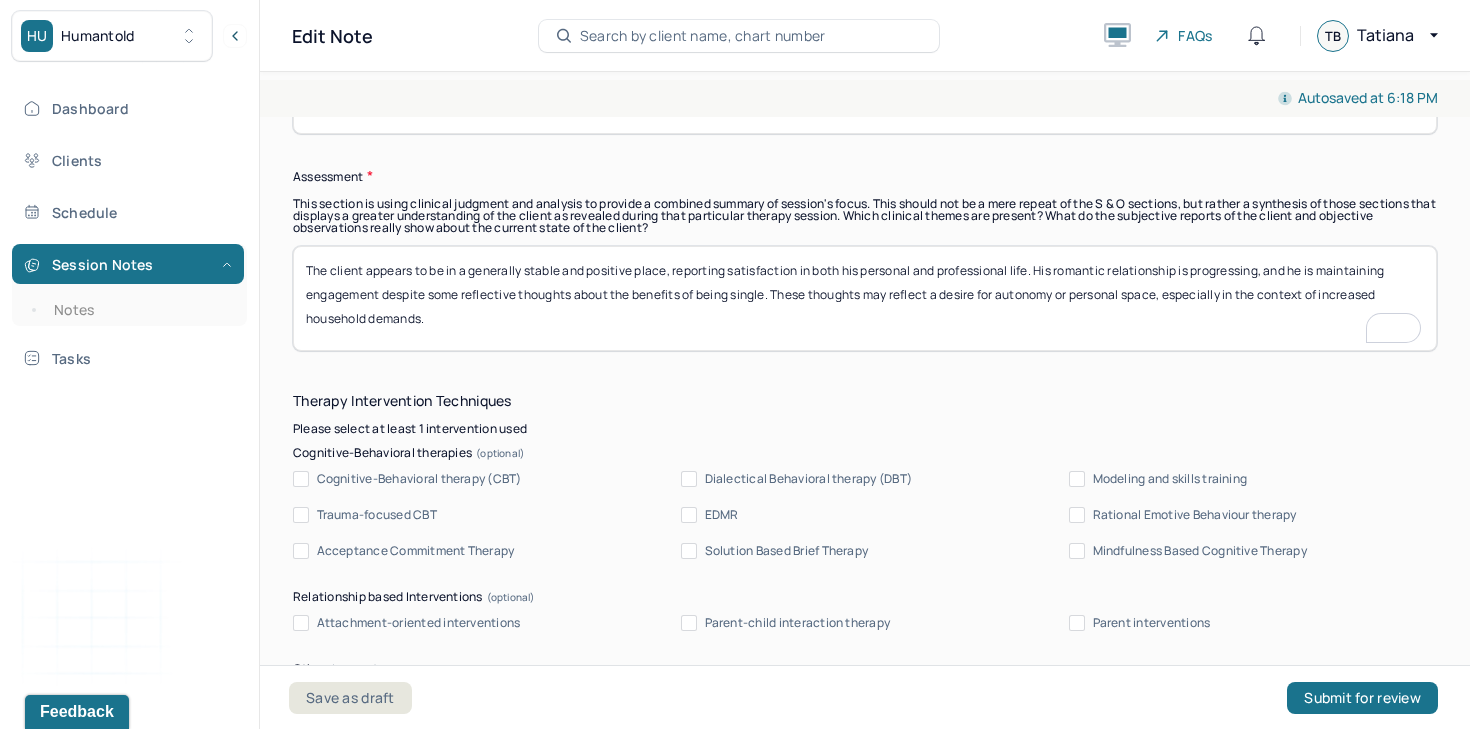 click on "The client appears to be in a generally stable and positive place, reporting satisfaction in both his personal and professional life. His romantic relationship is progressing, and he is maintaining engagement despite some reflective thoughts about the benefits of being single. These thoughts may reflect a desire for autonomy or personal space, especially in the context of increased household demands." at bounding box center [865, 298] 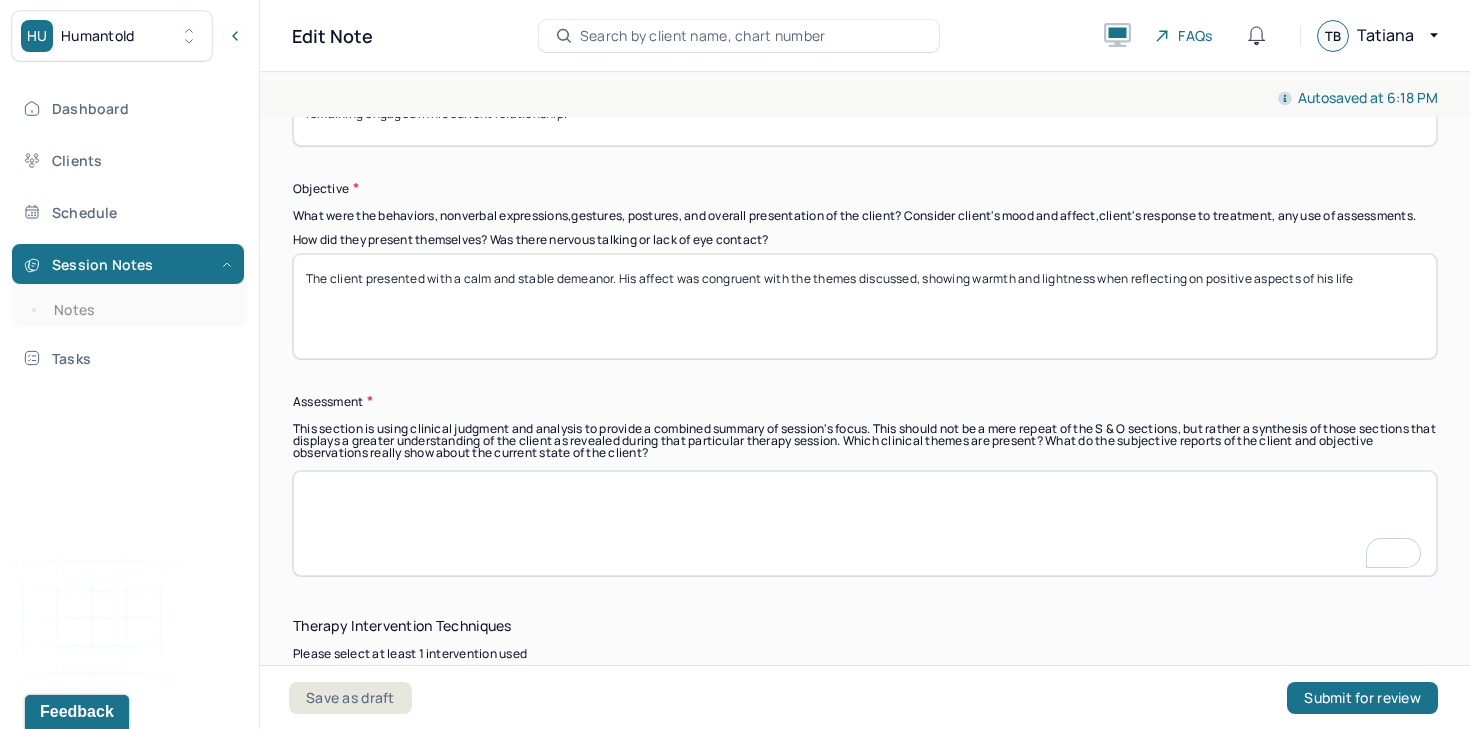 type 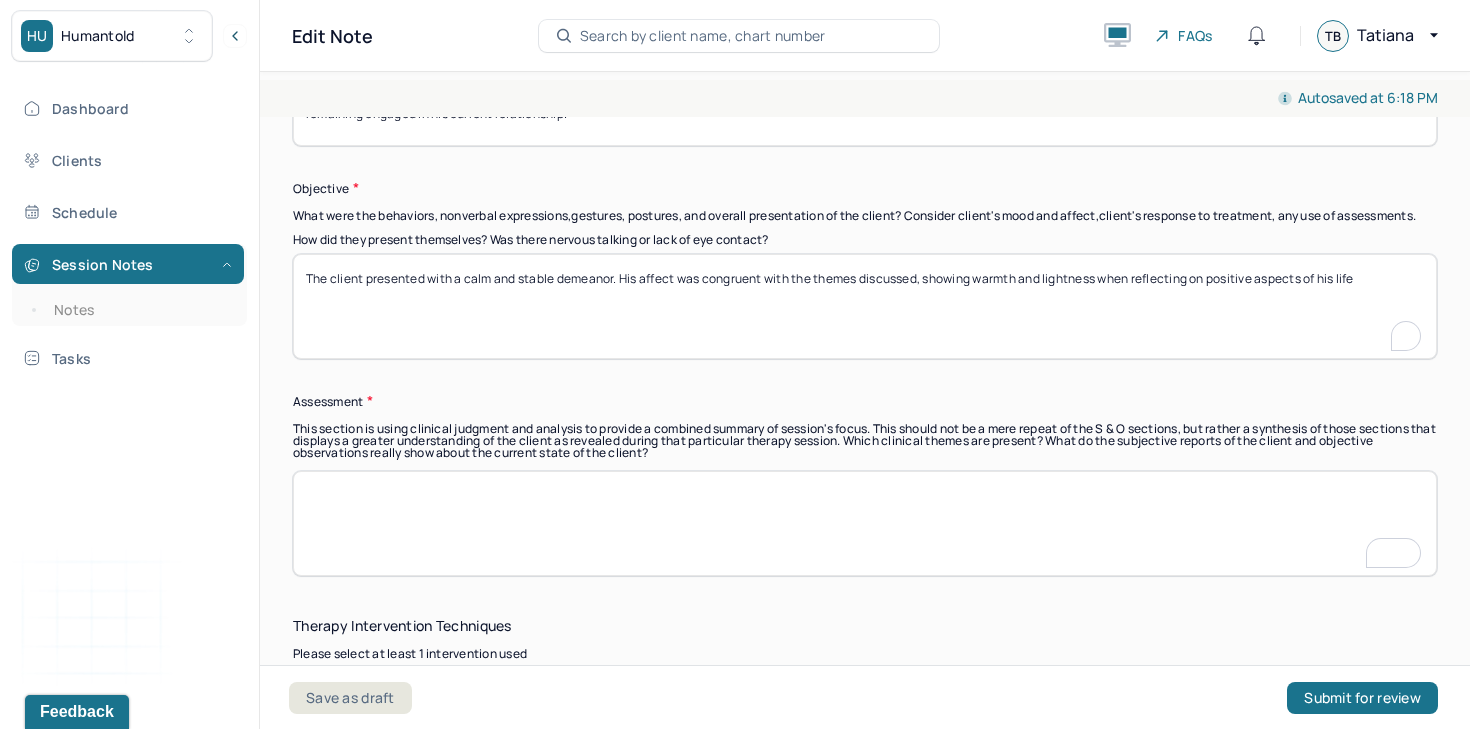 click on "The client presented with a calm and stable demeanor. His affect was congruent with the themes discussed, showing warmth and lightness when reflecting on positive aspects of his life" at bounding box center (865, 306) 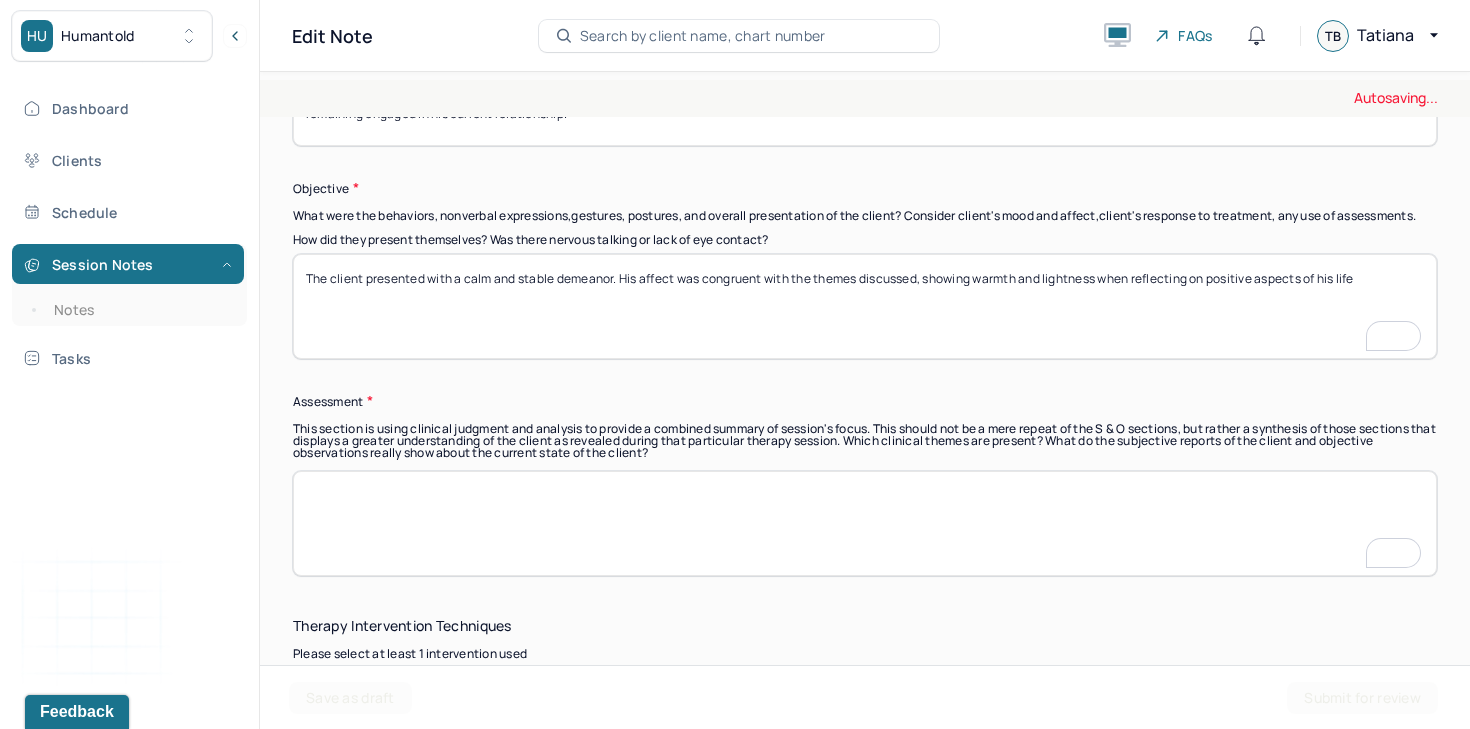 click on "The client presented with a calm and stable demeanor. His affect was congruent with the themes discussed, showing warmth and lightness when reflecting on positive aspects of his life" at bounding box center (865, 306) 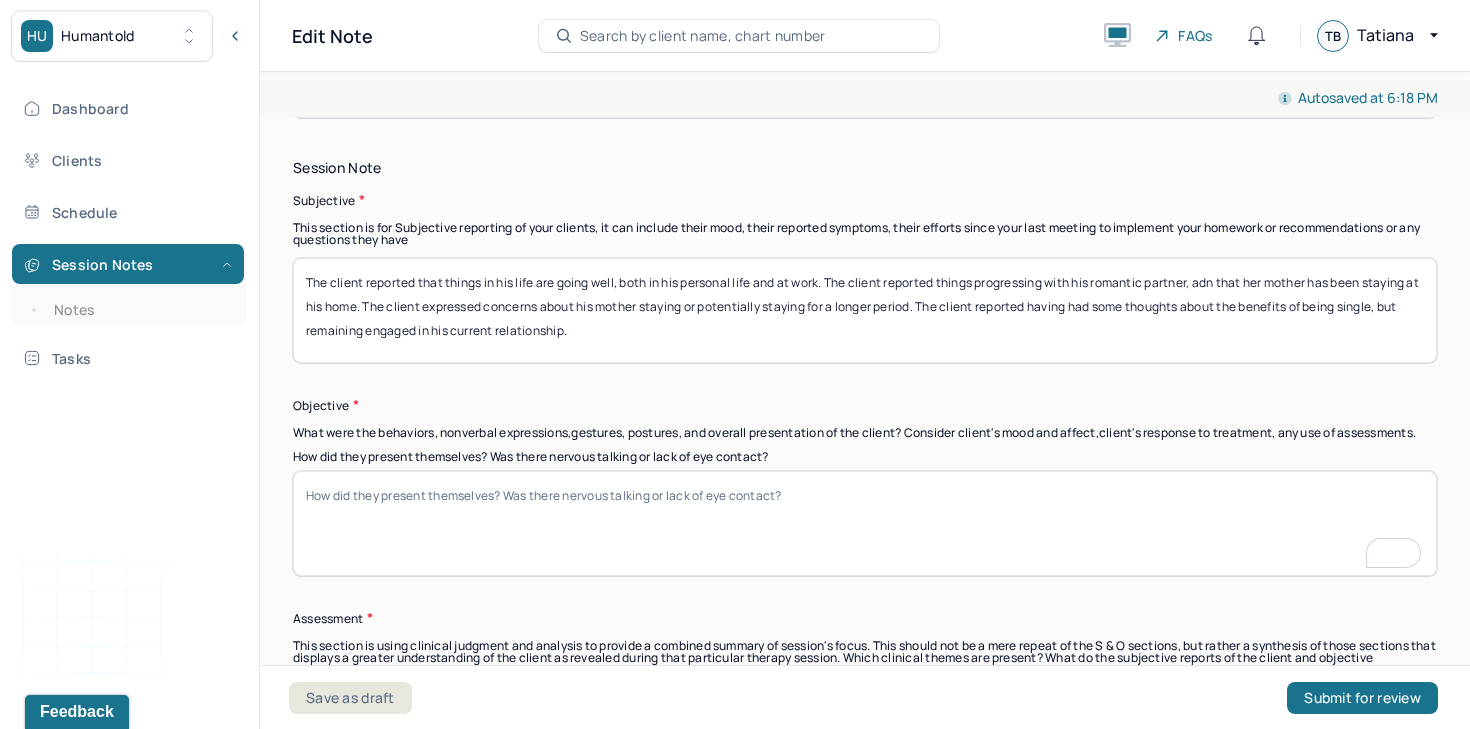 type 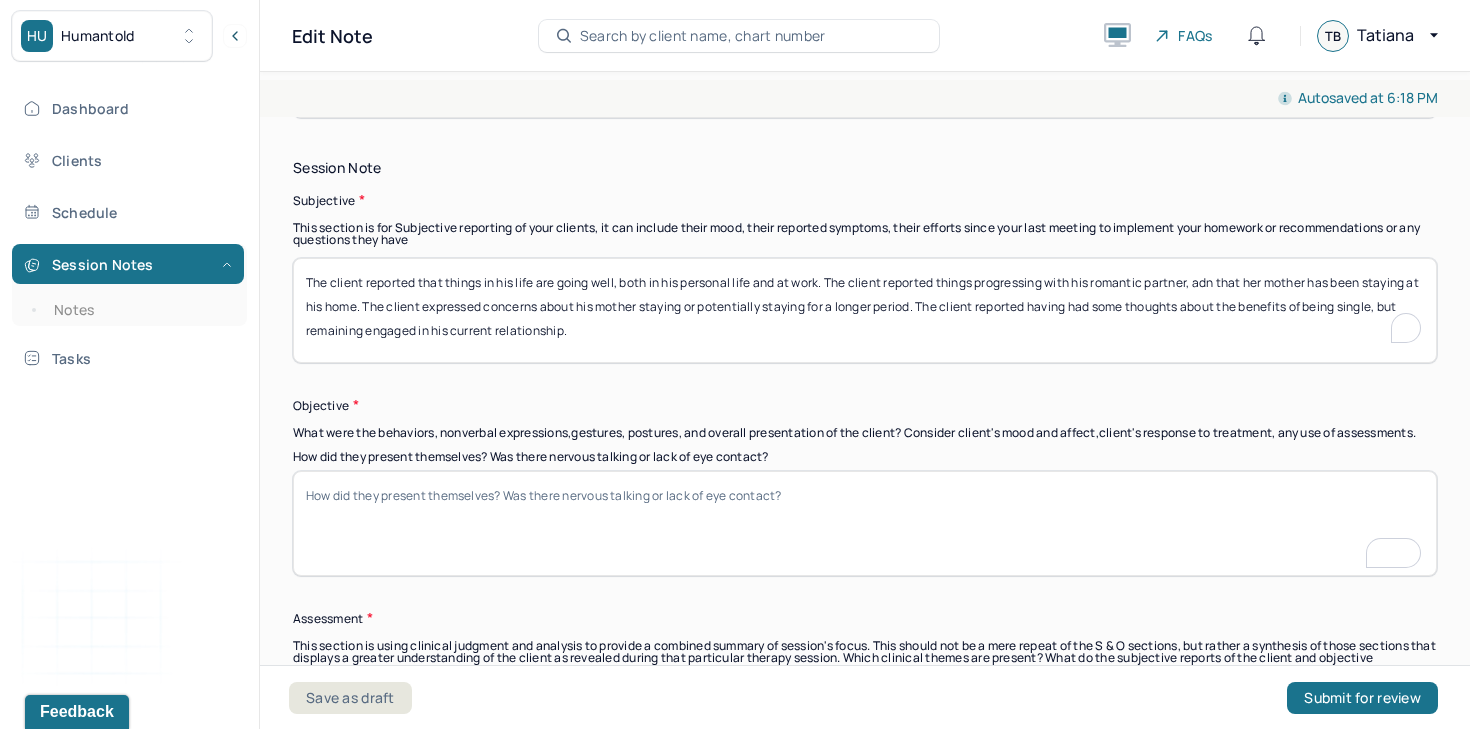 click on "The client reported that things in his life are going well, both in his personal life and at work. The client reported things progressing with his romantic partner, adn that her mother has been staying at his home. The client expressed concerns about his mother staying or potentially staying for a longer period. The client reported having had some thoughts about the benefits of being single, but remaining engaged in his current relationship." at bounding box center (865, 310) 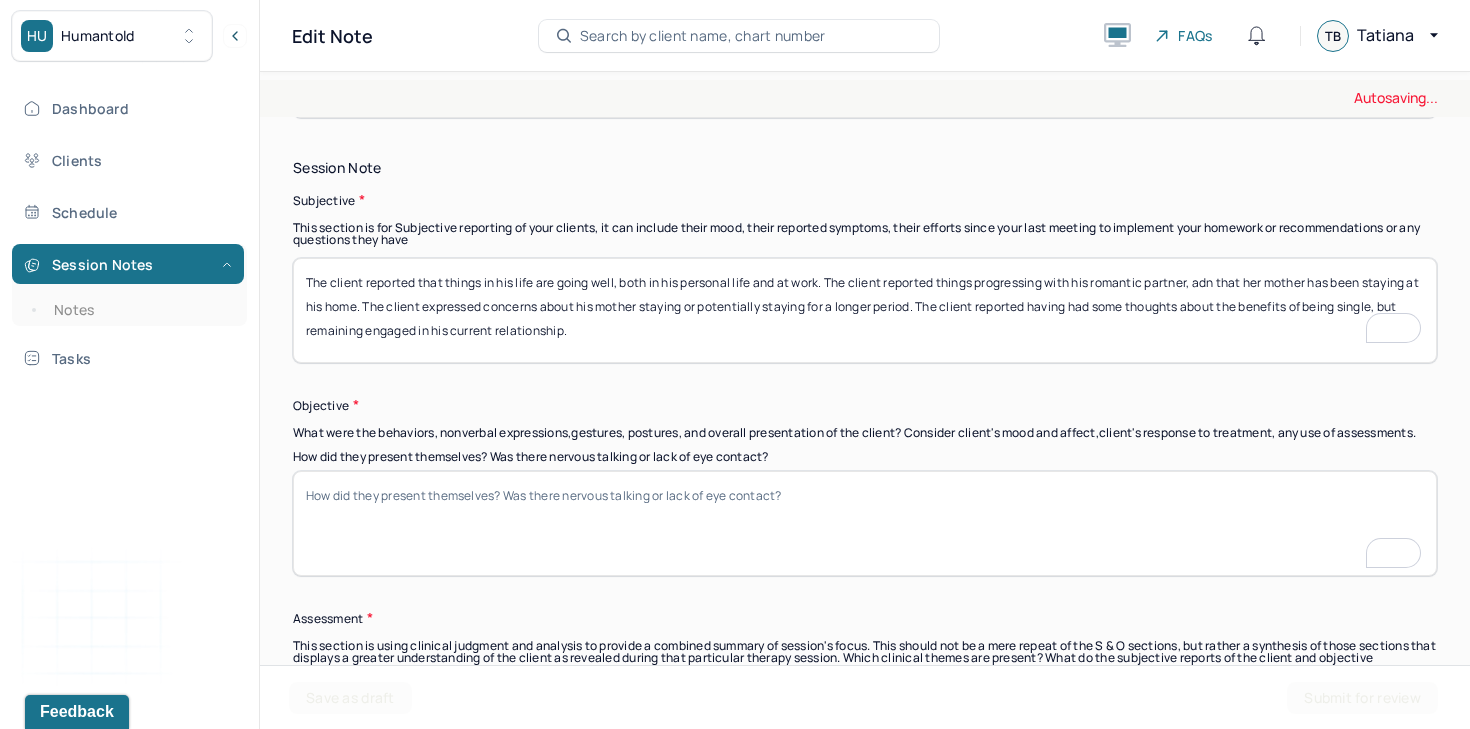 click on "The client reported that things in his life are going well, both in his personal life and at work. The client reported things progressing with his romantic partner, adn that her mother has been staying at his home. The client expressed concerns about his mother staying or potentially staying for a longer period. The client reported having had some thoughts about the benefits of being single, but remaining engaged in his current relationship." at bounding box center (865, 310) 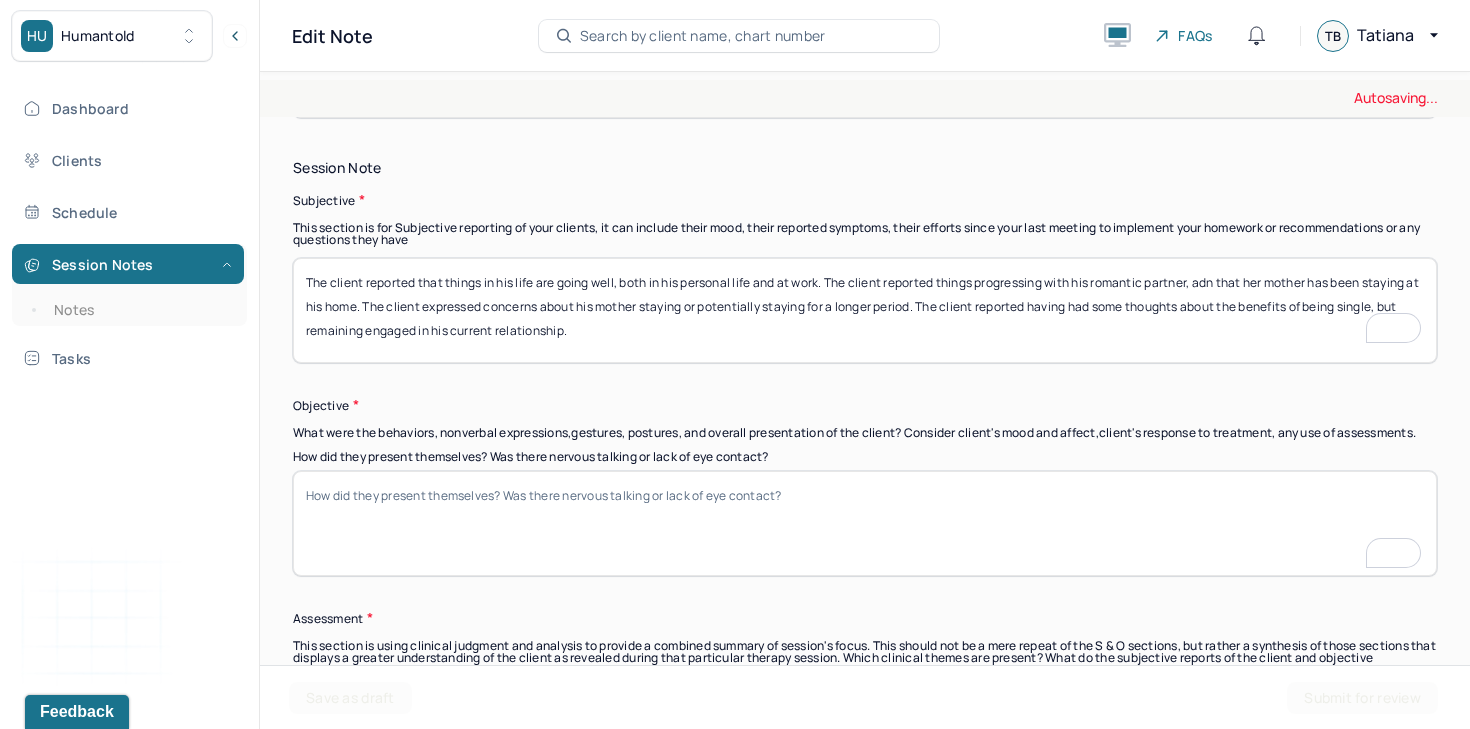 click on "The client reported that things in his life are going well, both in his personal life and at work. The client reported things progressing with his romantic partner, adn that her mother has been staying at his home. The client expressed concerns about his mother staying or potentially staying for a longer period. The client reported having had some thoughts about the benefits of being single, but remaining engaged in his current relationship." at bounding box center (865, 310) 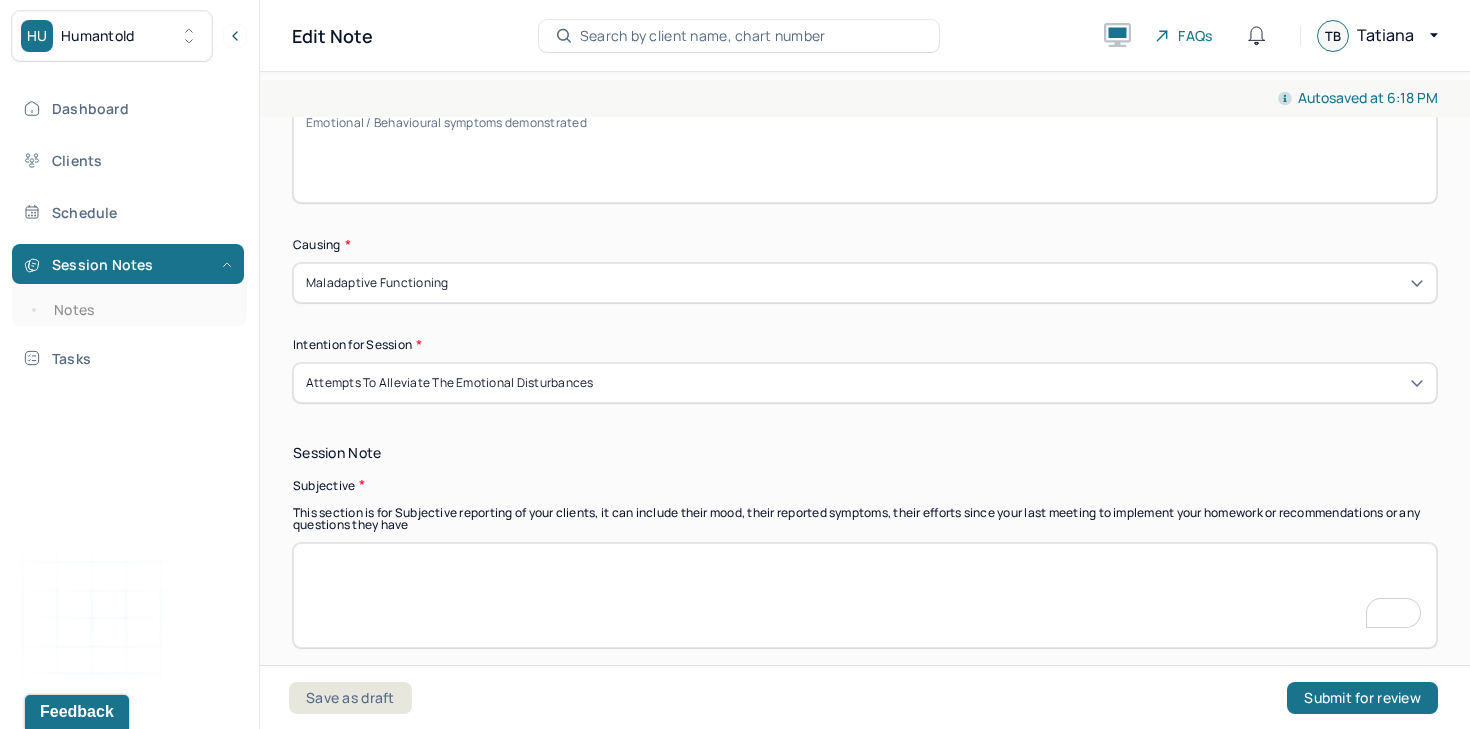 type 